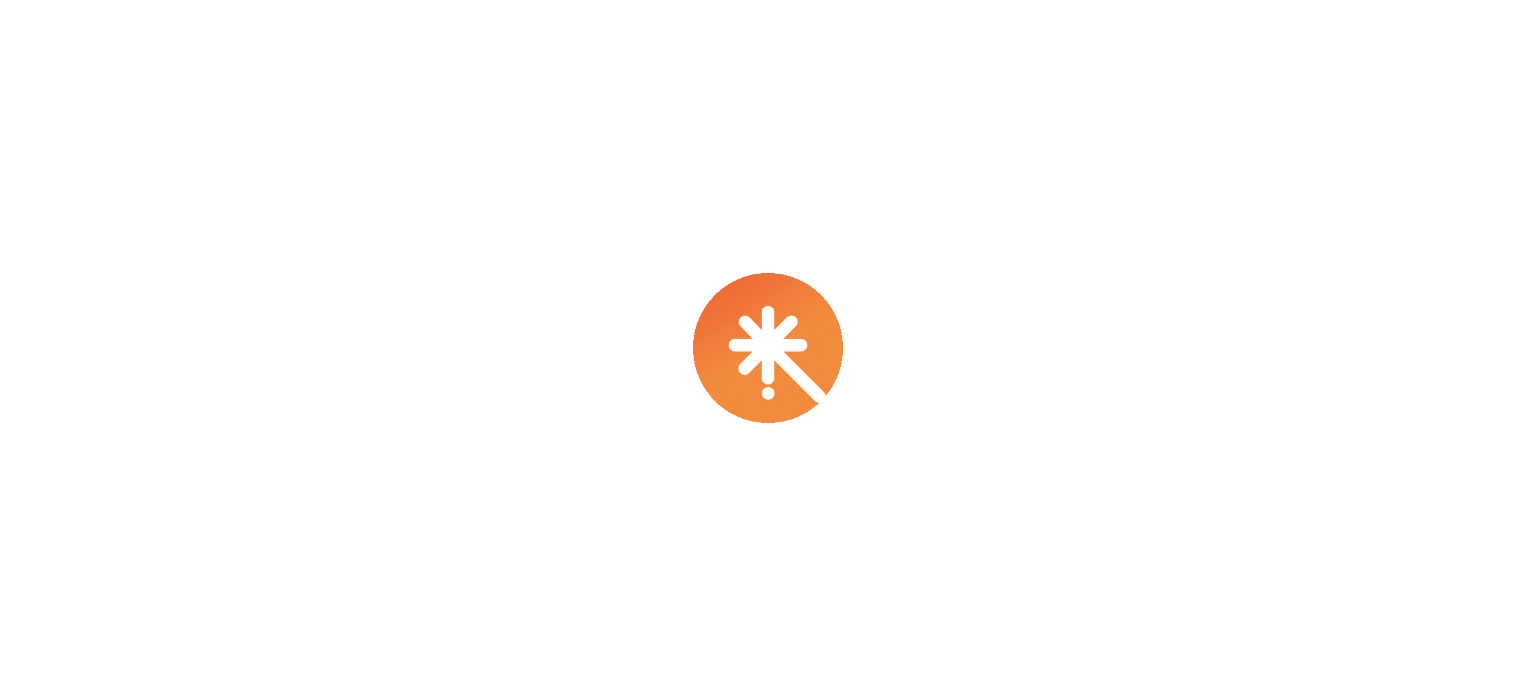 scroll, scrollTop: 0, scrollLeft: 0, axis: both 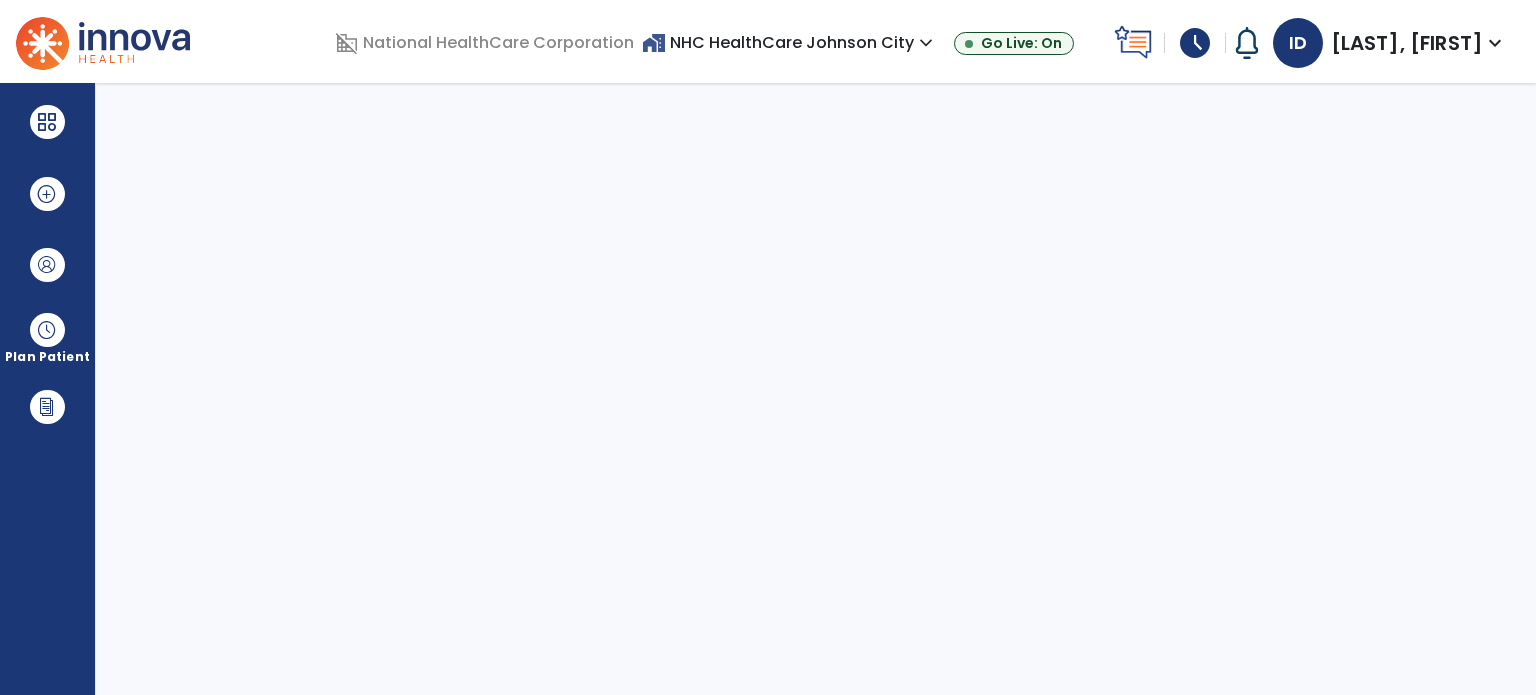 select on "****" 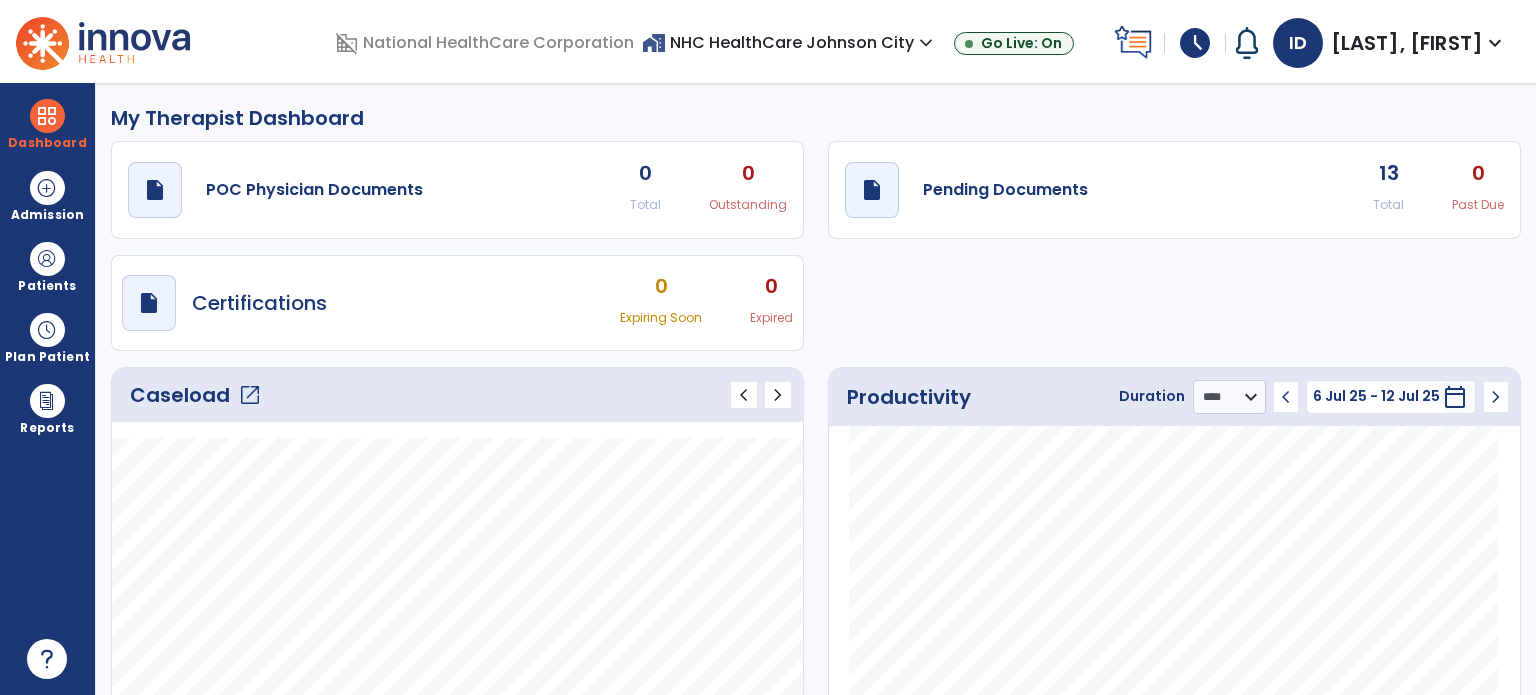 click on "Caseload   open_in_new" 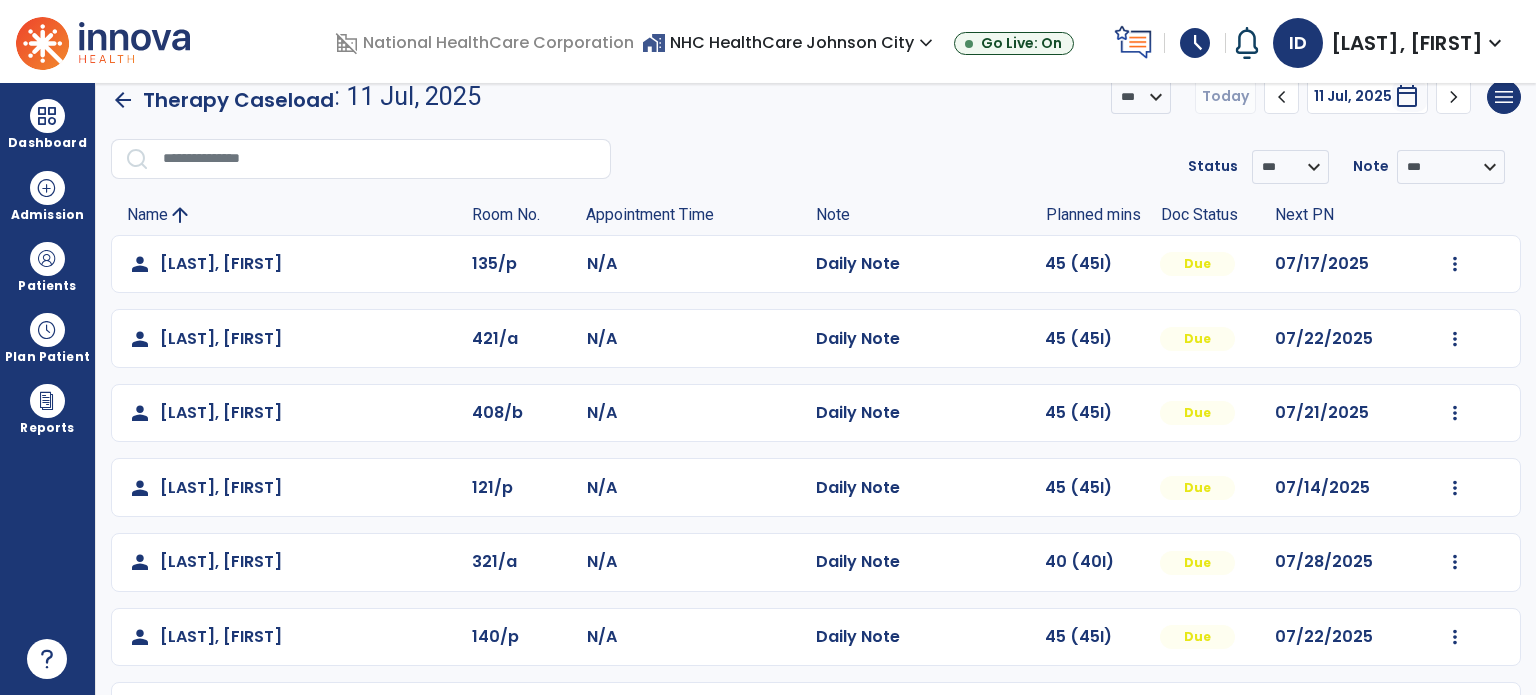 scroll, scrollTop: 26, scrollLeft: 0, axis: vertical 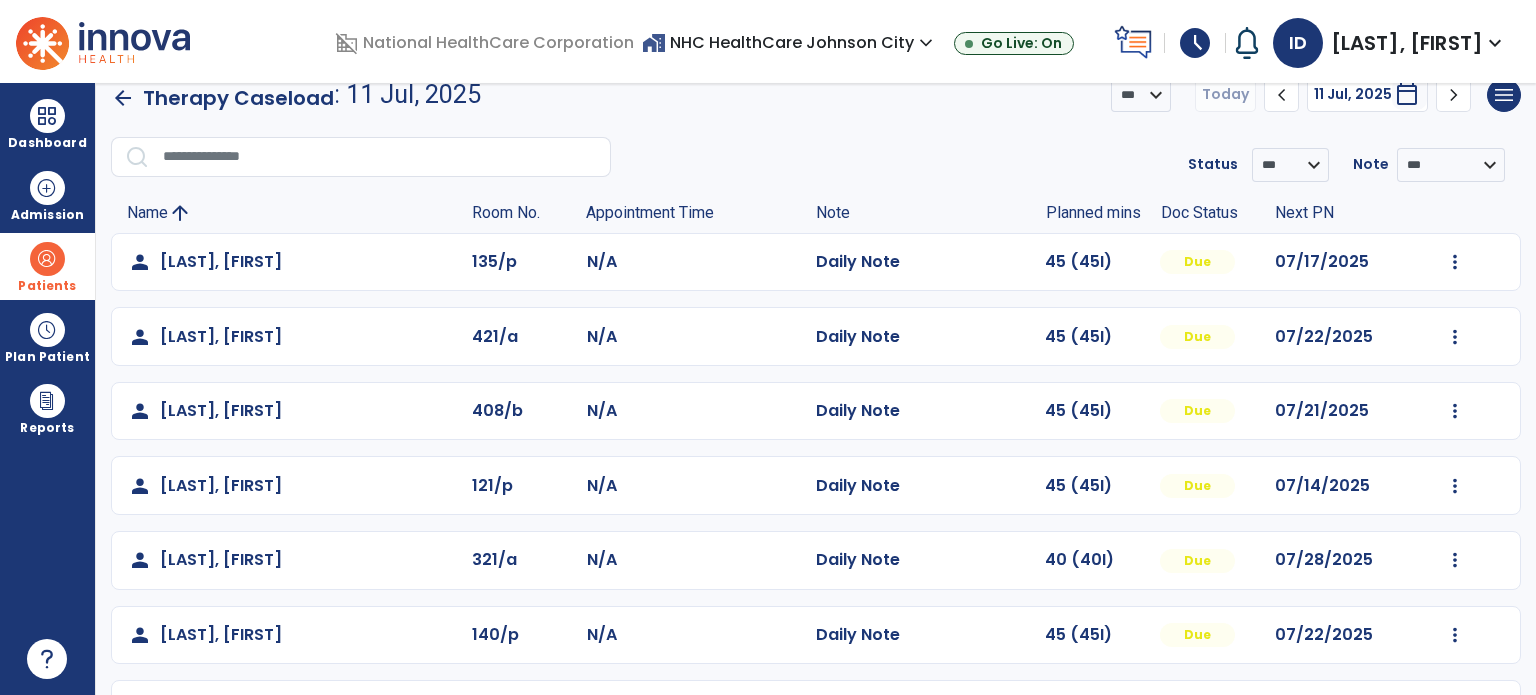 drag, startPoint x: 46, startPoint y: 282, endPoint x: 24, endPoint y: 288, distance: 22.803509 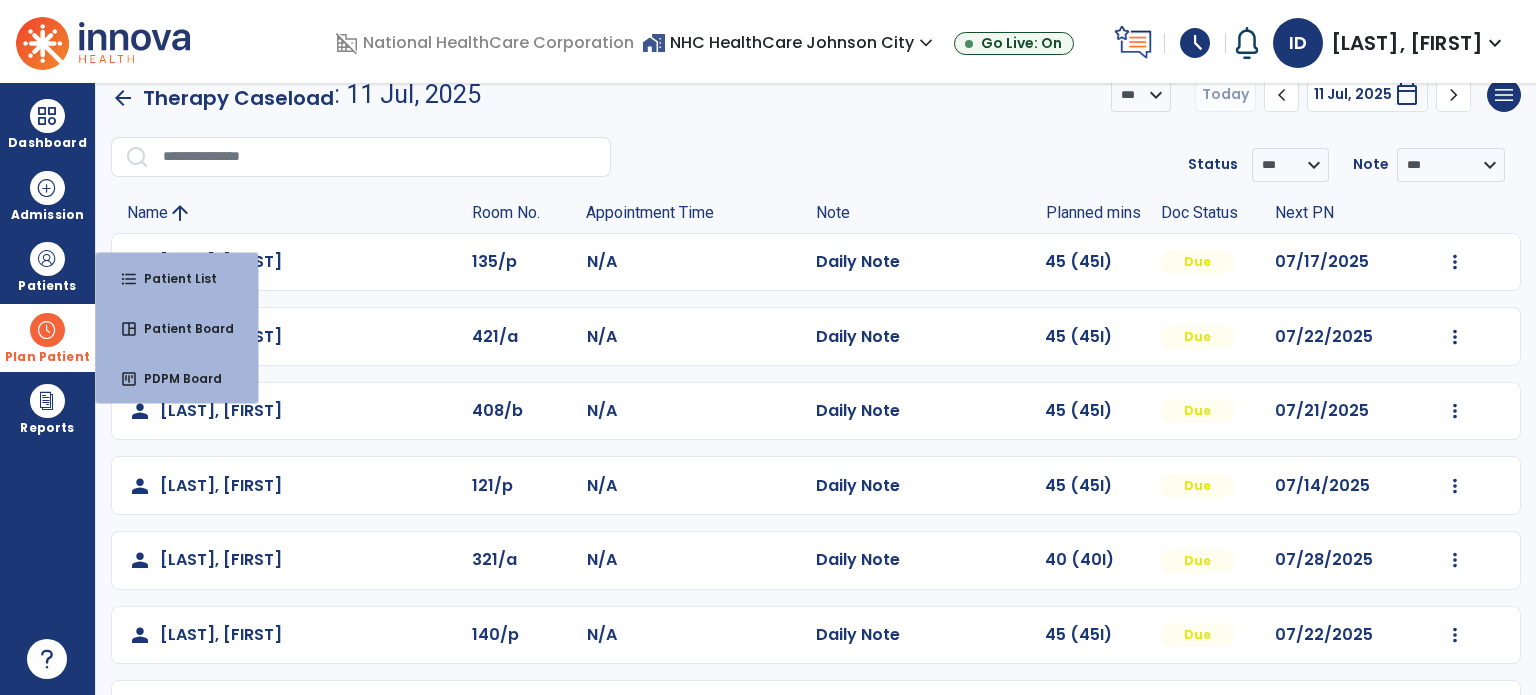 click at bounding box center (47, 330) 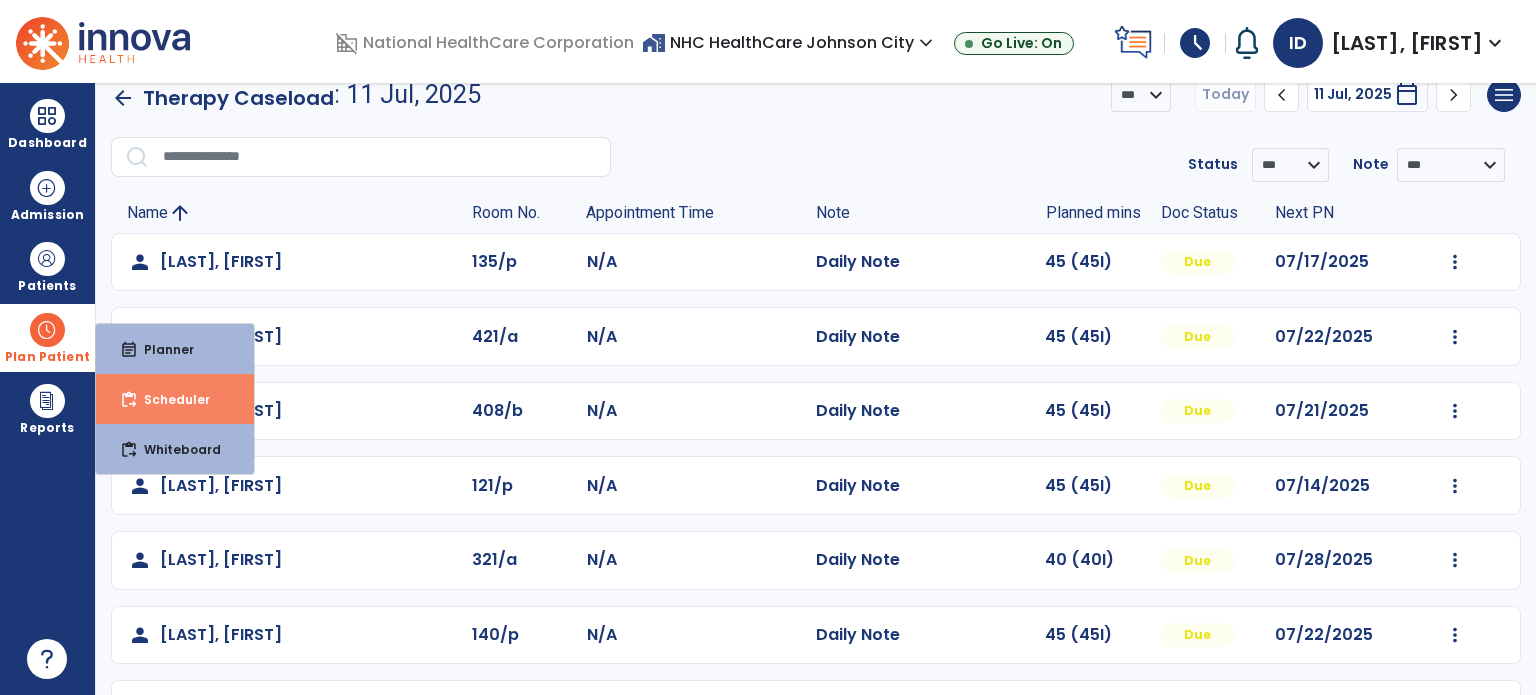 click on "content_paste_go  Scheduler" at bounding box center (175, 399) 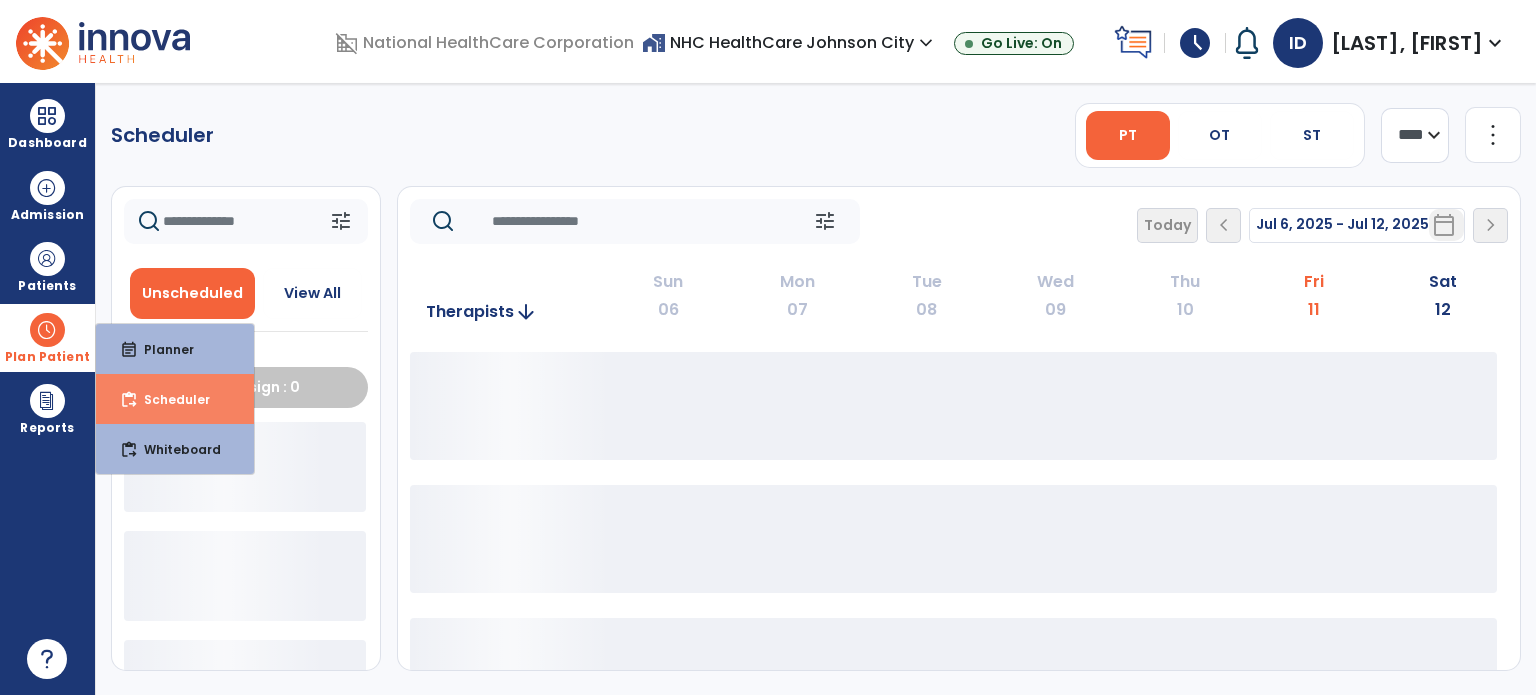 scroll, scrollTop: 0, scrollLeft: 0, axis: both 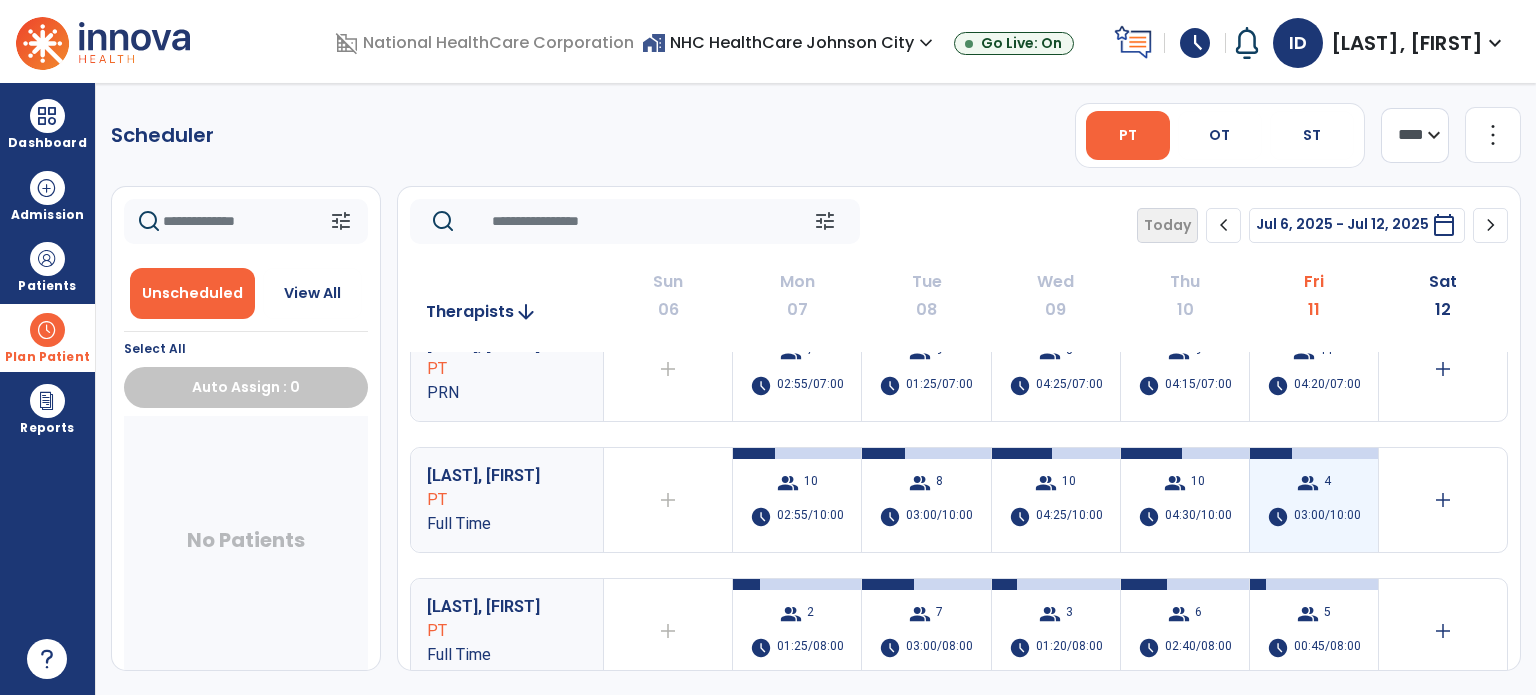 click on "03:00/10:00" at bounding box center (1327, 517) 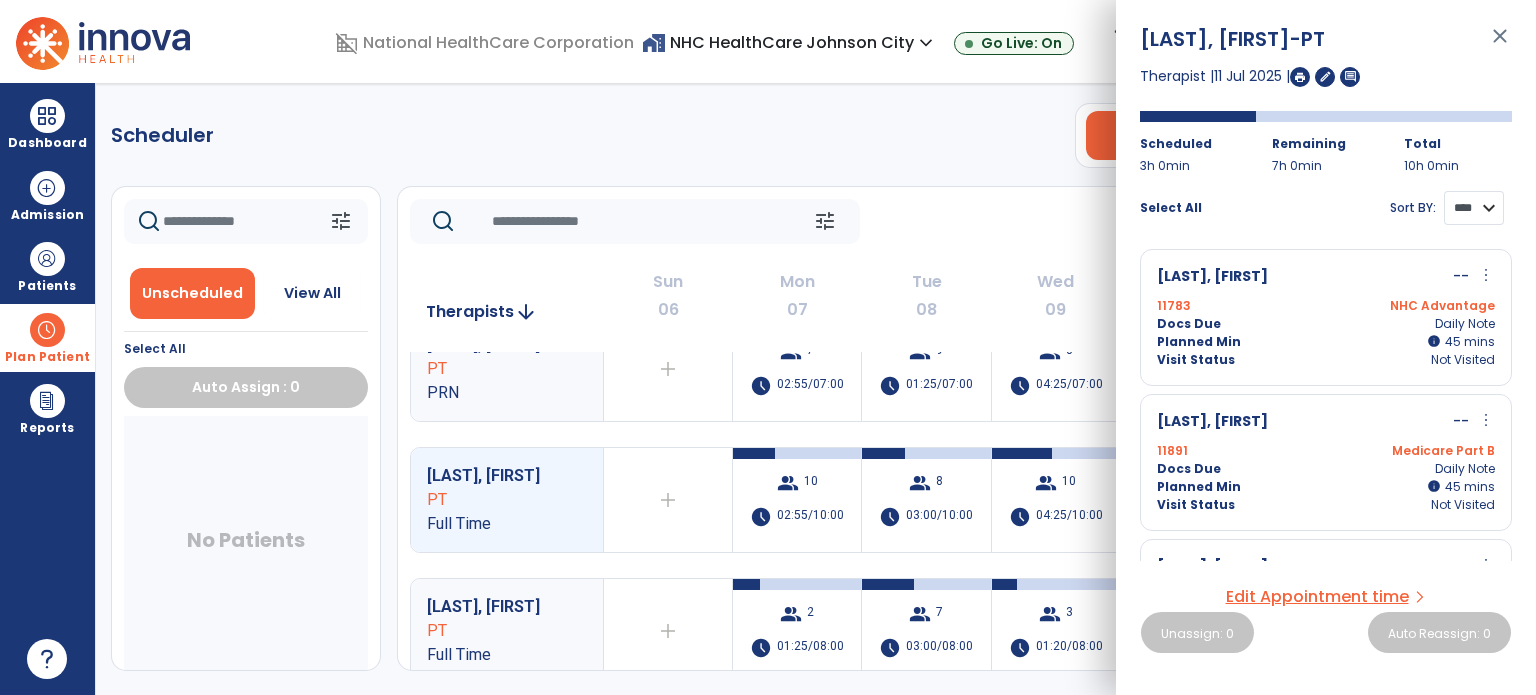 click on "**** ****" at bounding box center (1474, 208) 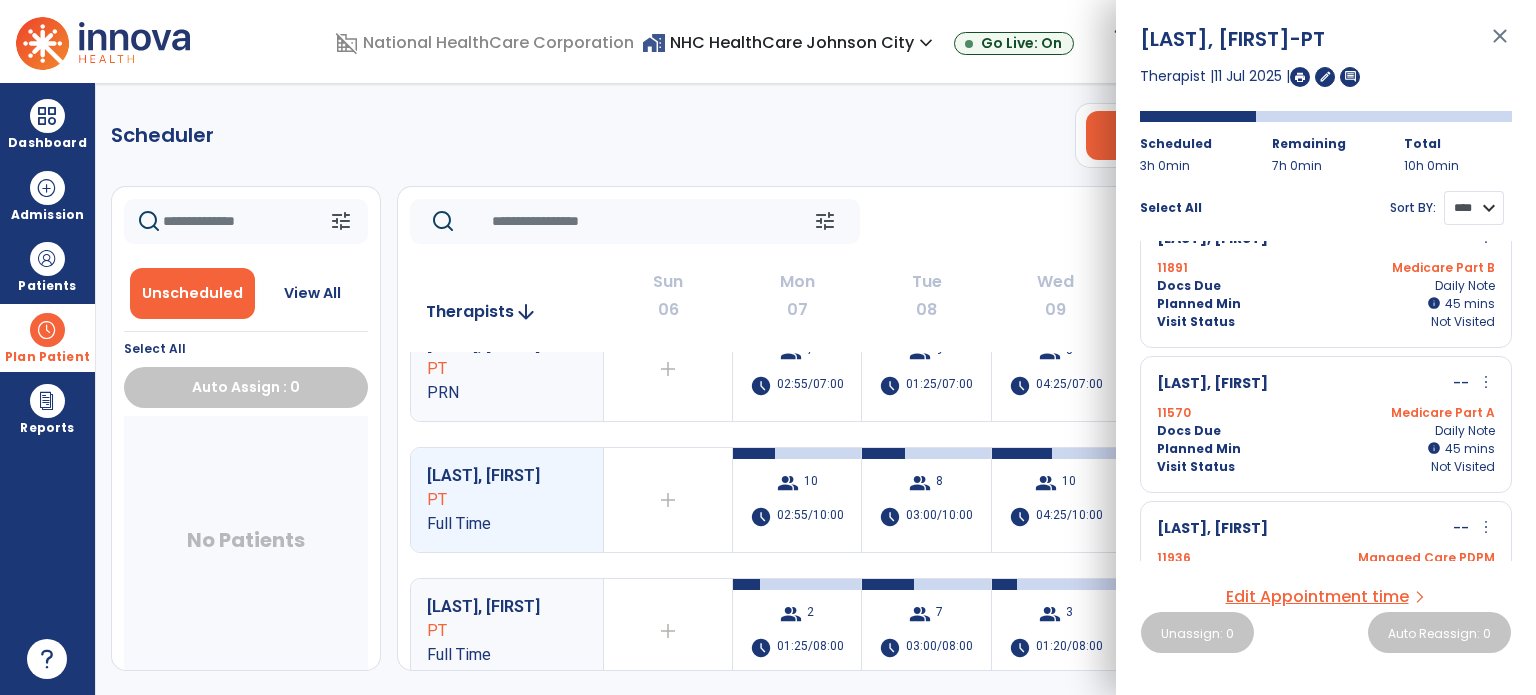 scroll, scrollTop: 257, scrollLeft: 0, axis: vertical 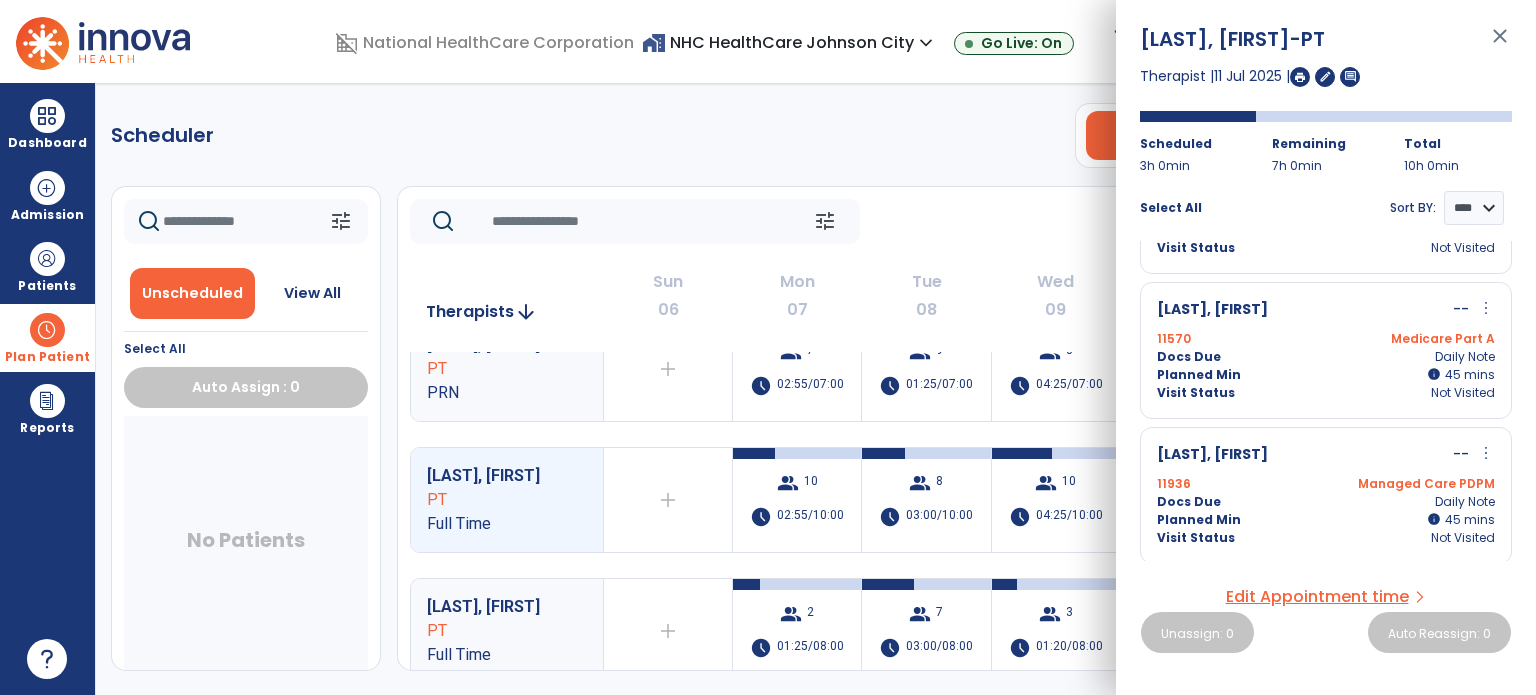 click on "tune   Today  chevron_left Jul 6, 2025 - Jul 12, 2025  *********  calendar_today  chevron_right" 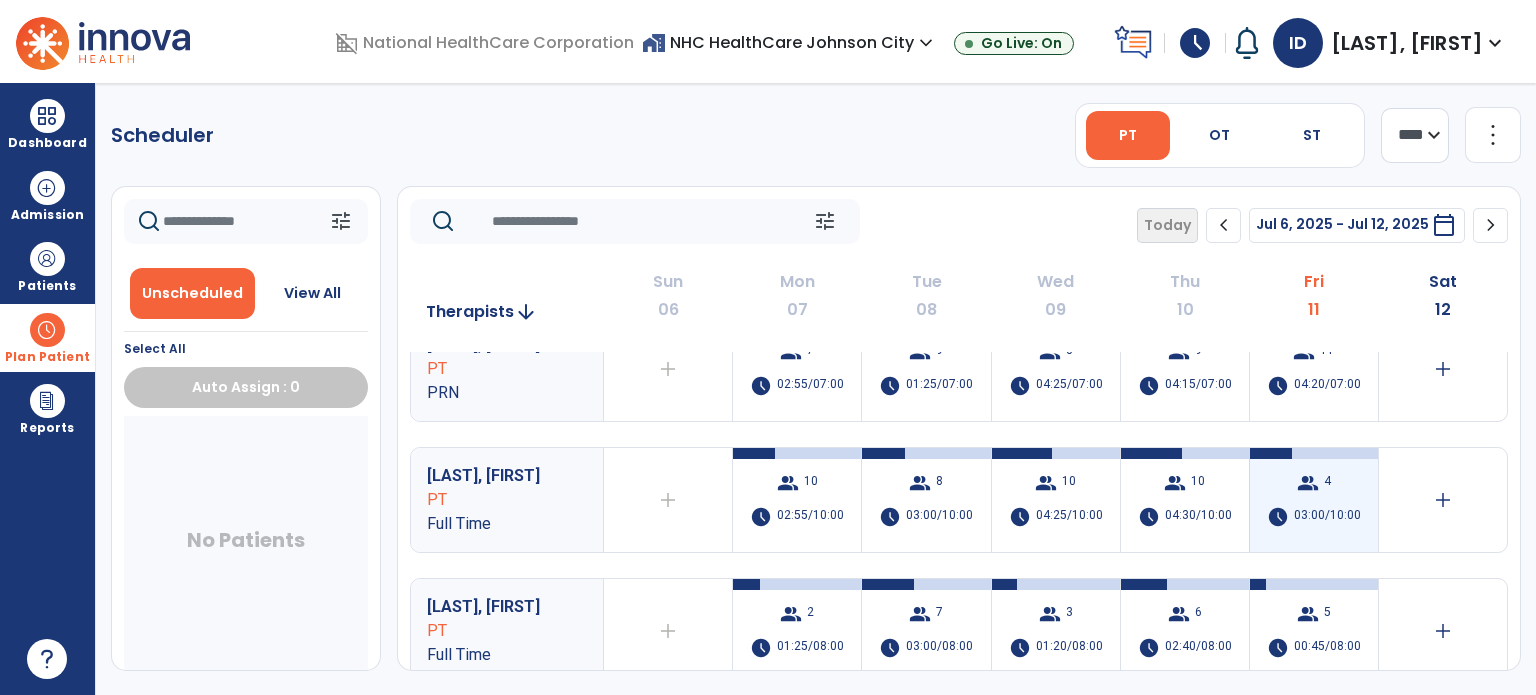 scroll, scrollTop: 38, scrollLeft: 0, axis: vertical 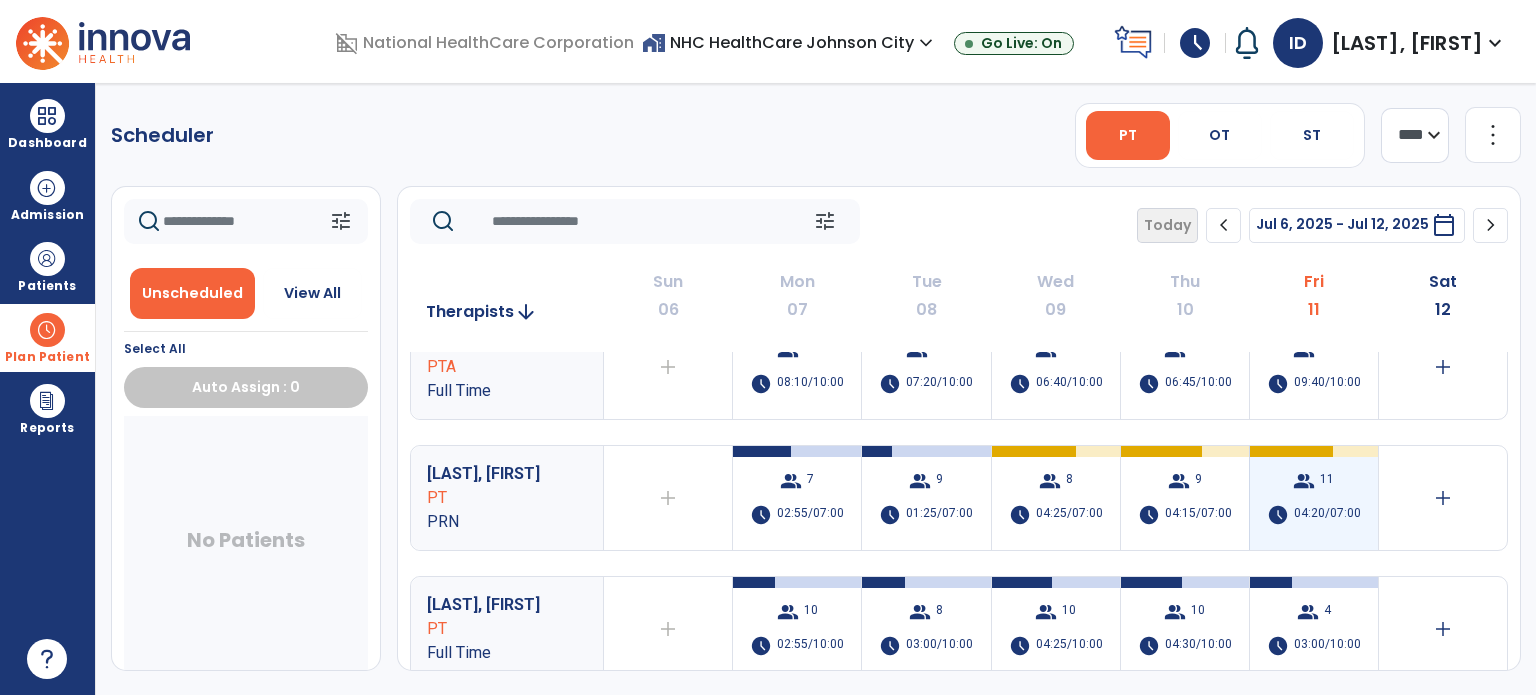 click on "04:20/07:00" at bounding box center (1327, 515) 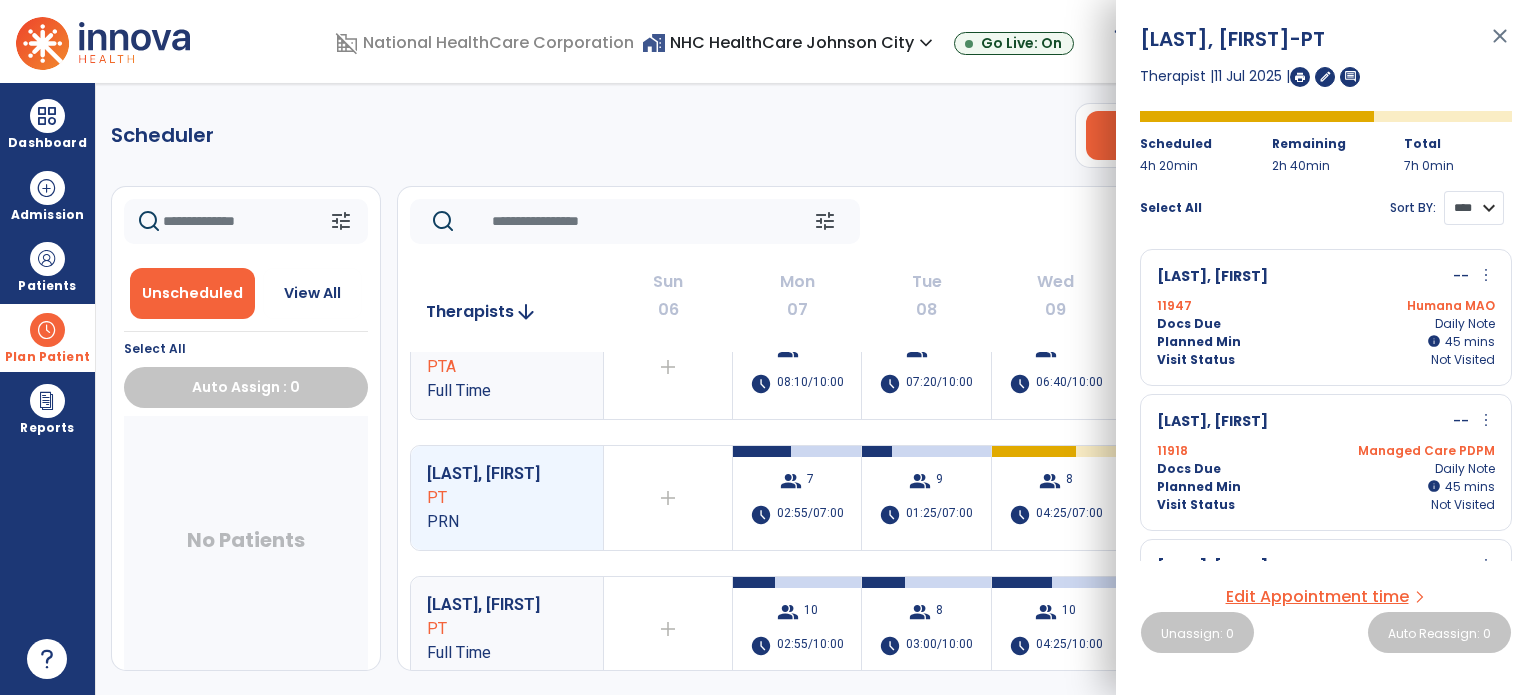 click on "**** ****" at bounding box center (1474, 208) 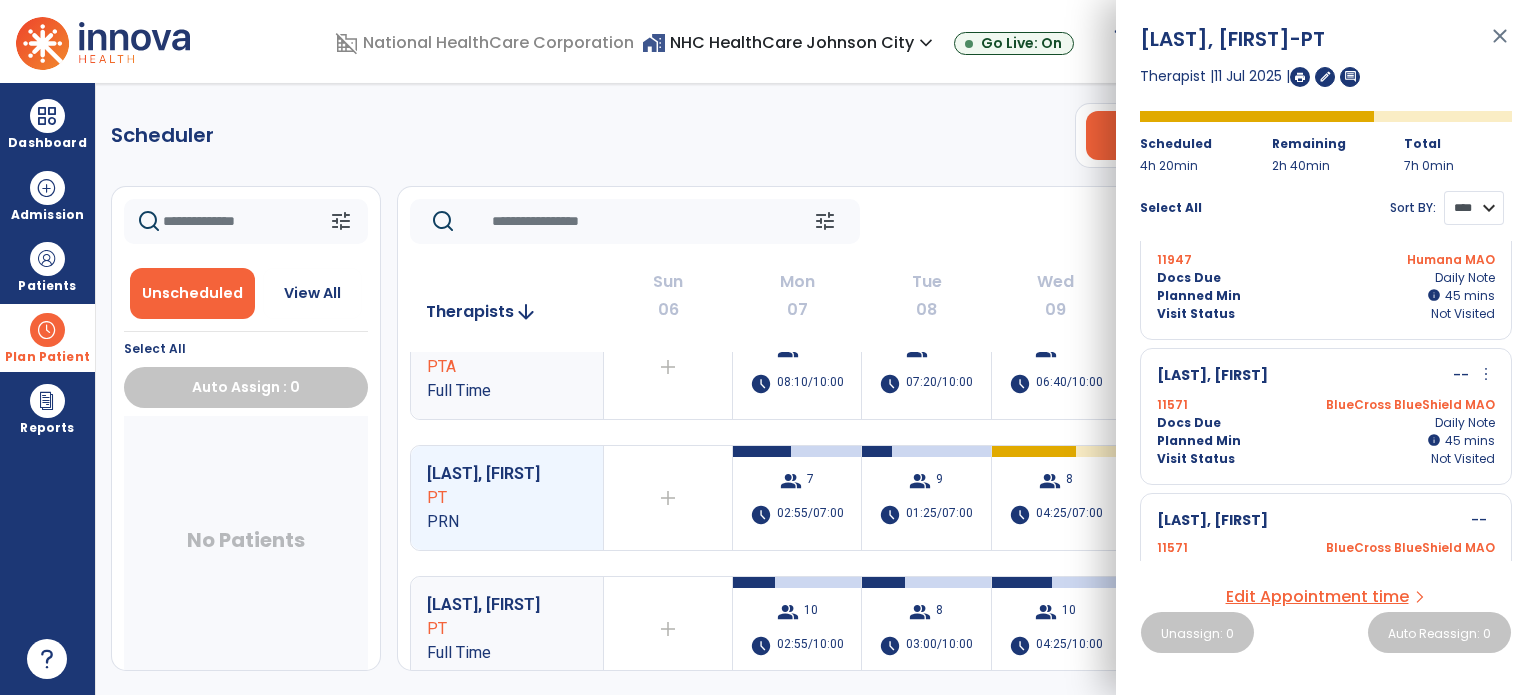 scroll, scrollTop: 1259, scrollLeft: 0, axis: vertical 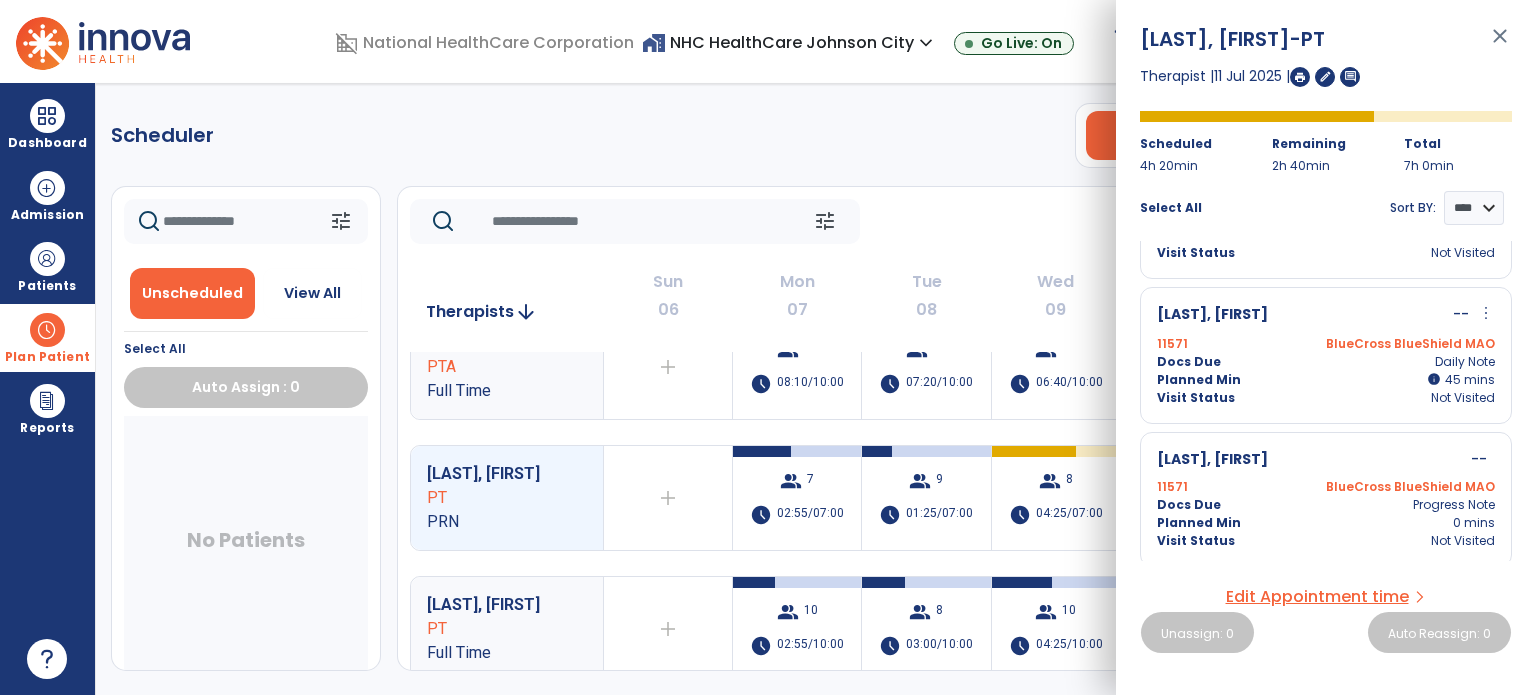 click on "tune   Today  chevron_left Jul 6, 2025 - Jul 12, 2025  *********  calendar_today  chevron_right" 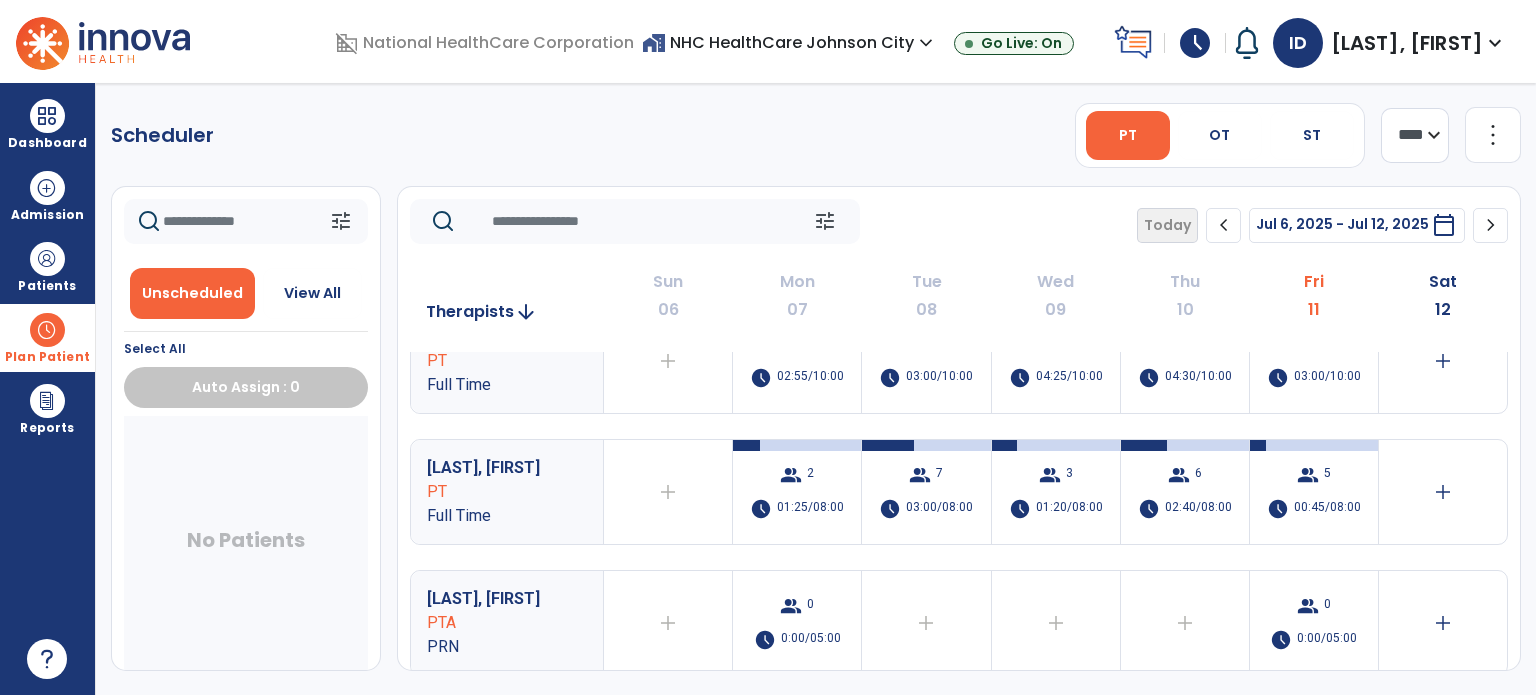 scroll, scrollTop: 308, scrollLeft: 0, axis: vertical 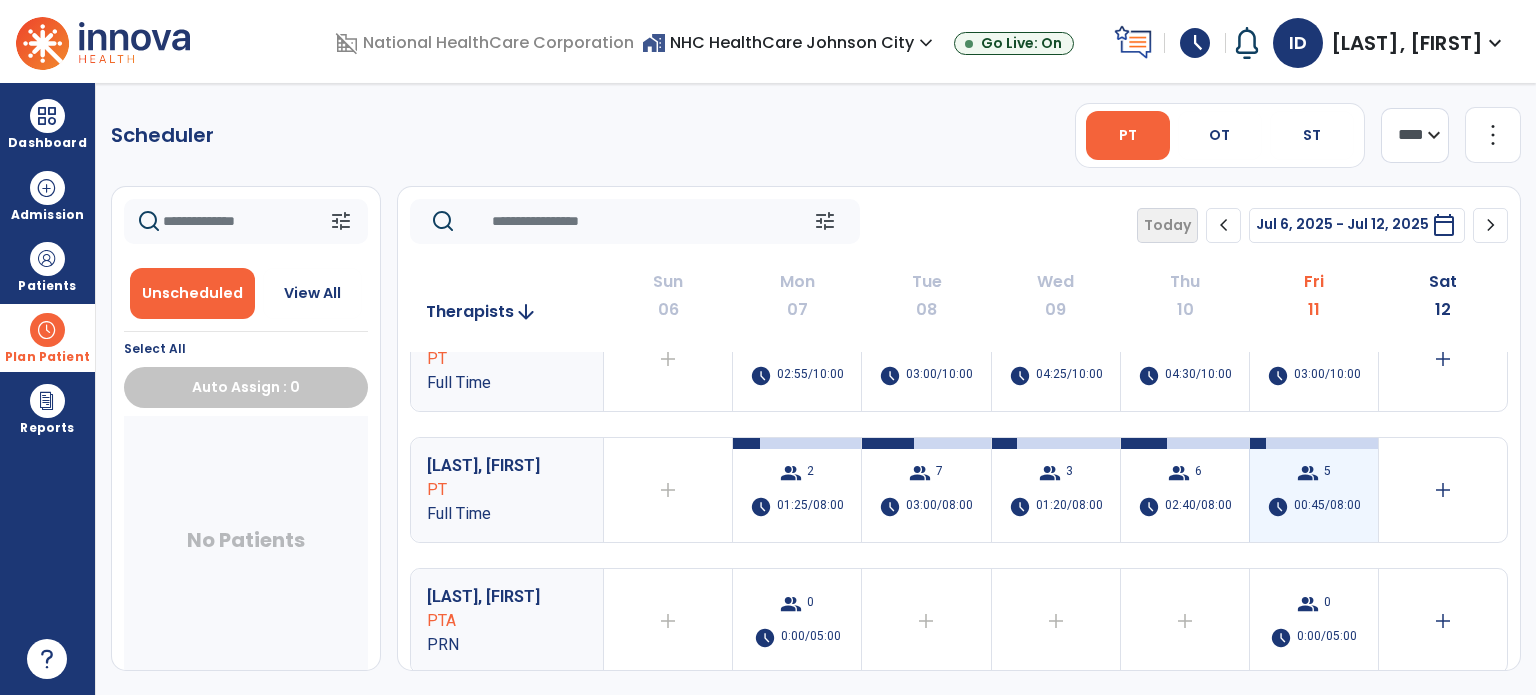 click on "group  5  schedule  00:45/08:00" at bounding box center (1314, 490) 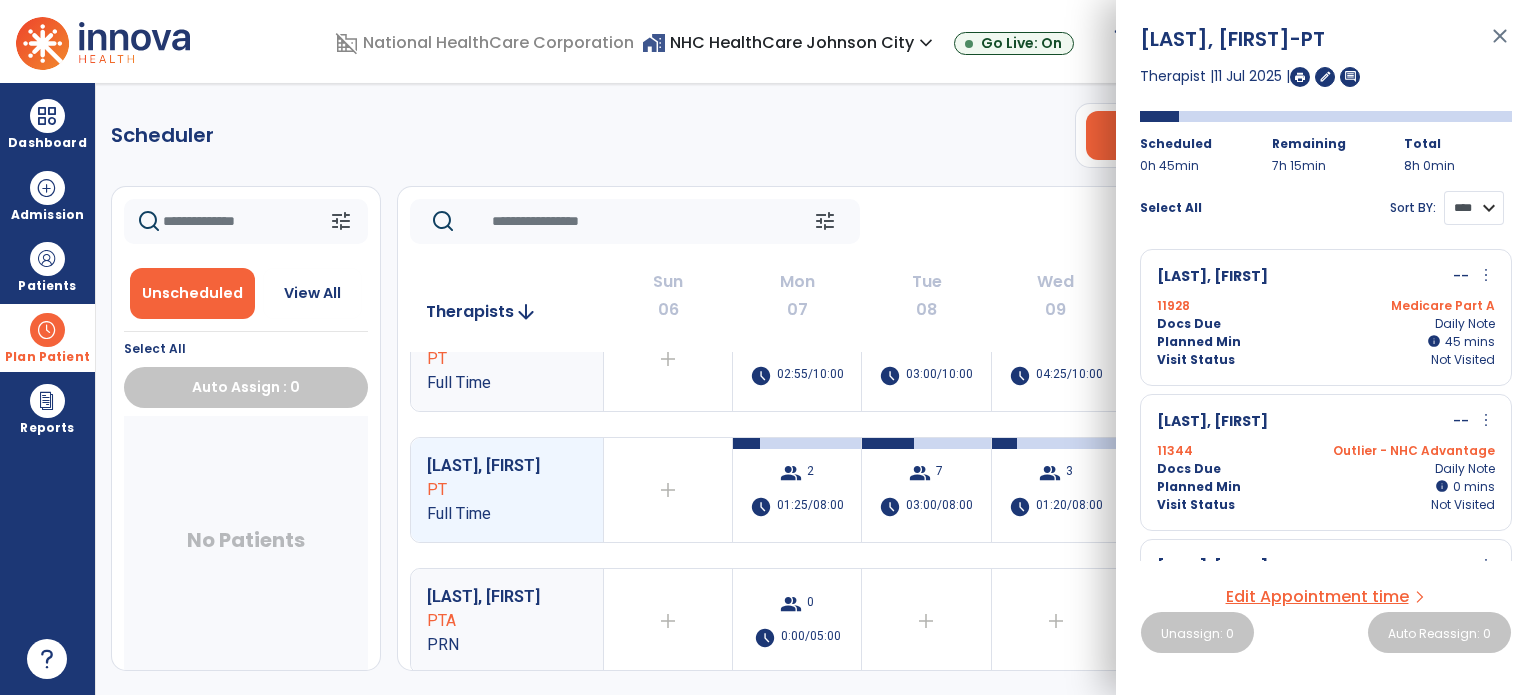 click on "**** ****" at bounding box center [1474, 208] 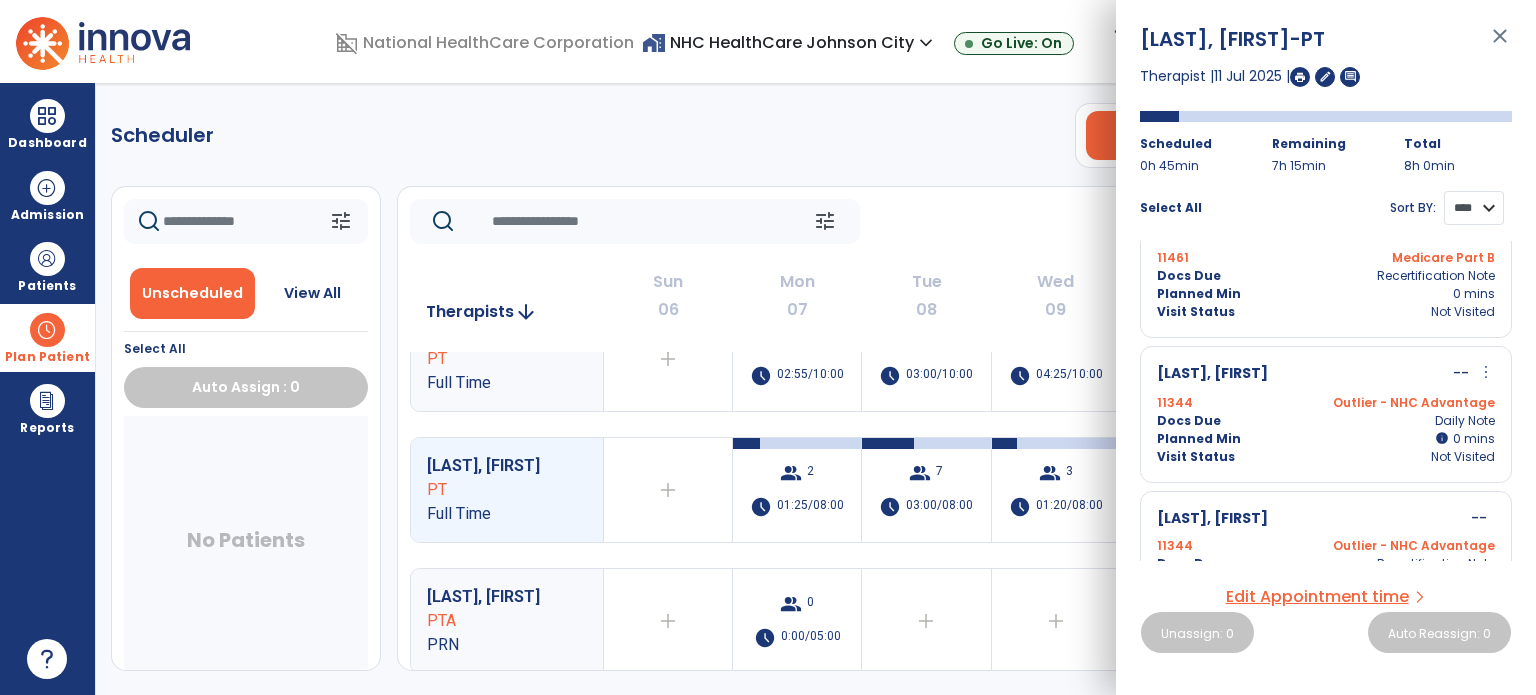 scroll, scrollTop: 398, scrollLeft: 0, axis: vertical 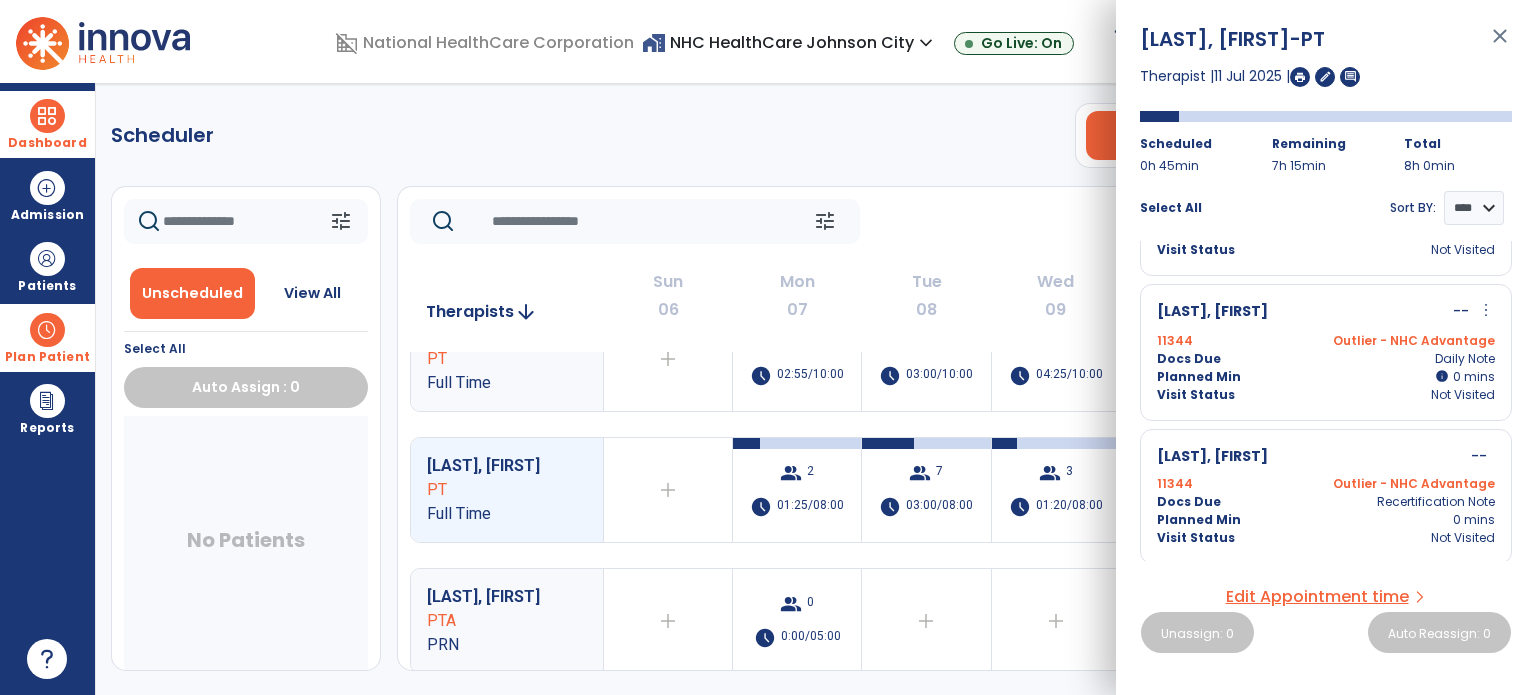 click on "Dashboard" at bounding box center [47, 143] 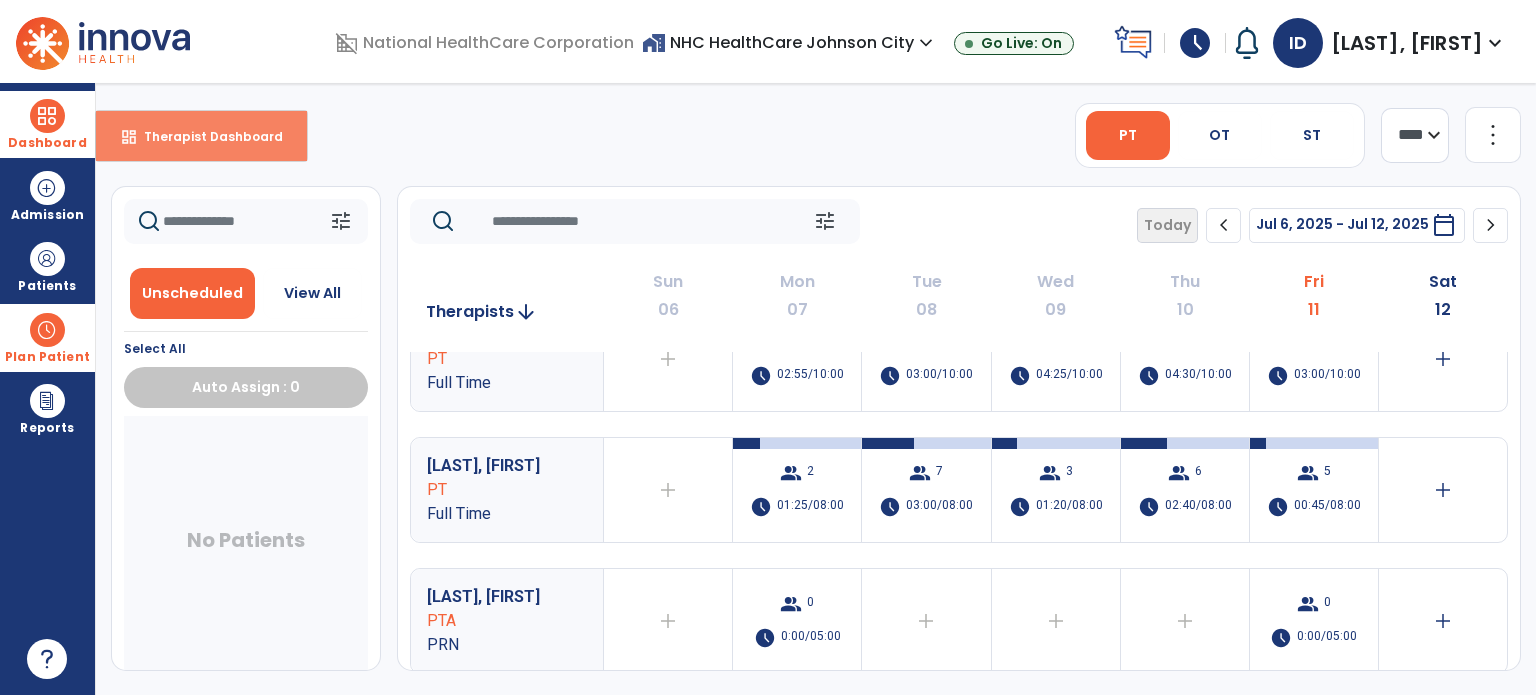 click on "dashboard" at bounding box center (129, 137) 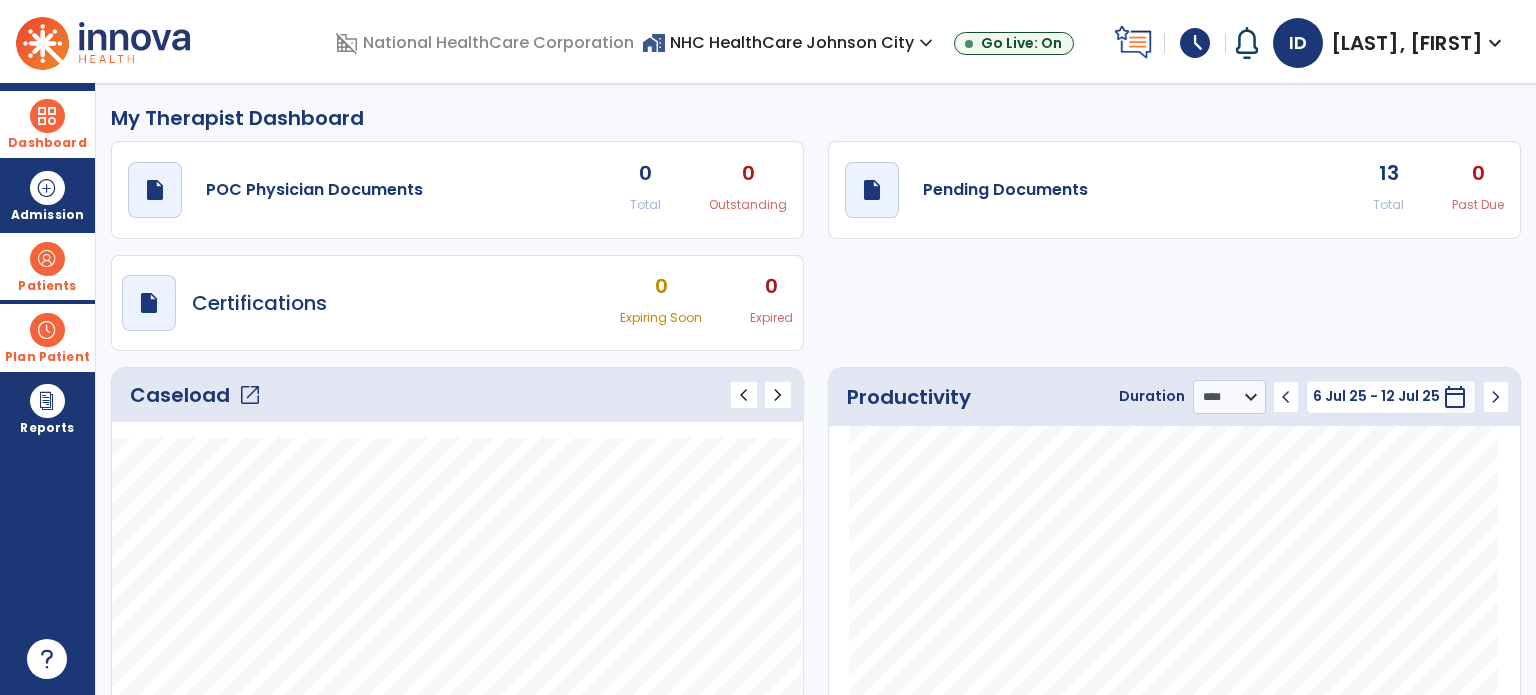 click on "Patients" at bounding box center [47, 266] 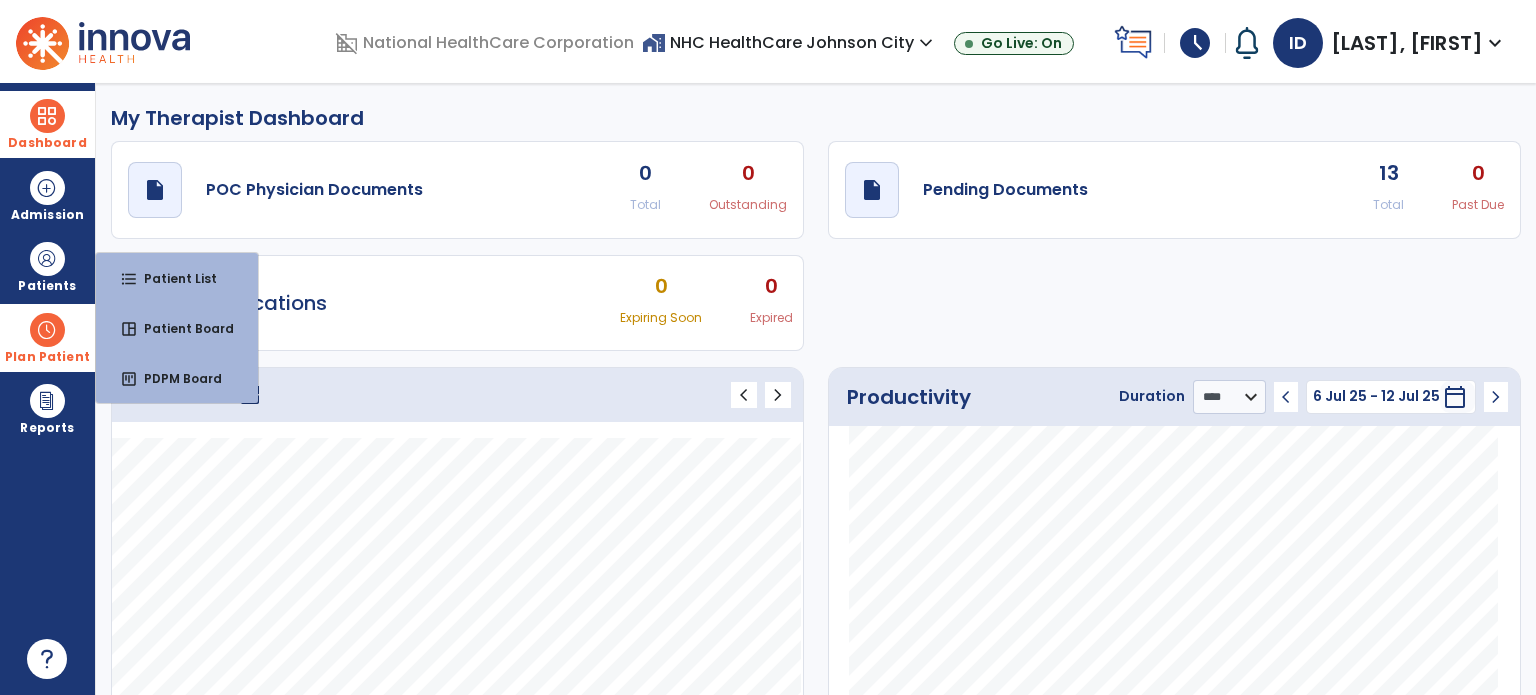 click on "Plan Patient" at bounding box center (47, 266) 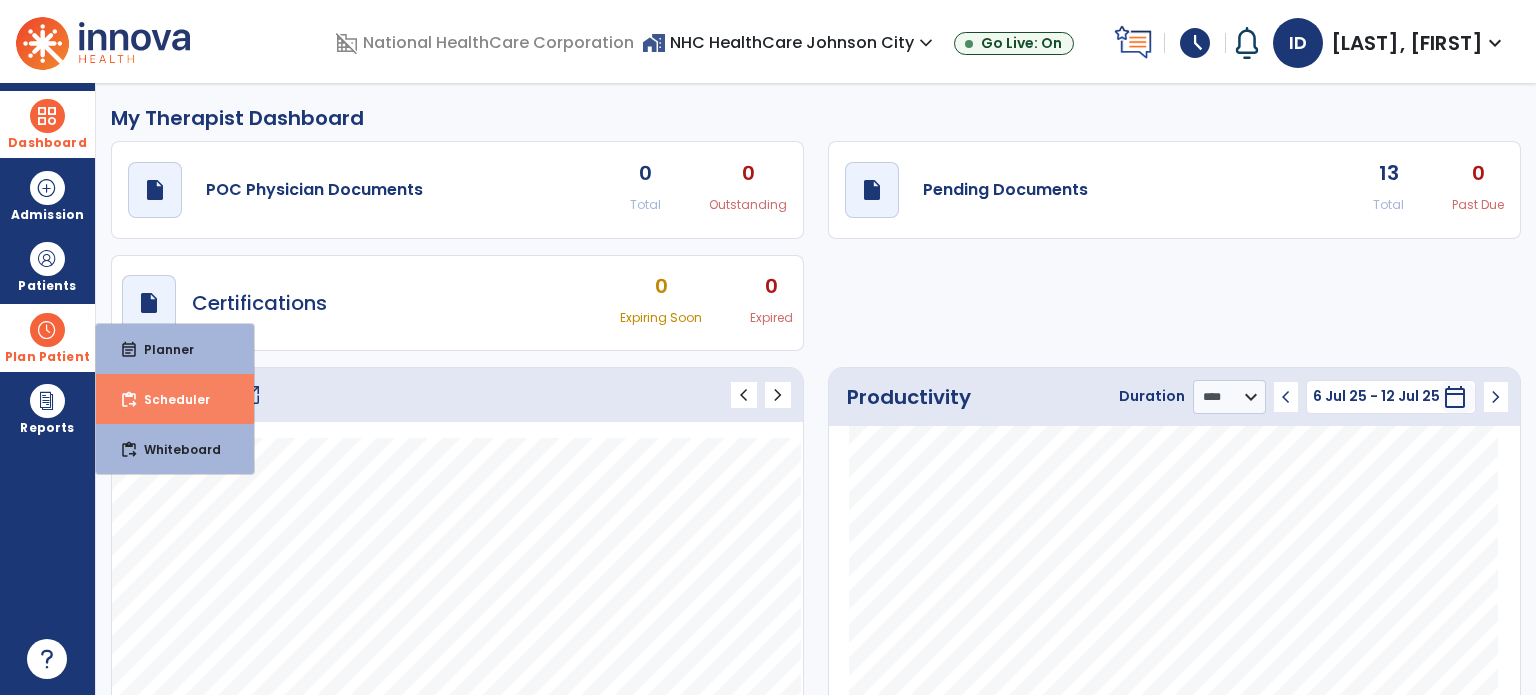 click on "content_paste_go  Scheduler" at bounding box center (175, 399) 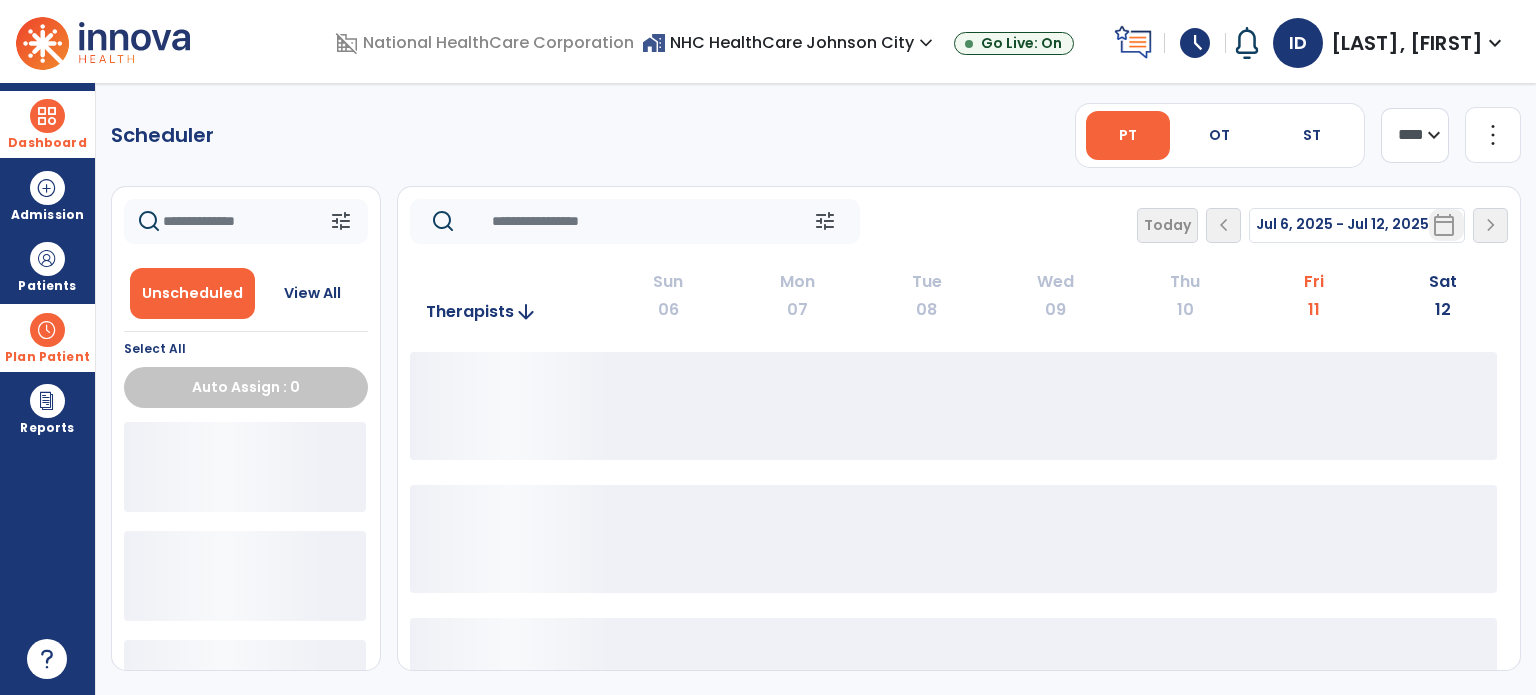 click on "Plan Patient" at bounding box center [47, 337] 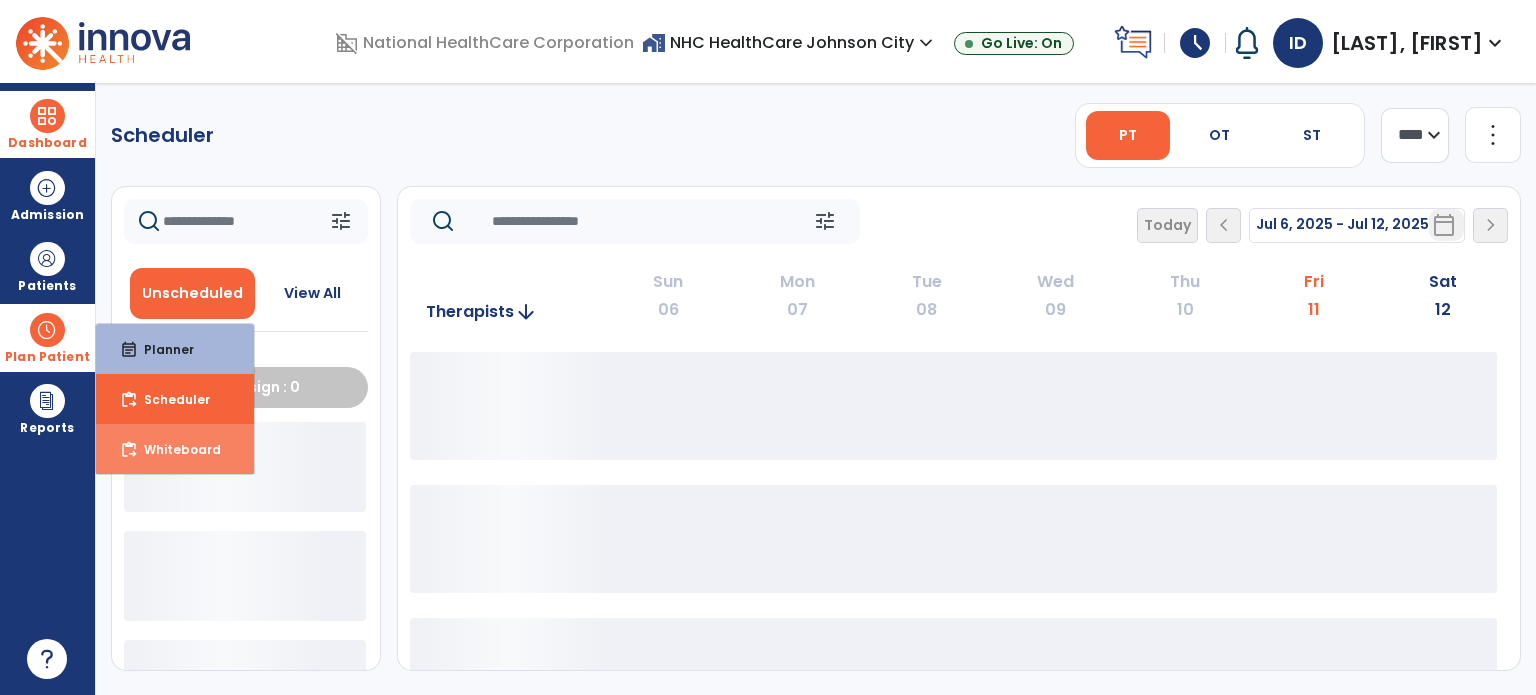 click on "content_paste_go" at bounding box center [129, 450] 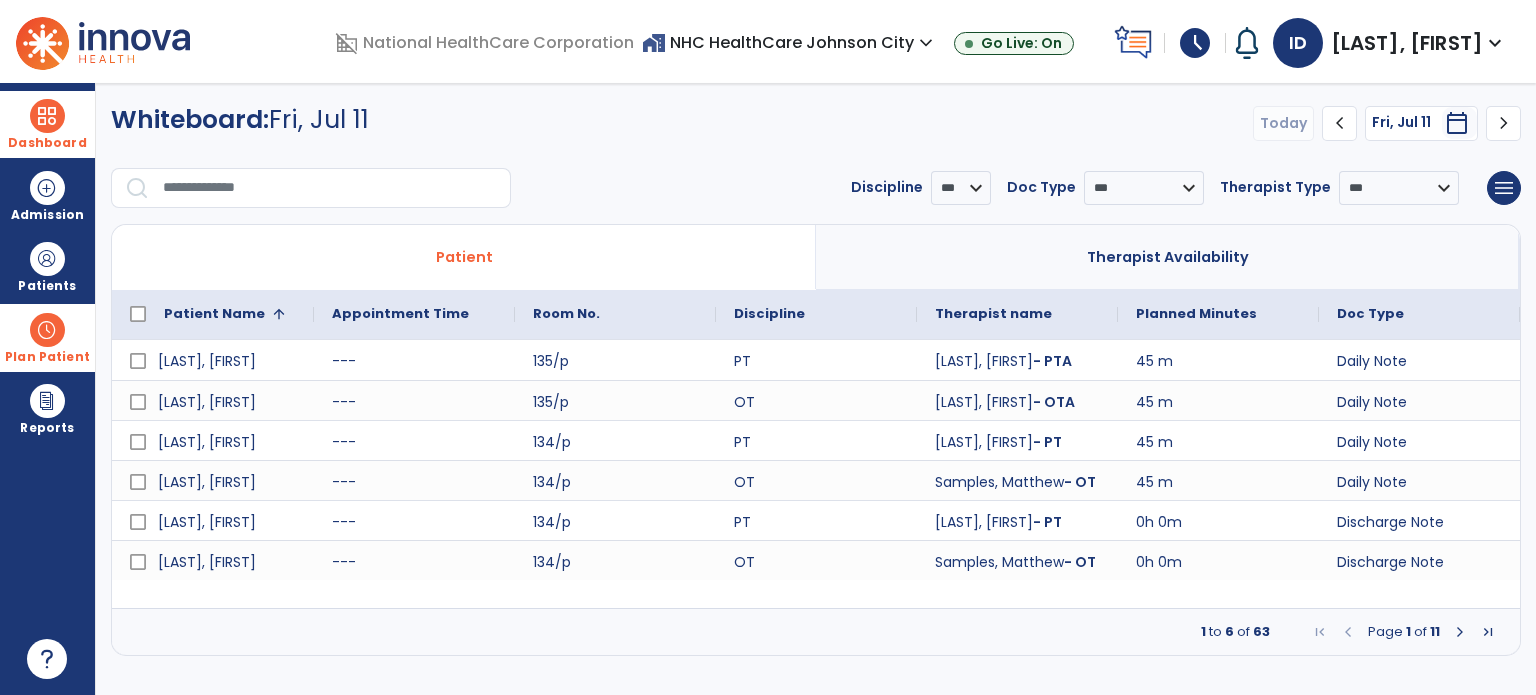click at bounding box center (1460, 632) 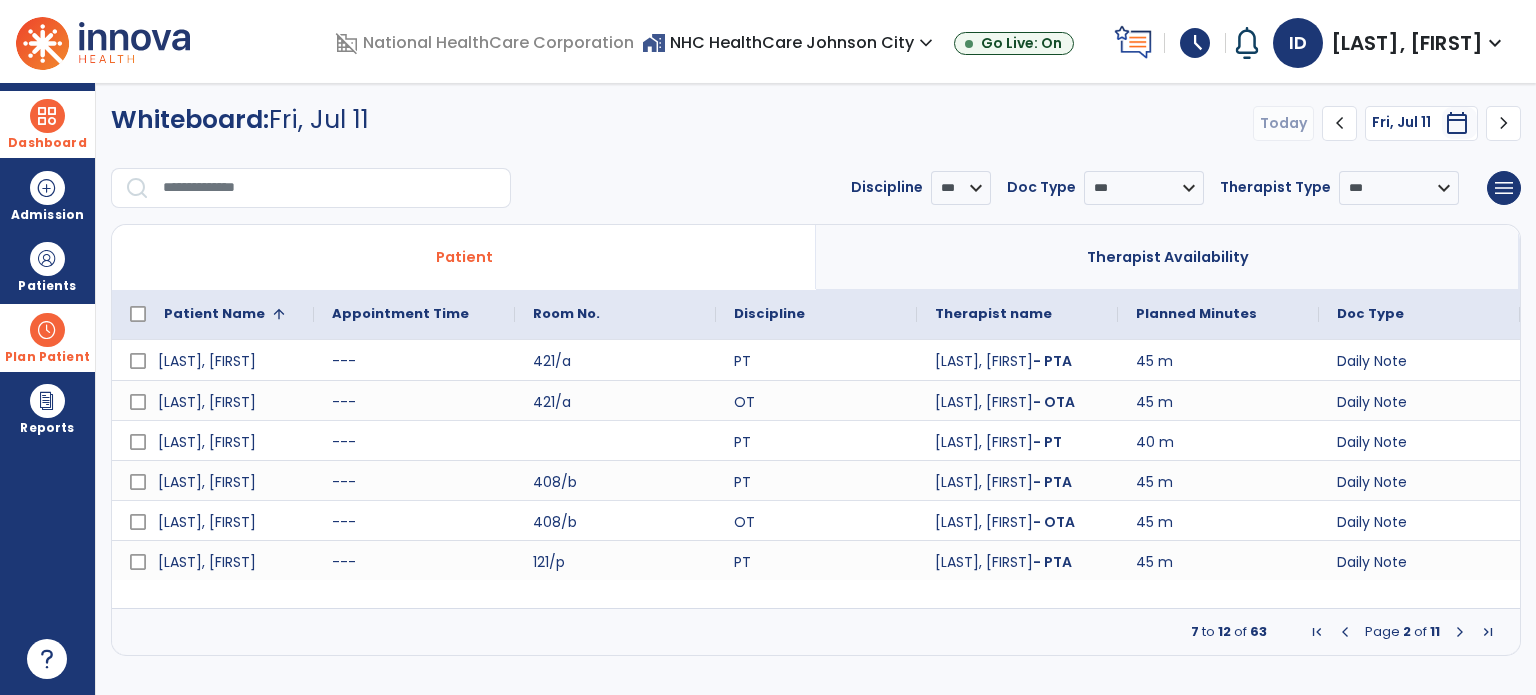 click at bounding box center [1460, 632] 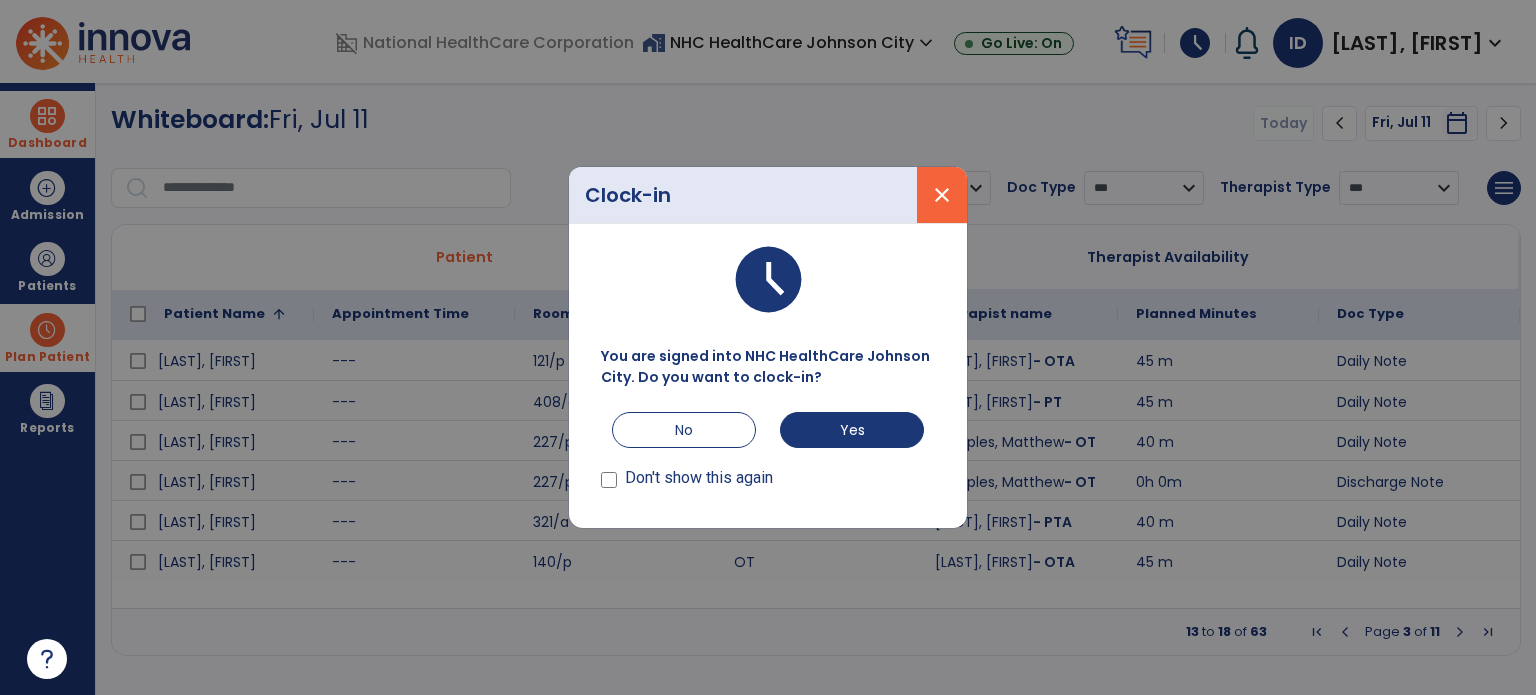 click on "close" at bounding box center (942, 195) 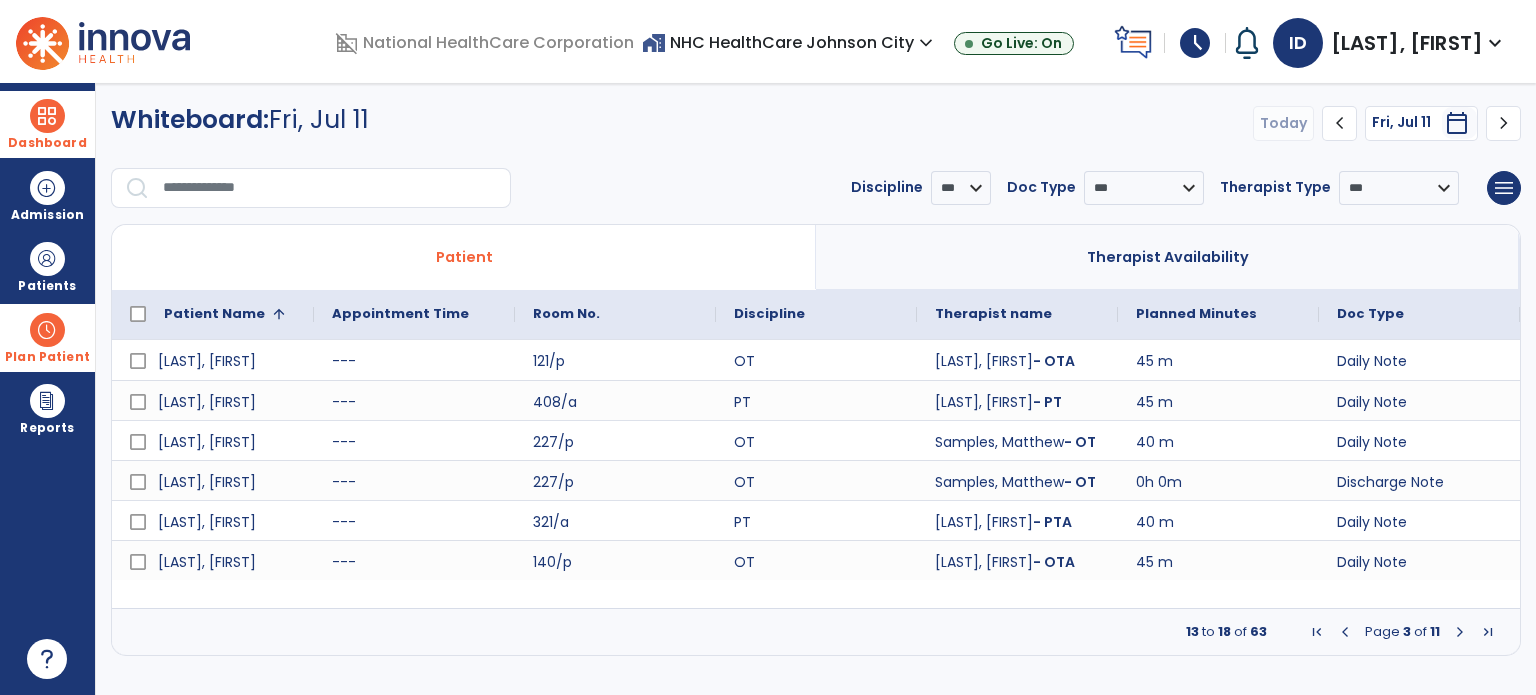 click at bounding box center [1460, 632] 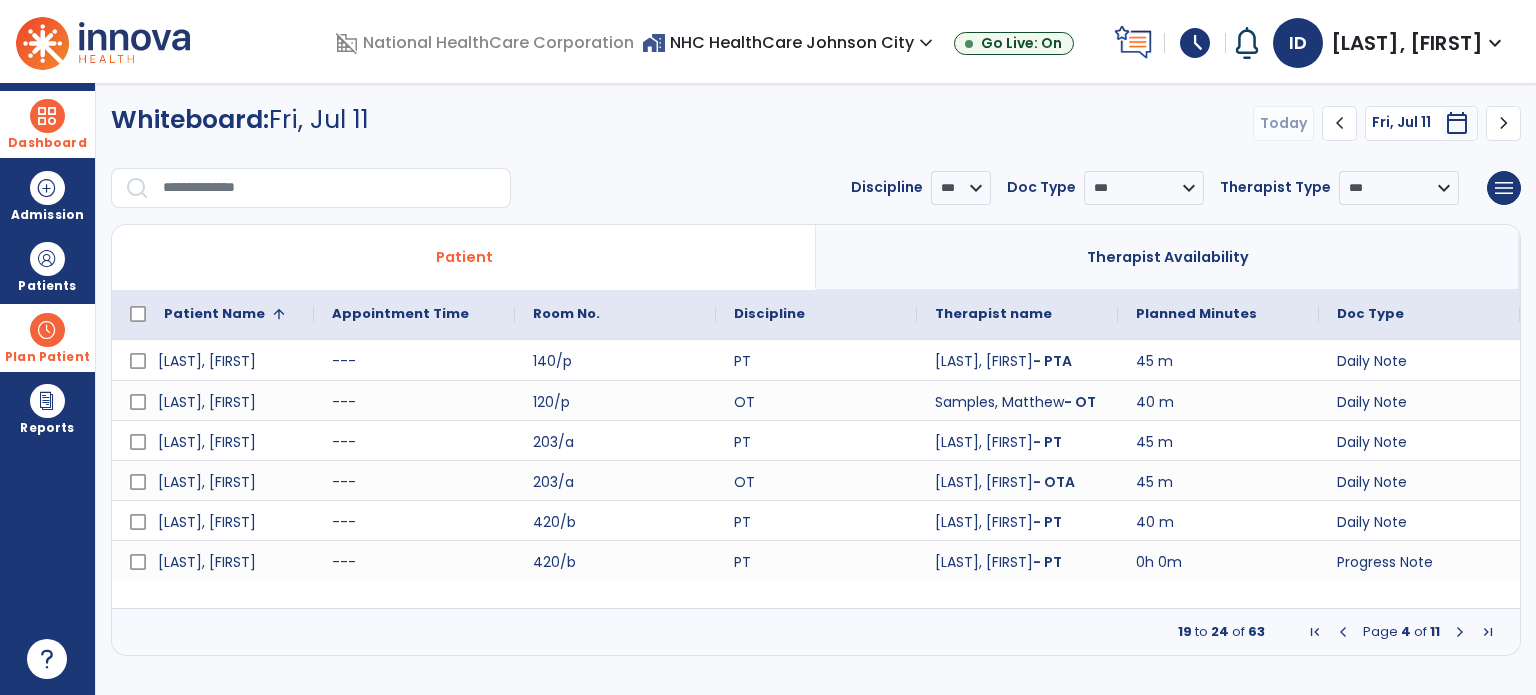 click at bounding box center [1460, 632] 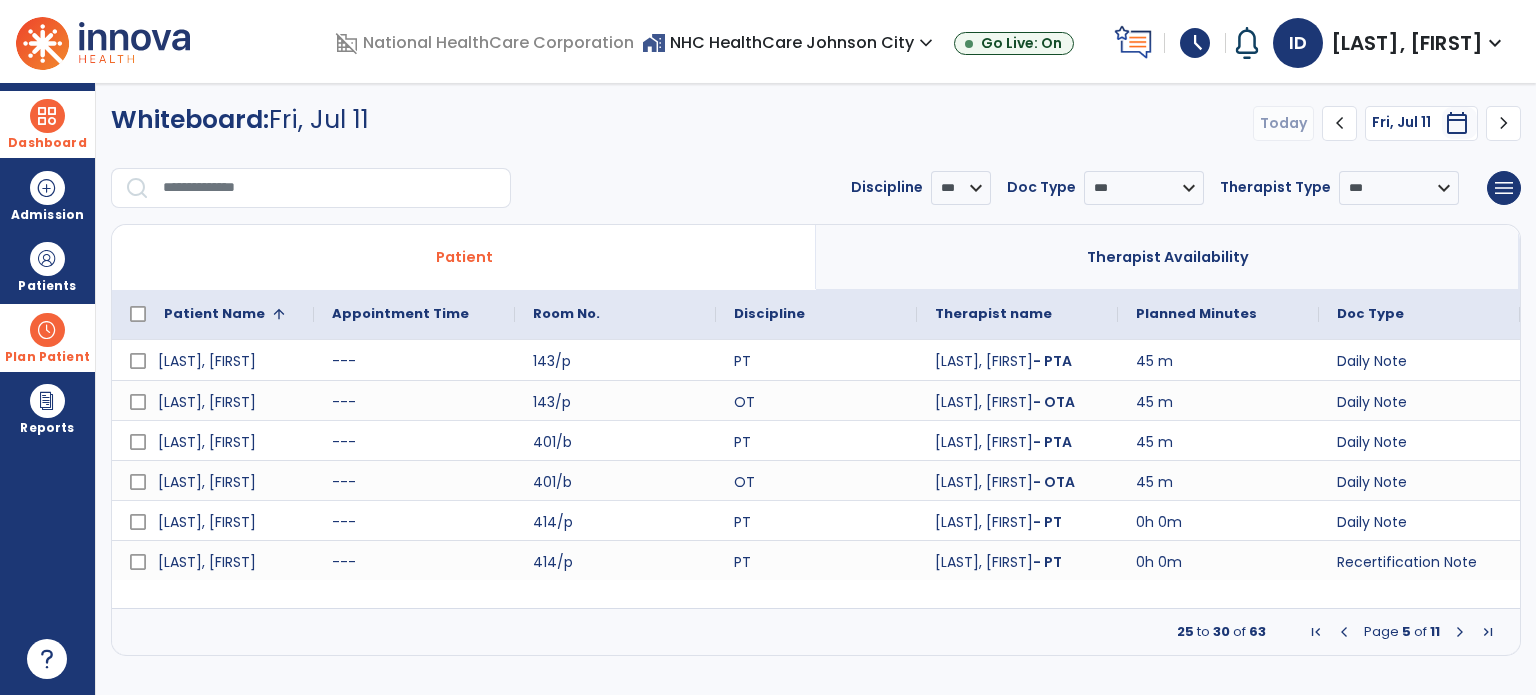 click at bounding box center [1460, 632] 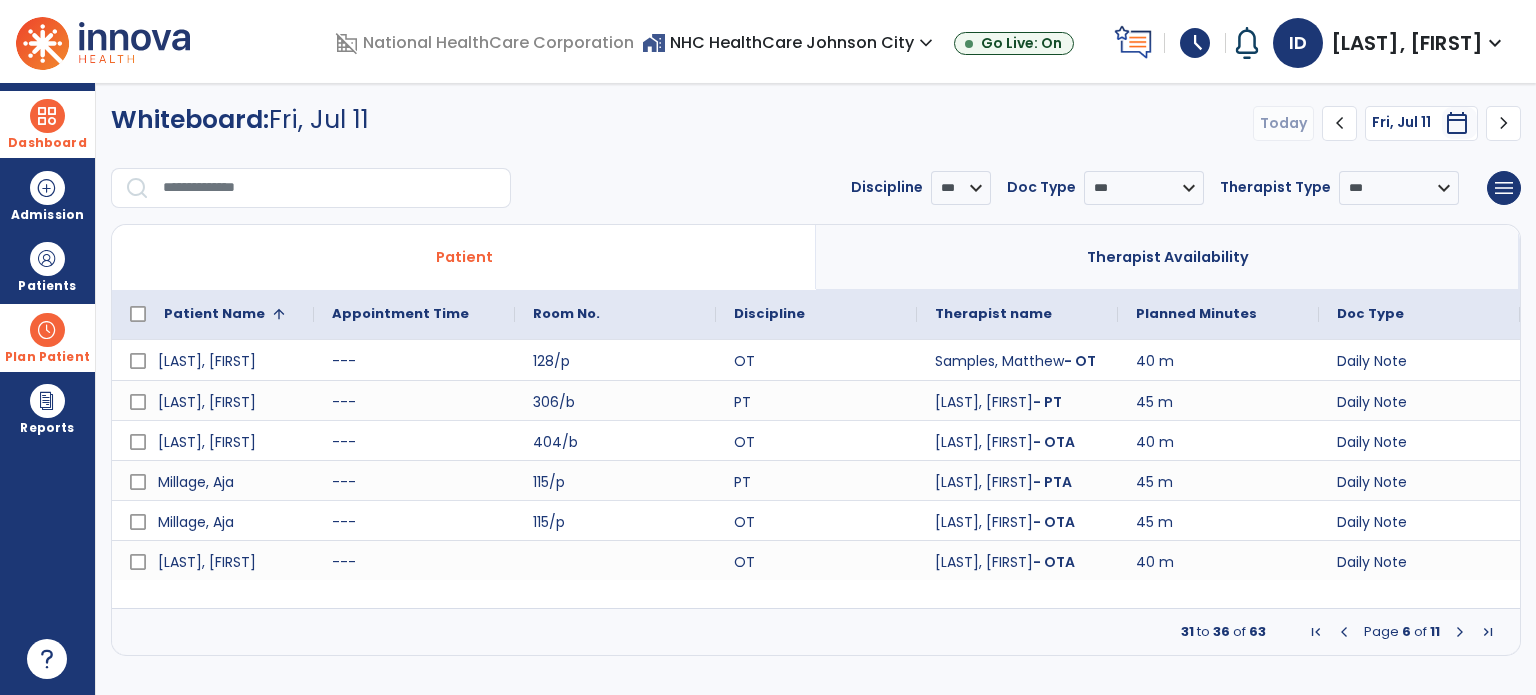 click at bounding box center [1460, 632] 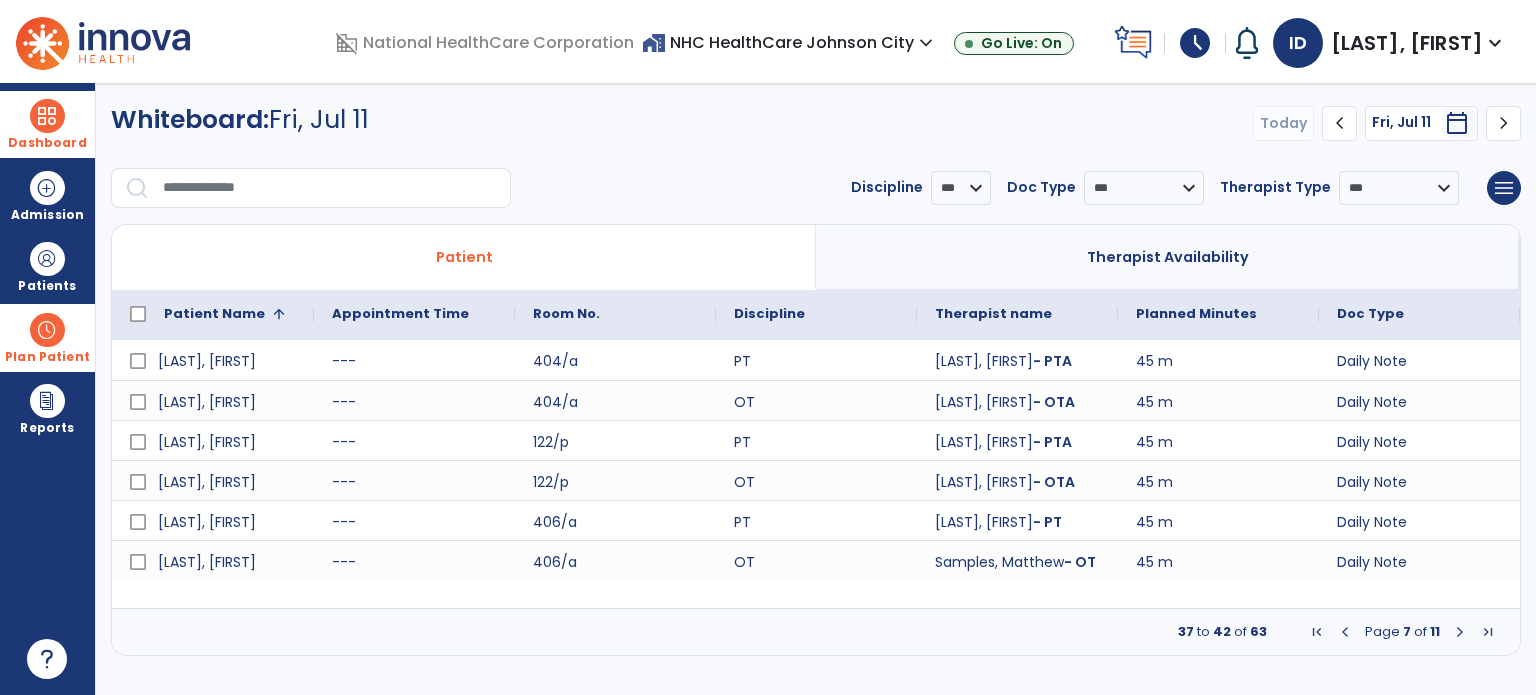 click at bounding box center [1460, 632] 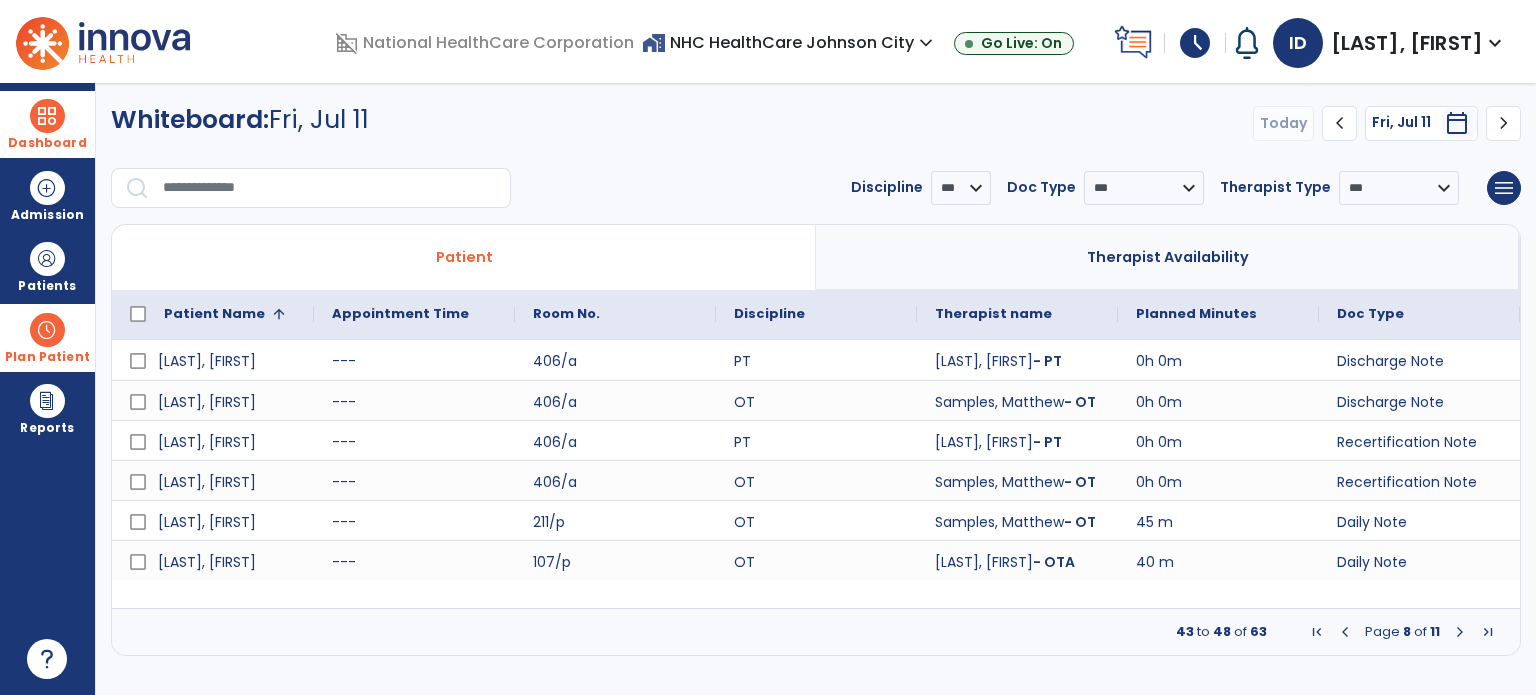 click at bounding box center (1460, 632) 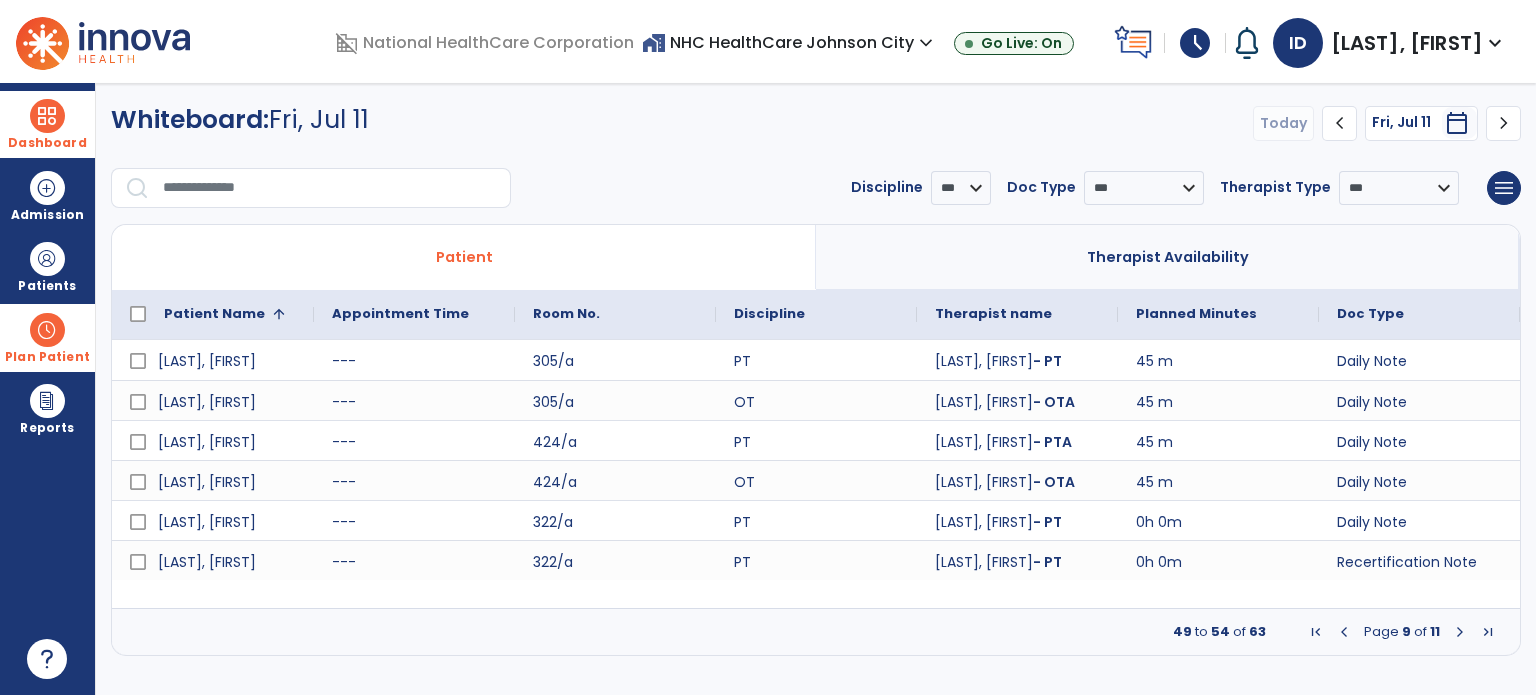 click at bounding box center [1460, 632] 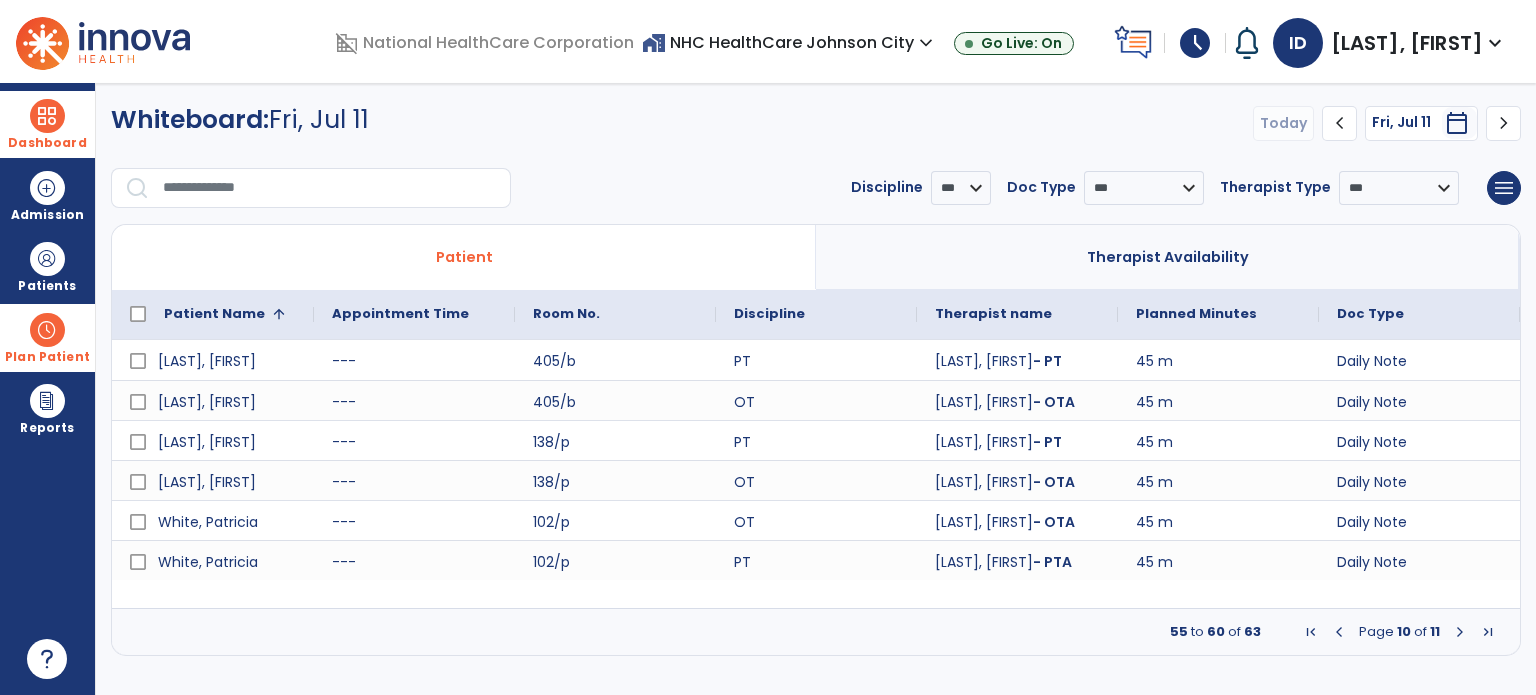 click at bounding box center [47, 330] 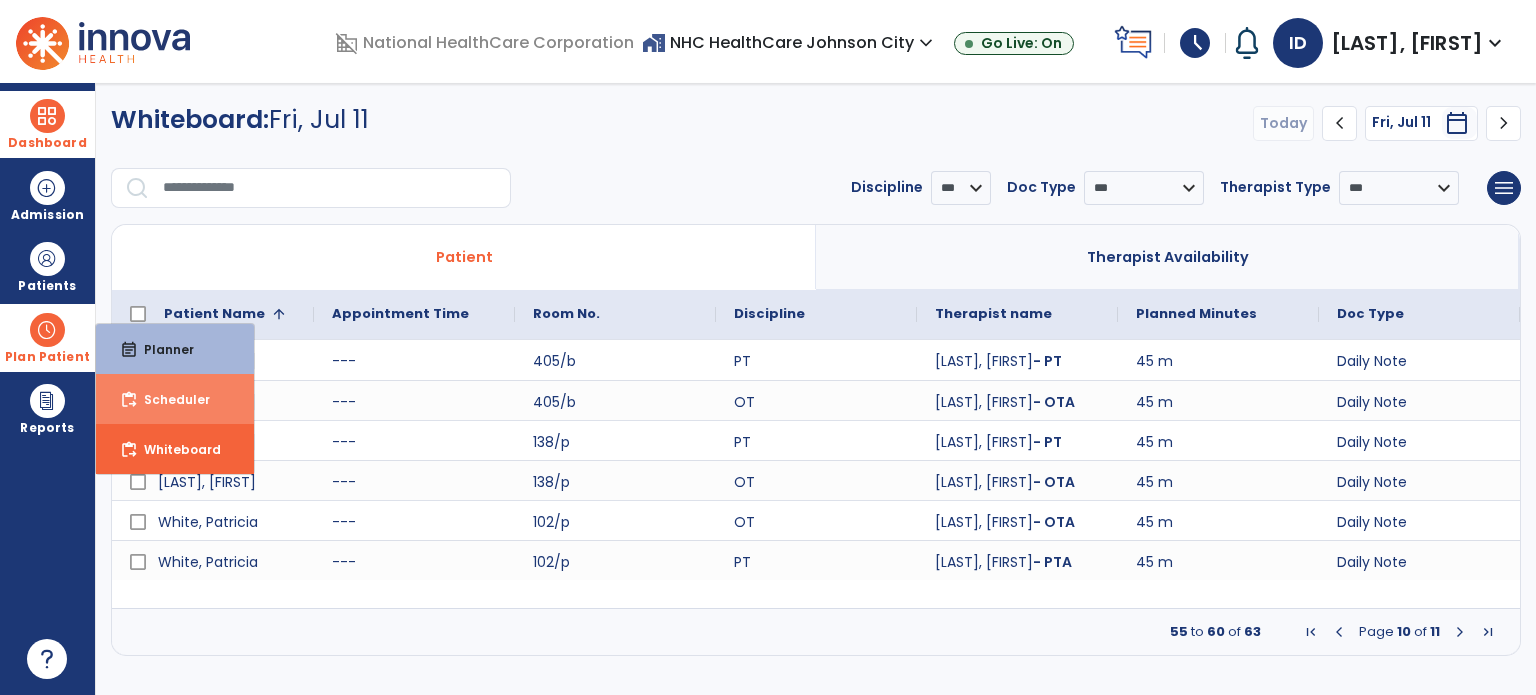 click on "Scheduler" at bounding box center (169, 399) 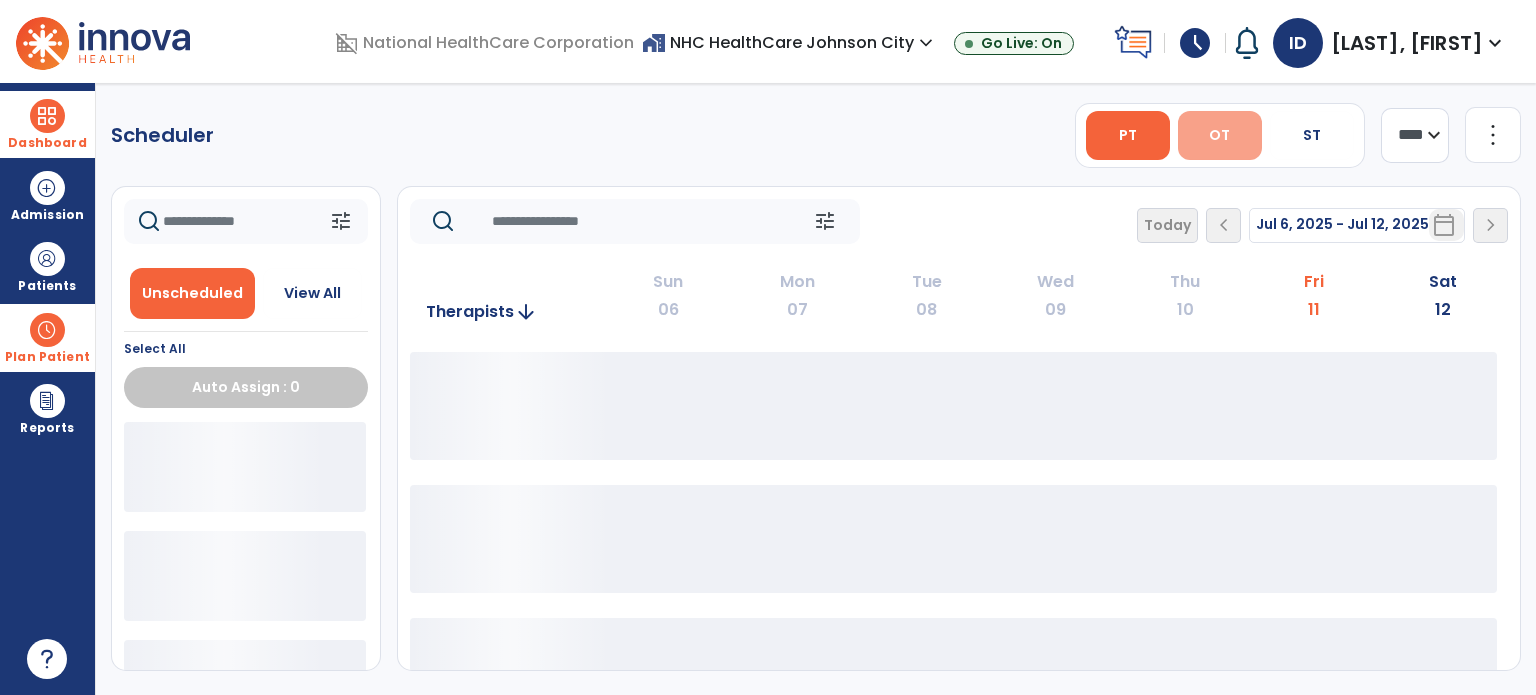 click on "OT" at bounding box center [1220, 135] 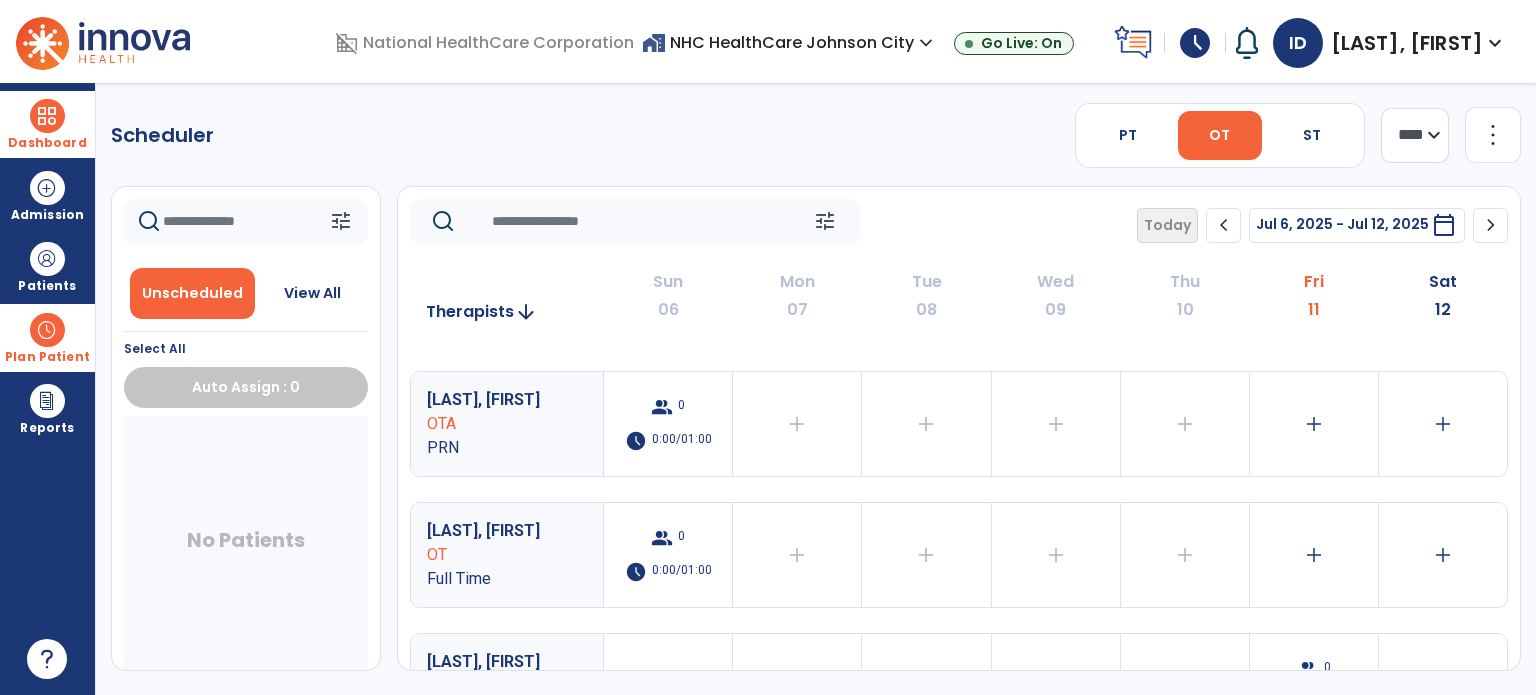 scroll, scrollTop: 702, scrollLeft: 0, axis: vertical 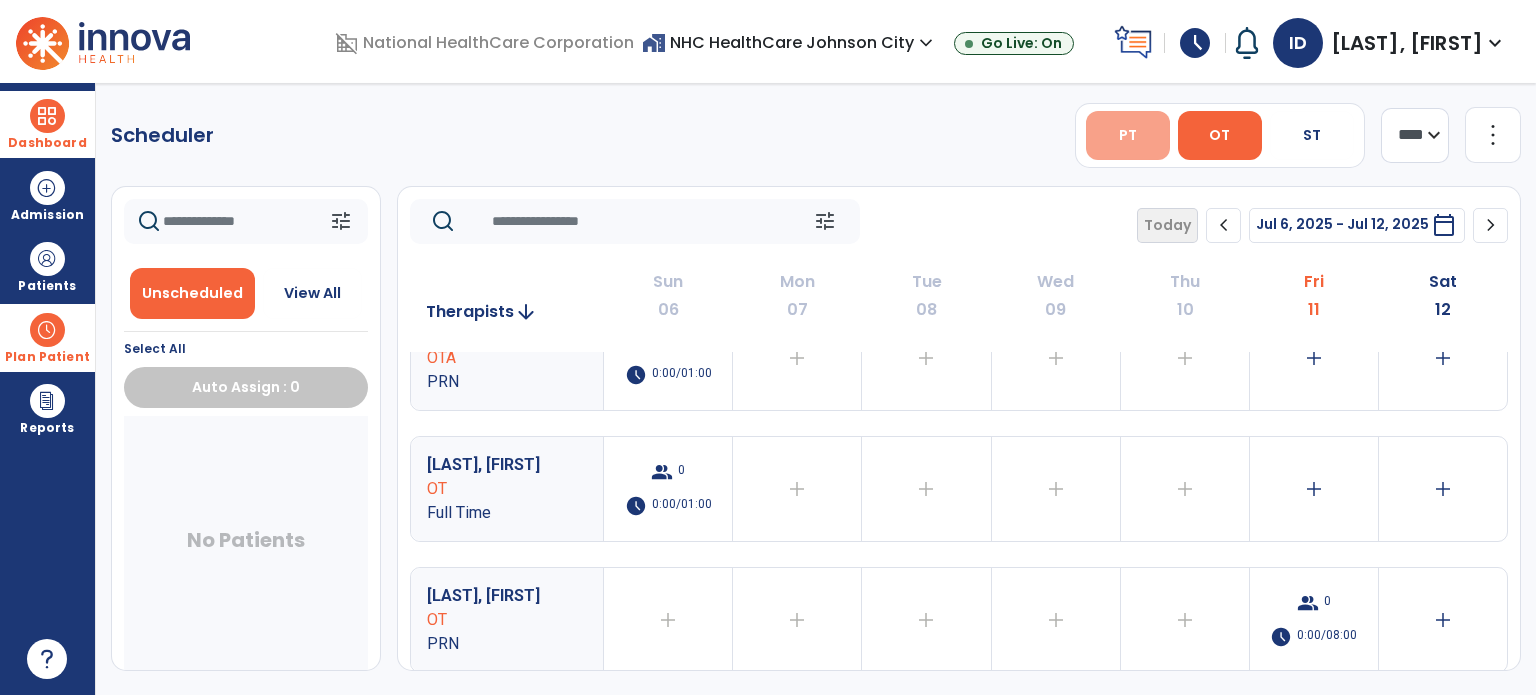 click on "PT" at bounding box center (1128, 135) 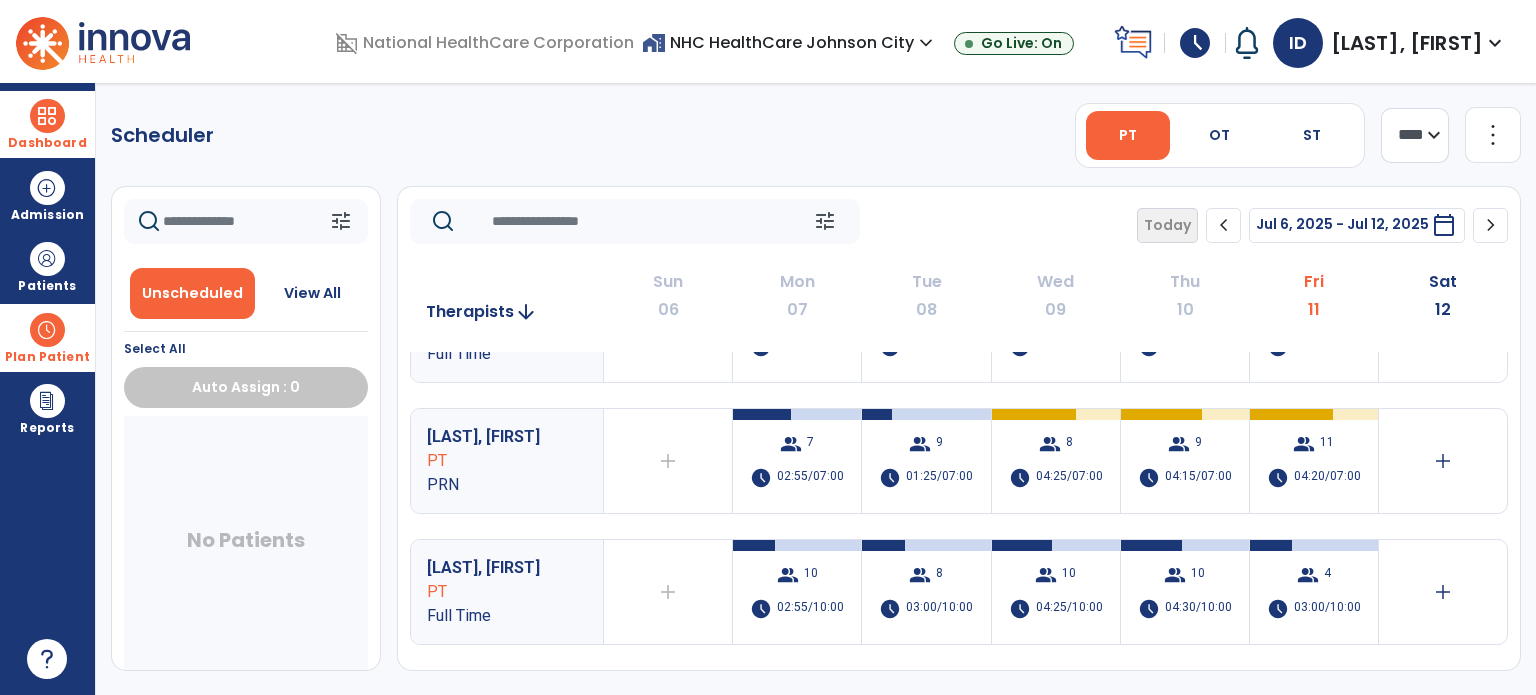 scroll, scrollTop: 73, scrollLeft: 0, axis: vertical 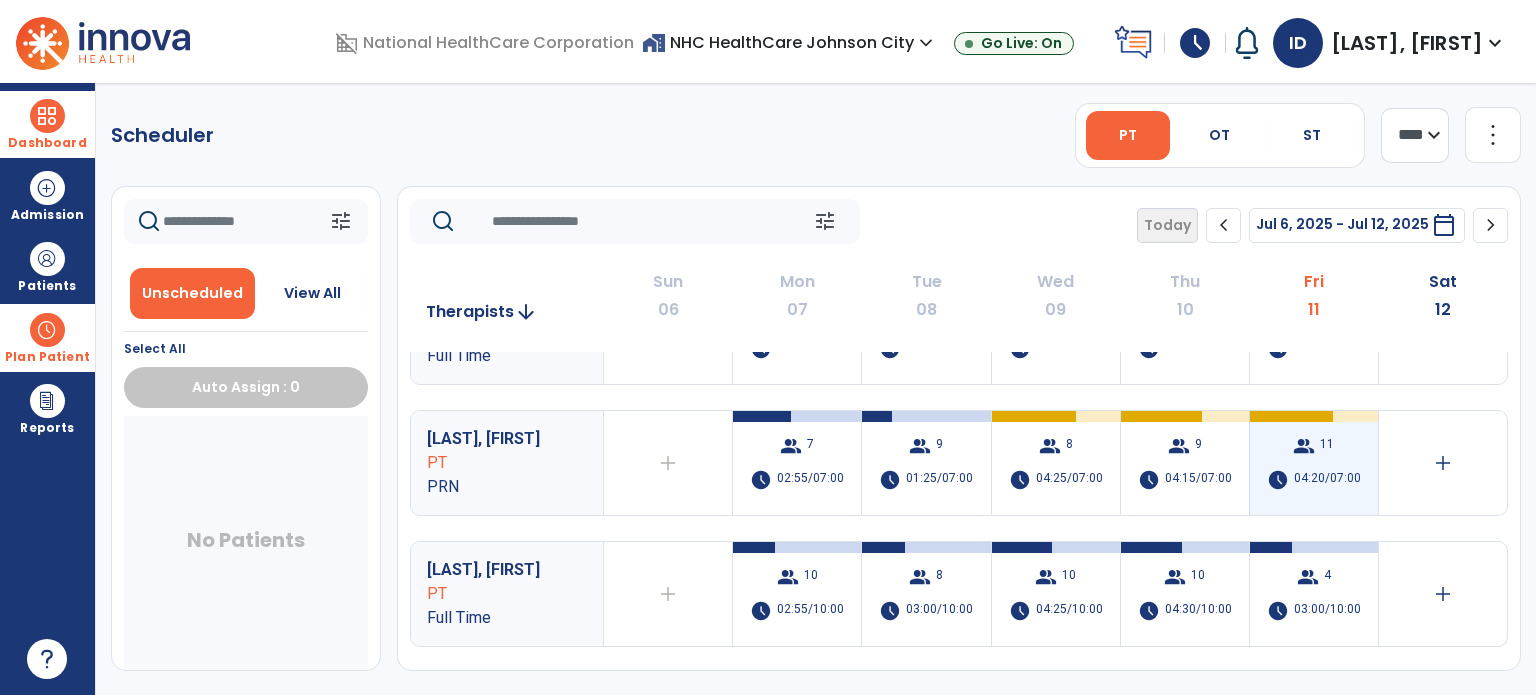 click on "group  11  schedule  04:20/07:00" at bounding box center [1314, 463] 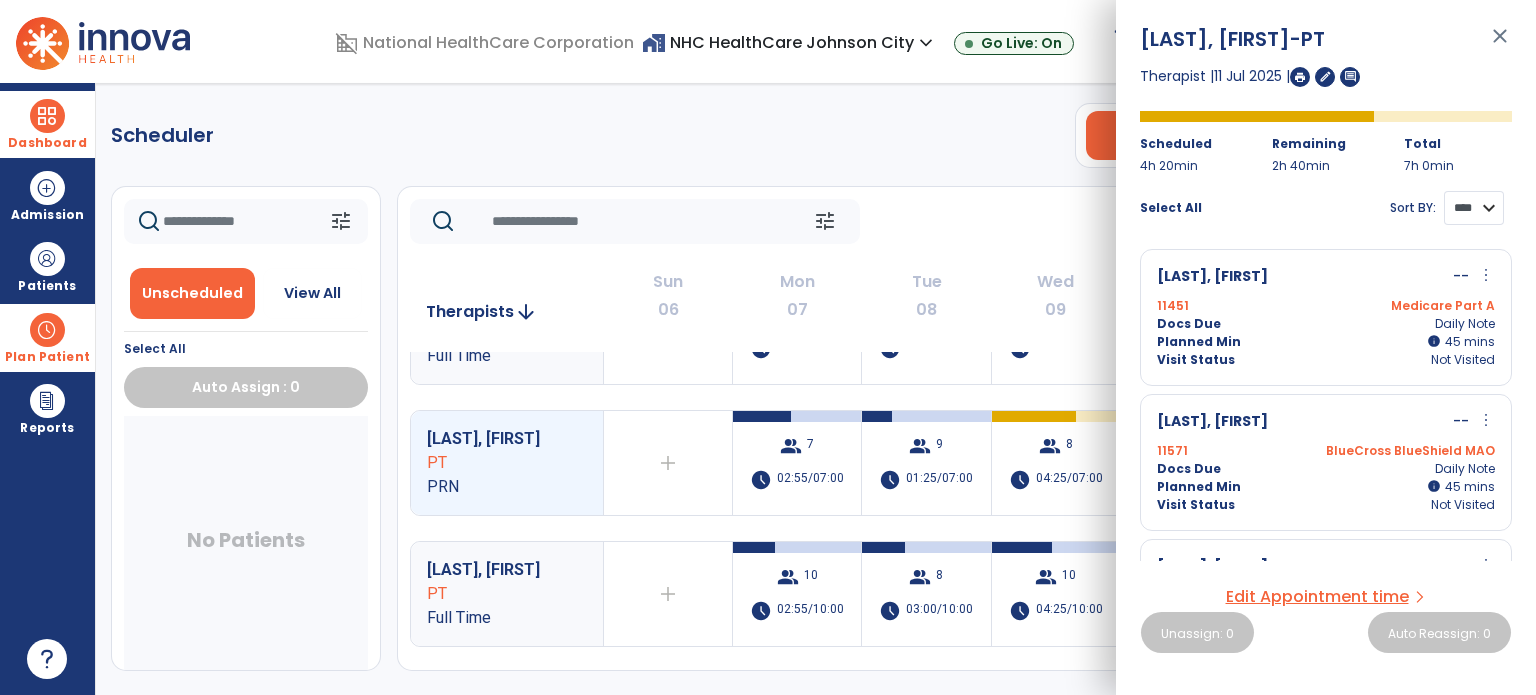 click on "**** ****" at bounding box center [1474, 208] 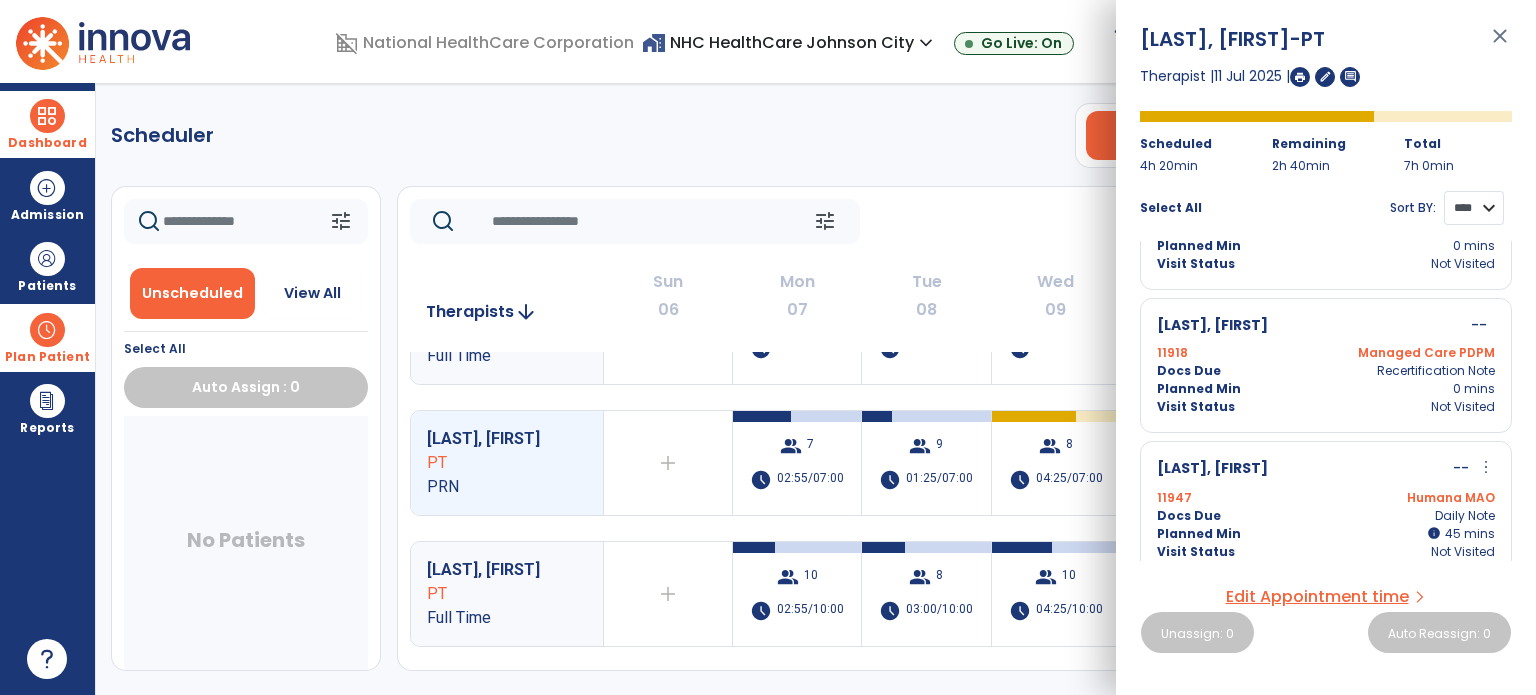 scroll, scrollTop: 960, scrollLeft: 0, axis: vertical 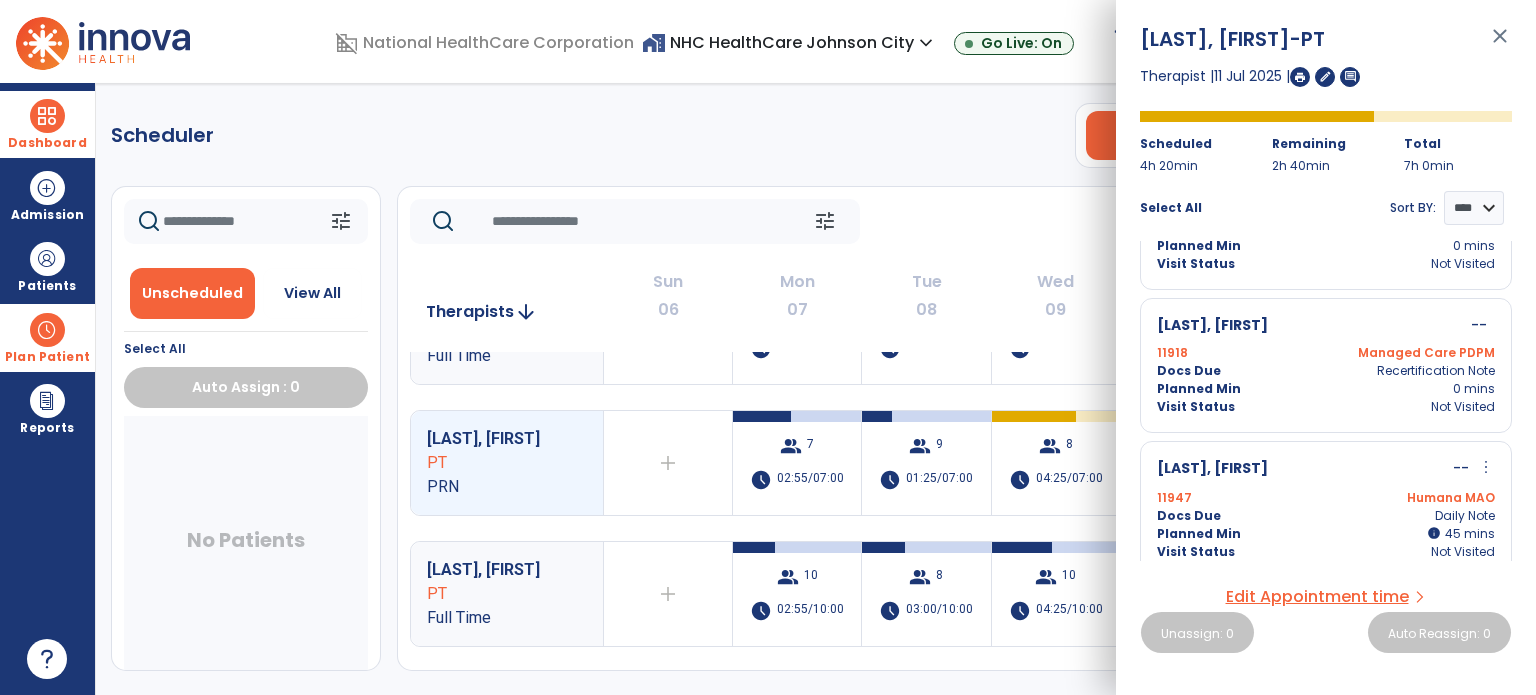 click on "tune   Today  chevron_left Jul 6, 2025 - Jul 12, 2025  *********  calendar_today  chevron_right" 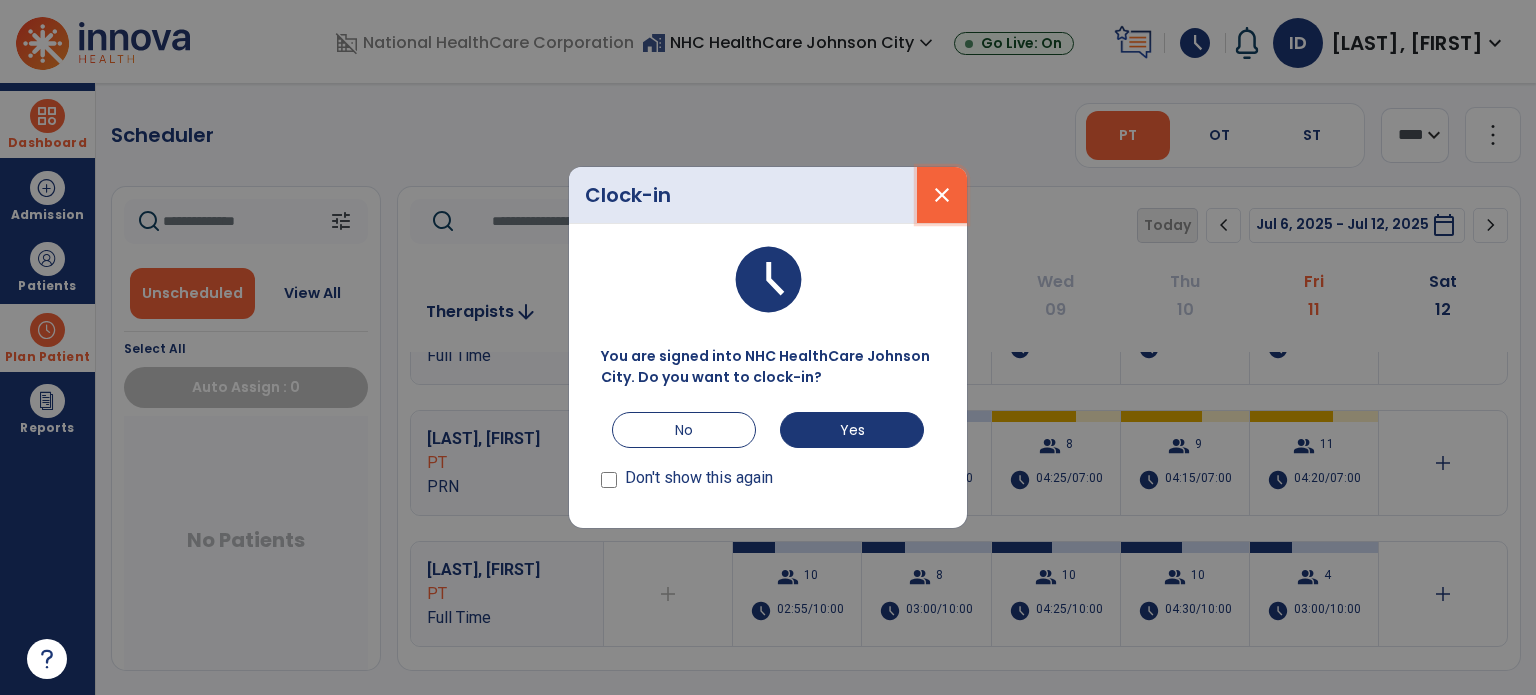 click on "close" at bounding box center [942, 195] 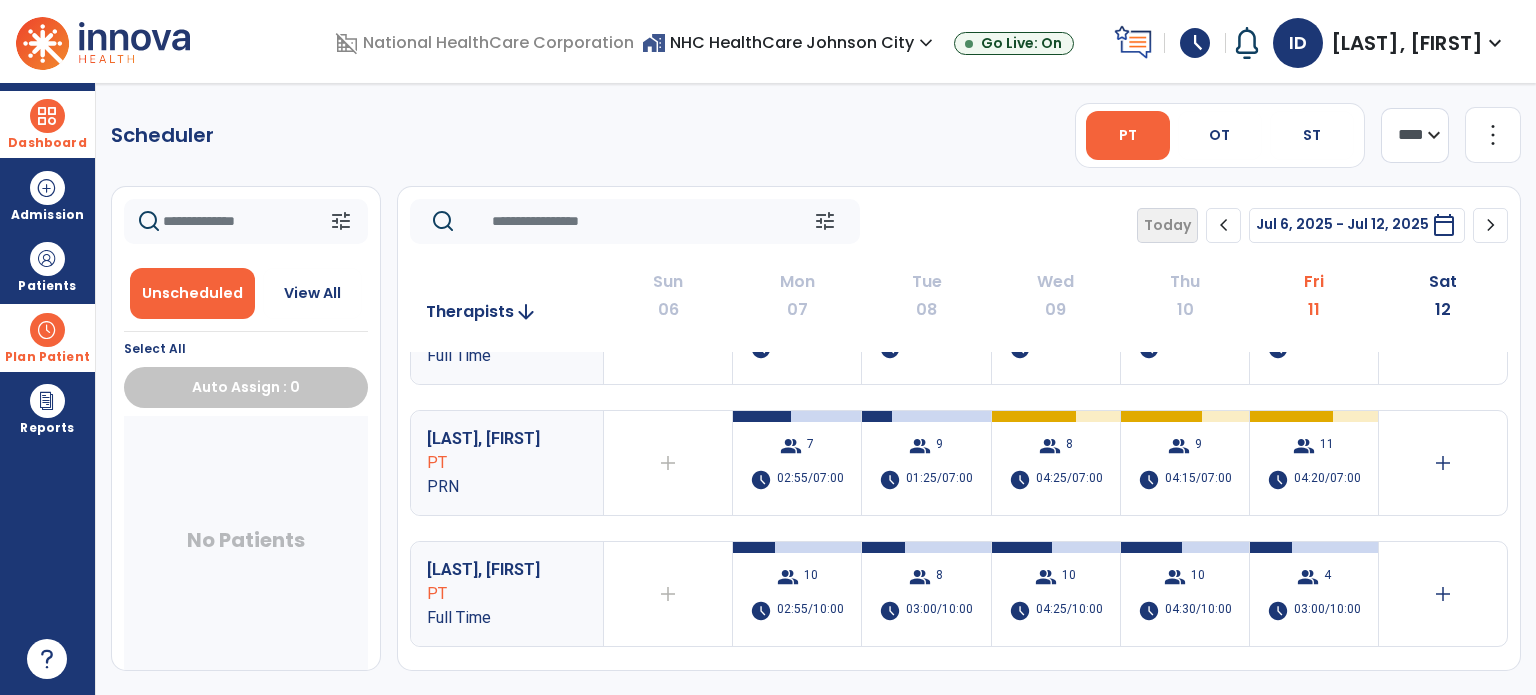 click at bounding box center (47, 116) 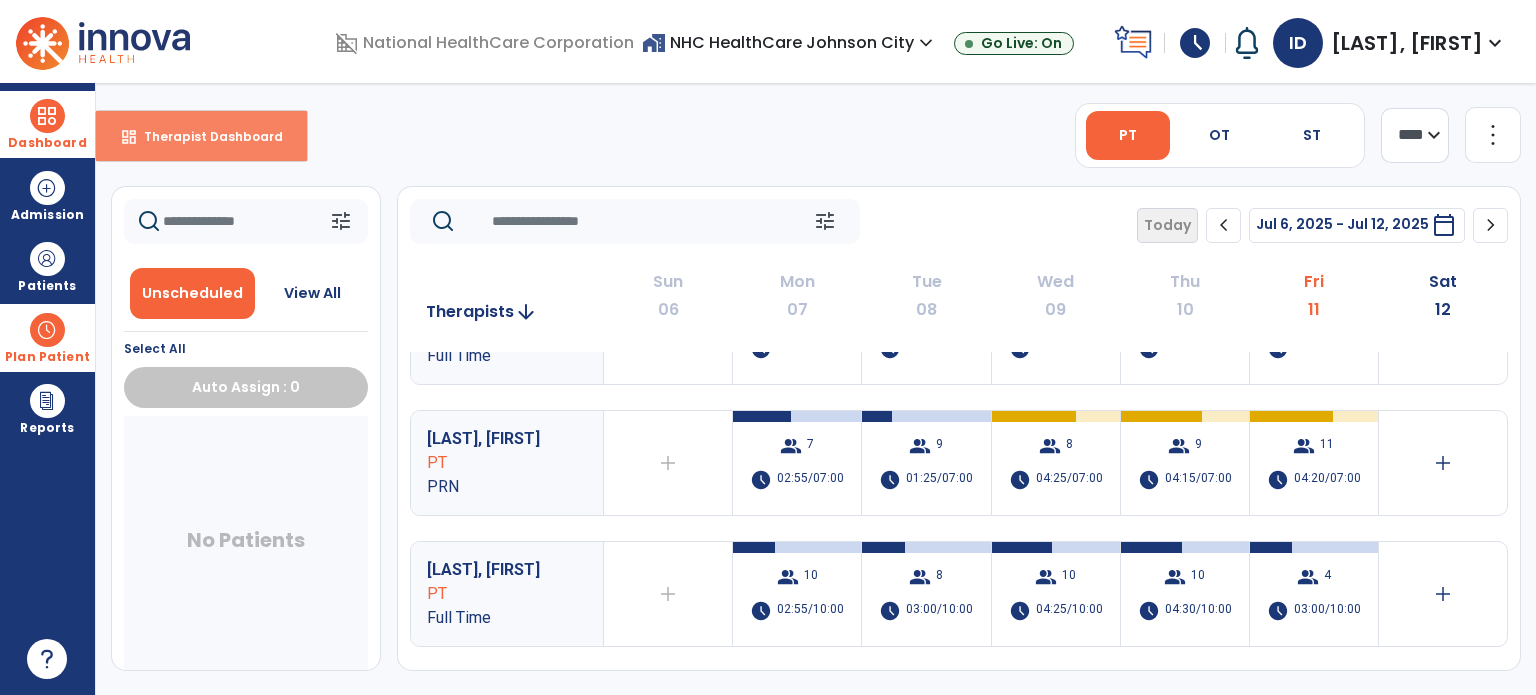 click on "dashboard  Therapist Dashboard" at bounding box center [201, 136] 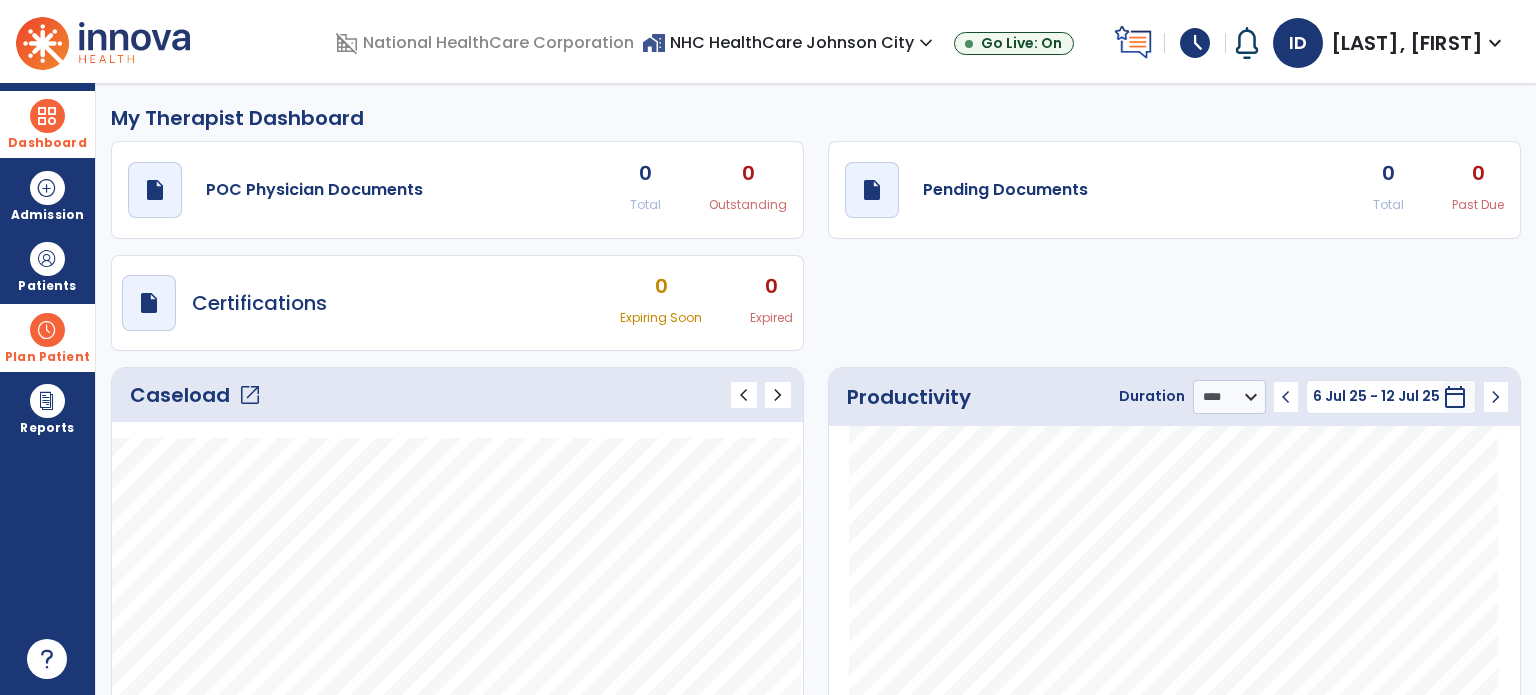 click on "Caseload   open_in_new" 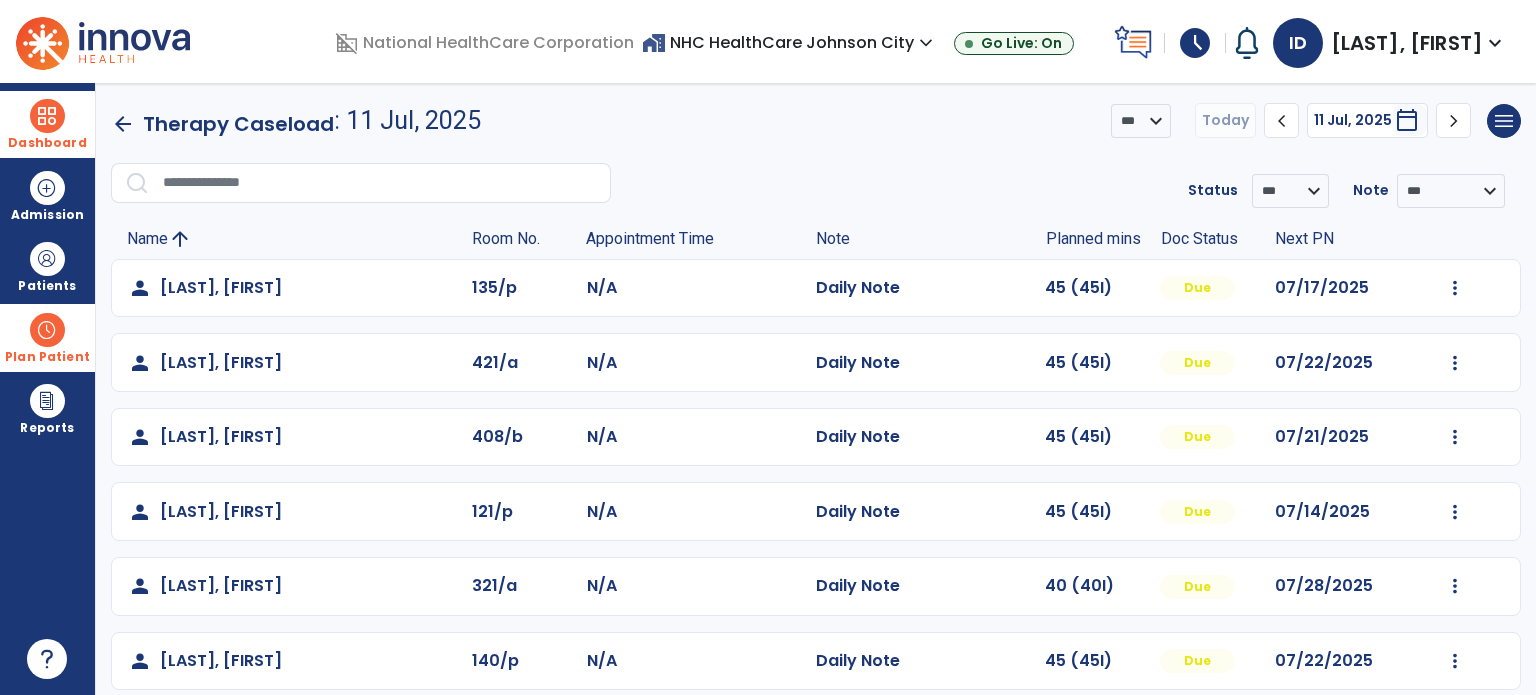 click at bounding box center (47, 330) 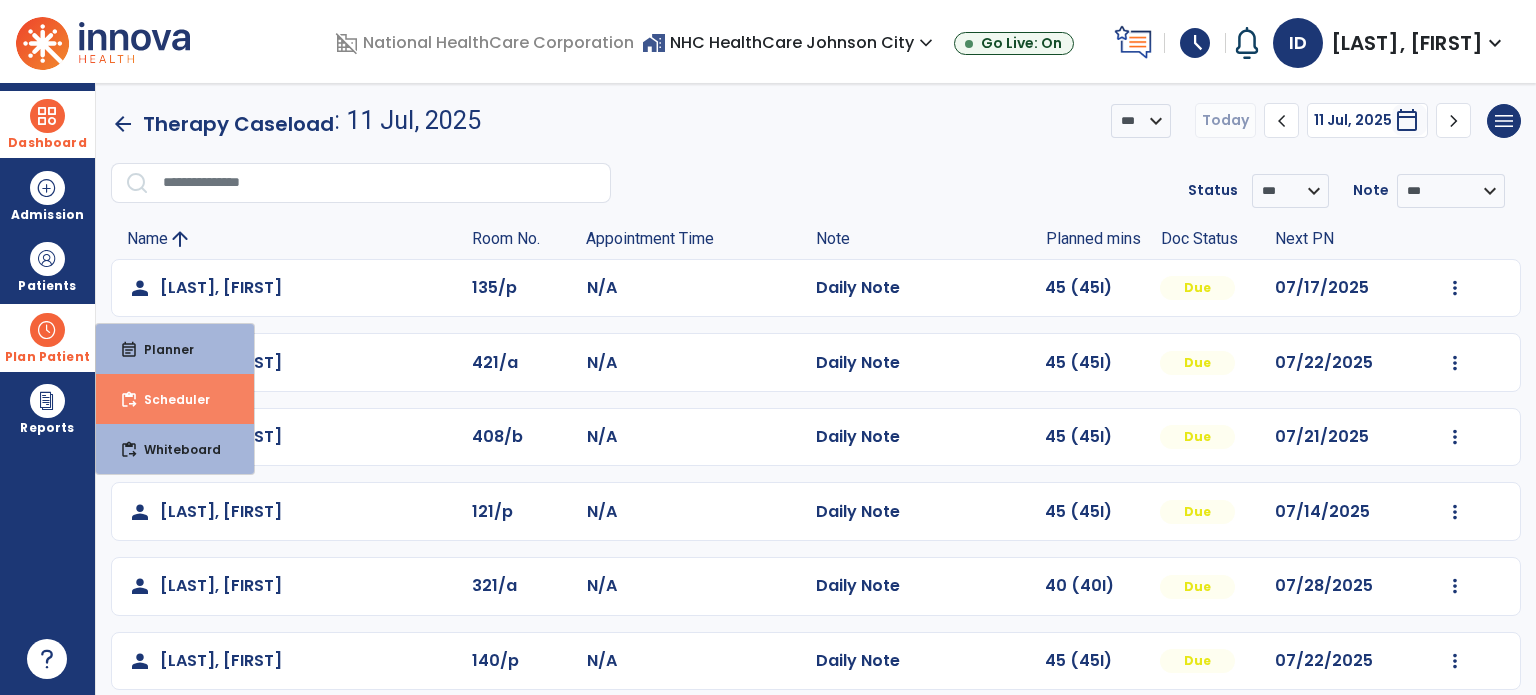 click on "content_paste_go  Scheduler" at bounding box center [175, 399] 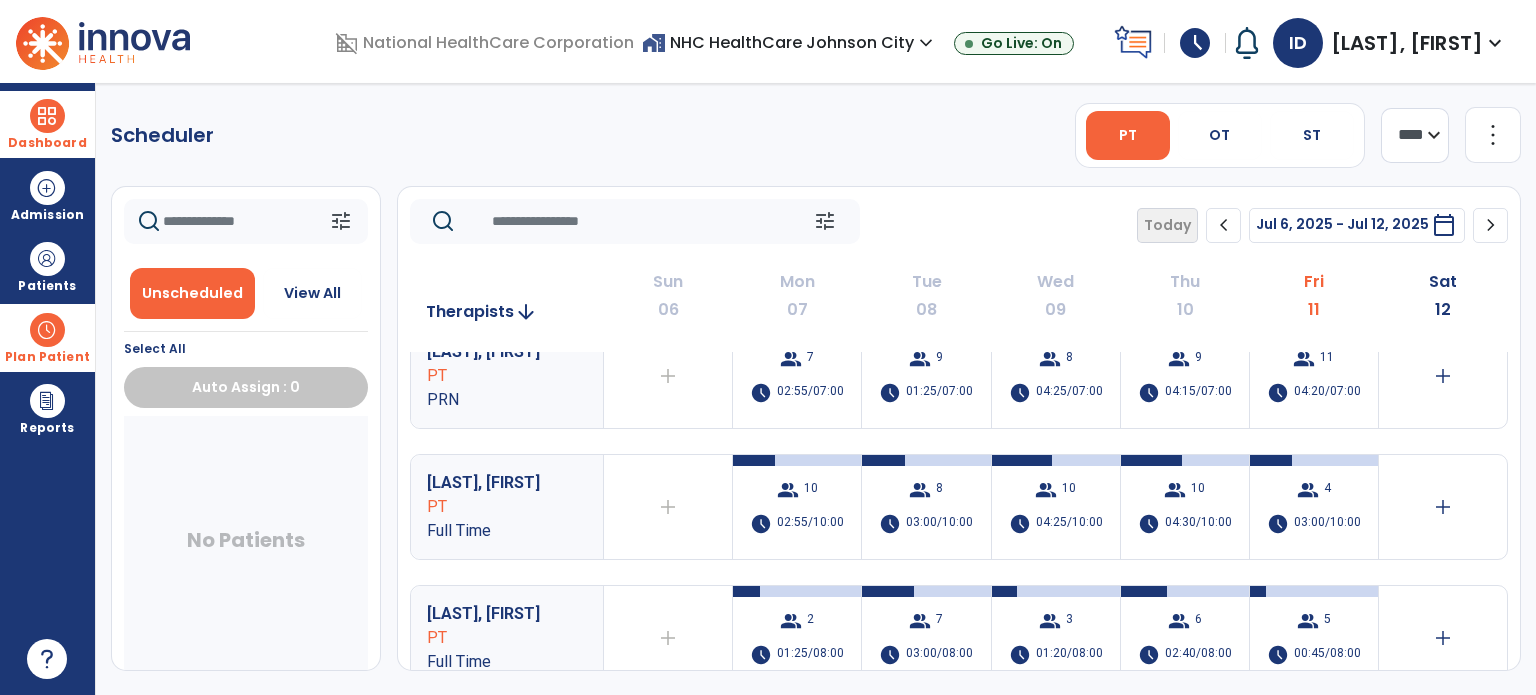 scroll, scrollTop: 164, scrollLeft: 0, axis: vertical 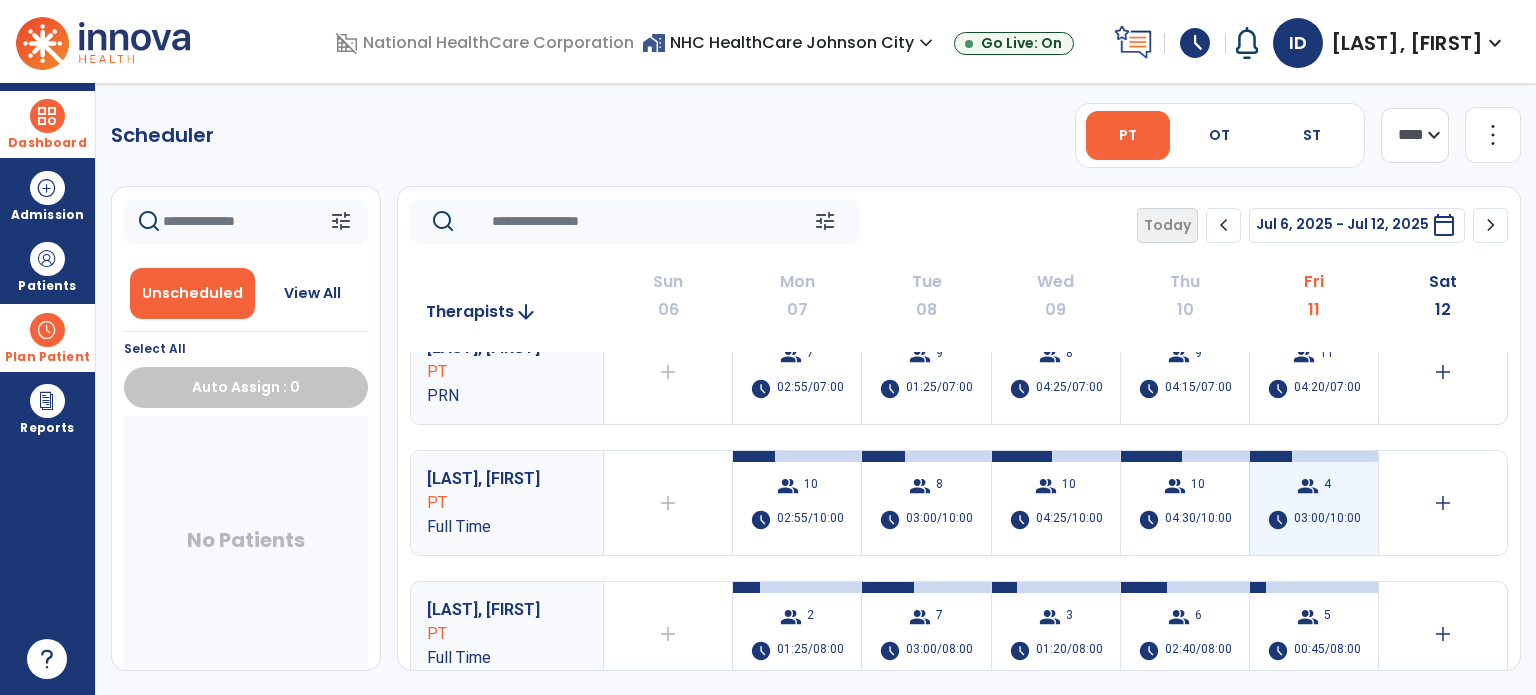 click on "03:00/10:00" at bounding box center [1327, 520] 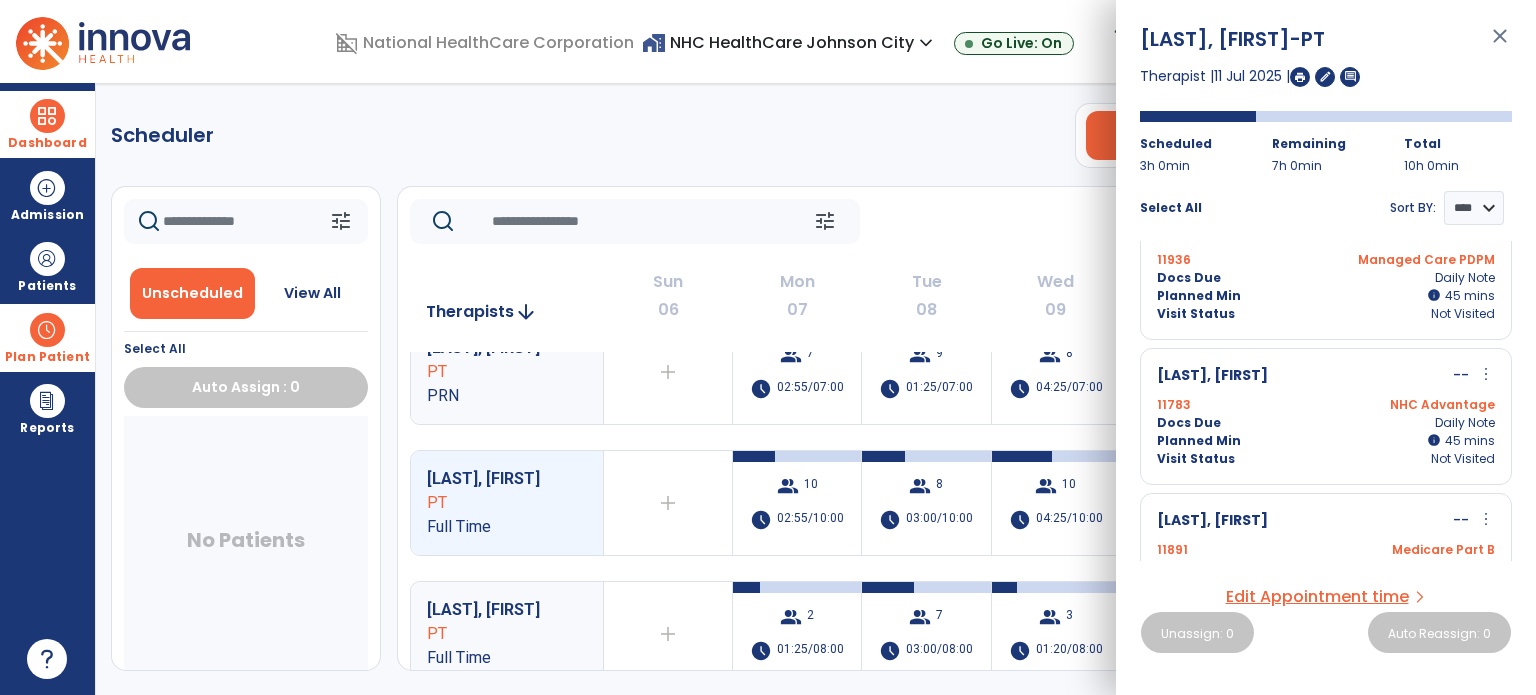 scroll, scrollTop: 48, scrollLeft: 0, axis: vertical 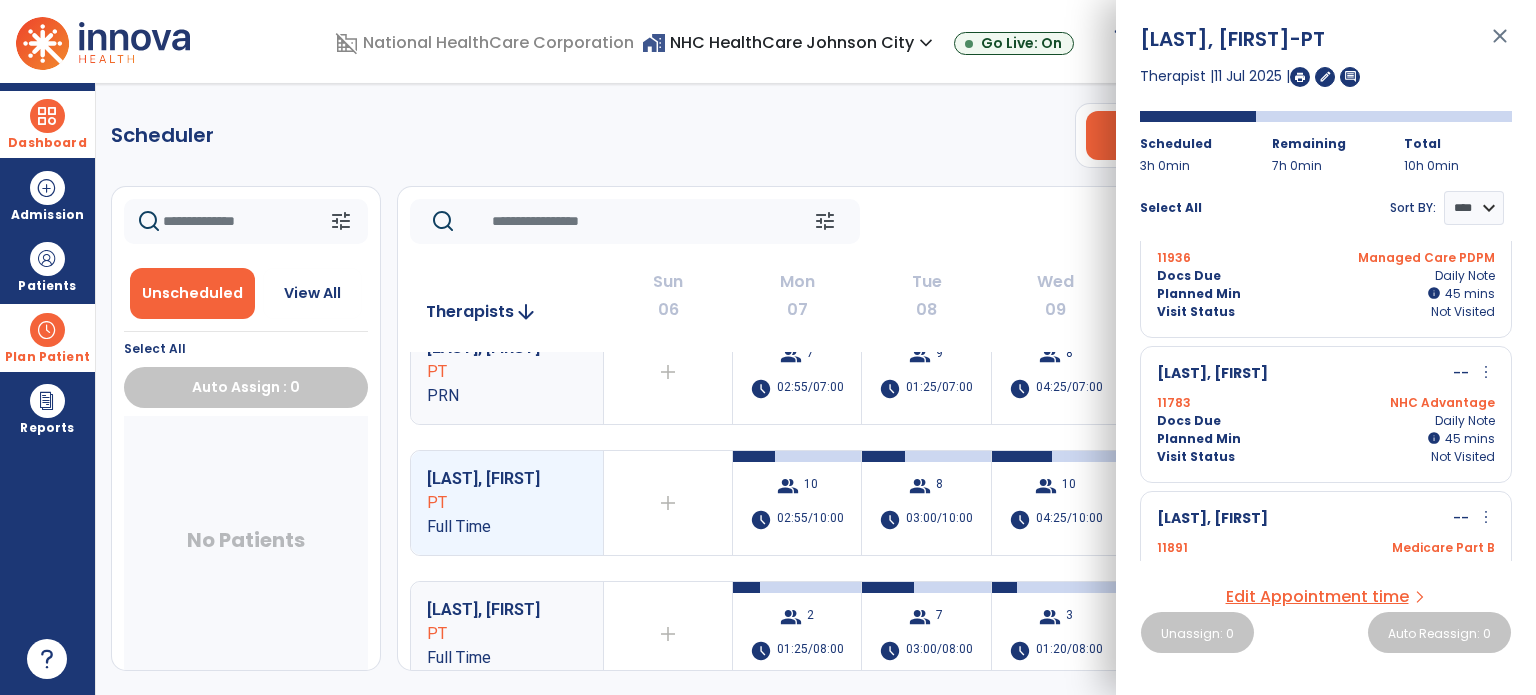 click on "tune   Today  chevron_left Jul 6, 2025 - Jul 12, 2025  *********  calendar_today  chevron_right" 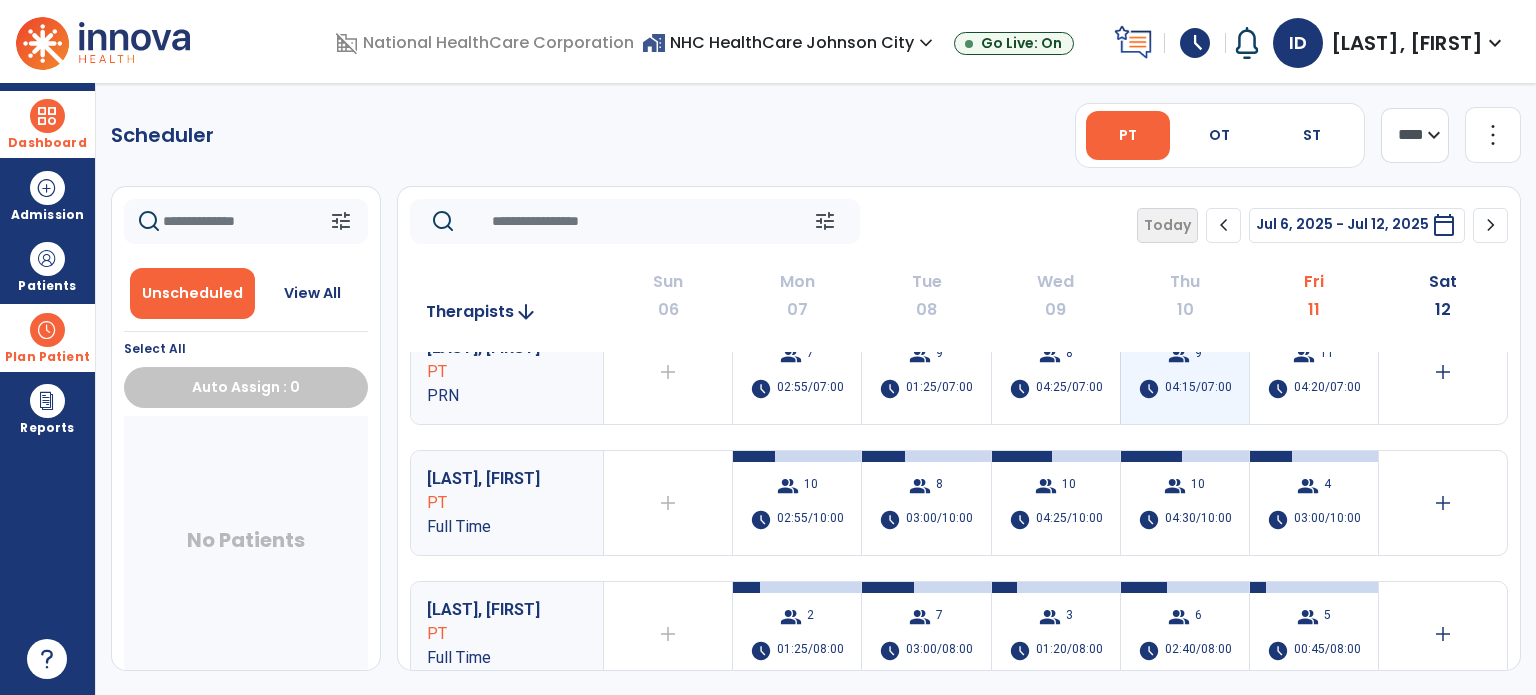 scroll, scrollTop: 0, scrollLeft: 0, axis: both 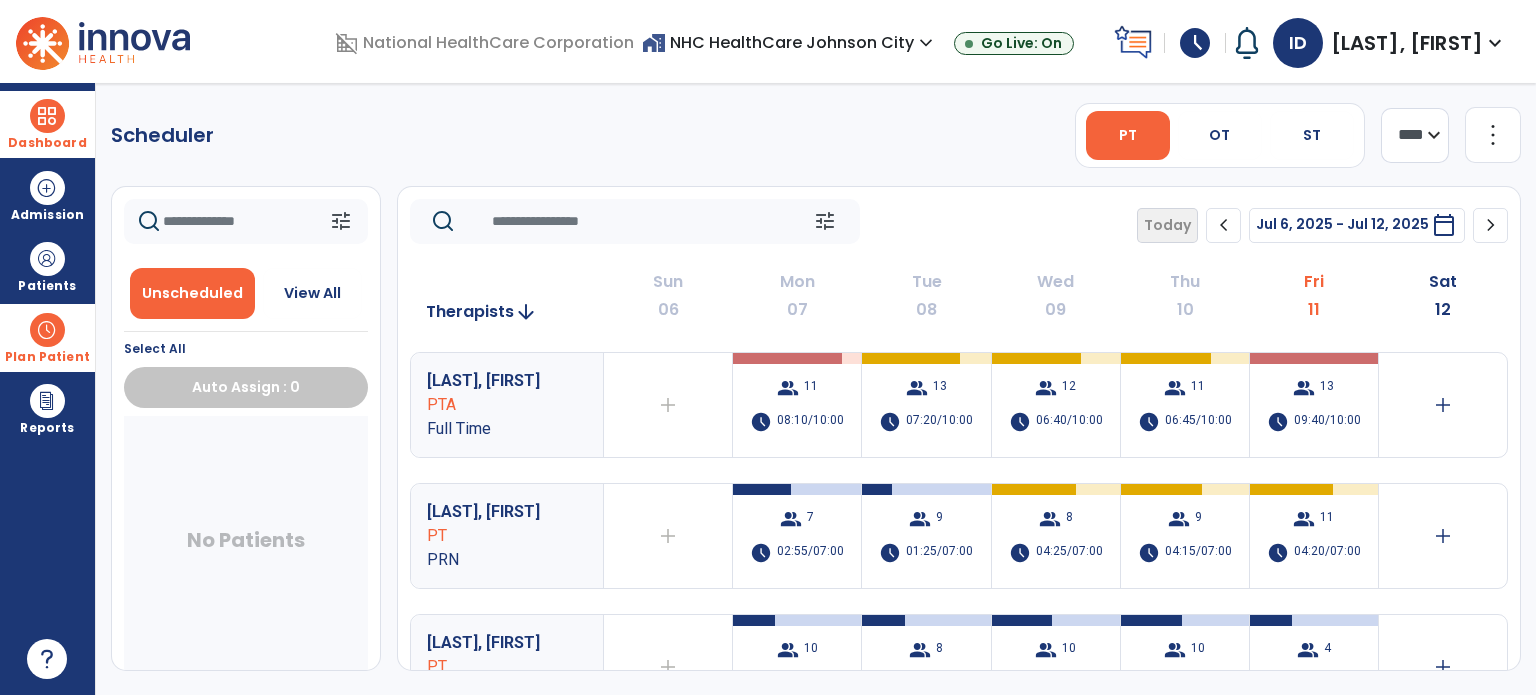 click on "PT   OT   ST" 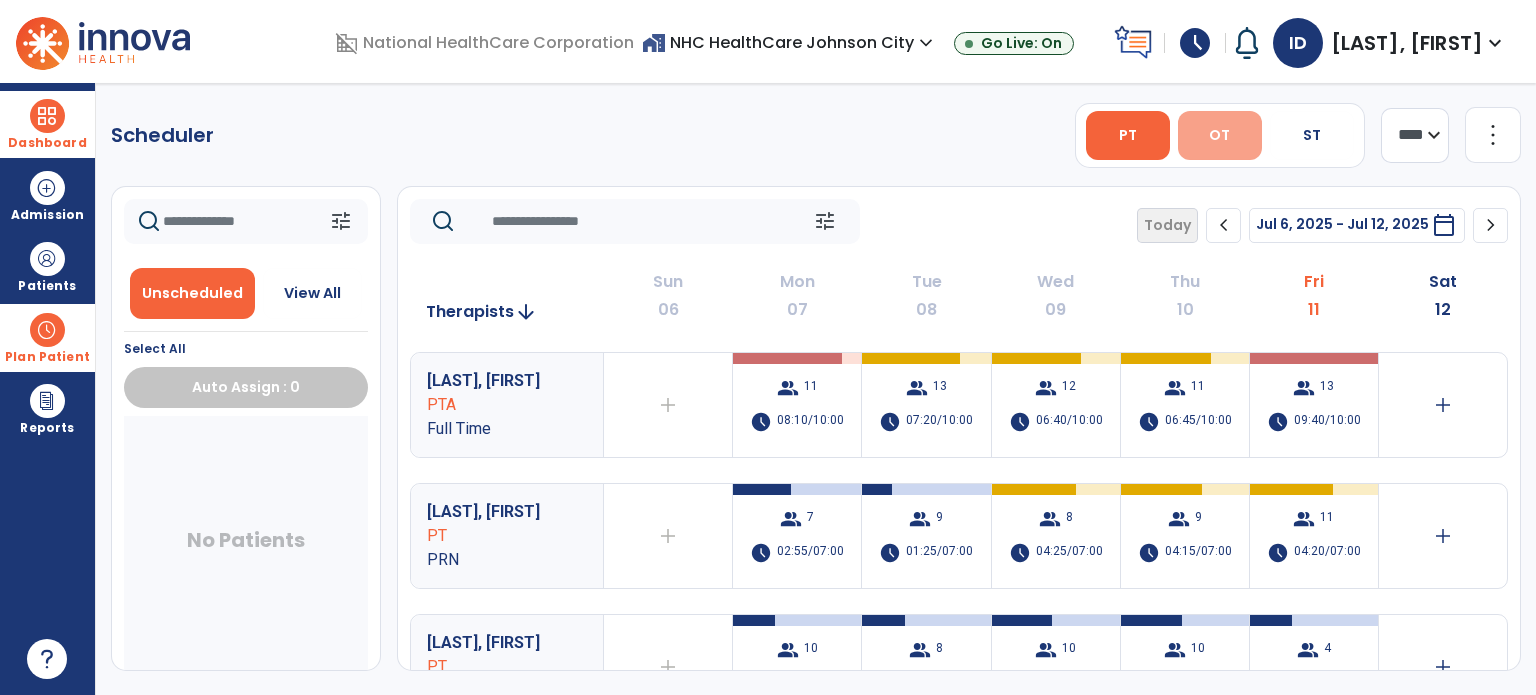 click on "OT" at bounding box center [1219, 135] 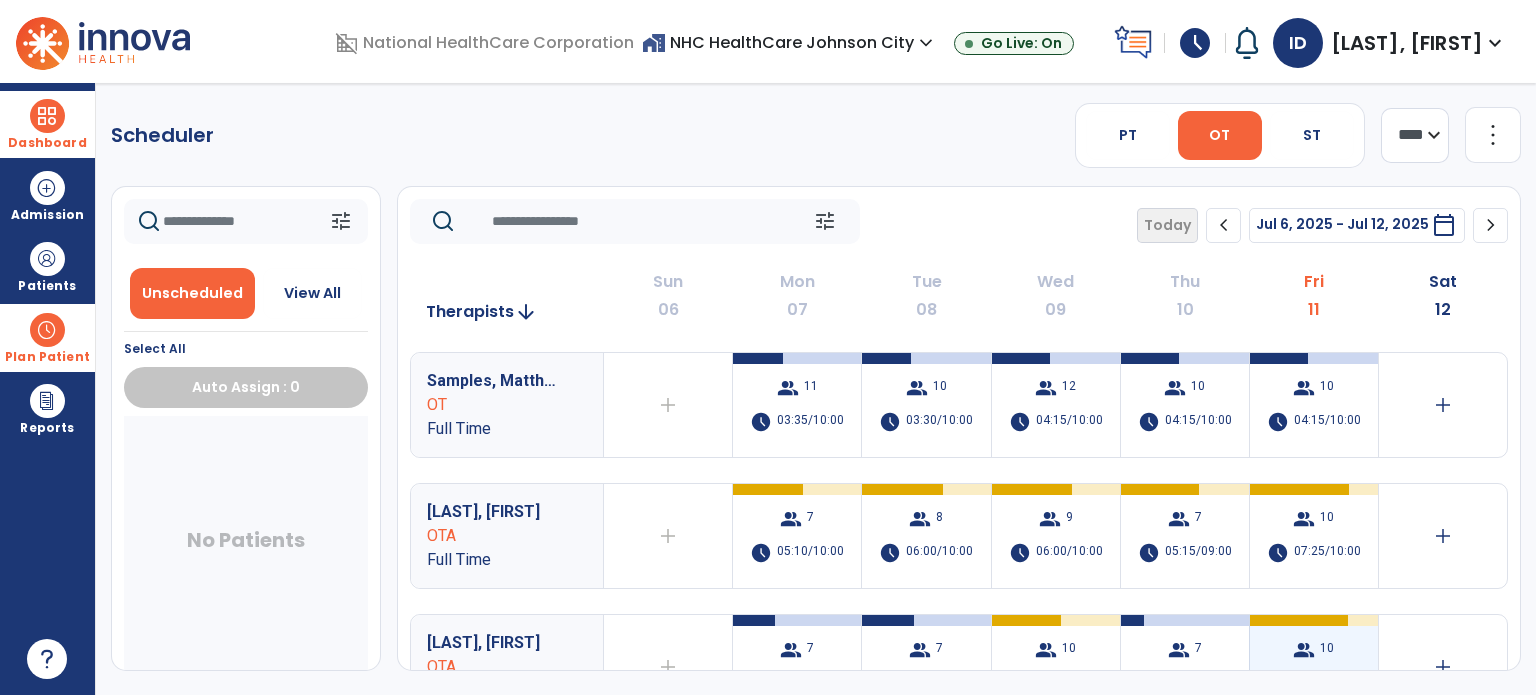 click on "10" at bounding box center (1327, 650) 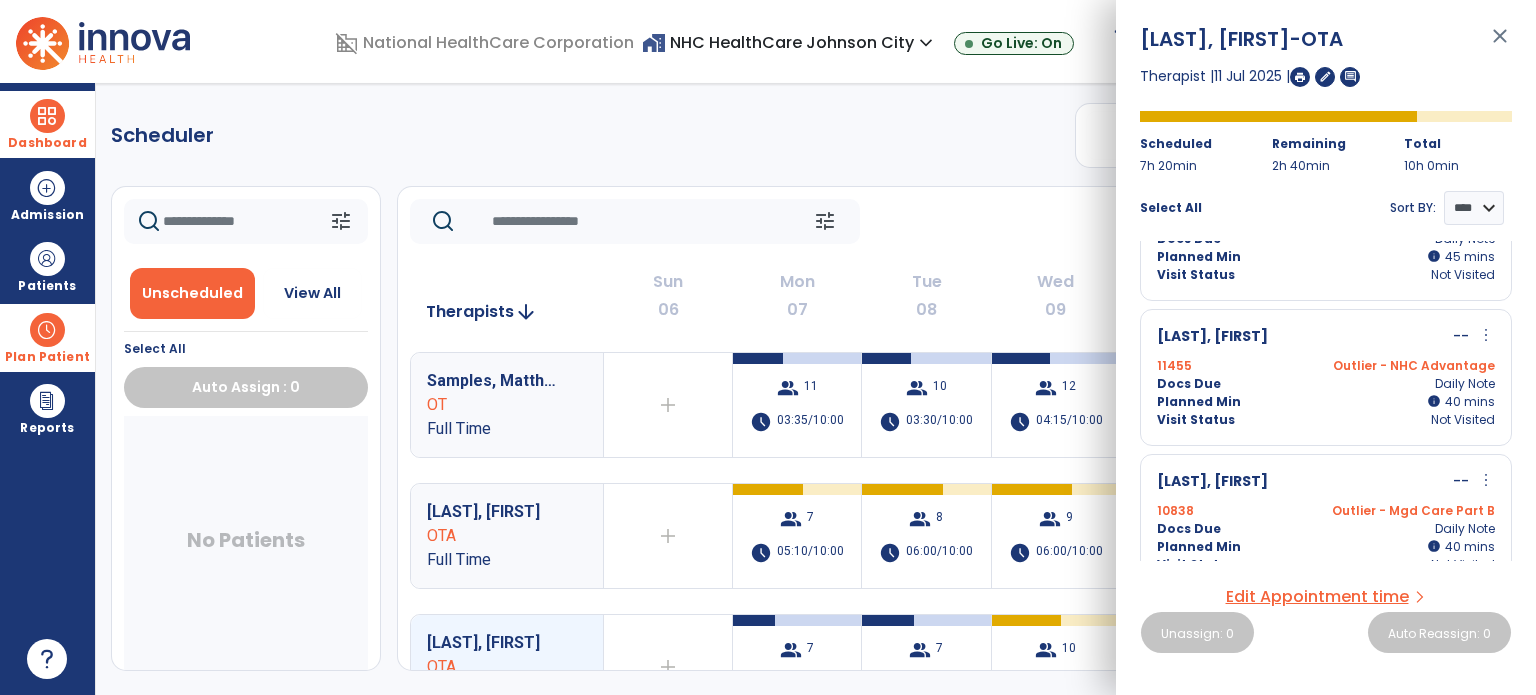 scroll, scrollTop: 1124, scrollLeft: 0, axis: vertical 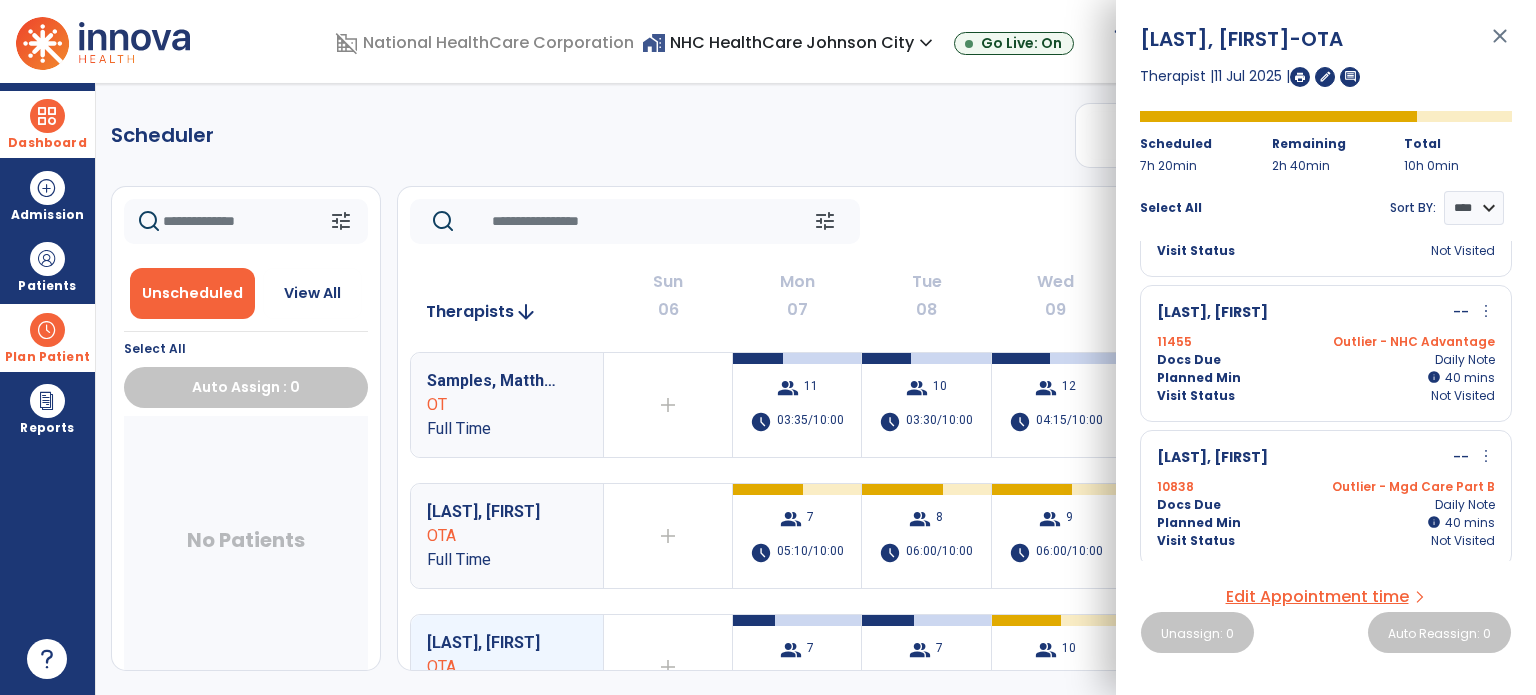 click on "tune   Today  chevron_left Jul 6, 2025 - Jul 12, 2025  *********  calendar_today  chevron_right" 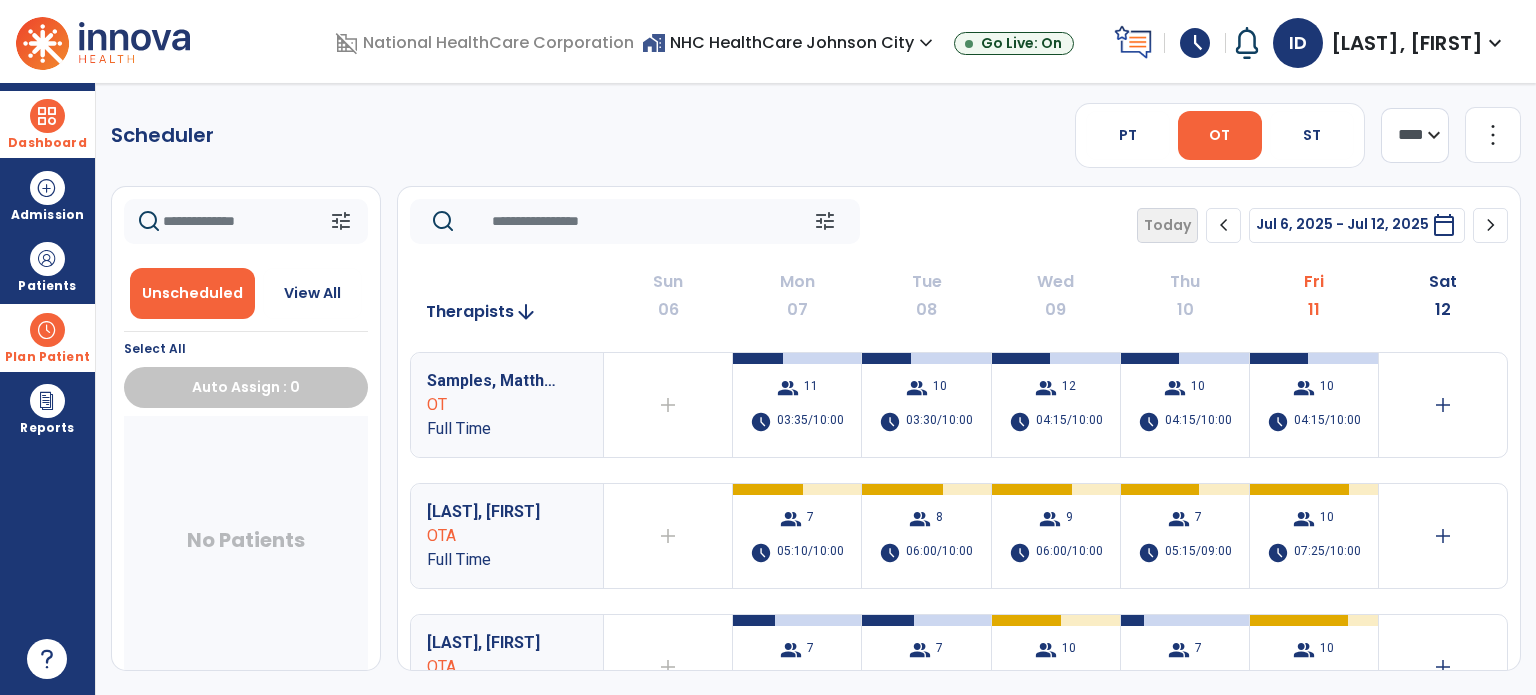 click at bounding box center (47, 116) 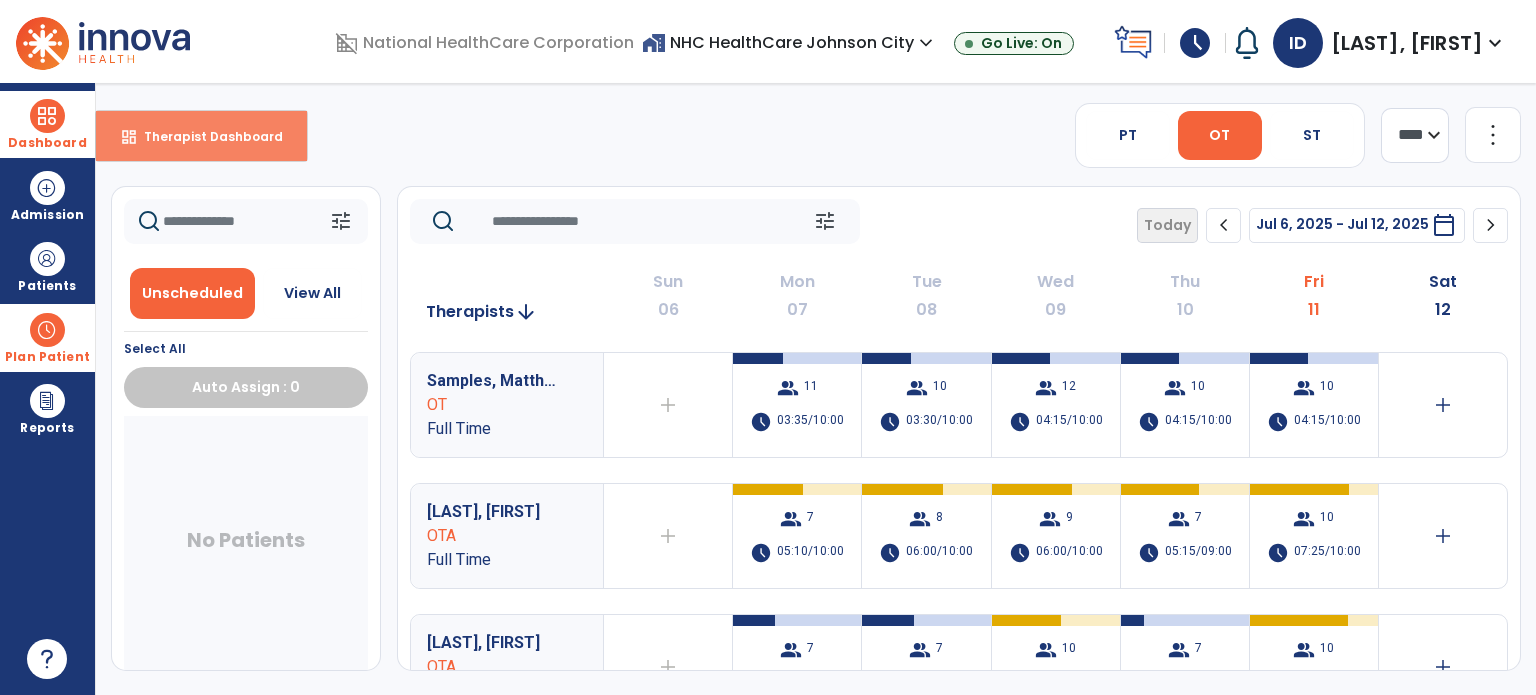 click on "dashboard  Therapist Dashboard" at bounding box center [201, 136] 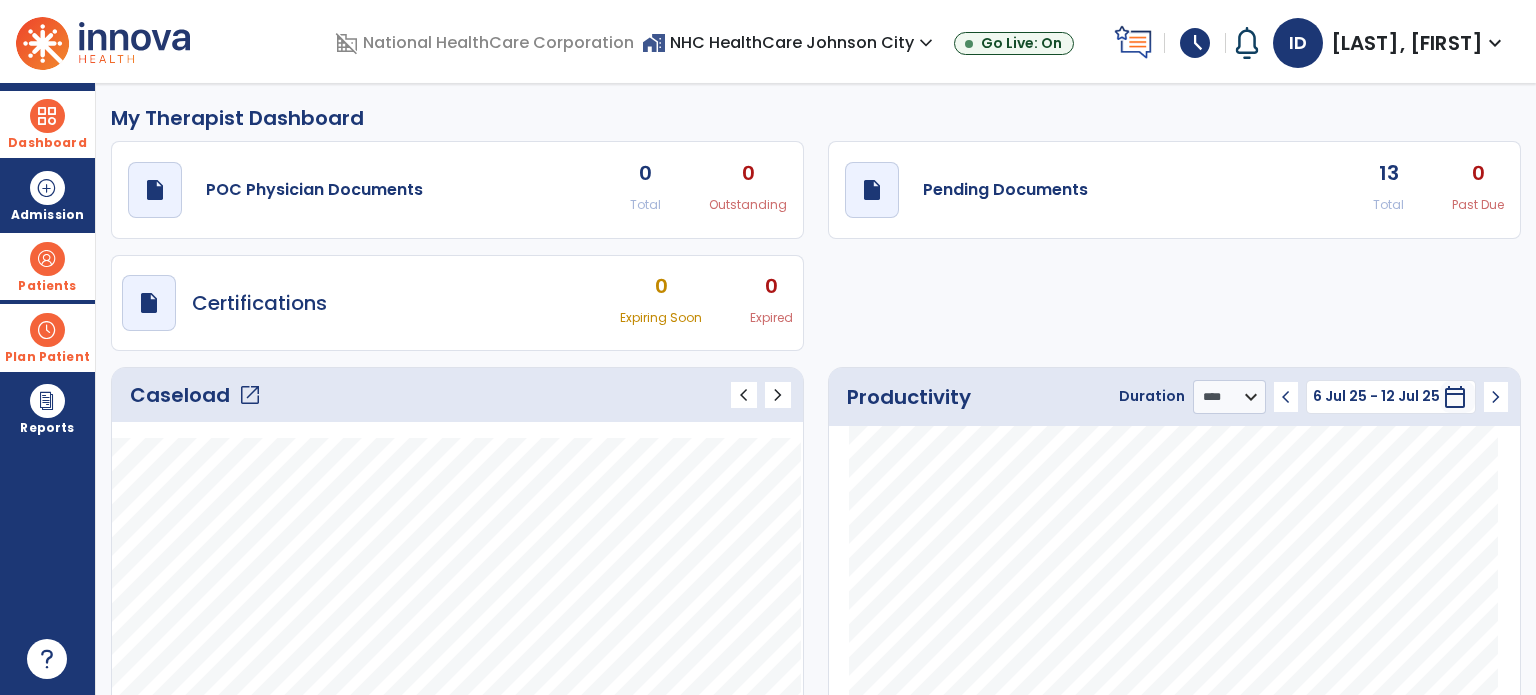 click at bounding box center (47, 259) 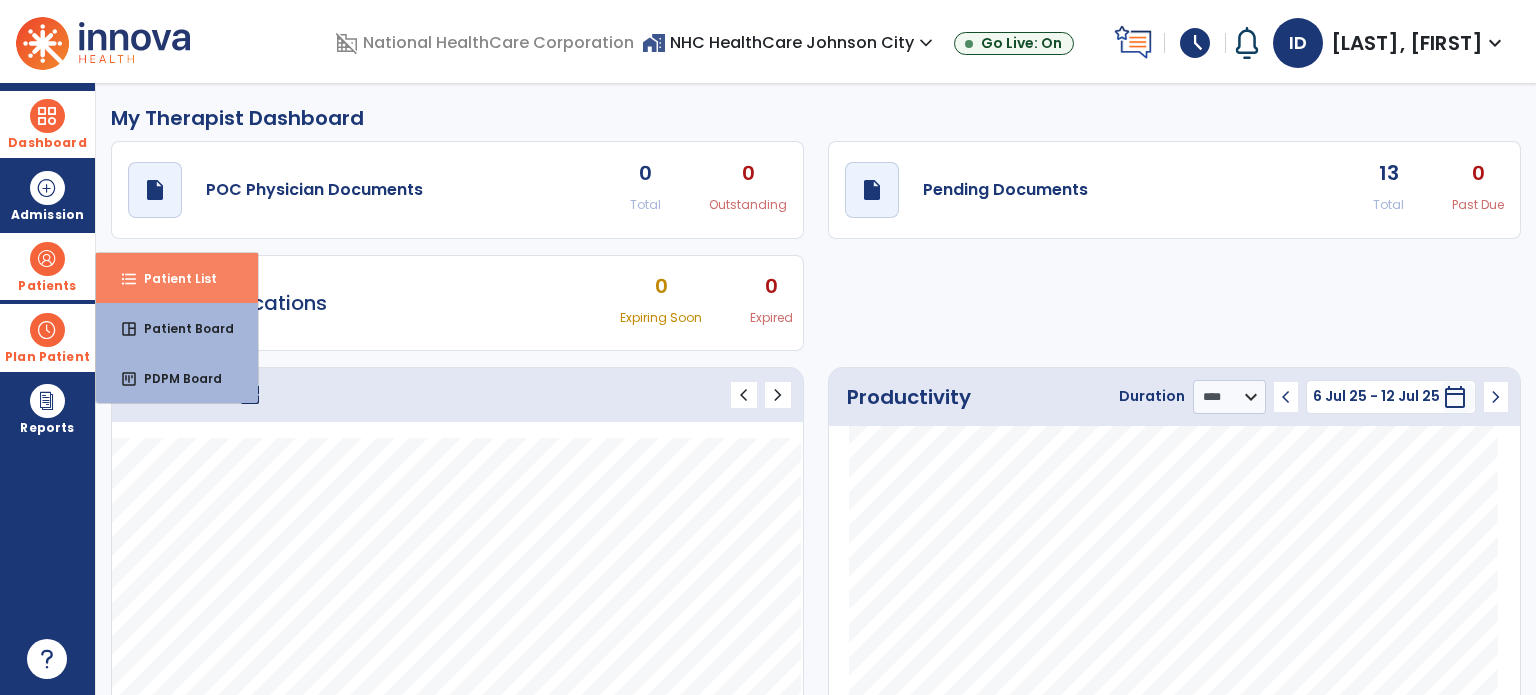 click on "format_list_bulleted" at bounding box center (129, 279) 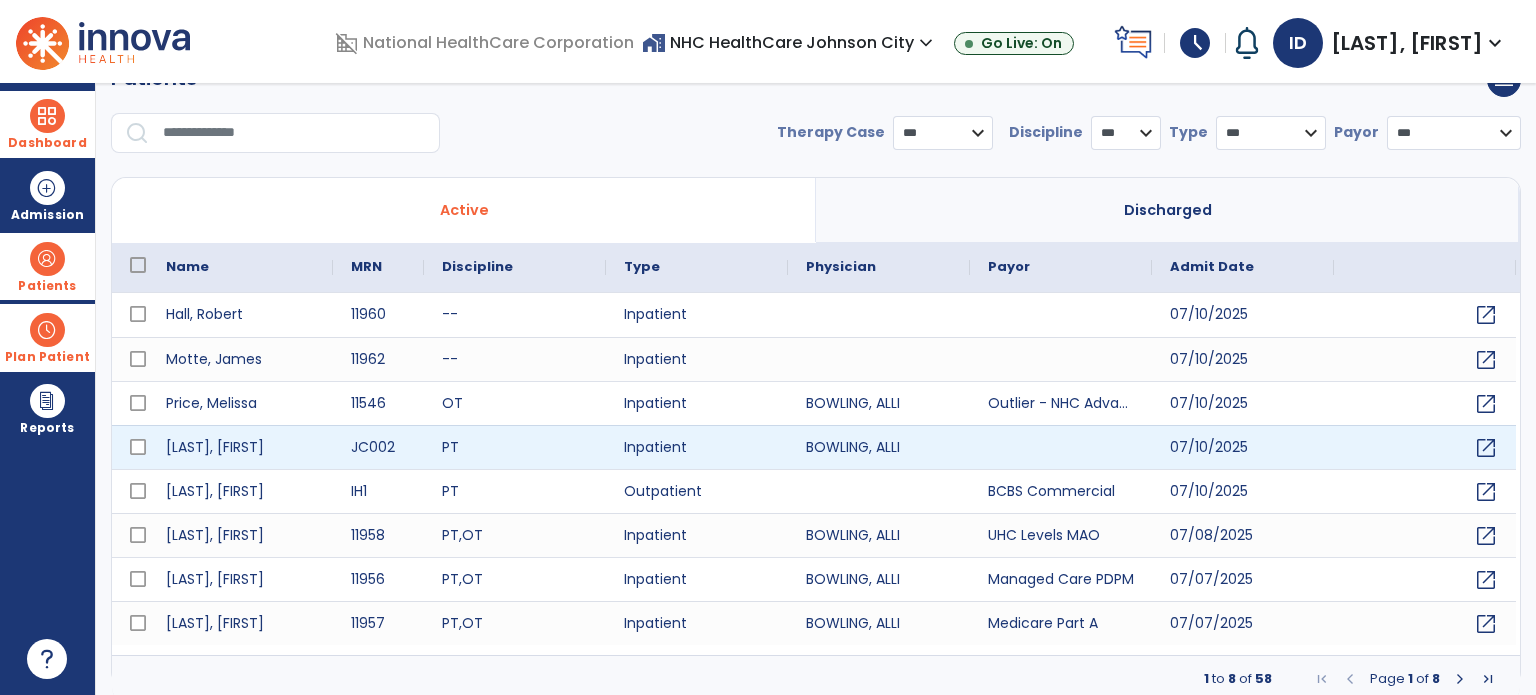 scroll, scrollTop: 44, scrollLeft: 0, axis: vertical 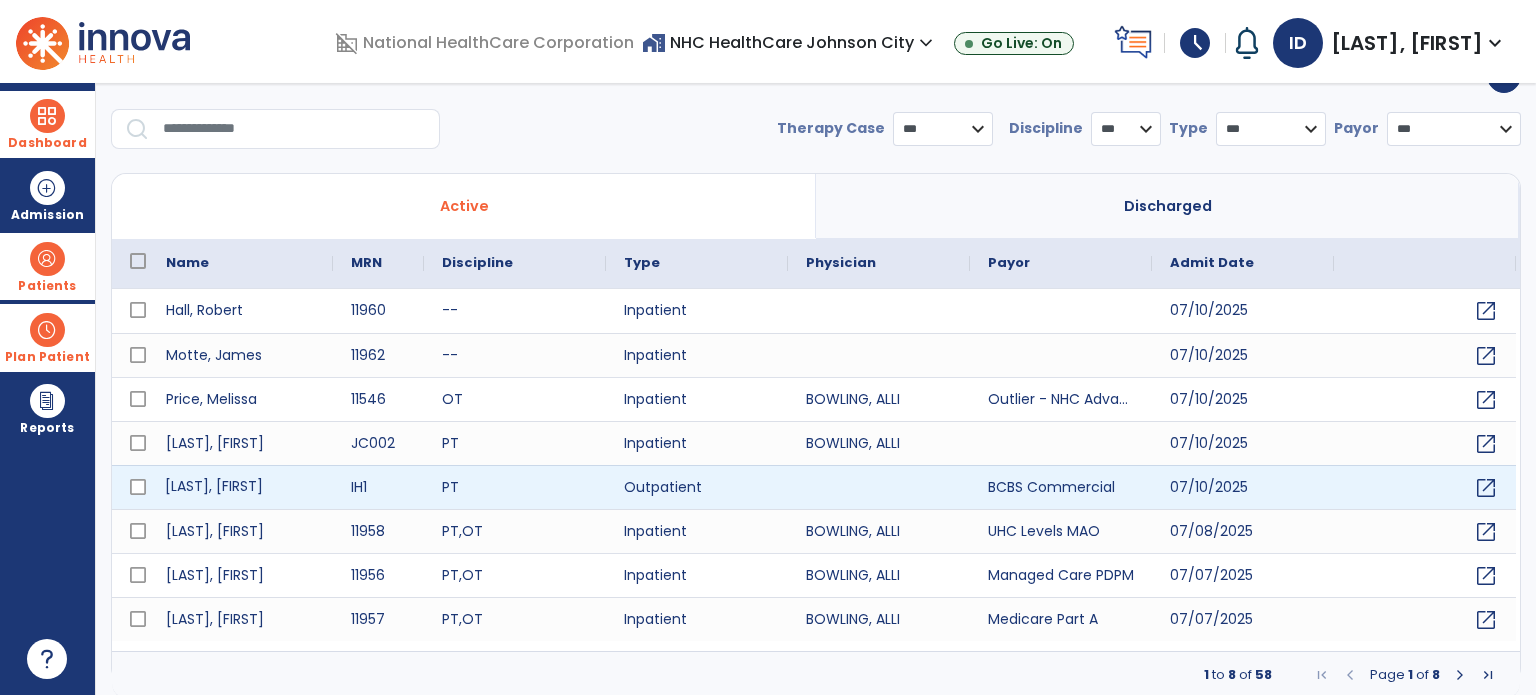 click on "[LAST], [FIRST]" at bounding box center [240, 487] 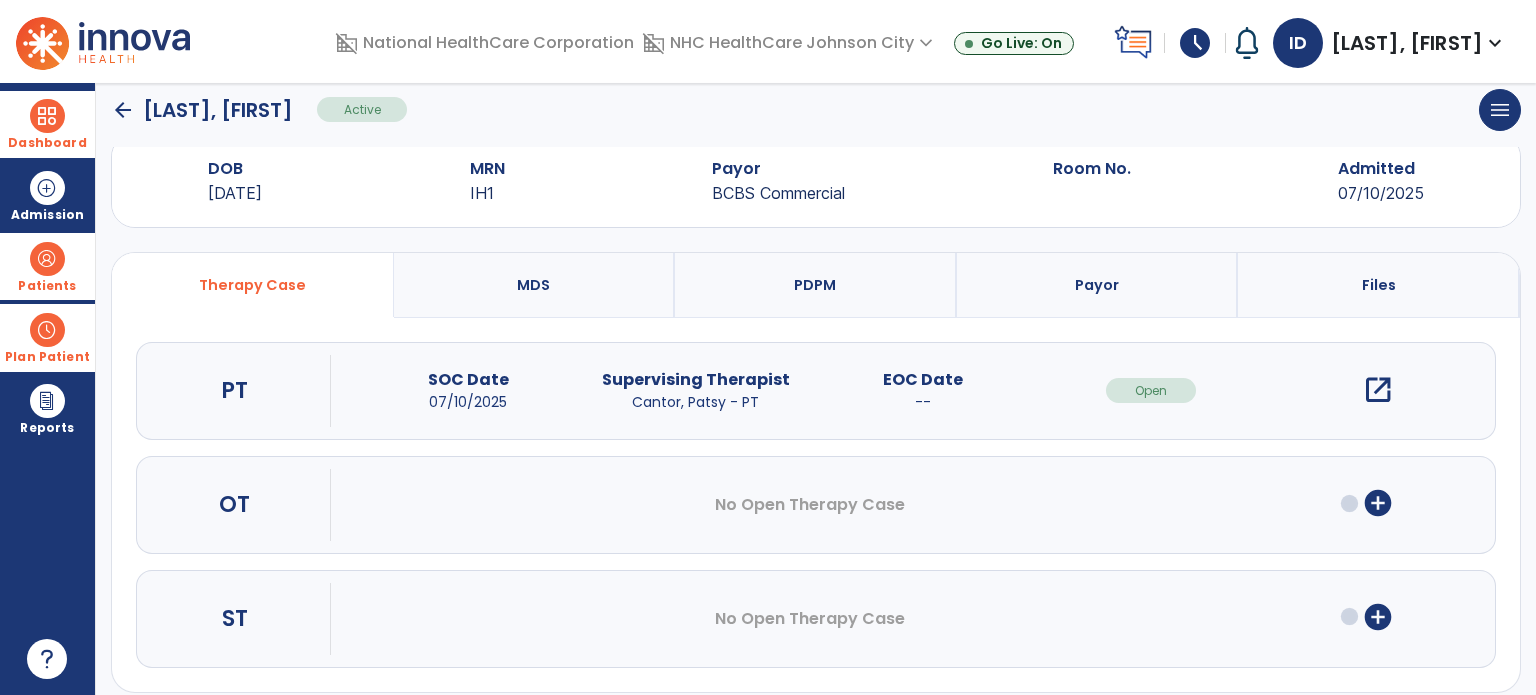 click on "open_in_new" at bounding box center (1378, 390) 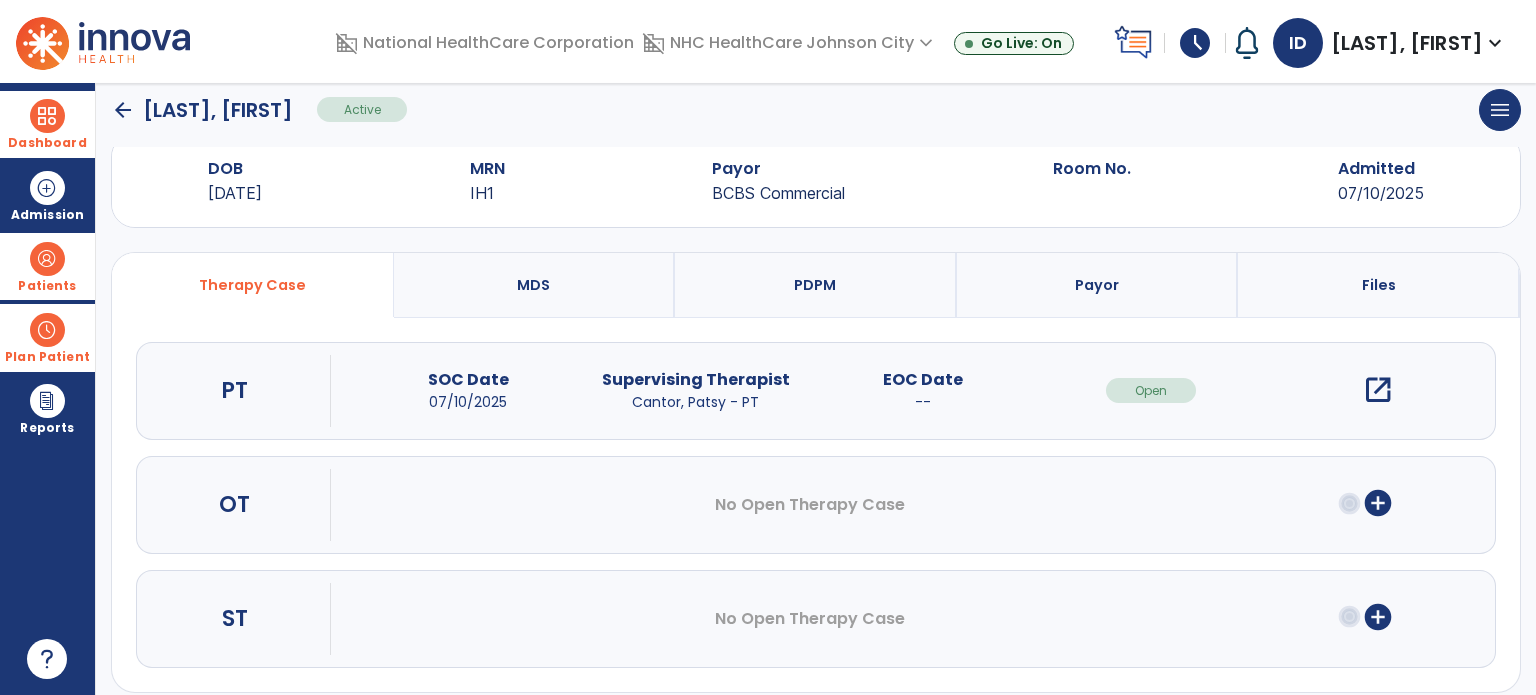 scroll, scrollTop: 0, scrollLeft: 0, axis: both 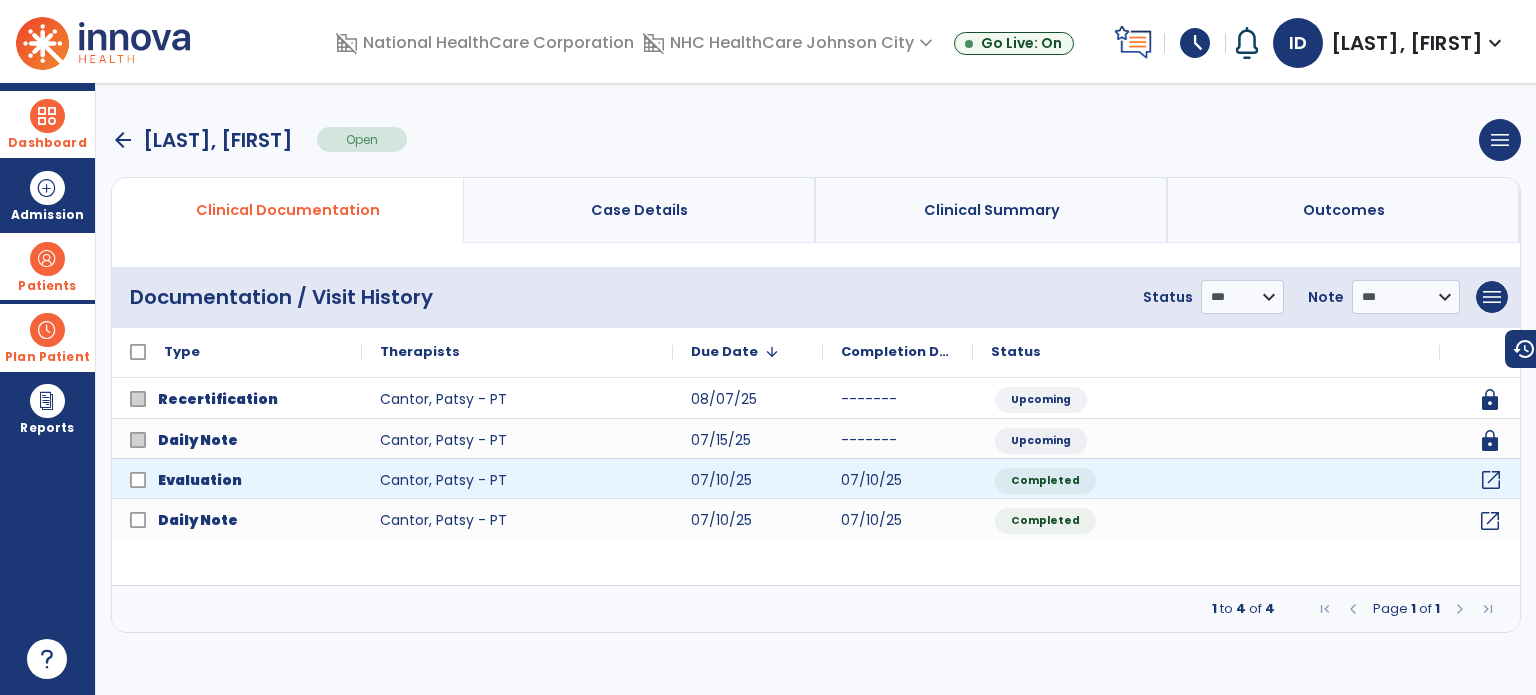 click on "open_in_new" 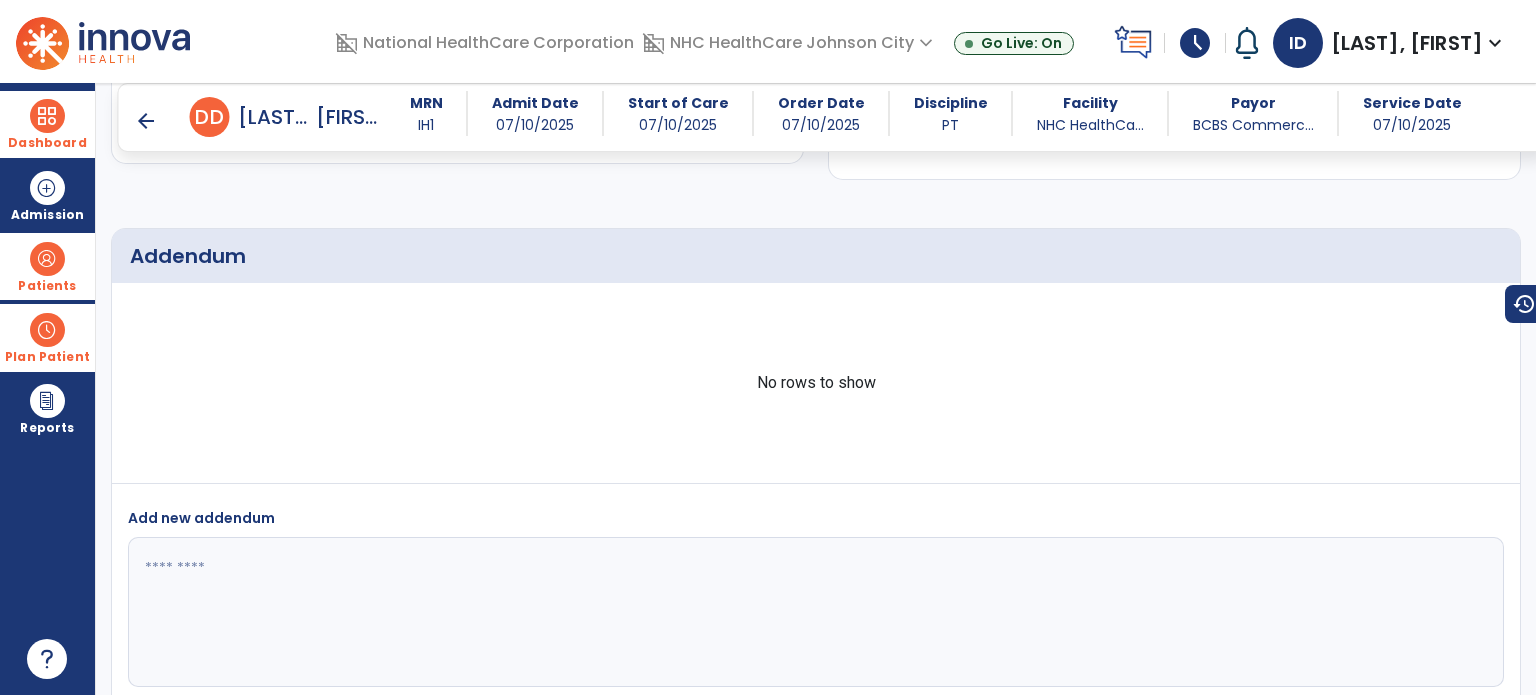 scroll, scrollTop: 6050, scrollLeft: 0, axis: vertical 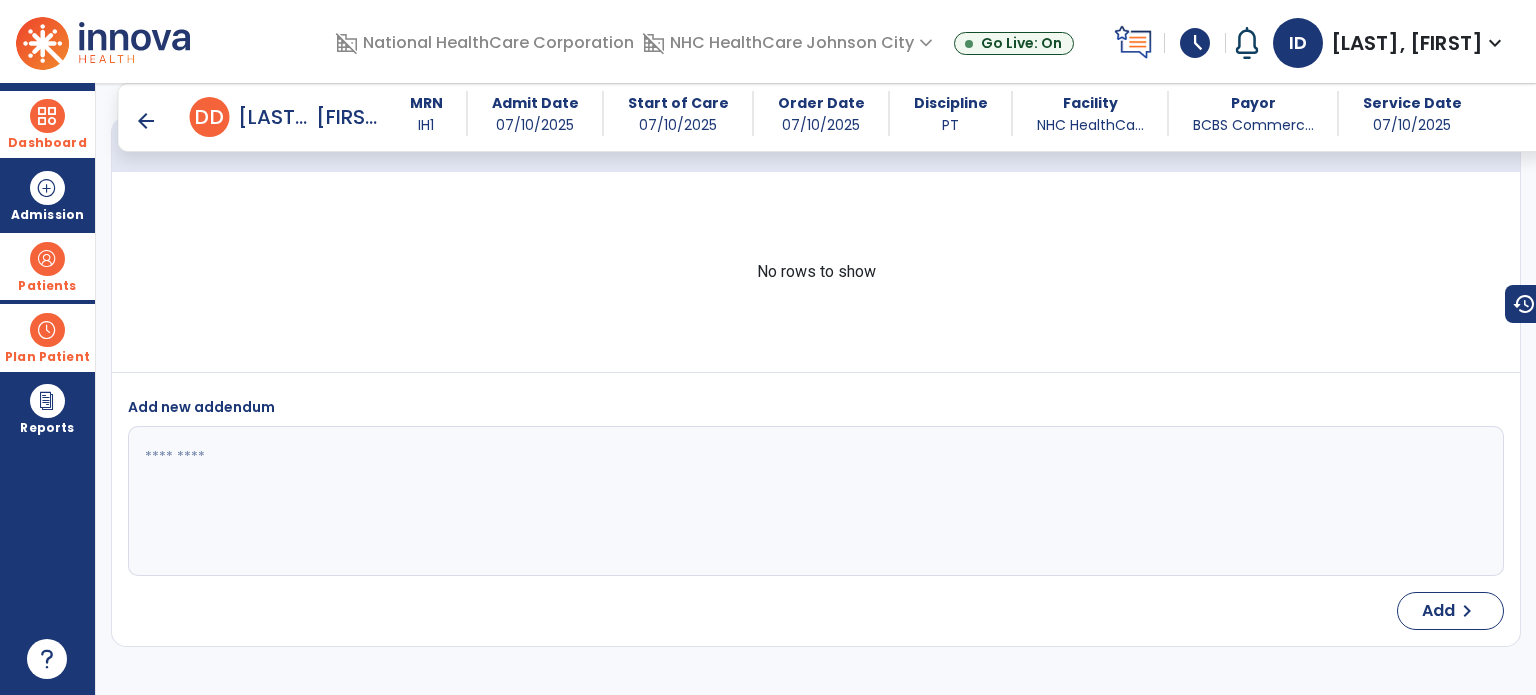 click on "Dashboard" at bounding box center [47, 124] 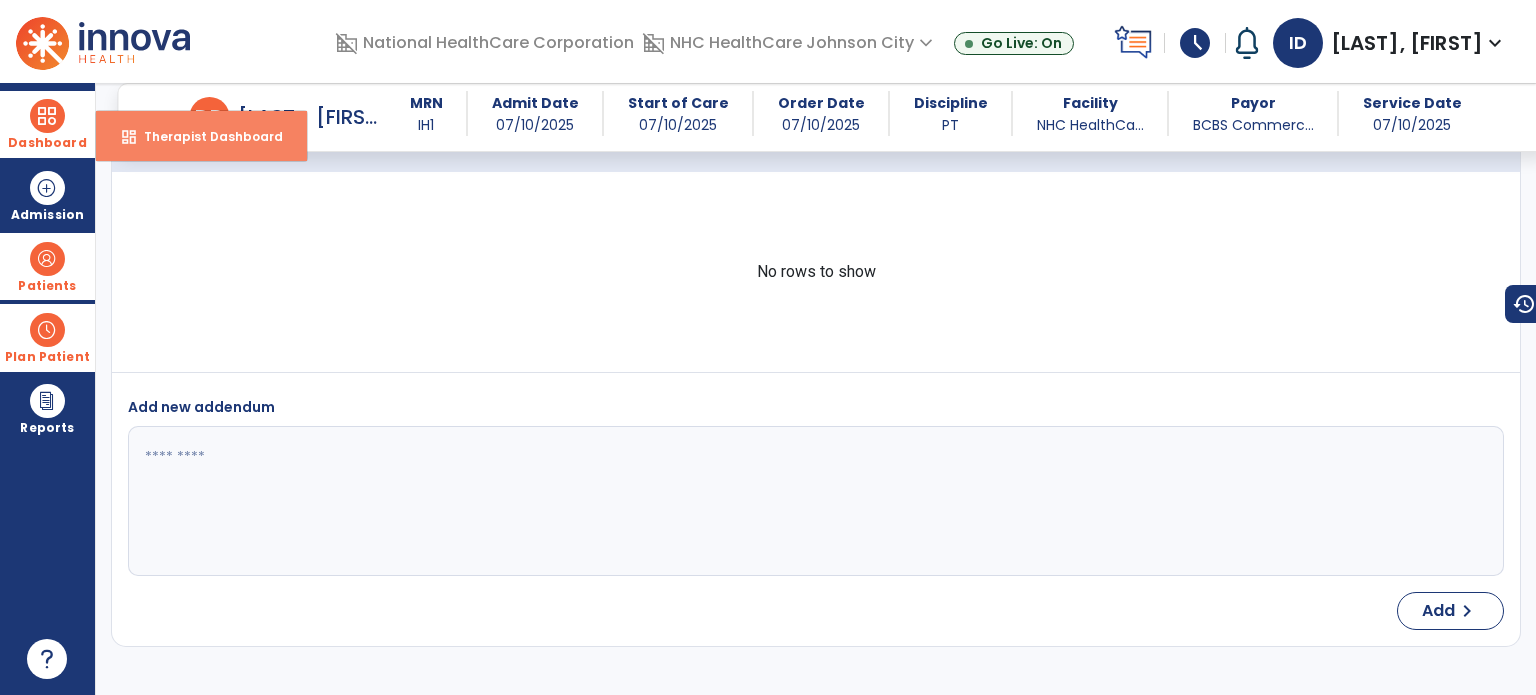 click on "Therapist Dashboard" at bounding box center [205, 136] 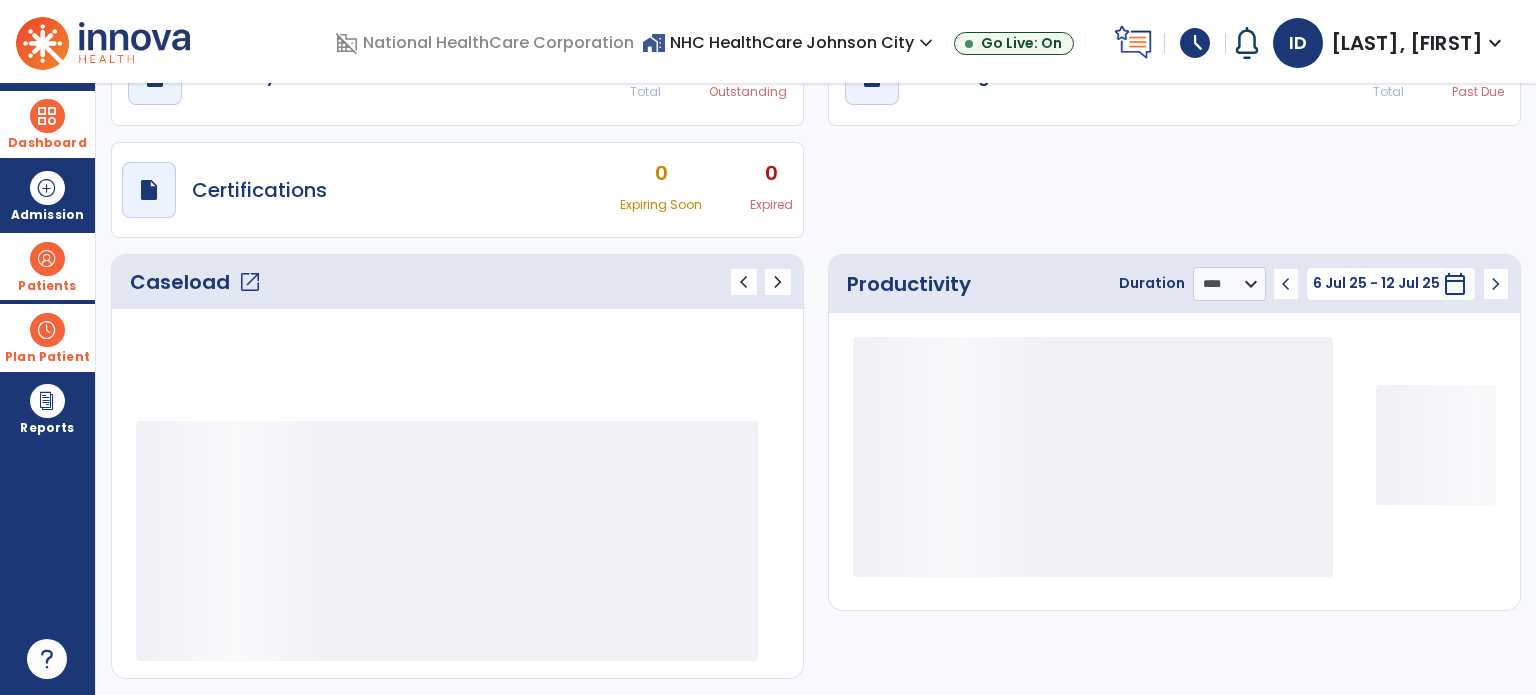 scroll, scrollTop: 109, scrollLeft: 0, axis: vertical 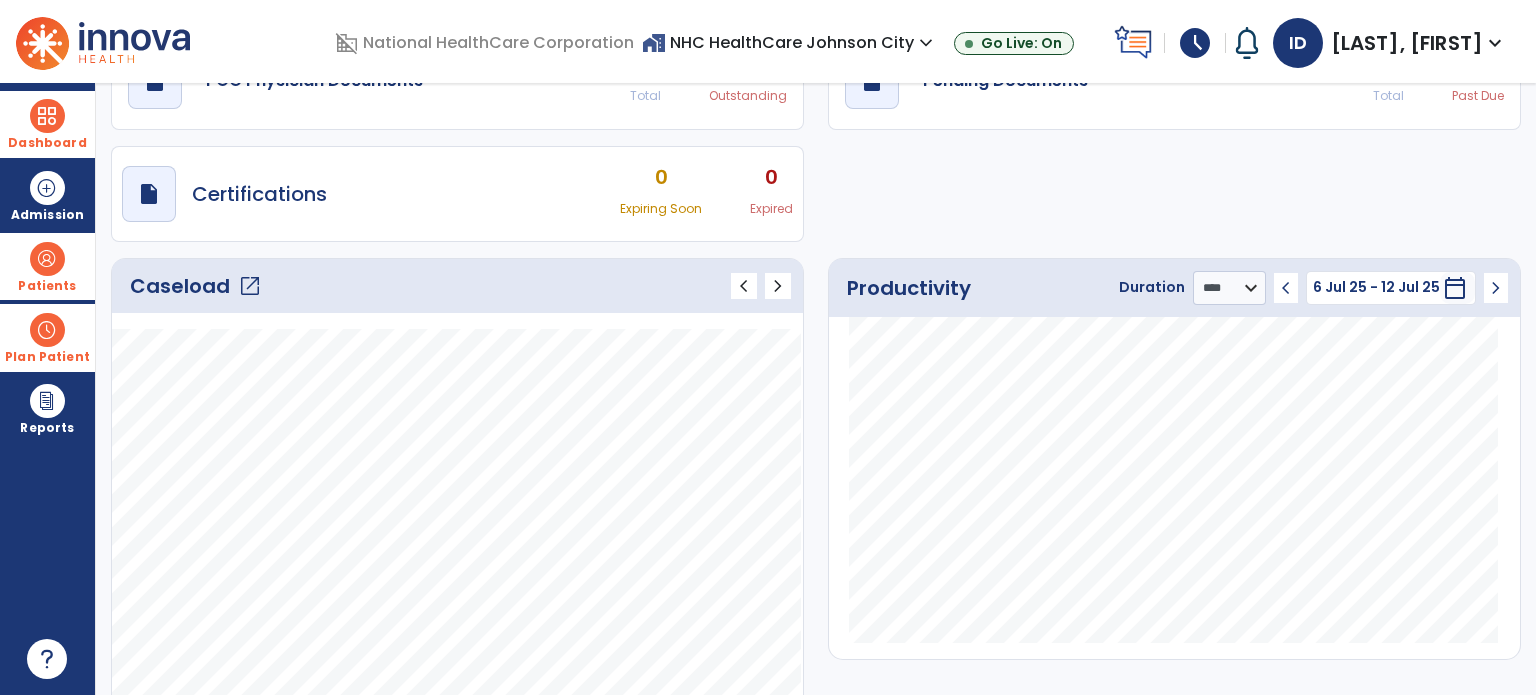 click on "Caseload   open_in_new" 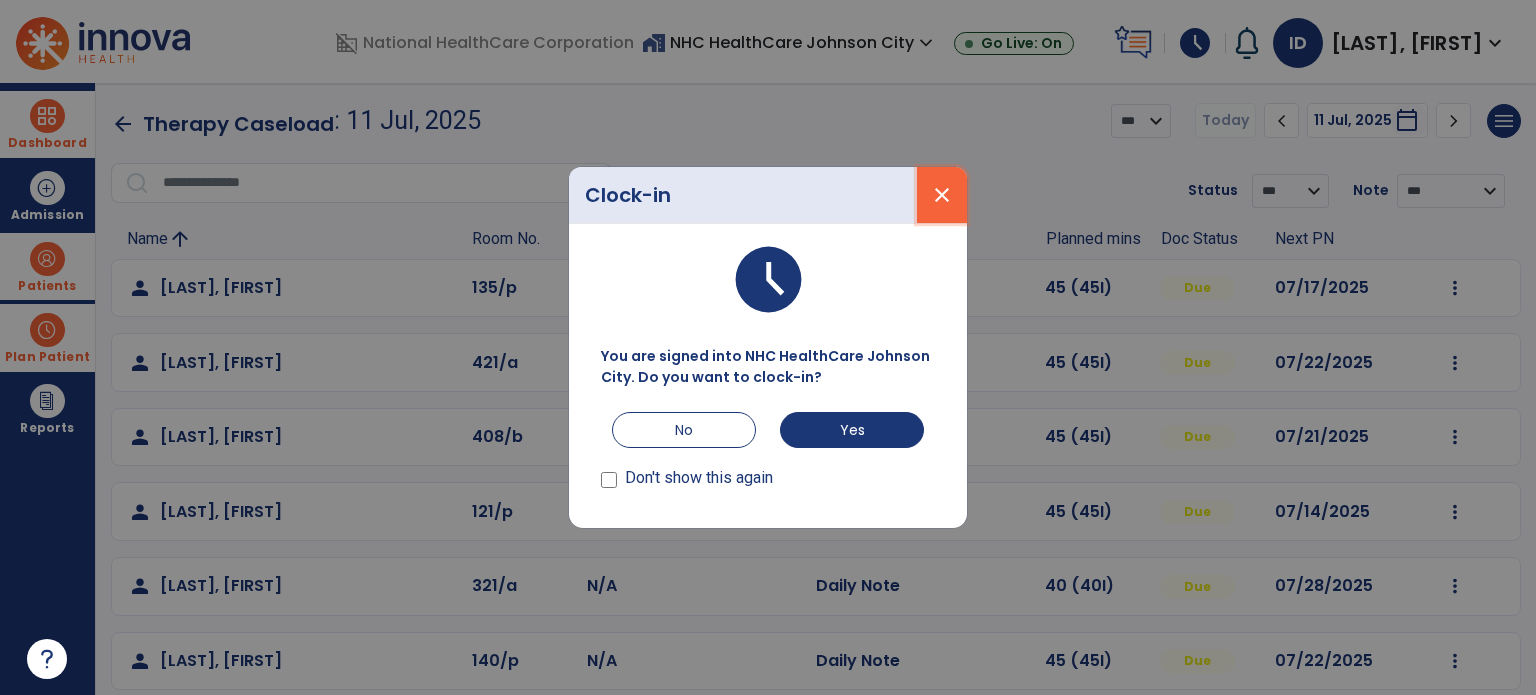 click on "close" at bounding box center (942, 195) 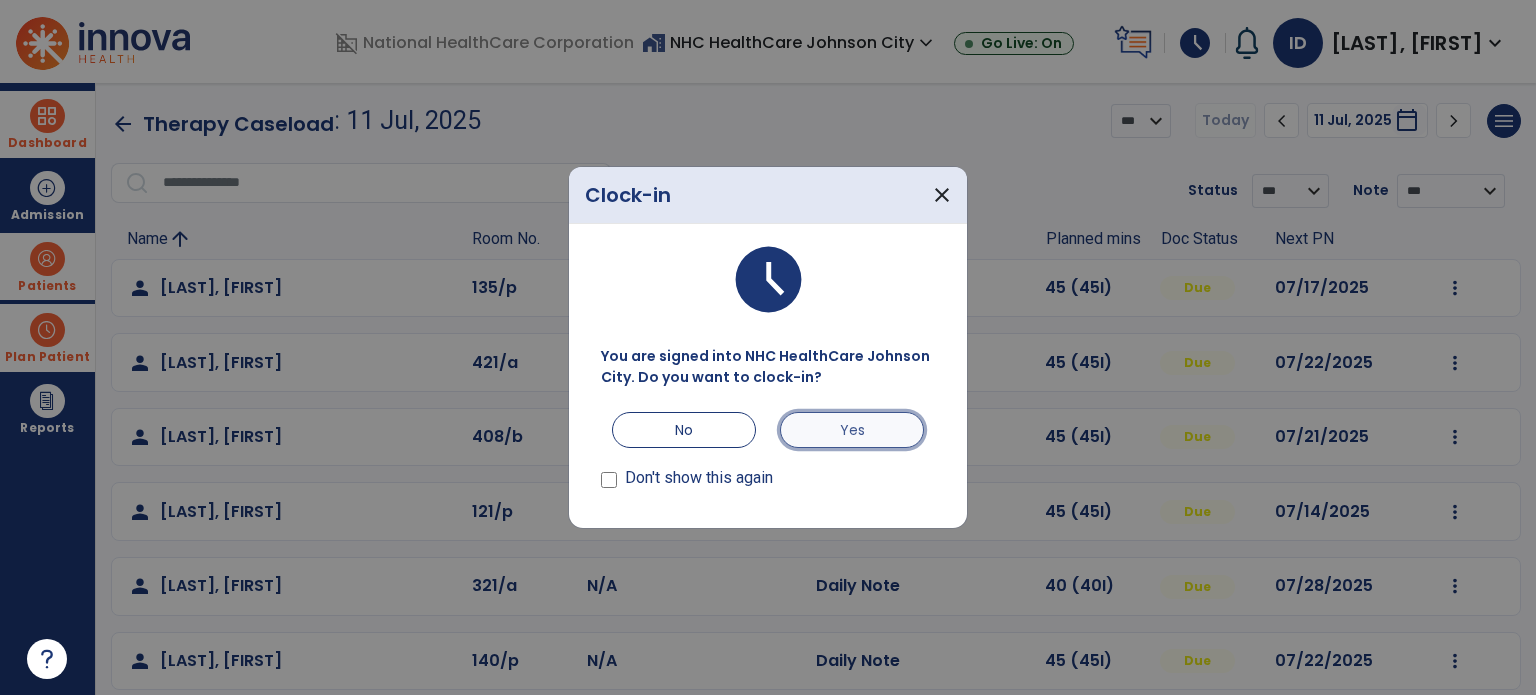 click on "Yes" at bounding box center [852, 430] 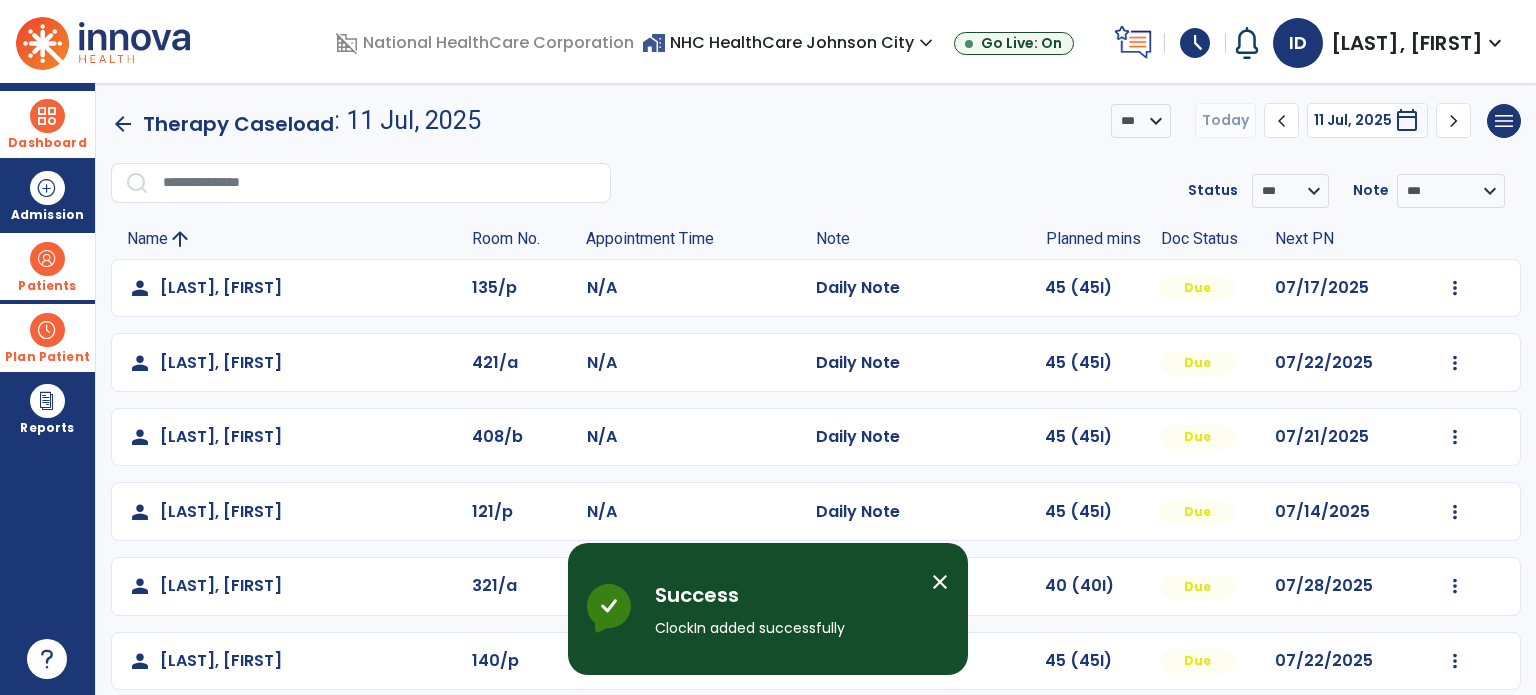click at bounding box center (47, 259) 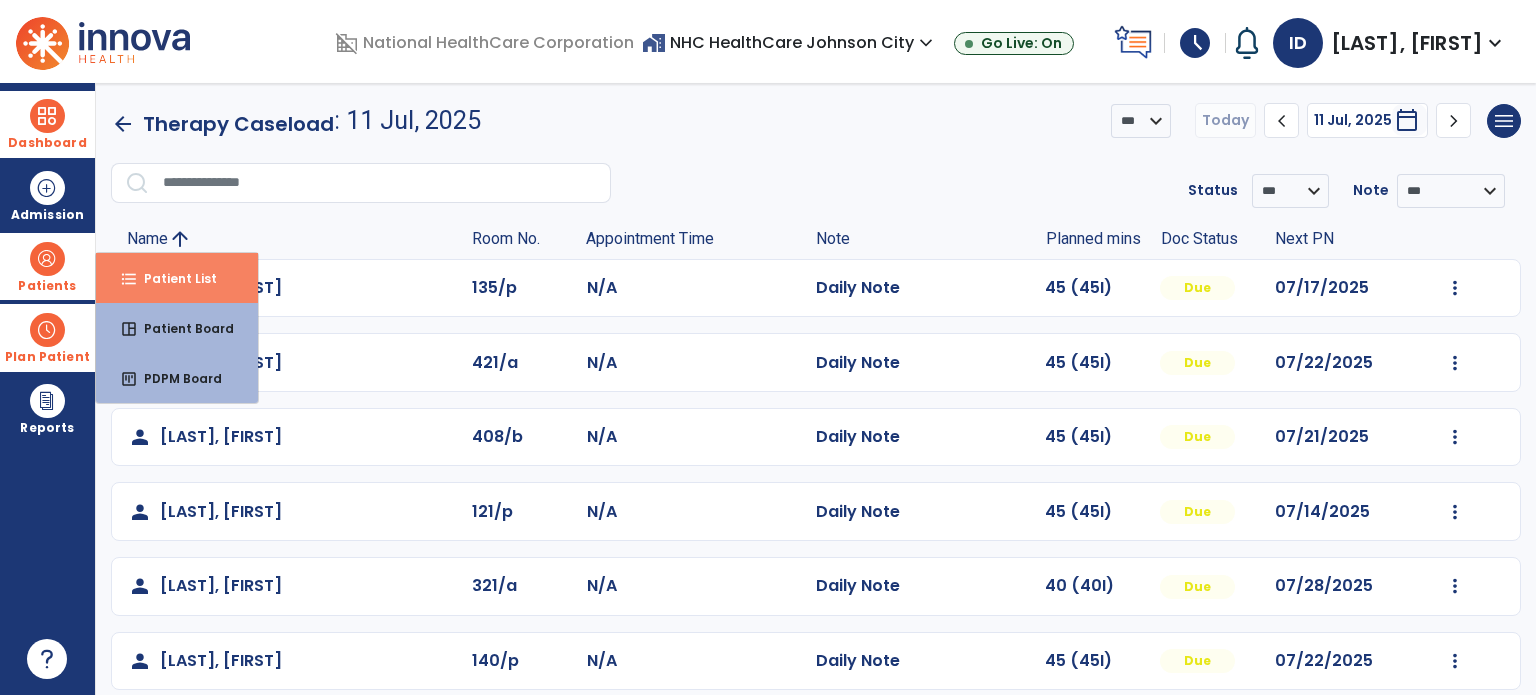 click on "format_list_bulleted" at bounding box center (129, 279) 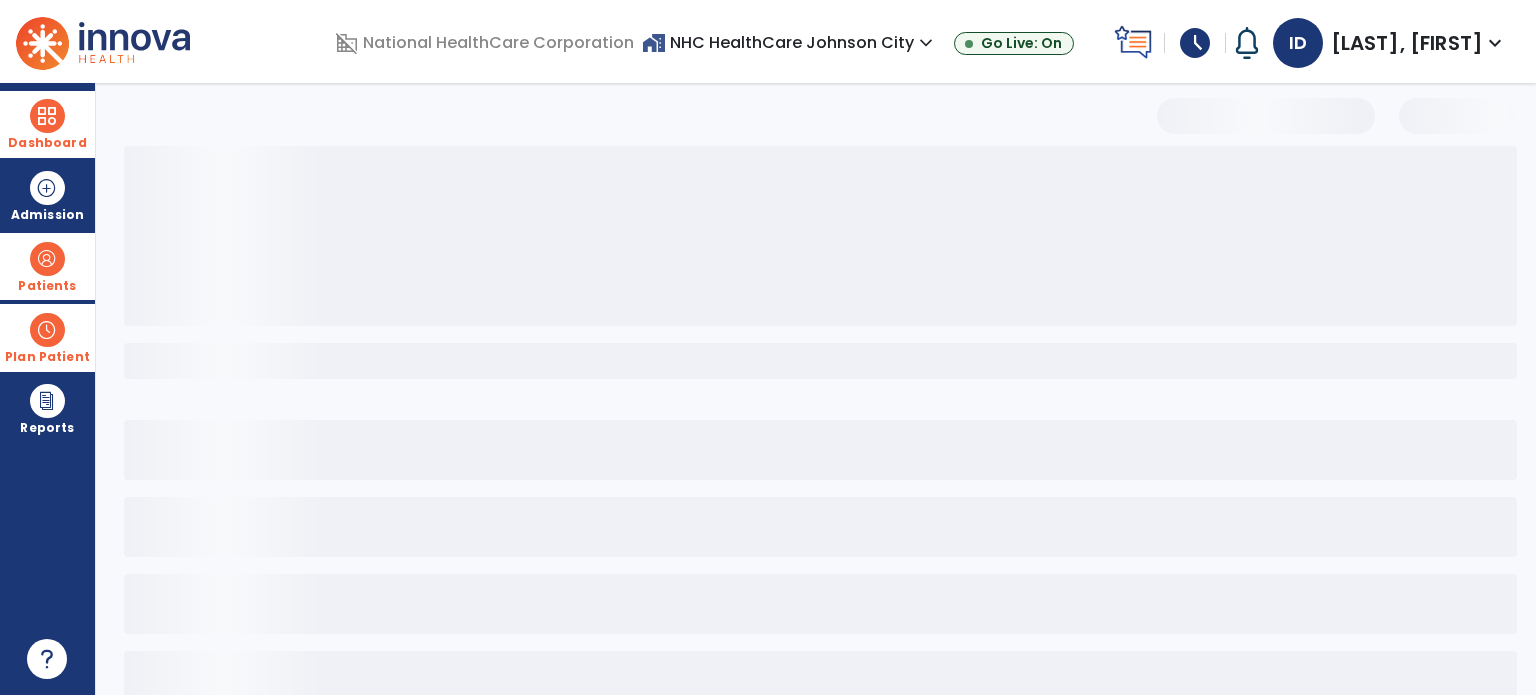 select on "***" 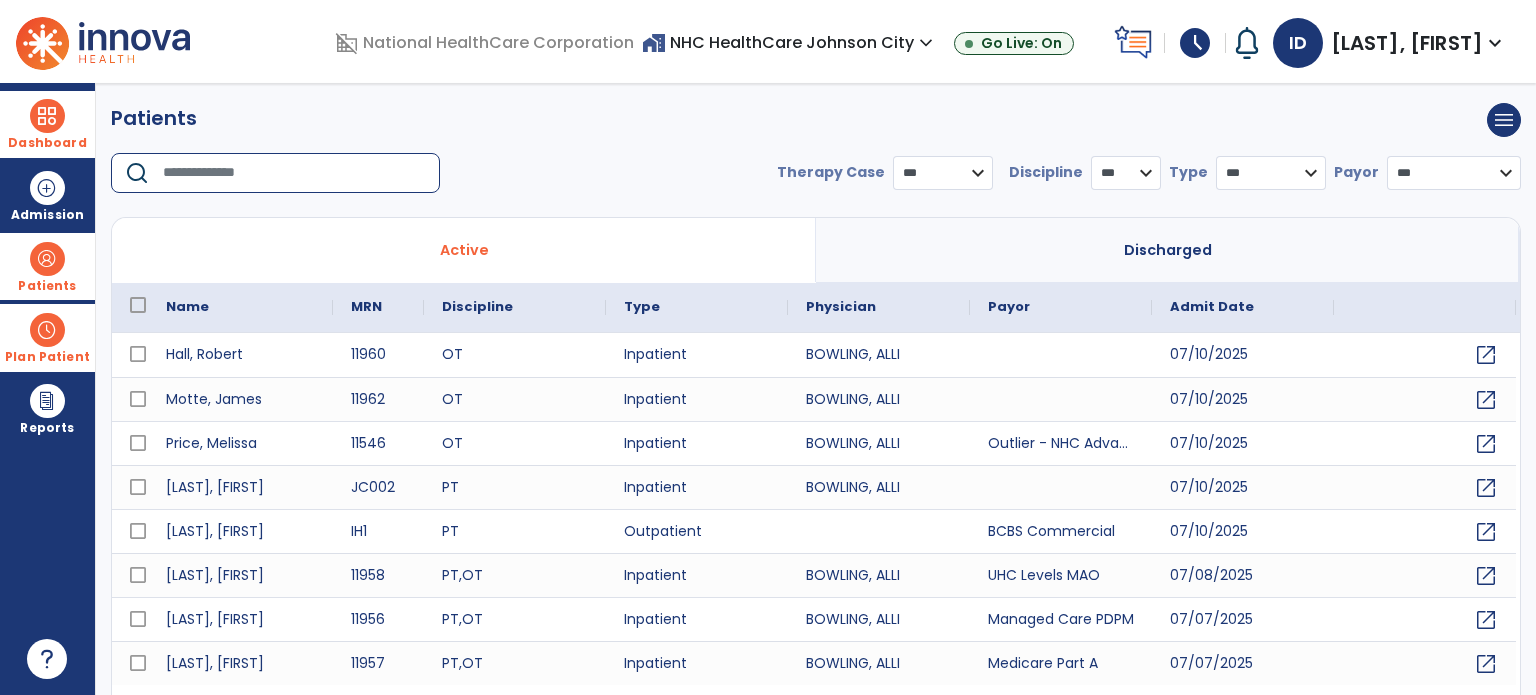 click at bounding box center (294, 173) 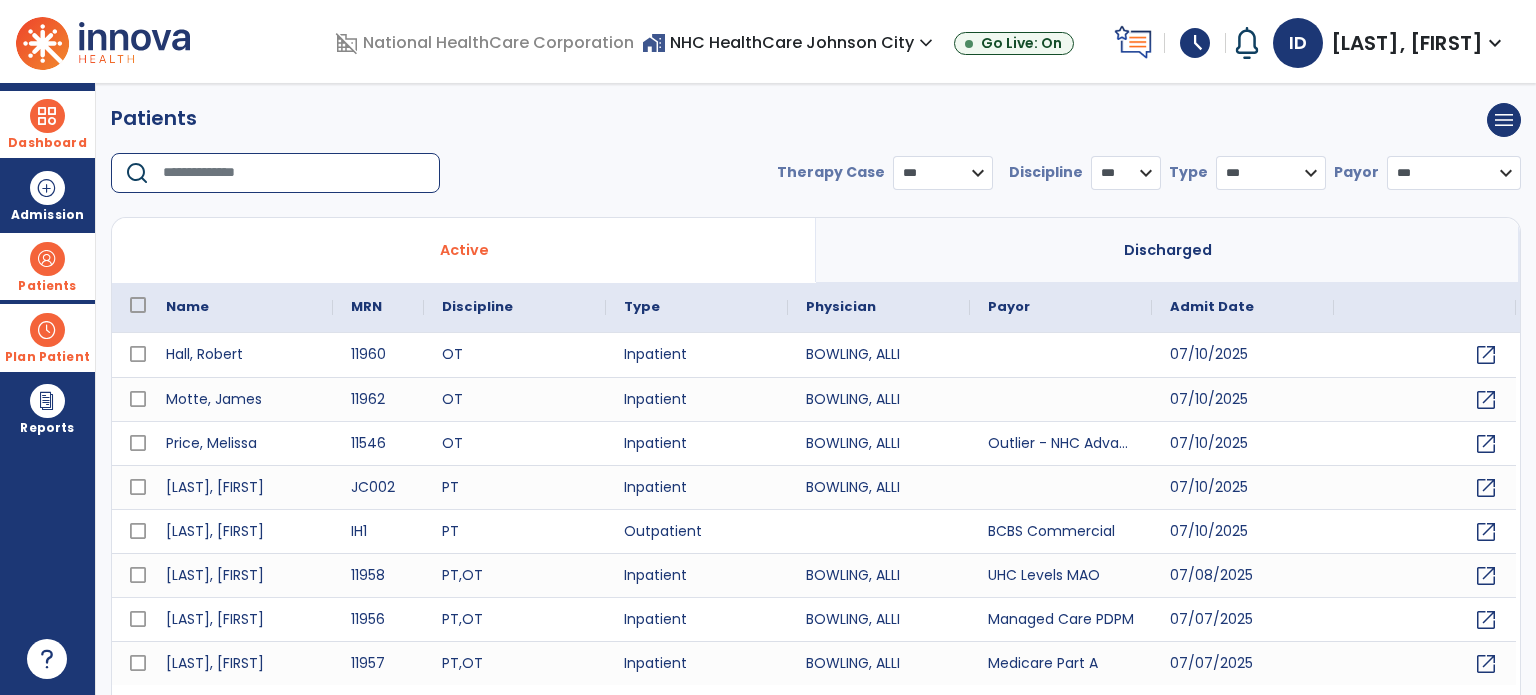 click at bounding box center [294, 173] 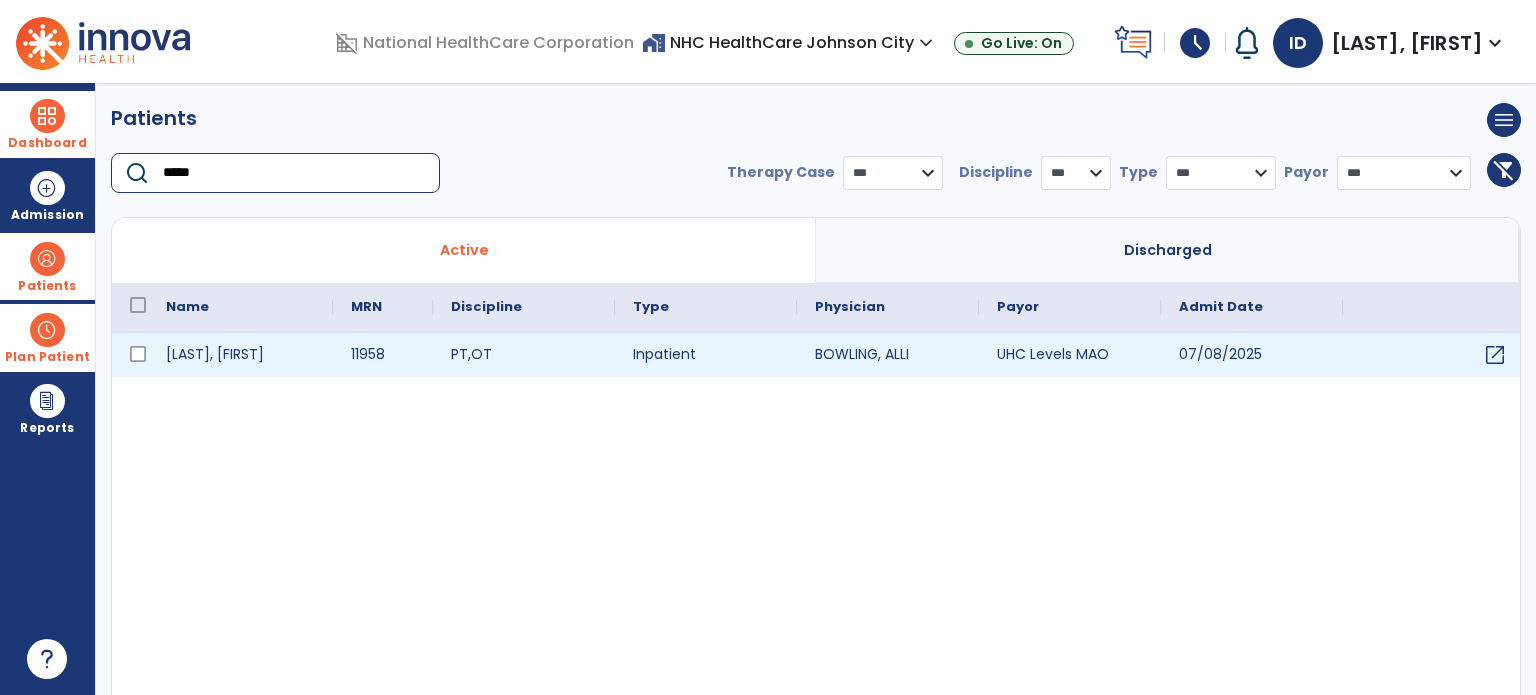 type on "*****" 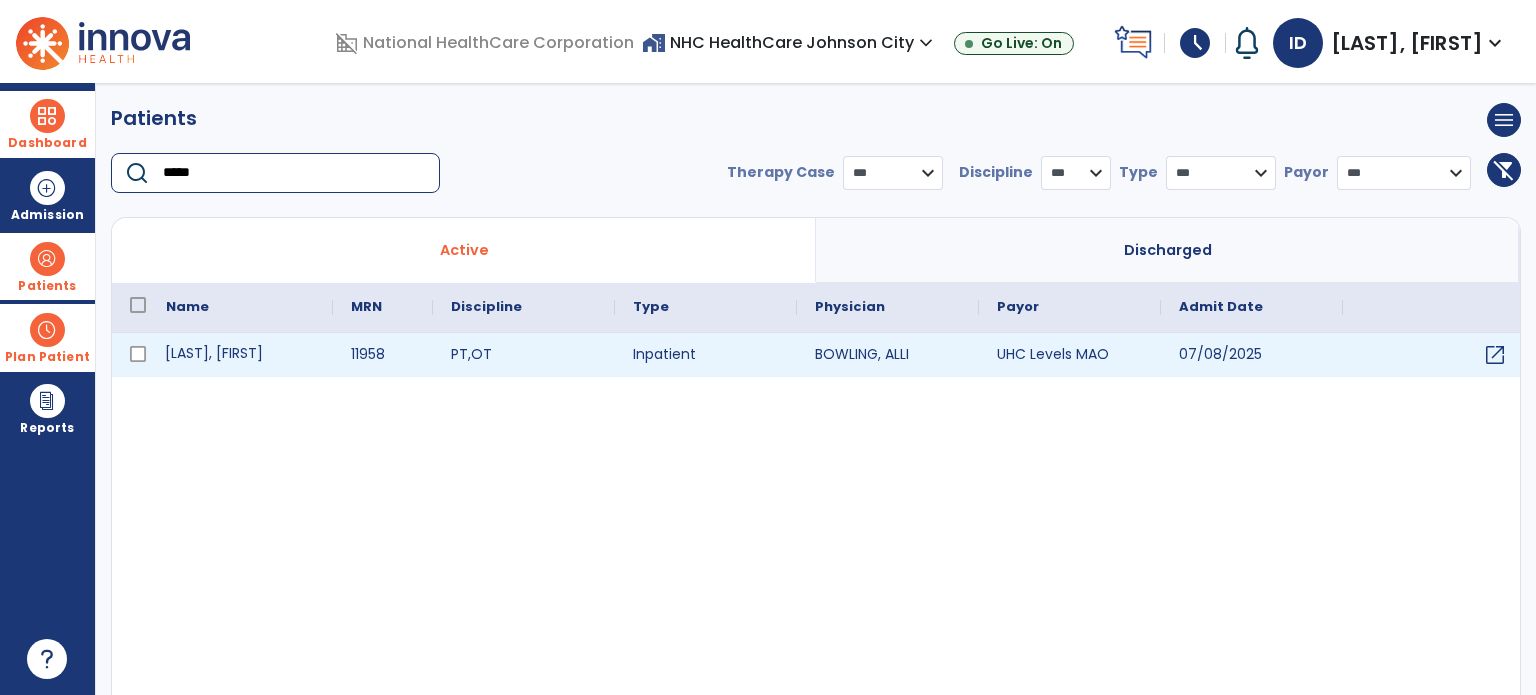 click on "[LAST], [FIRST]" at bounding box center [240, 355] 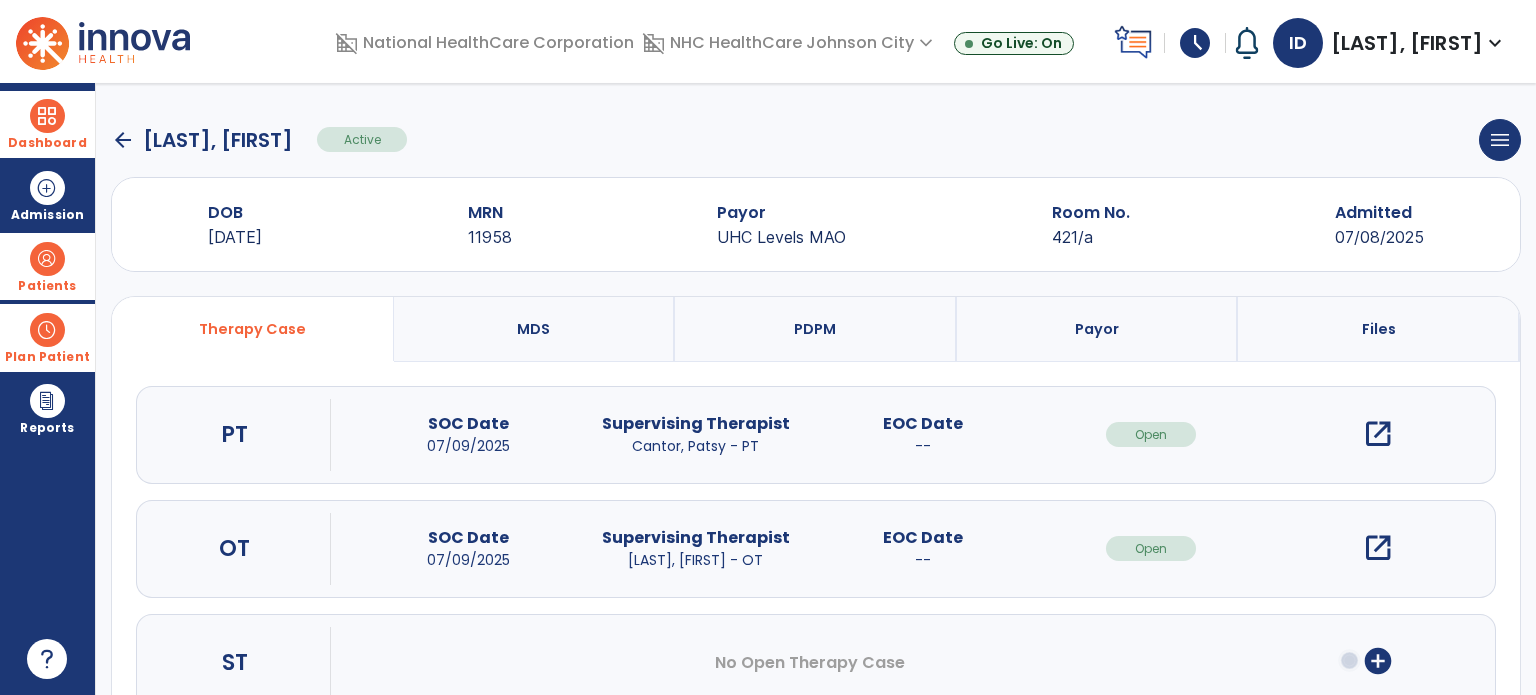 click on "open_in_new" at bounding box center [1378, 434] 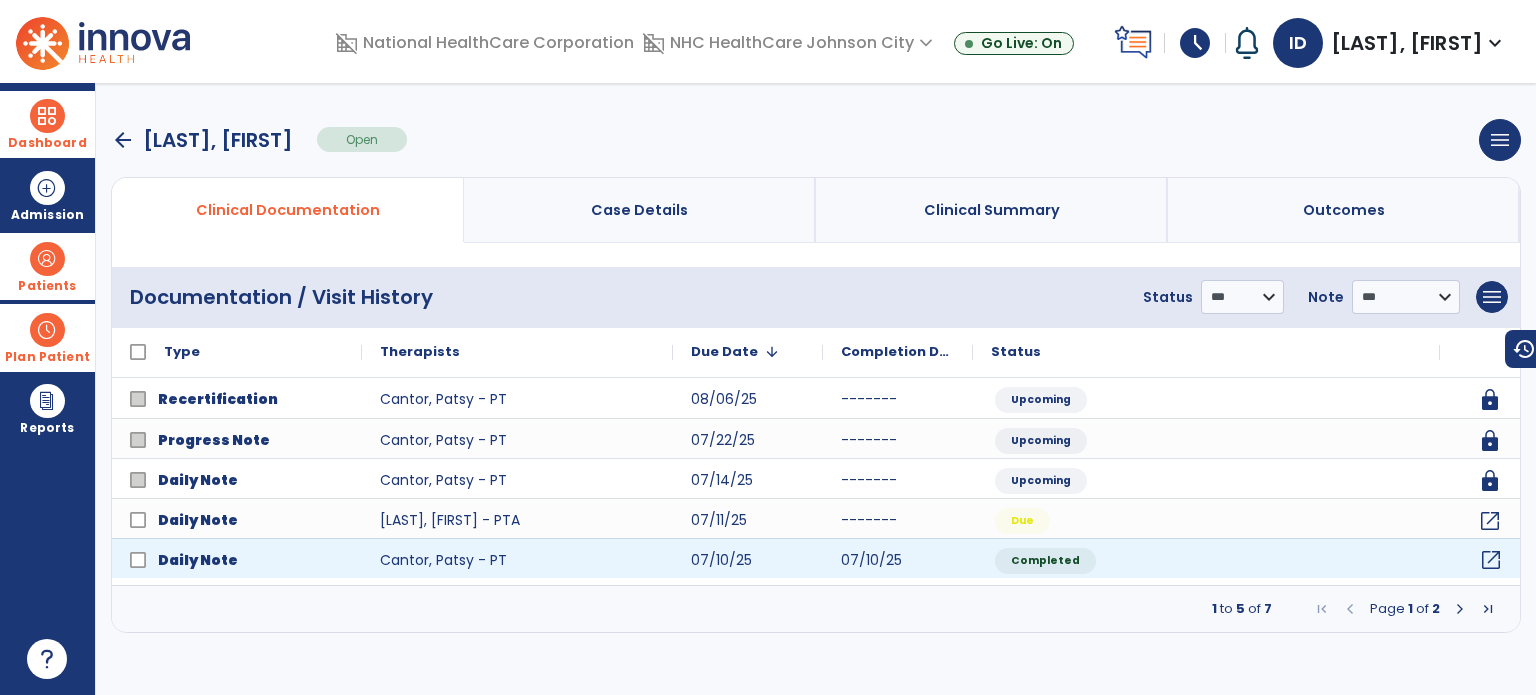 click on "open_in_new" 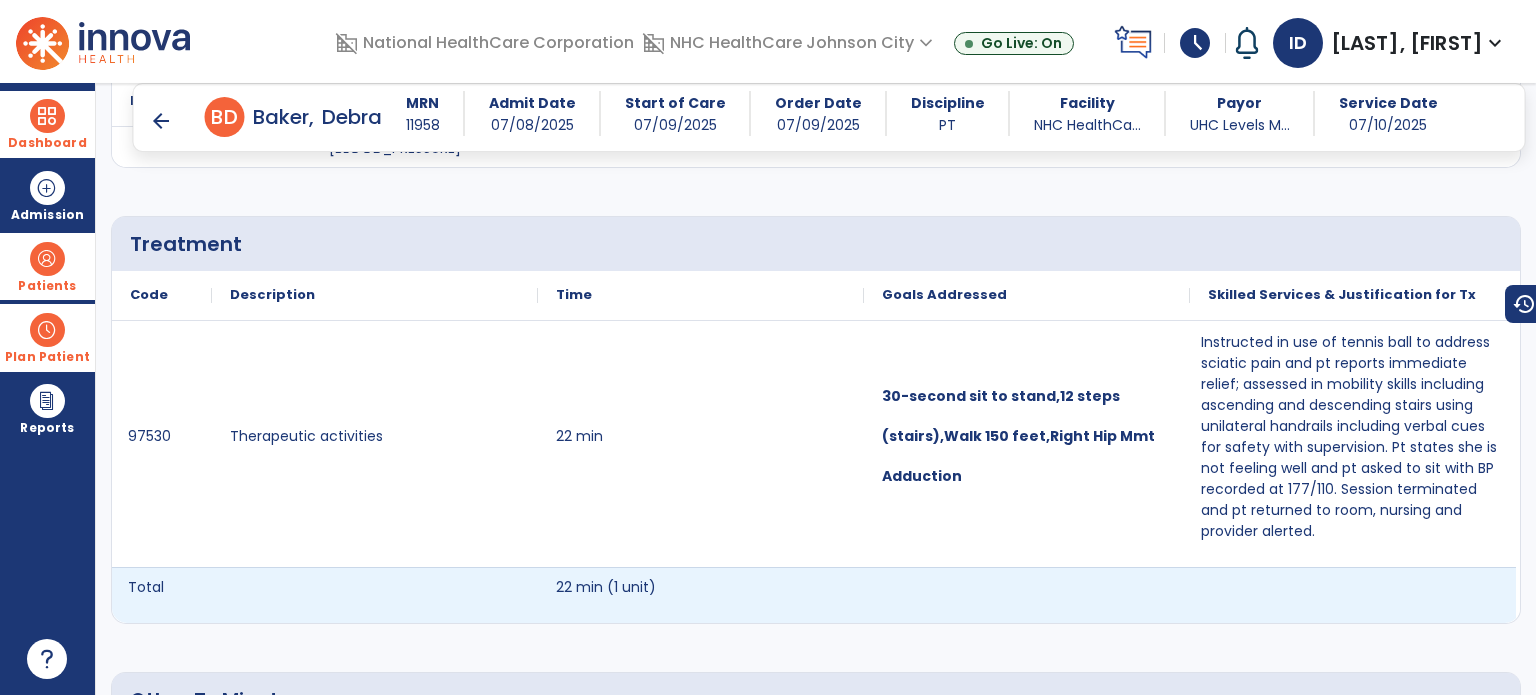 scroll, scrollTop: 1104, scrollLeft: 0, axis: vertical 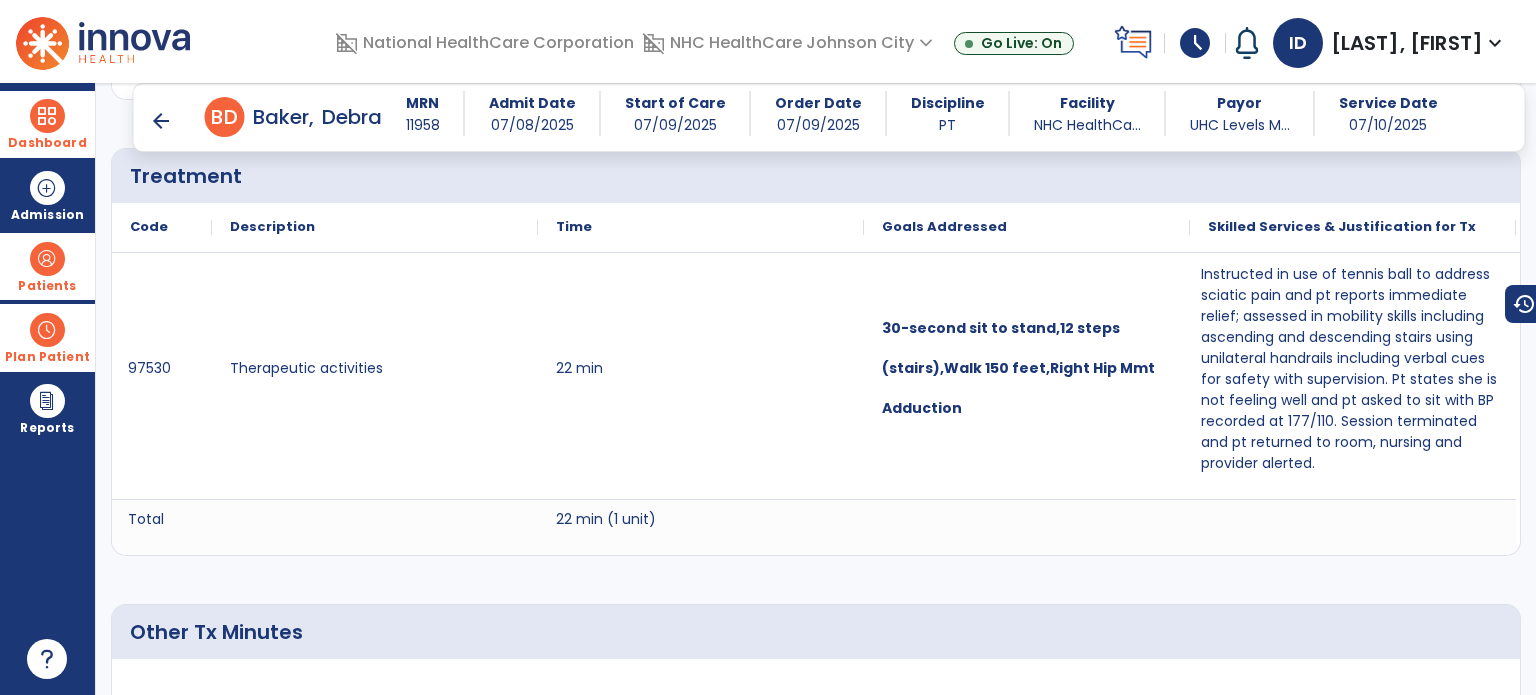click on "arrow_back" at bounding box center [161, 121] 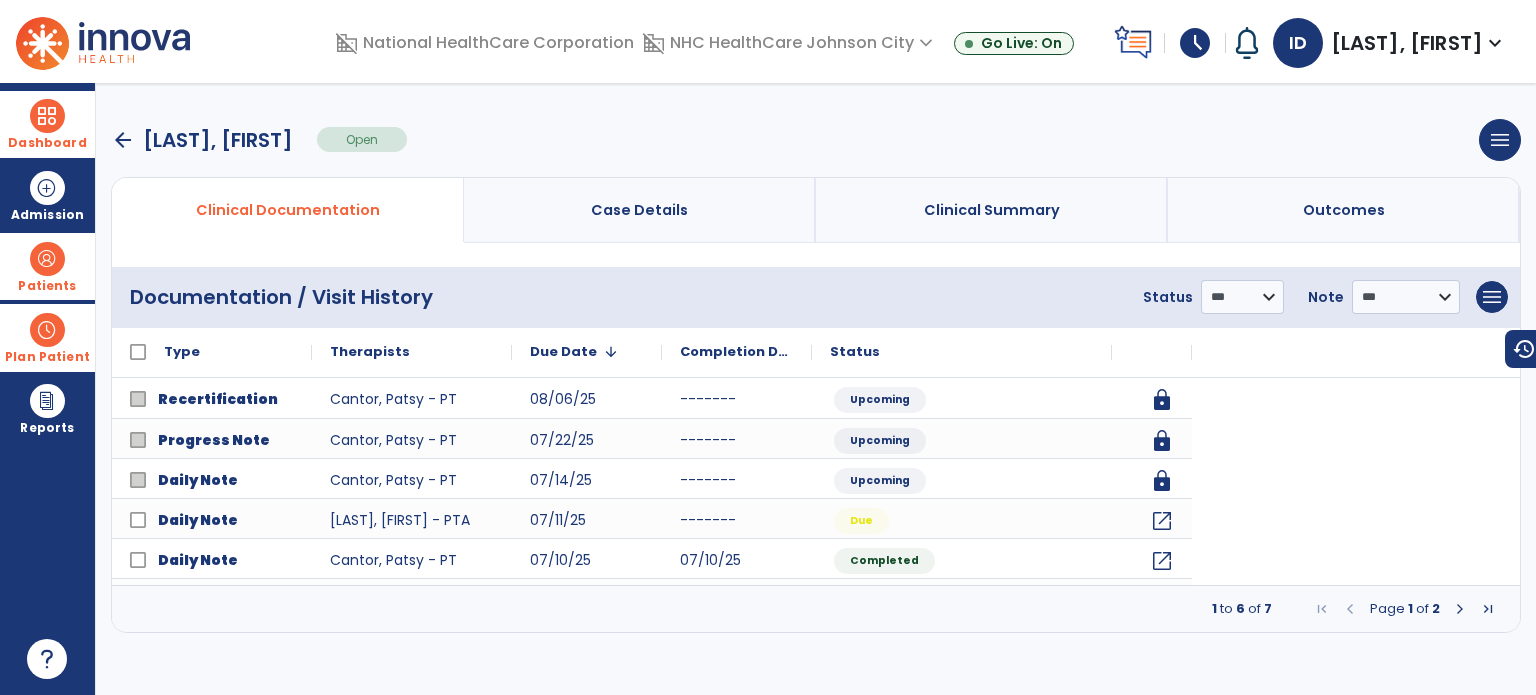 scroll, scrollTop: 0, scrollLeft: 0, axis: both 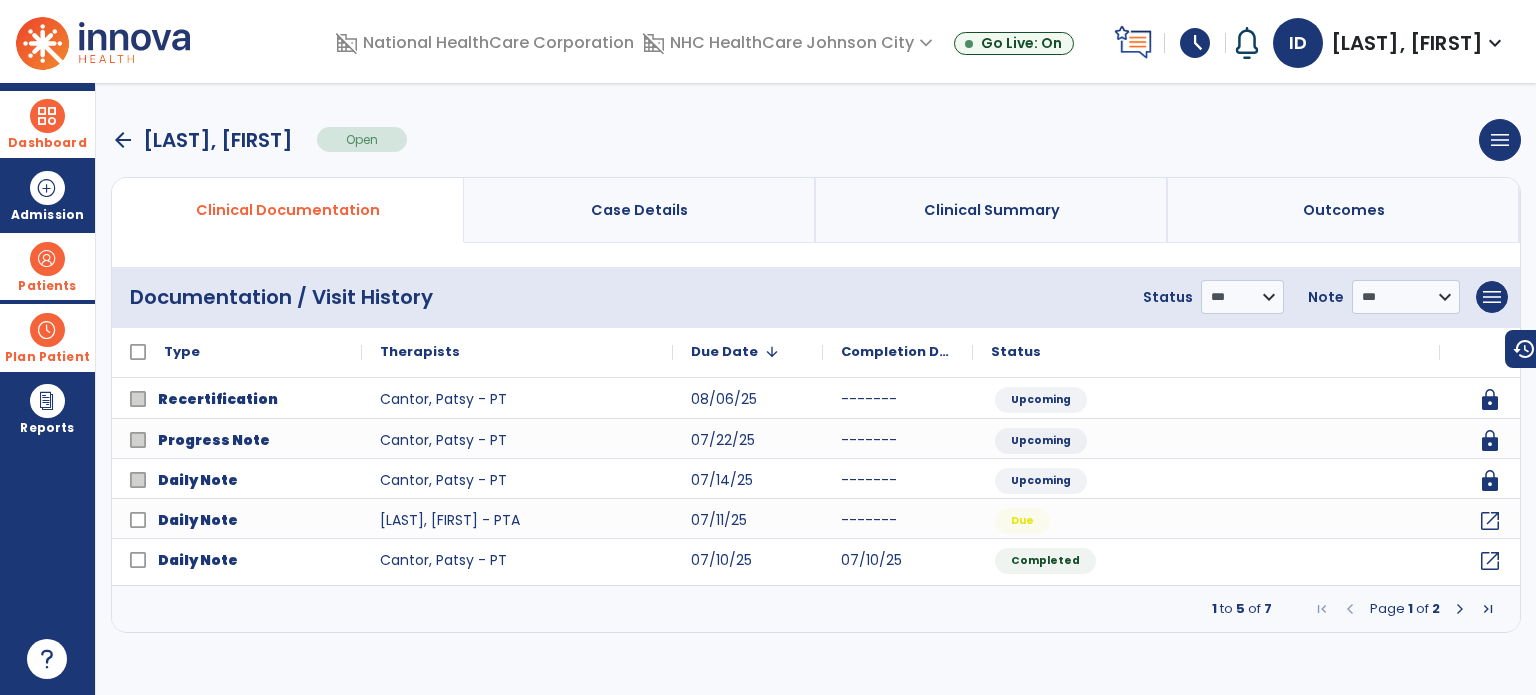 click at bounding box center [1460, 609] 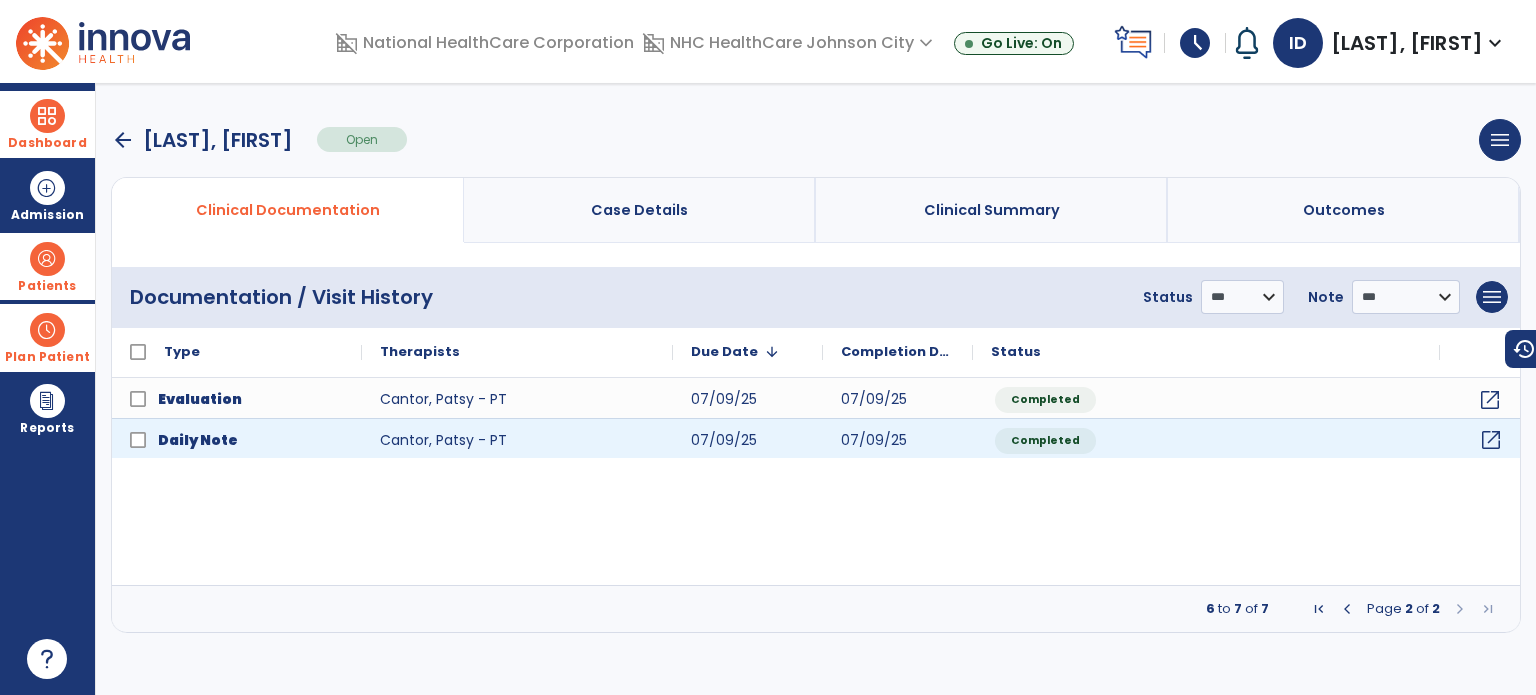 click on "open_in_new" 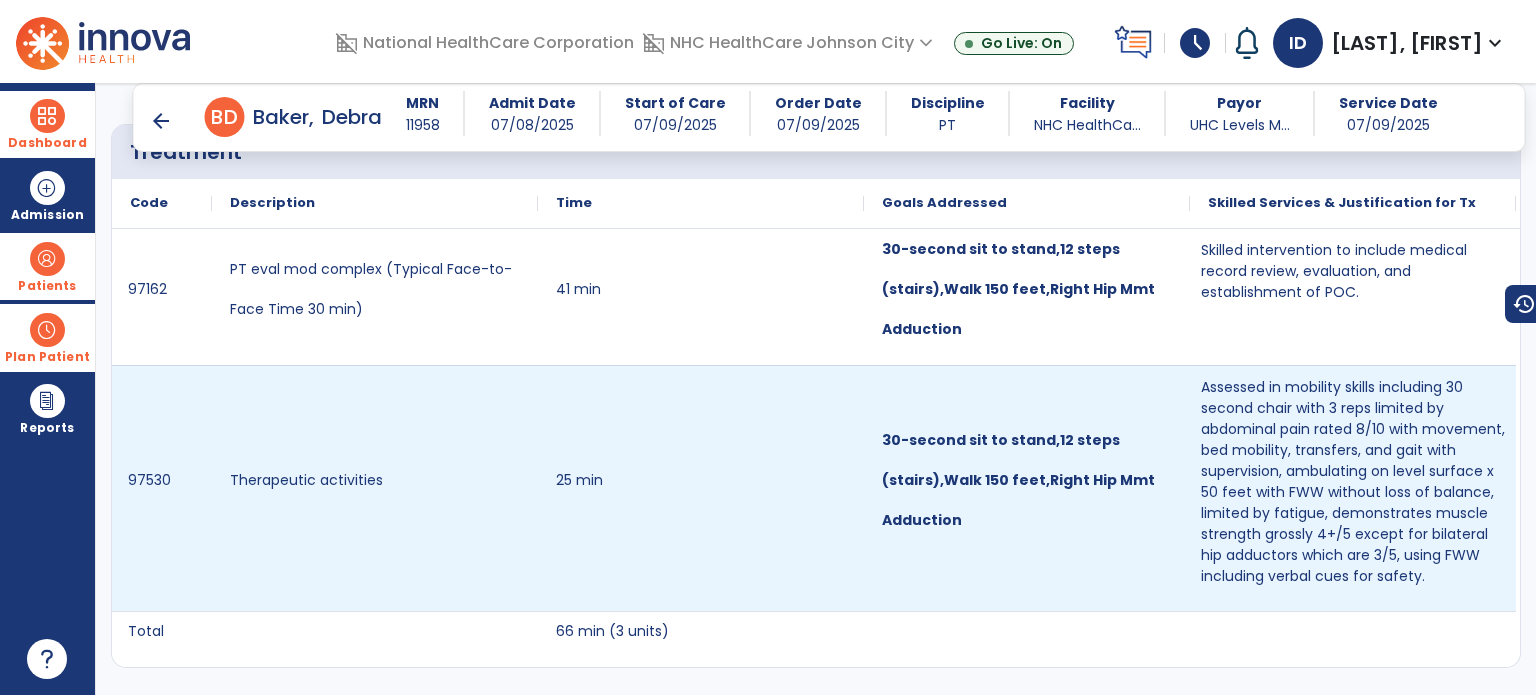 scroll, scrollTop: 1144, scrollLeft: 0, axis: vertical 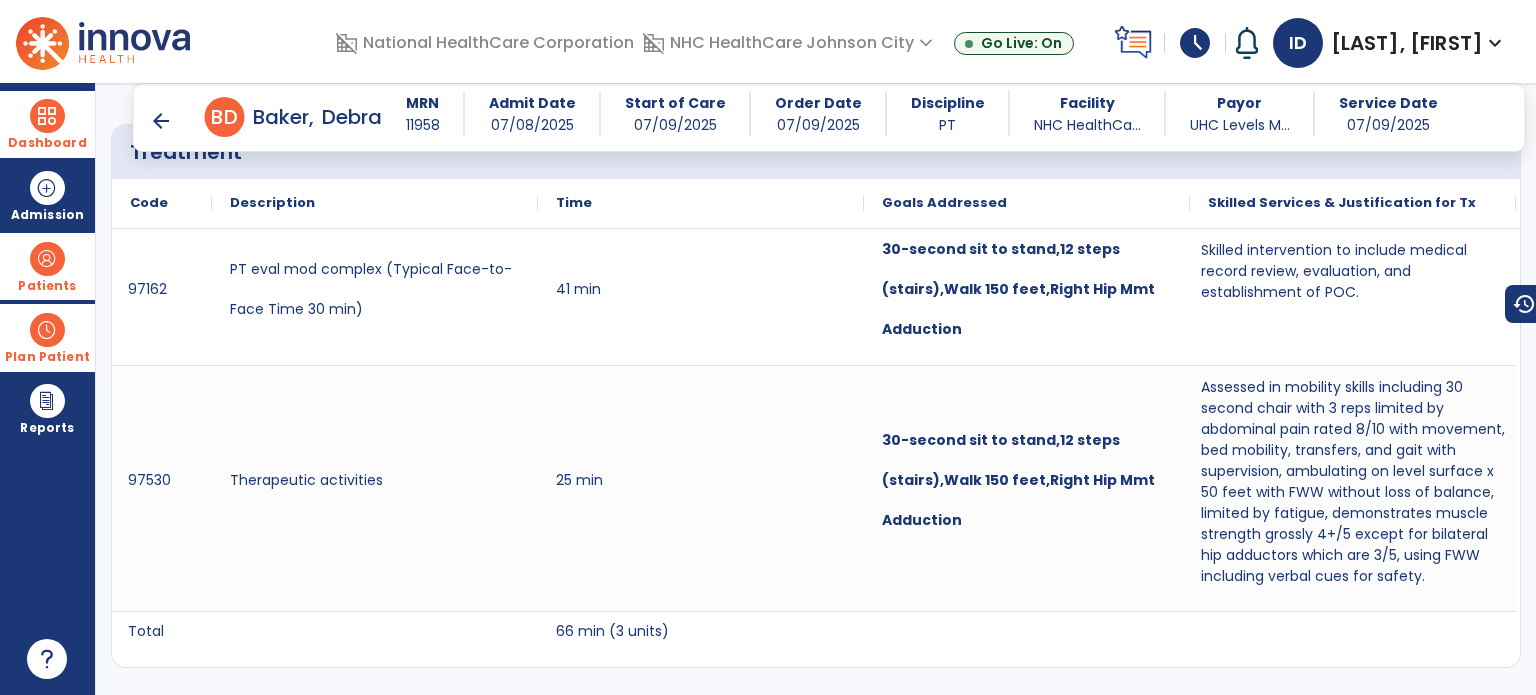 click on "Dashboard" at bounding box center (47, 124) 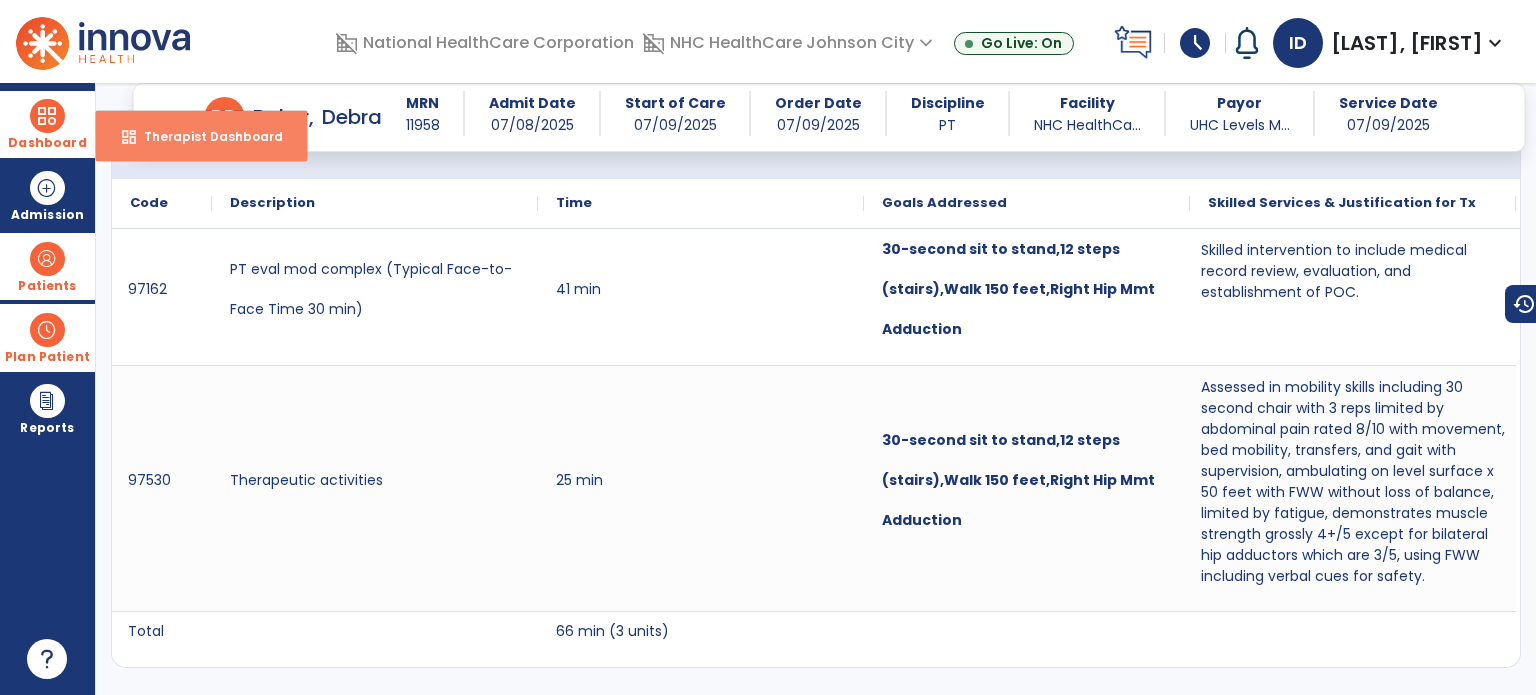 click on "dashboard" at bounding box center (129, 137) 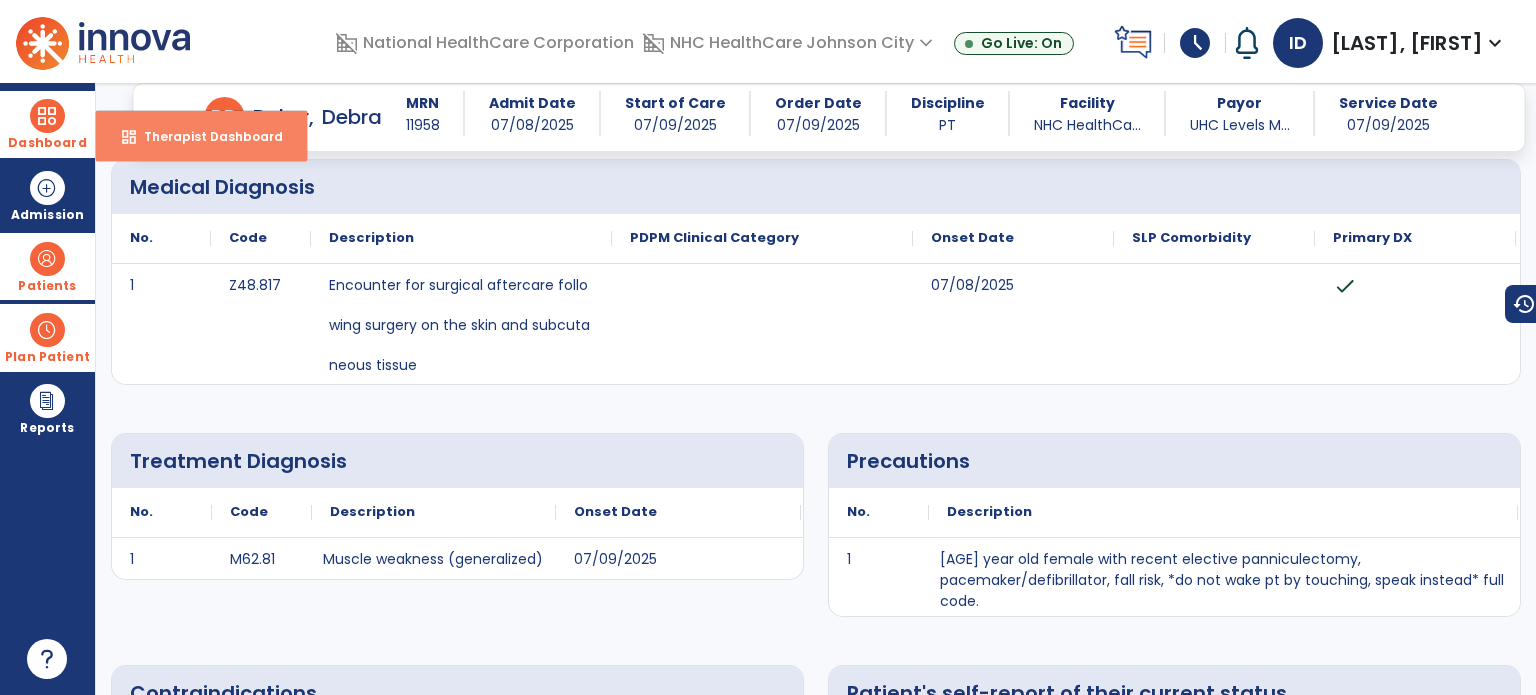 select on "****" 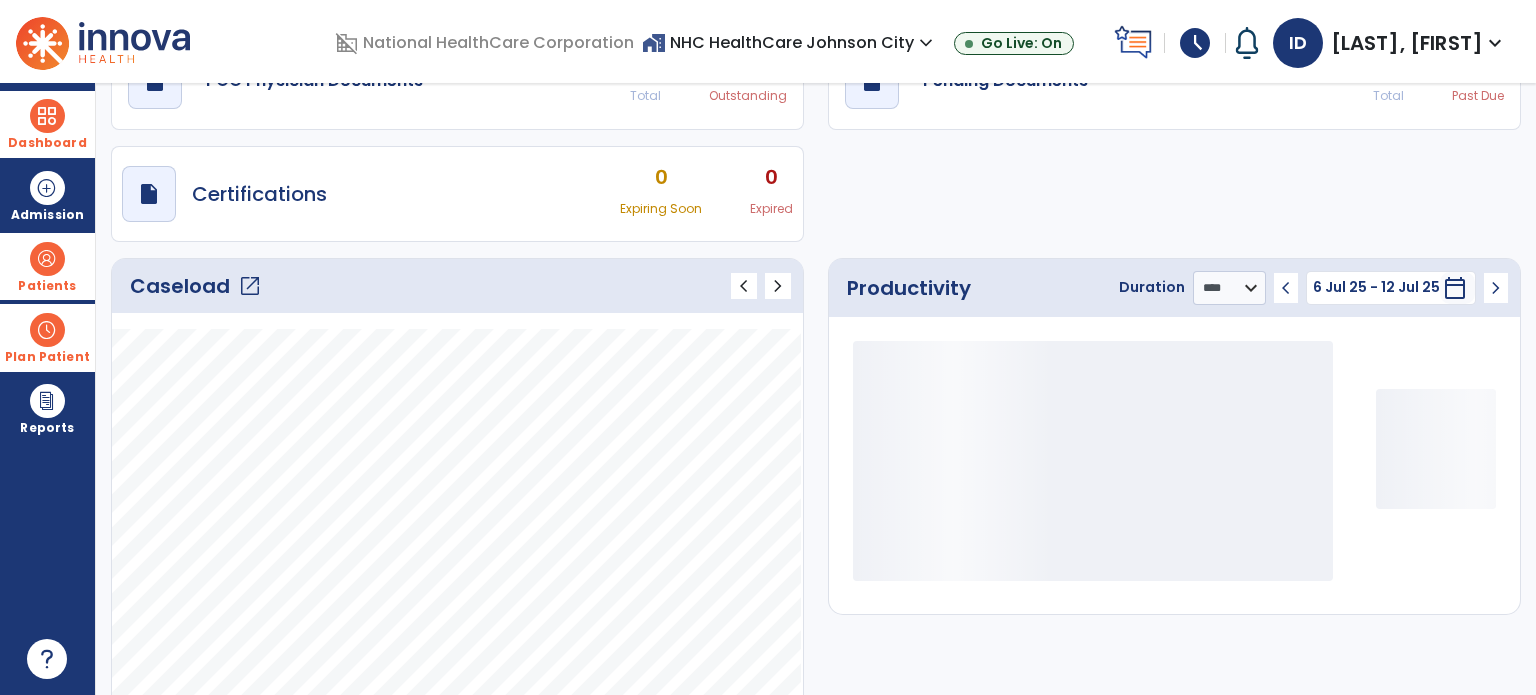 scroll, scrollTop: 109, scrollLeft: 0, axis: vertical 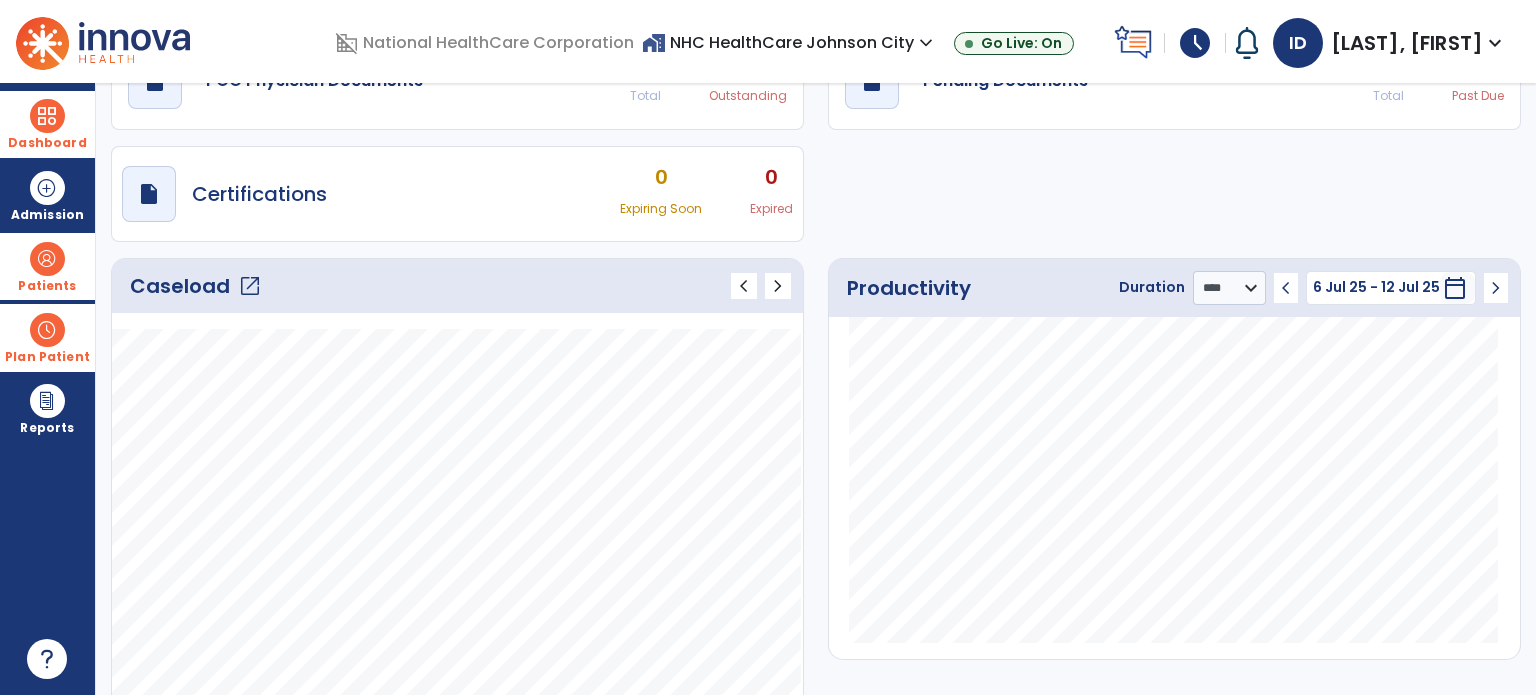 click on "Caseload   open_in_new" 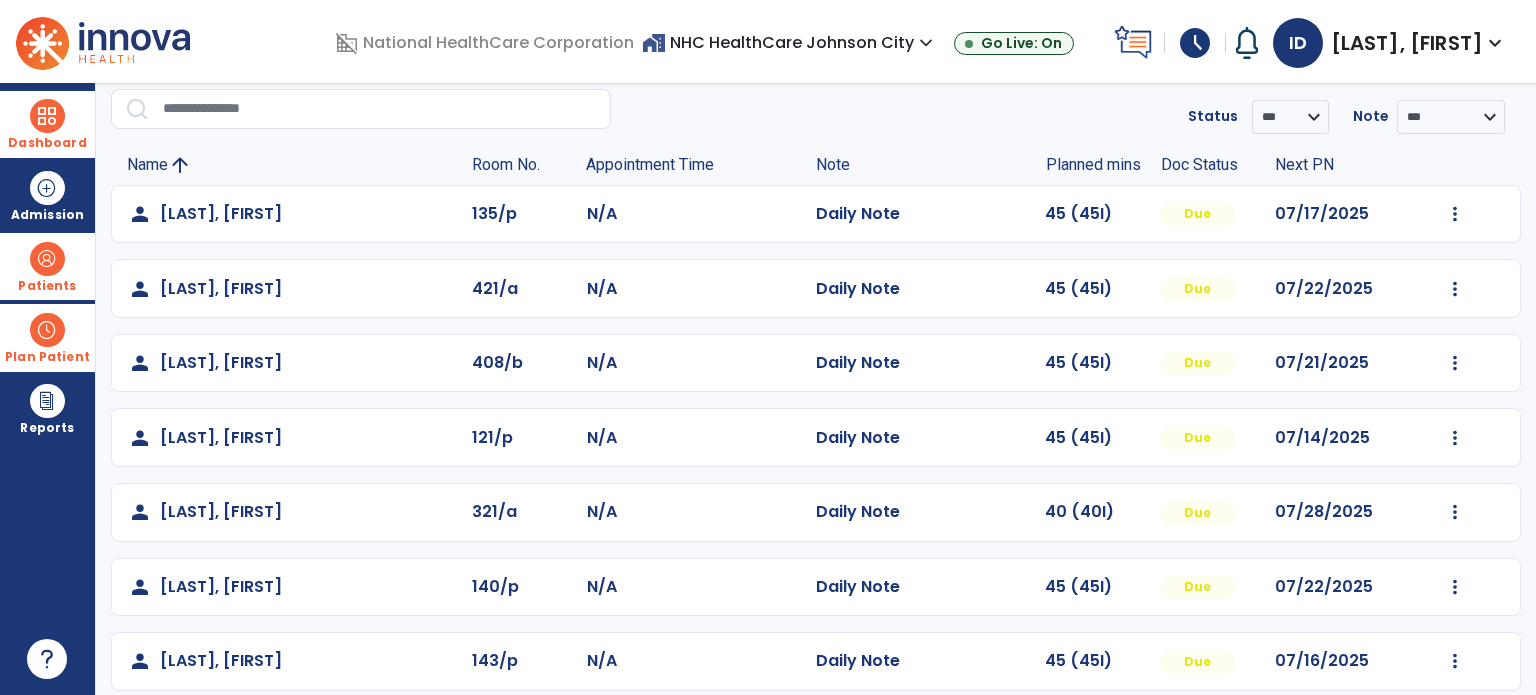 scroll, scrollTop: 0, scrollLeft: 0, axis: both 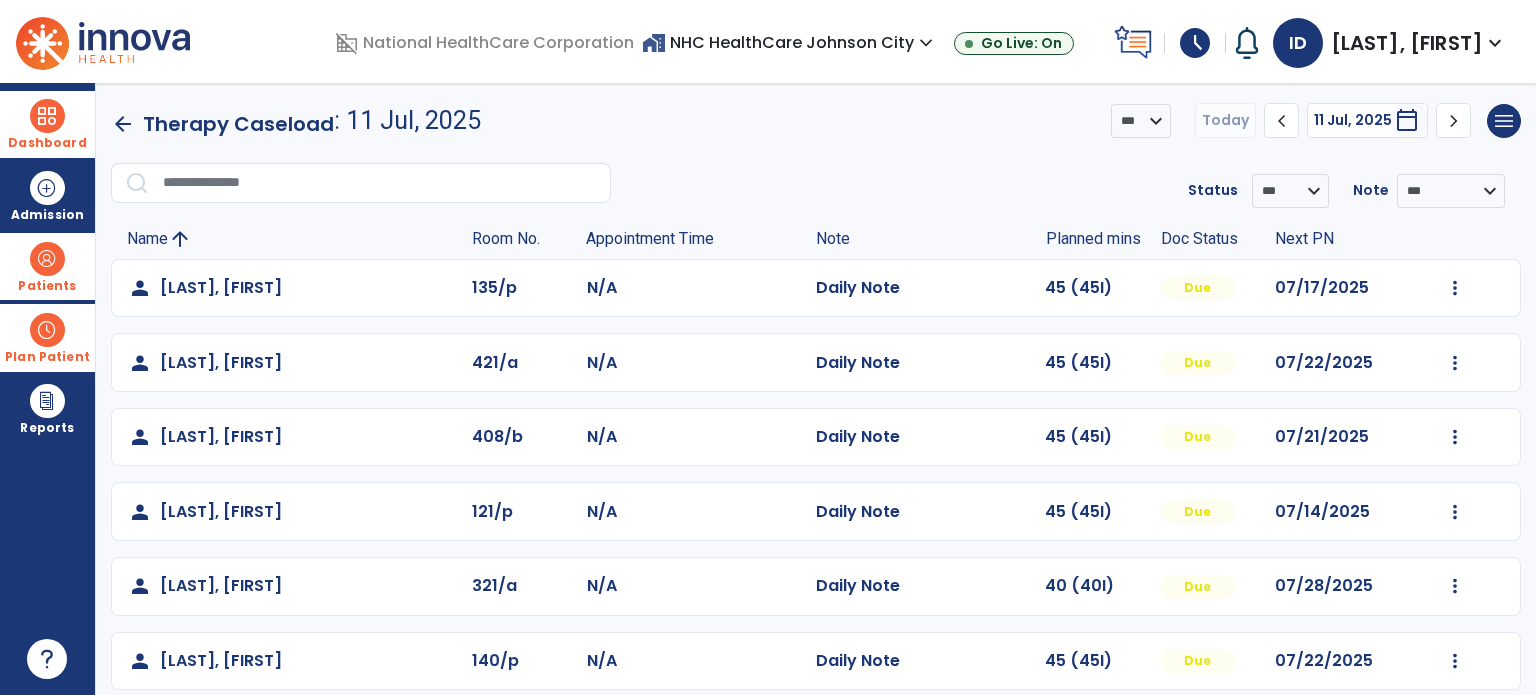click on "Dashboard  dashboard  Therapist Dashboard Admission Patients  format_list_bulleted  Patient List  space_dashboard  Patient Board  insert_chart  PDPM Board Plan Patient  event_note  Planner  content_paste_go  Scheduler  content_paste_go  Whiteboard Reports  export_notes  Billing Exports  note_alt  EOM Report  event_note  Minutes By Payor  inbox_customize  Service Log  playlist_add_check  Triple Check Report" at bounding box center [48, 389] 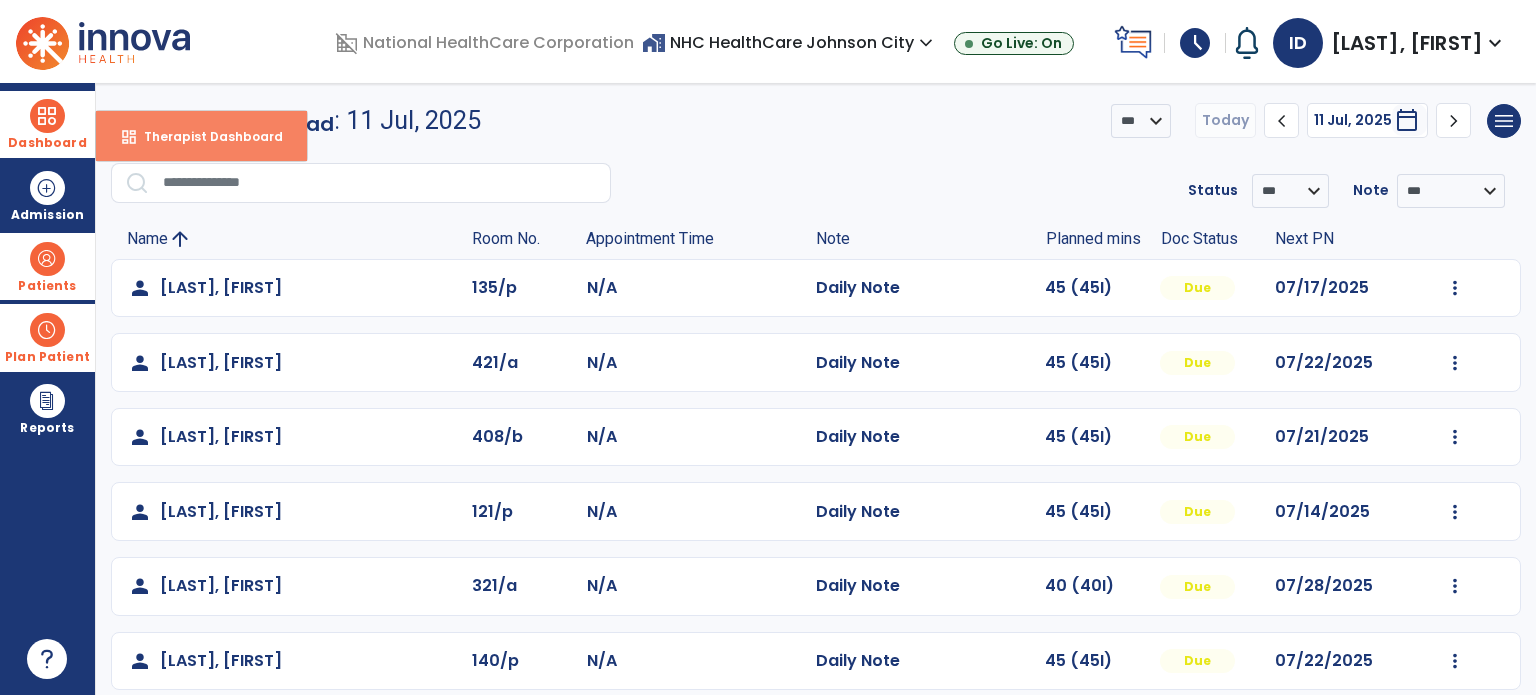 click on "Therapist Dashboard" at bounding box center (205, 136) 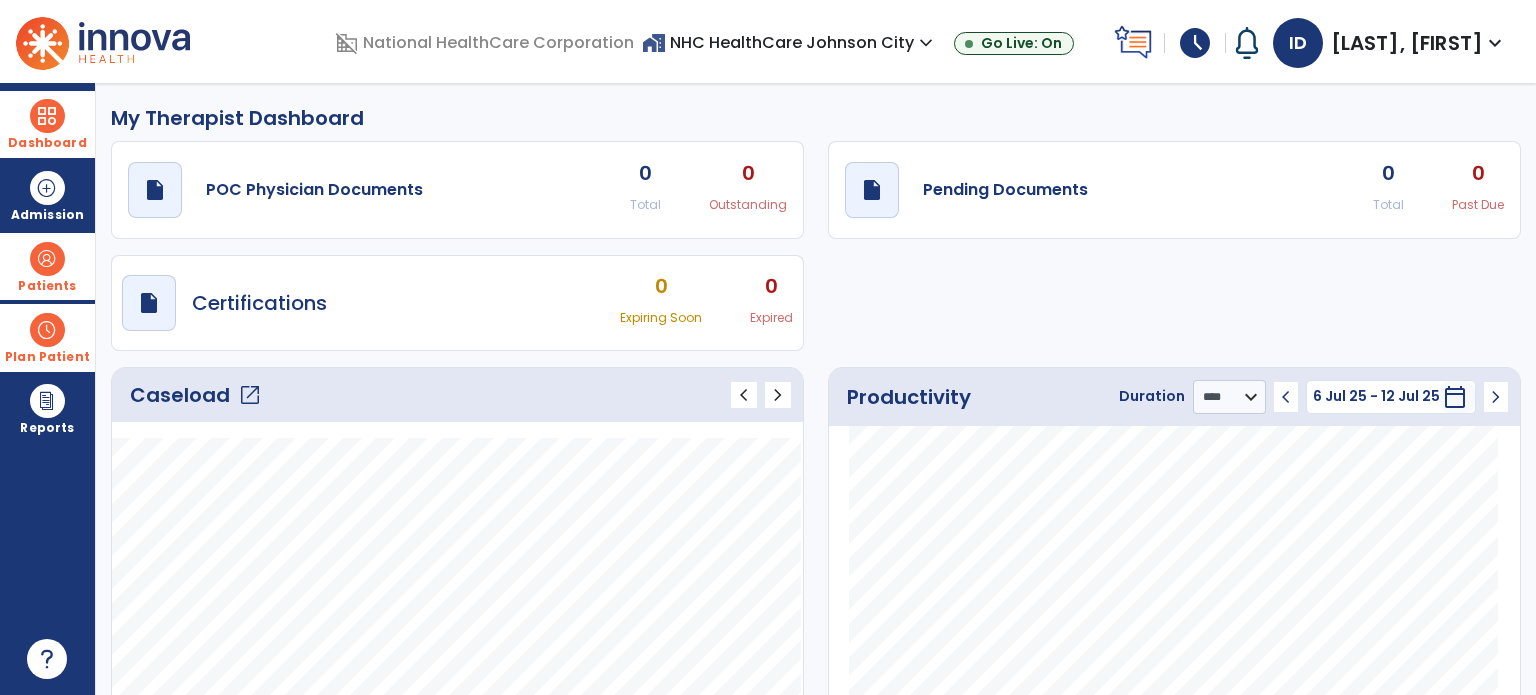 click on "Caseload   open_in_new" 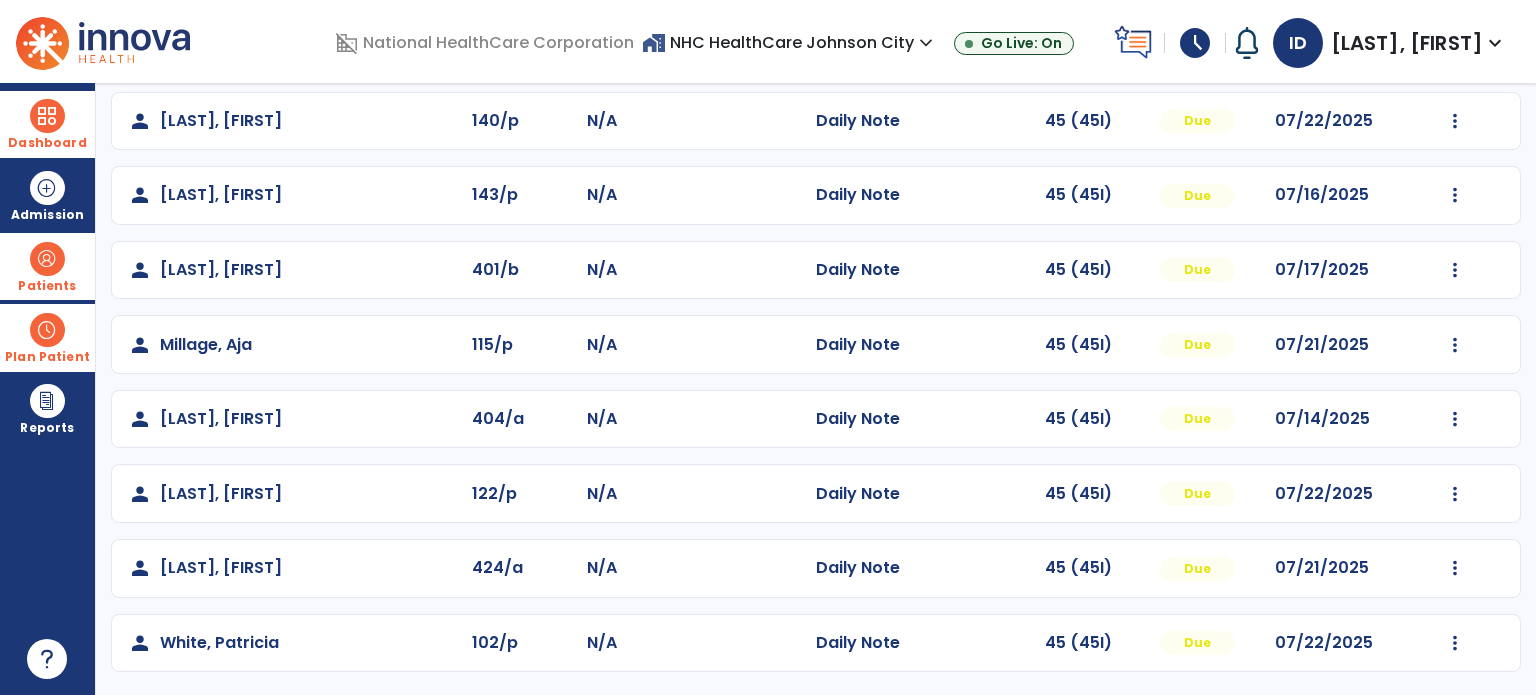 scroll, scrollTop: 543, scrollLeft: 0, axis: vertical 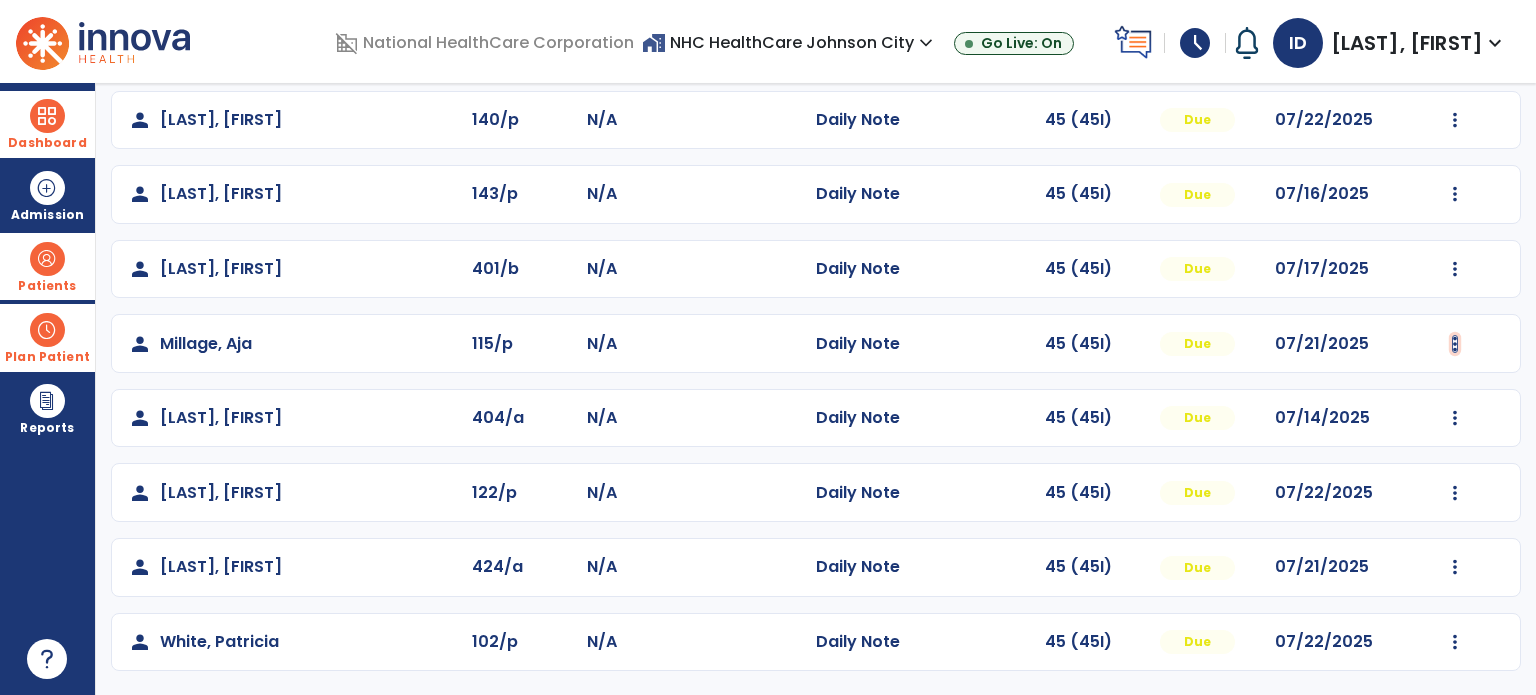 click at bounding box center (1455, -253) 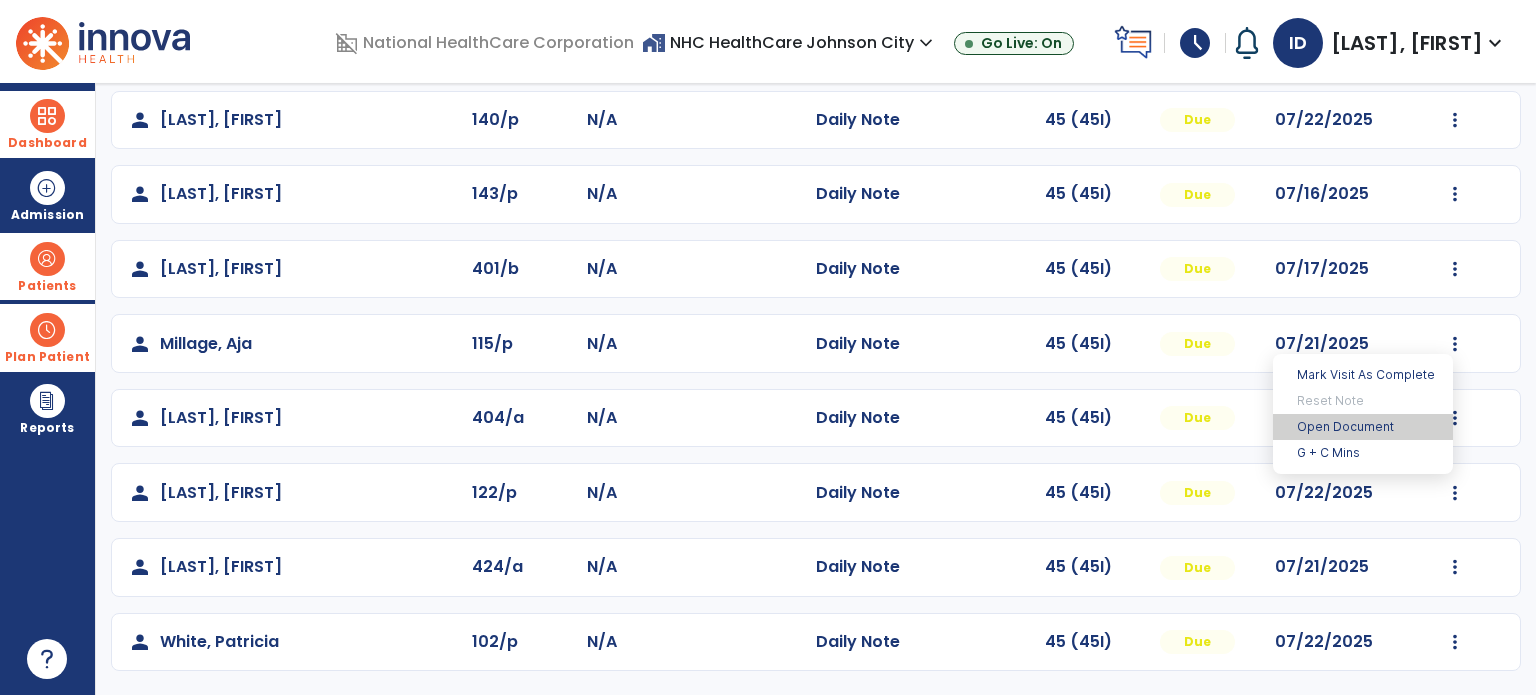click on "Open Document" at bounding box center (1363, 427) 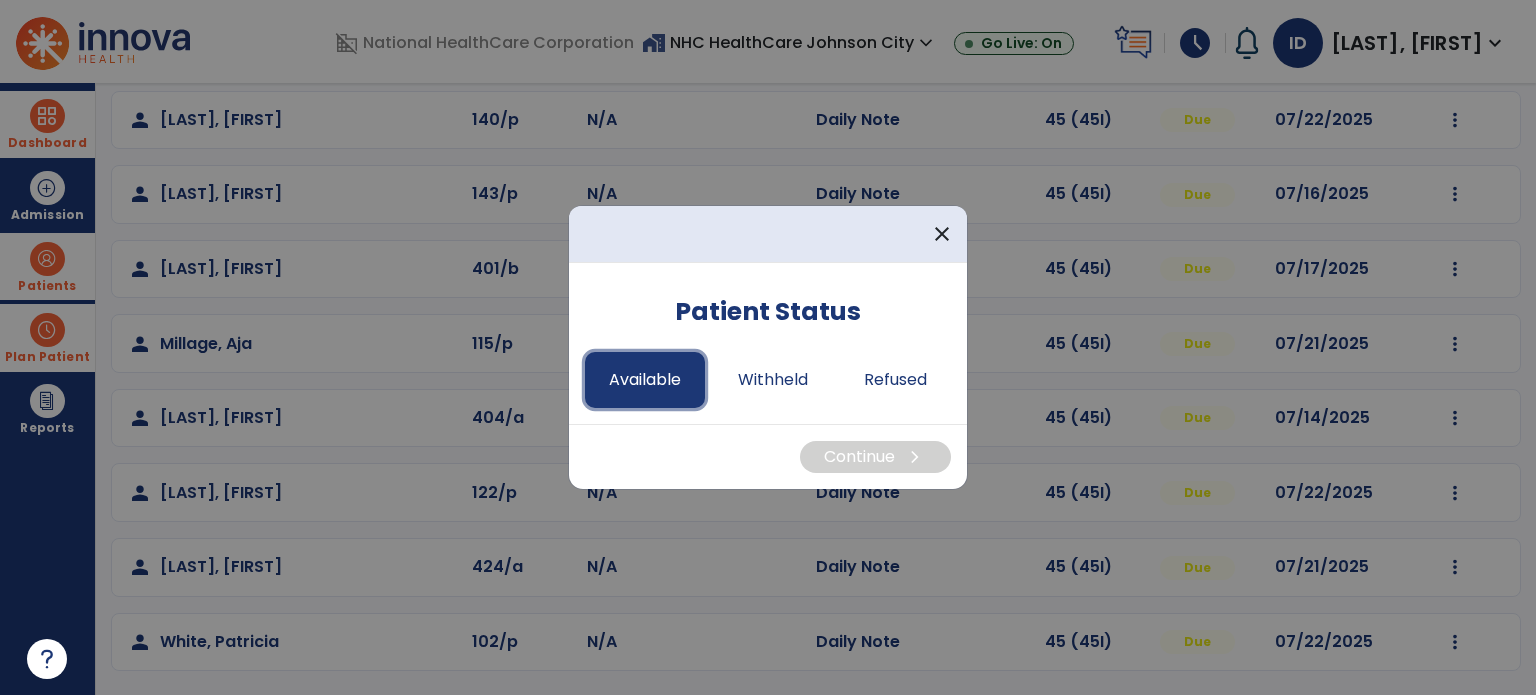 click on "Available" at bounding box center (645, 380) 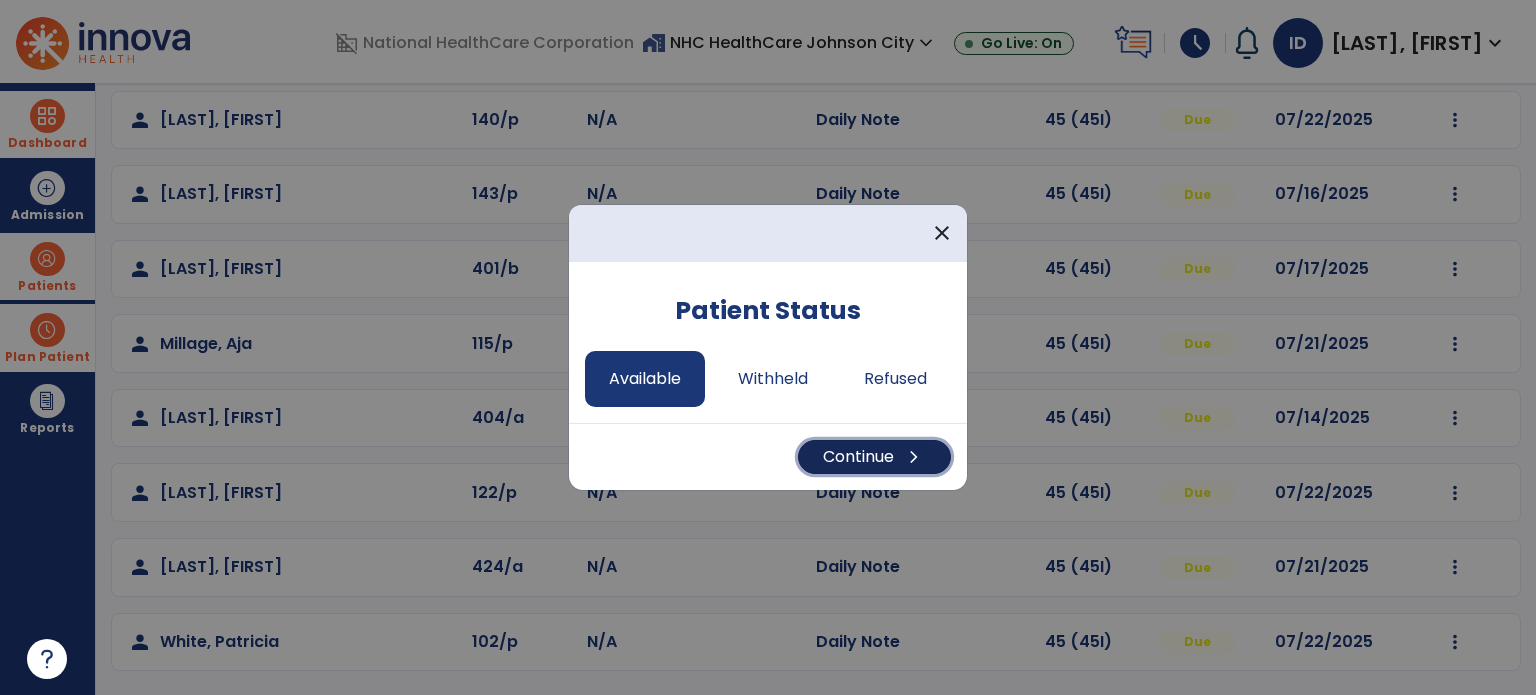 click on "Continue   chevron_right" at bounding box center (874, 457) 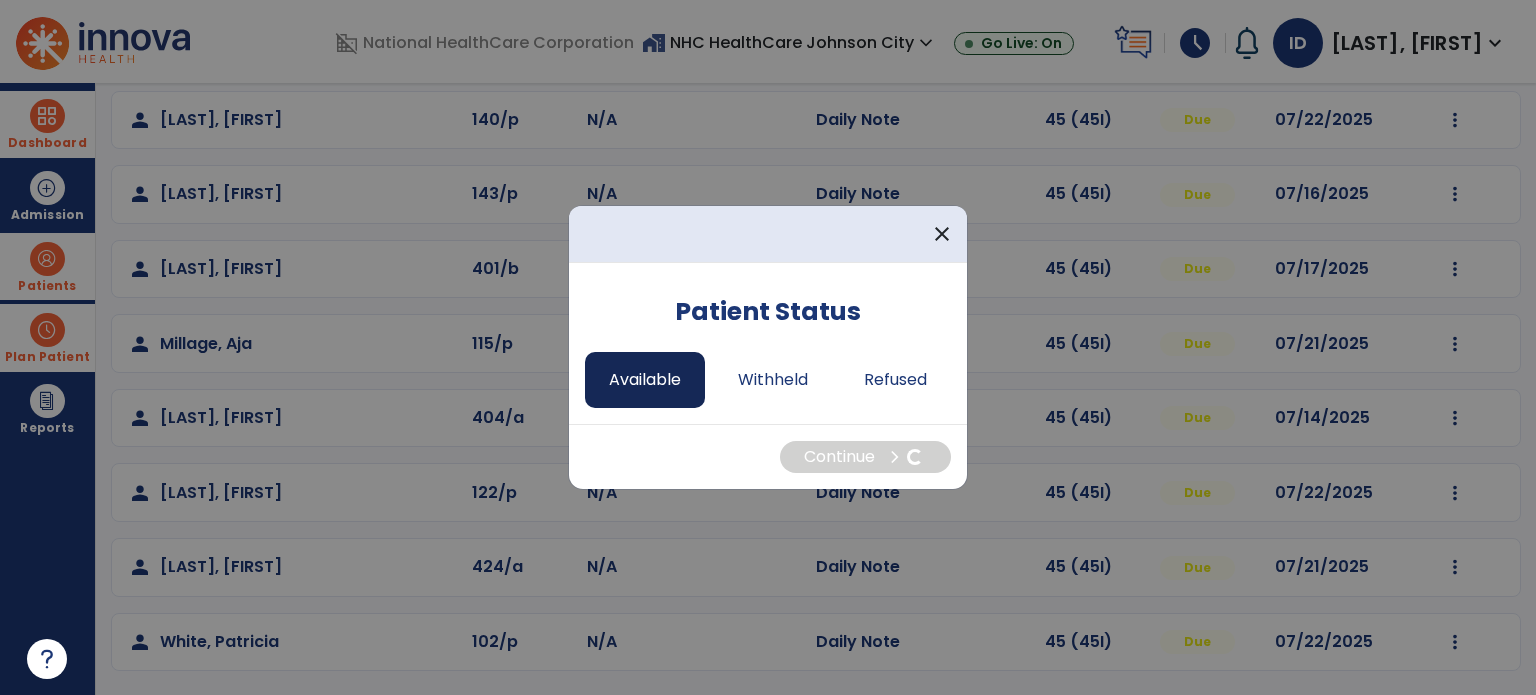 select on "*" 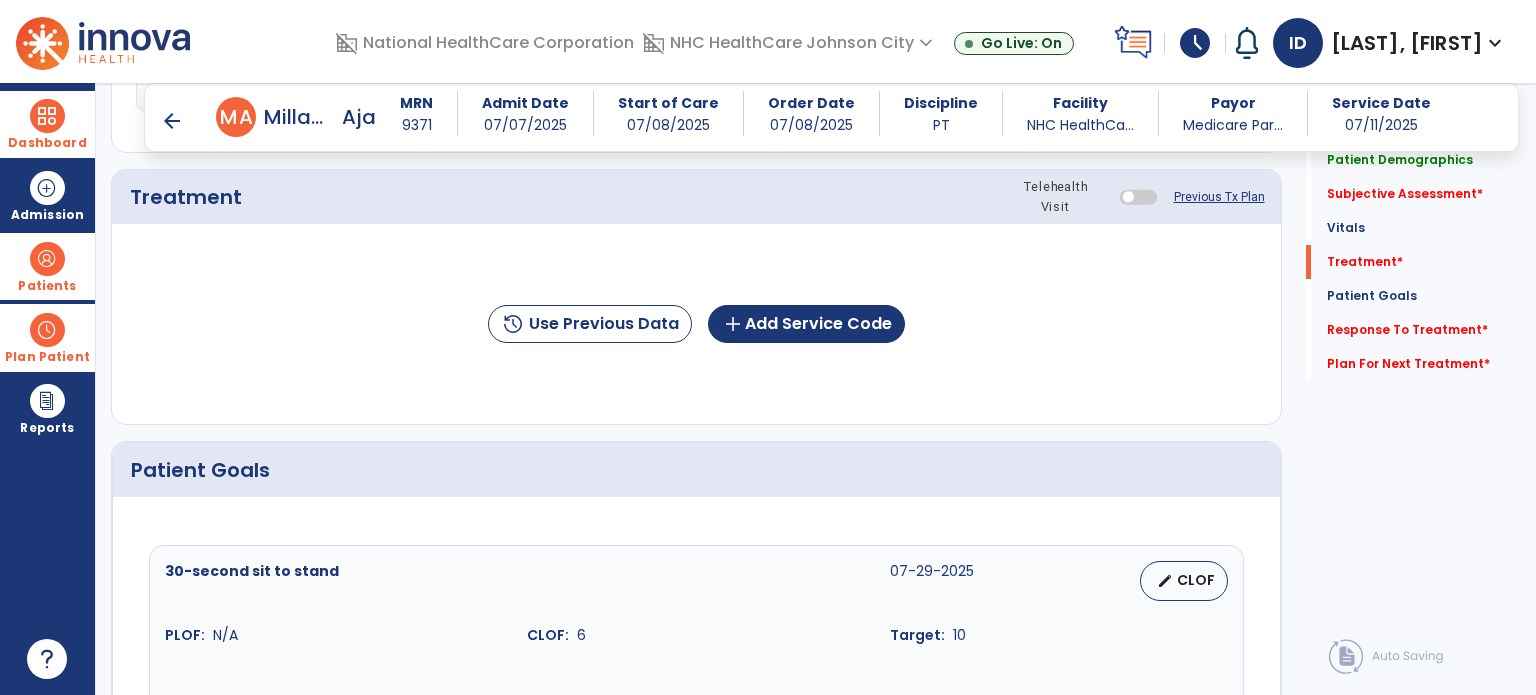 scroll, scrollTop: 1123, scrollLeft: 0, axis: vertical 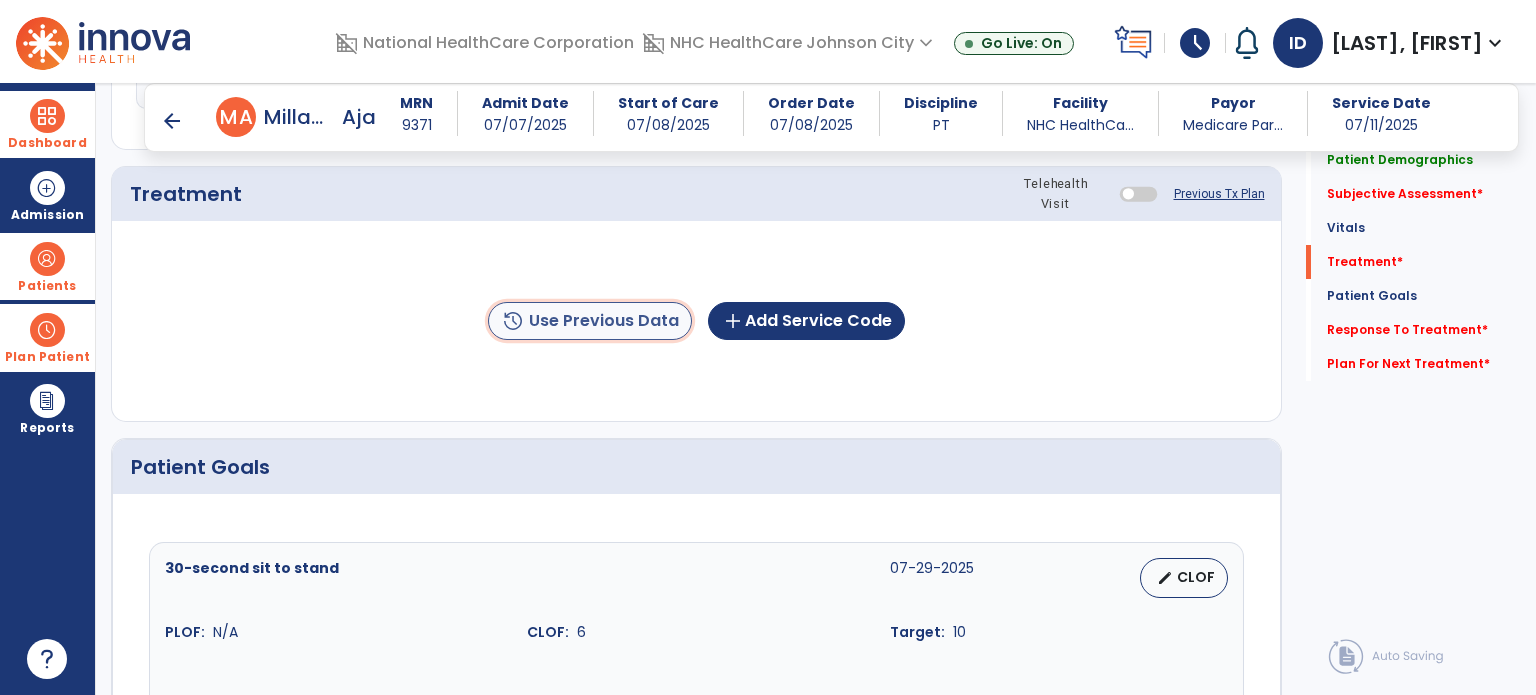 click on "history  Use Previous Data" 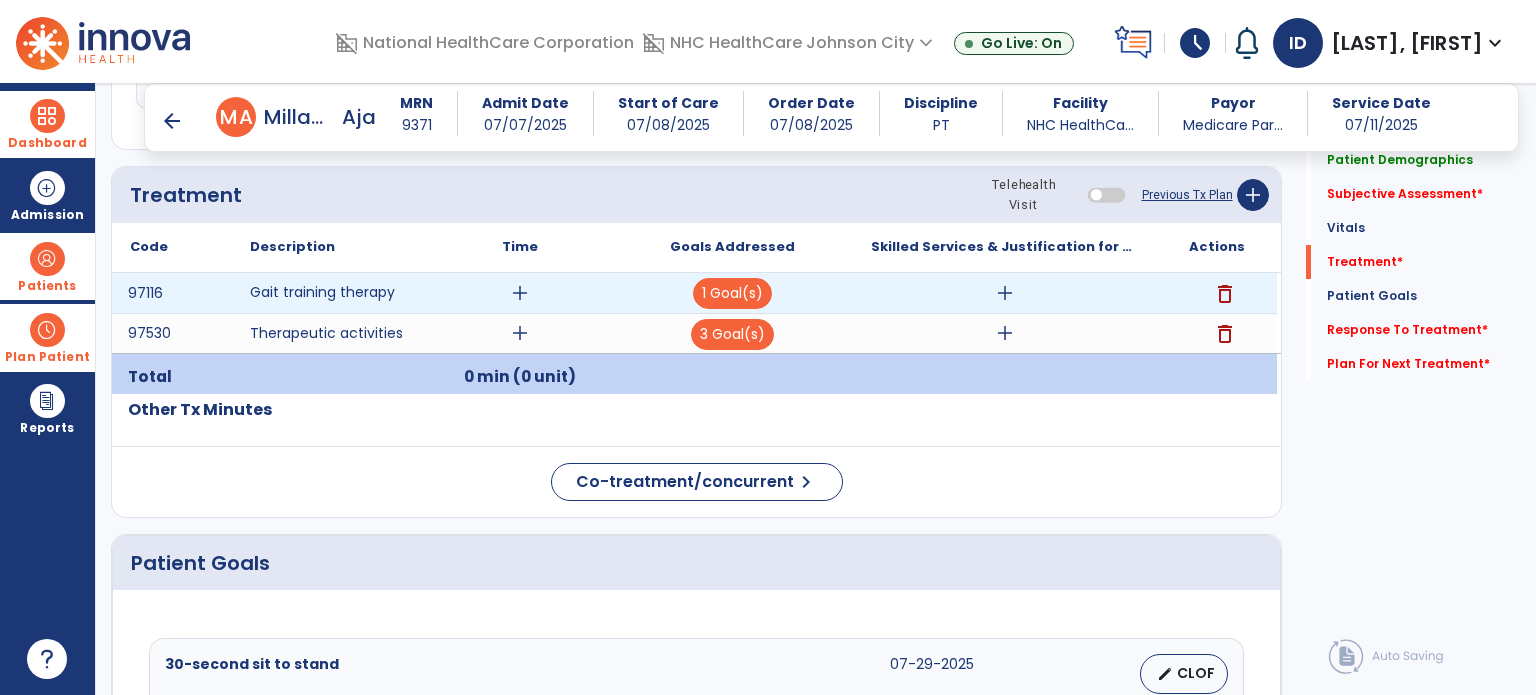click on "add" at bounding box center (1005, 293) 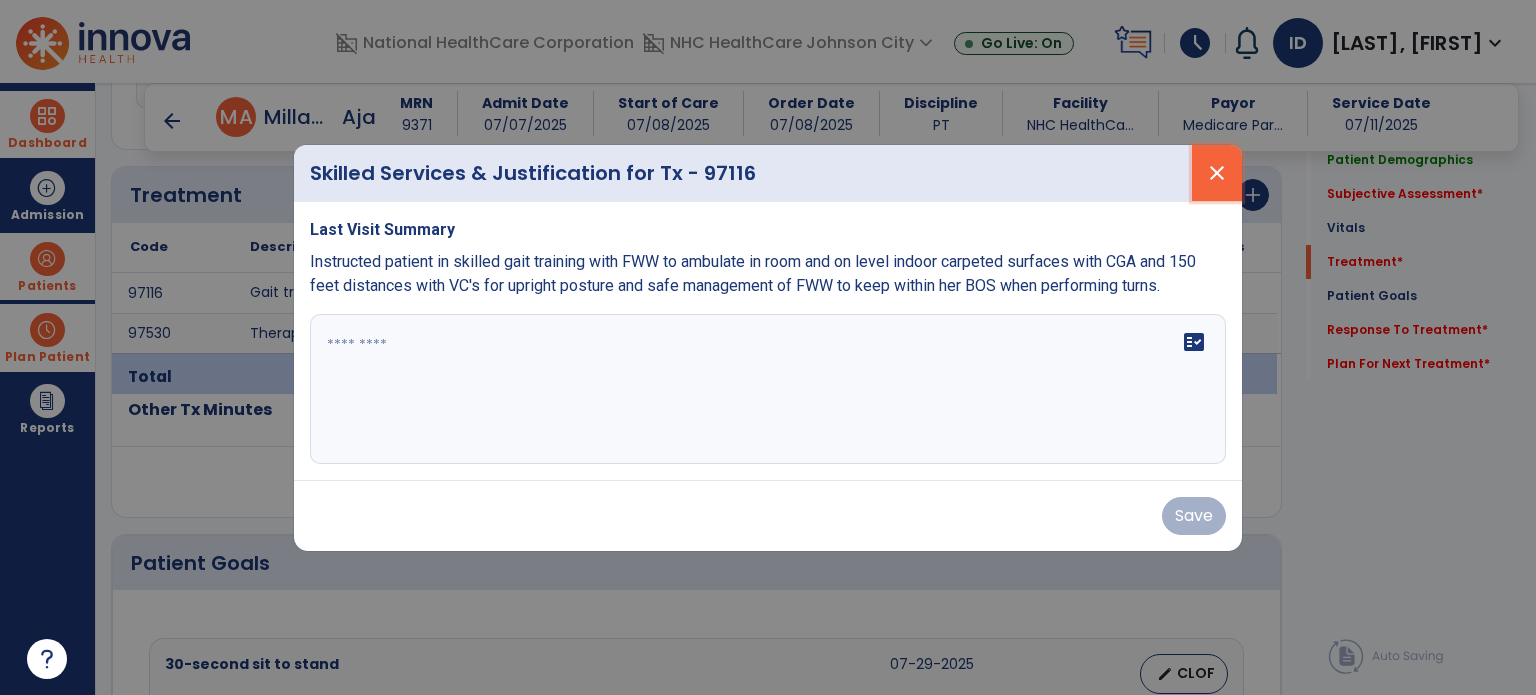 click on "close" at bounding box center (1217, 173) 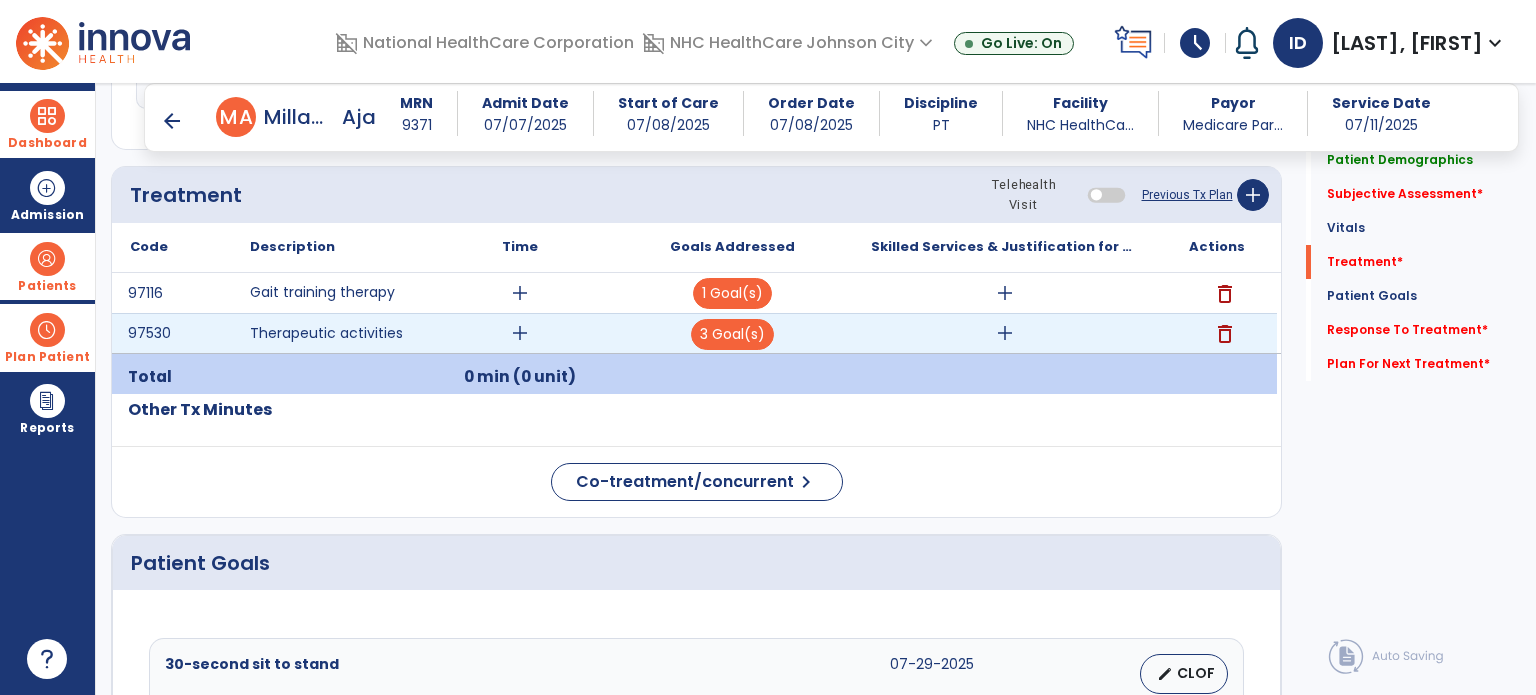 click on "add" at bounding box center (1005, 333) 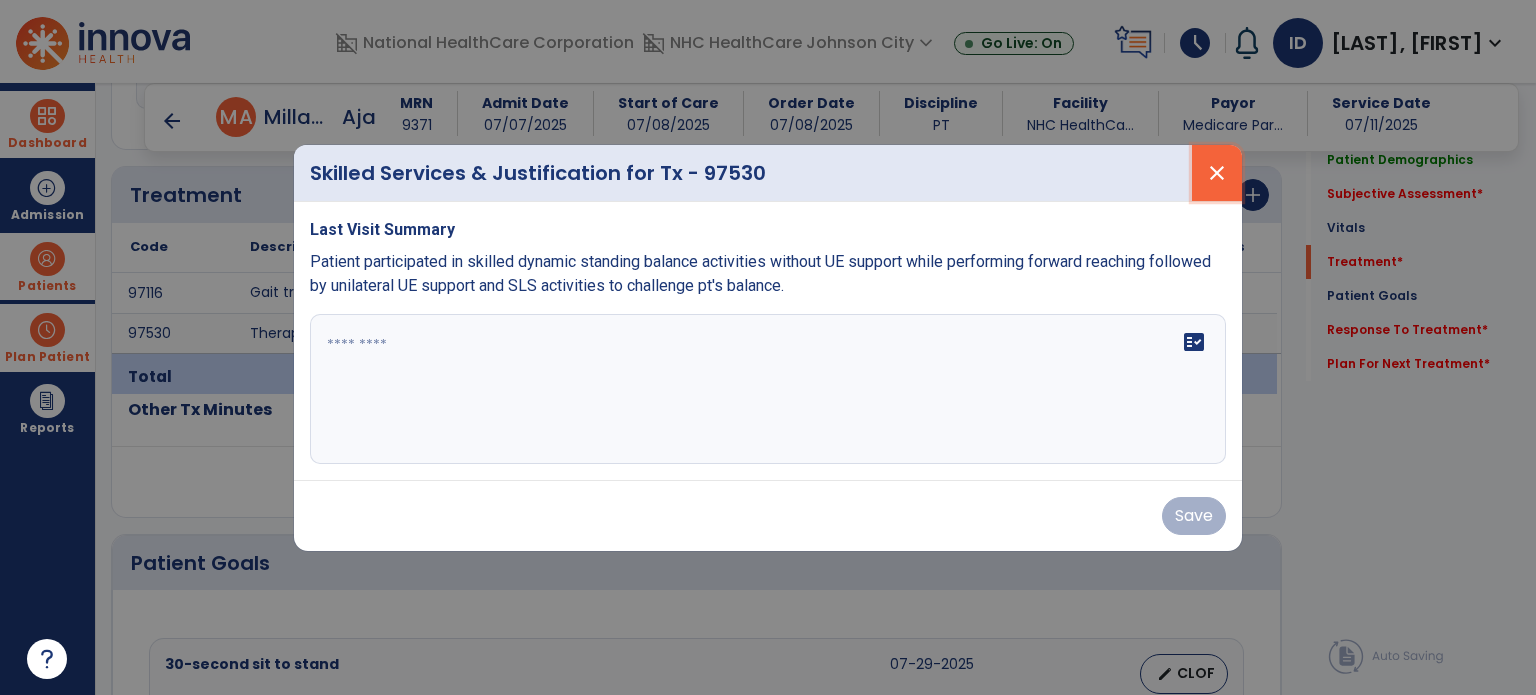 click on "close" at bounding box center [1217, 173] 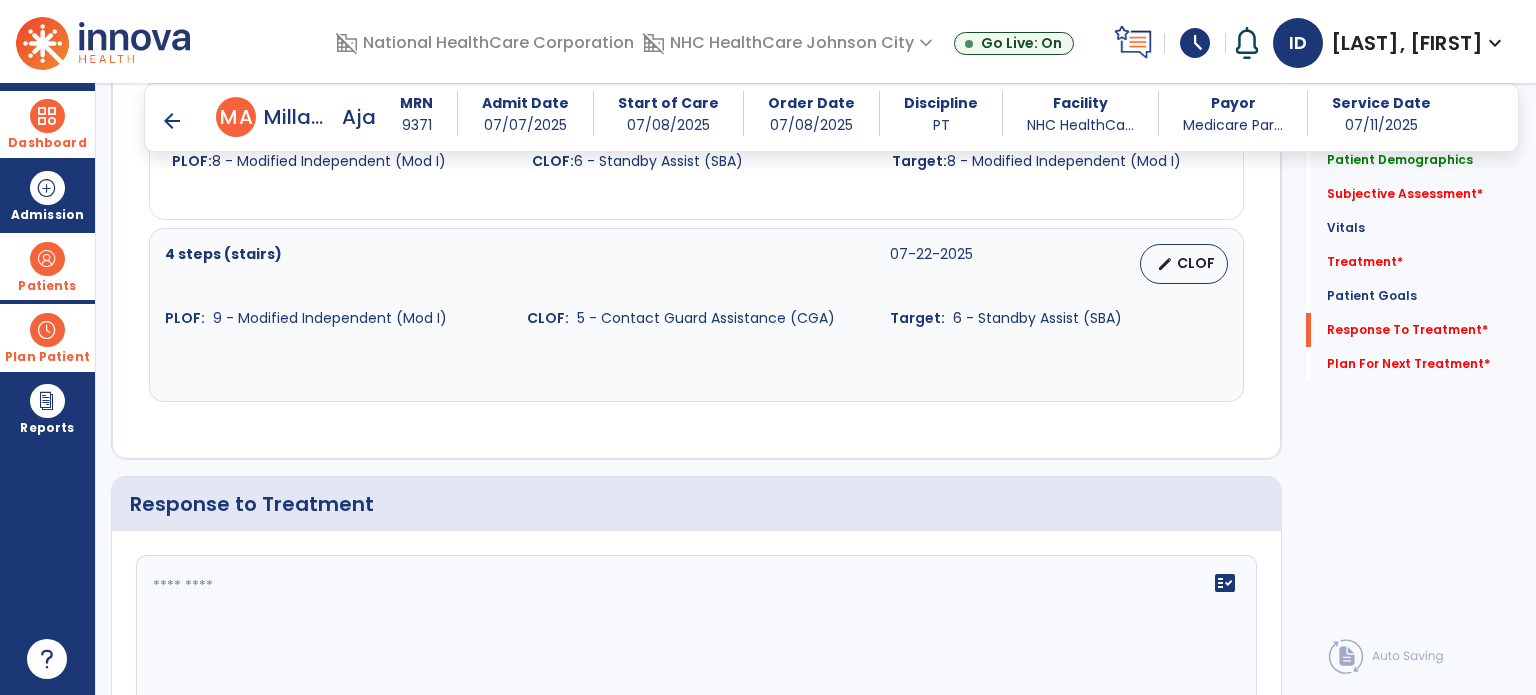 scroll, scrollTop: 2475, scrollLeft: 0, axis: vertical 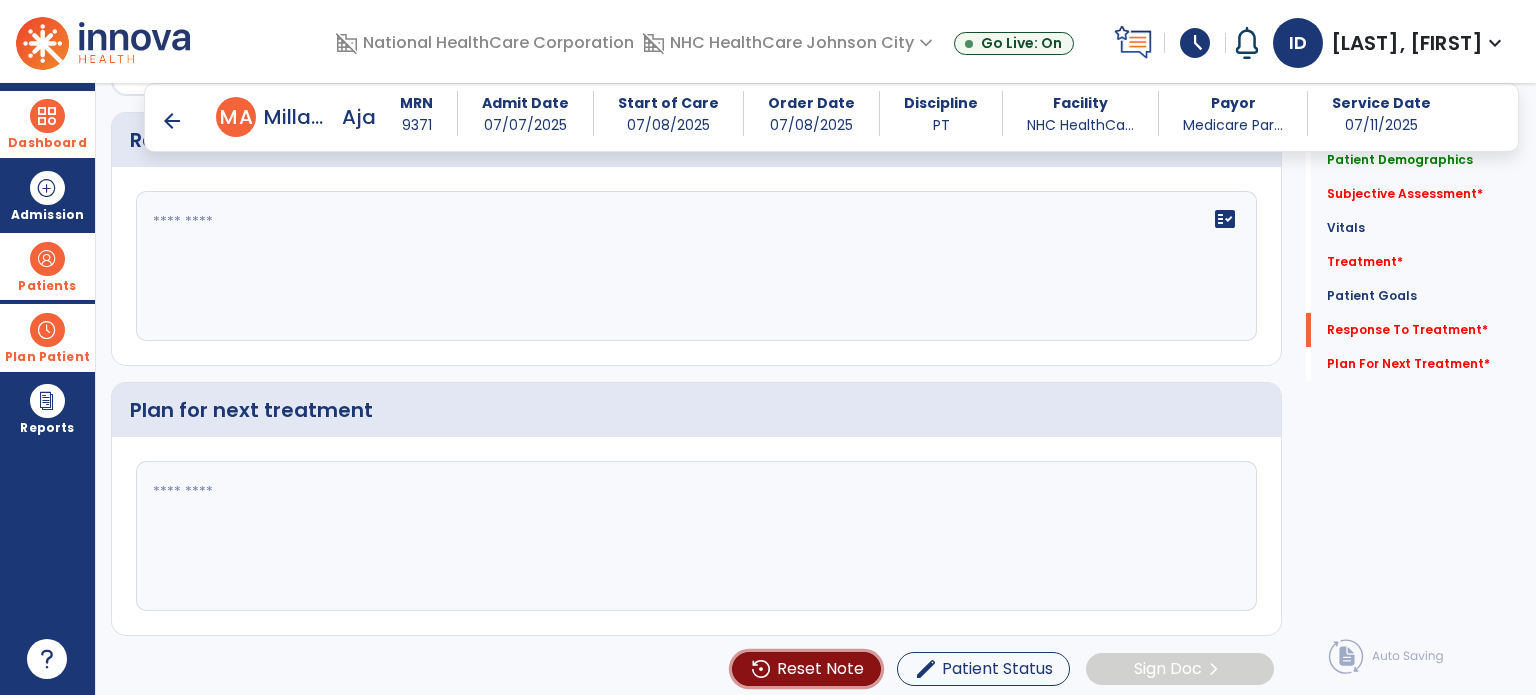 click on "Reset Note" 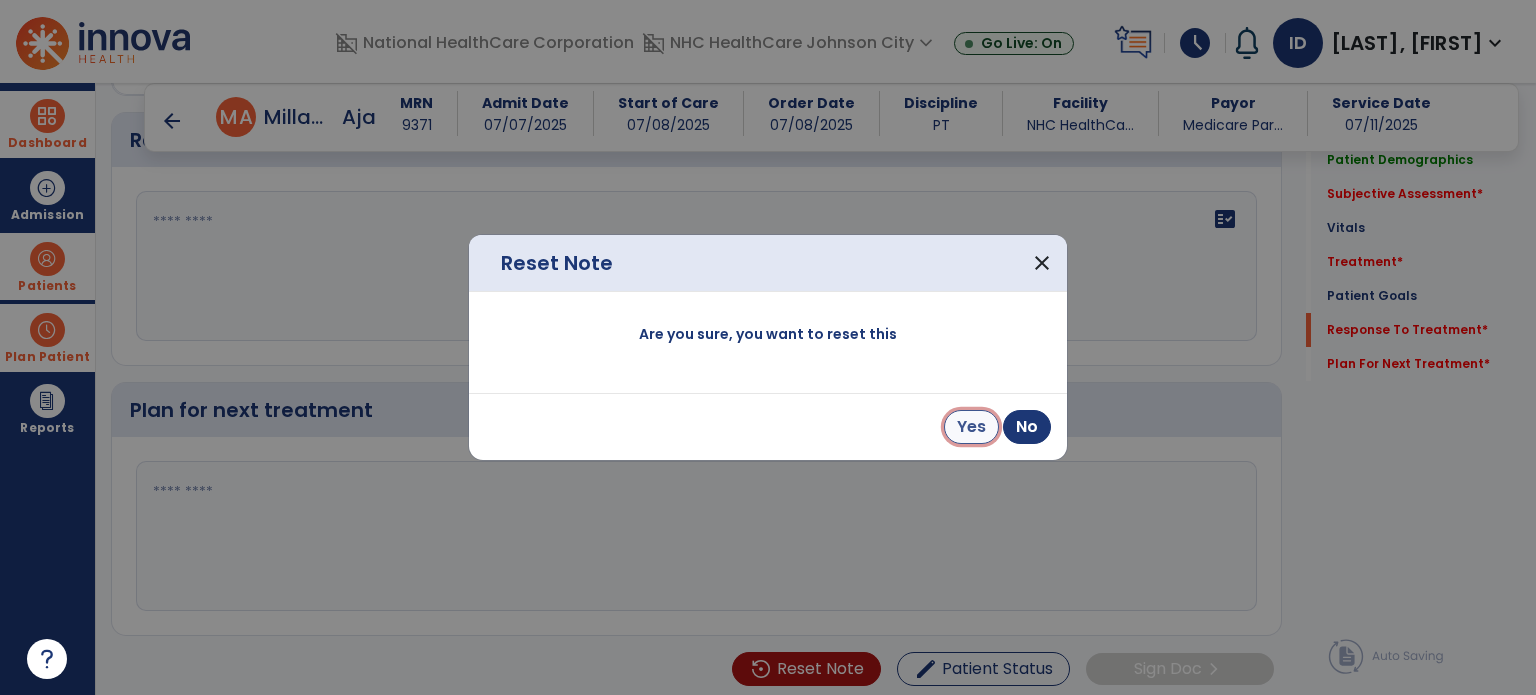 click on "Yes" at bounding box center [971, 427] 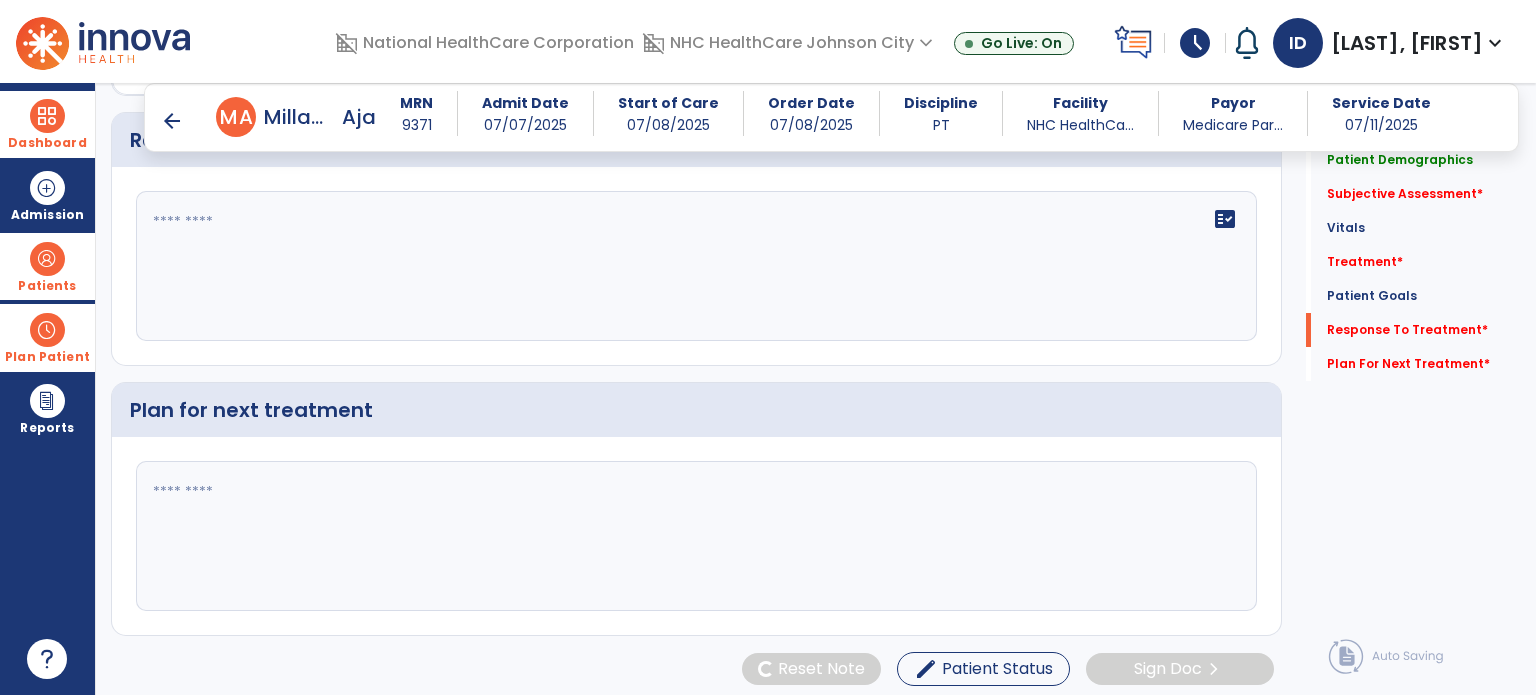 scroll, scrollTop: 0, scrollLeft: 0, axis: both 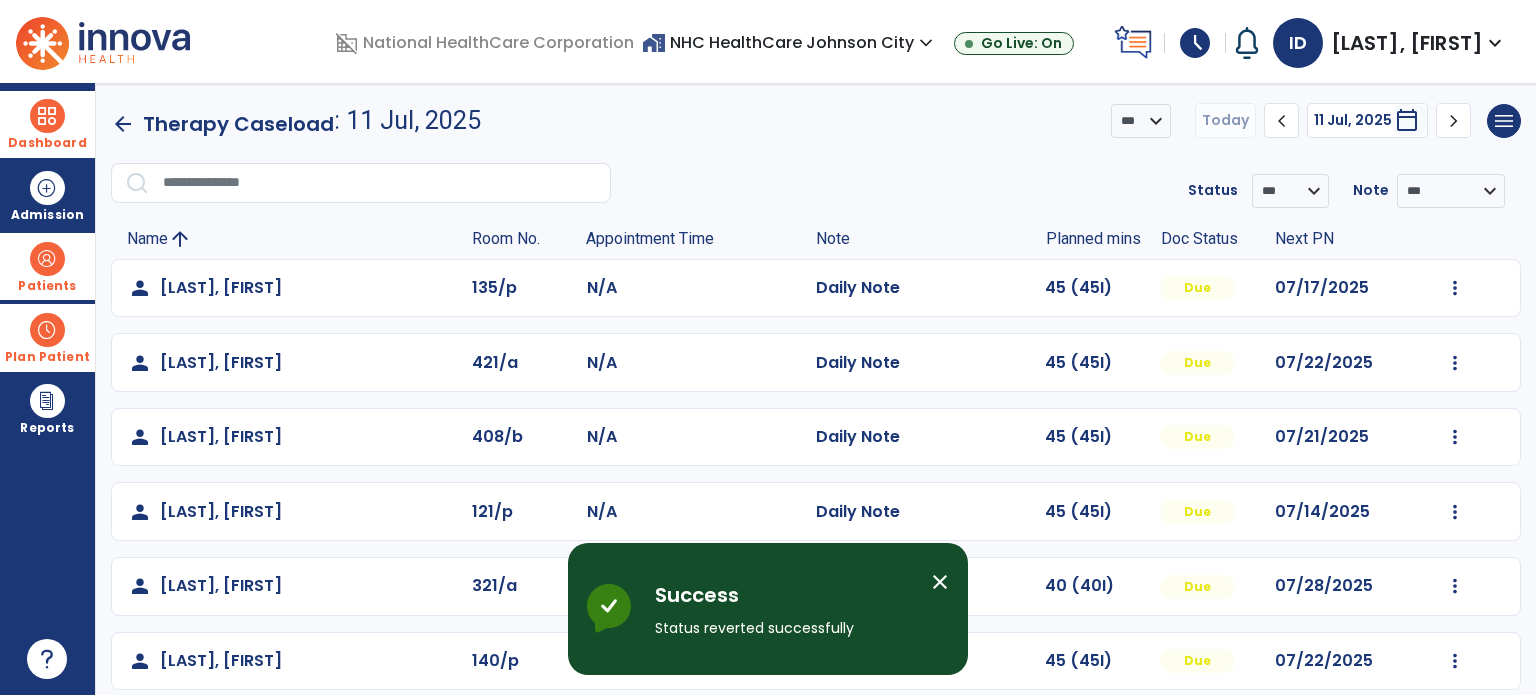 click at bounding box center (47, 116) 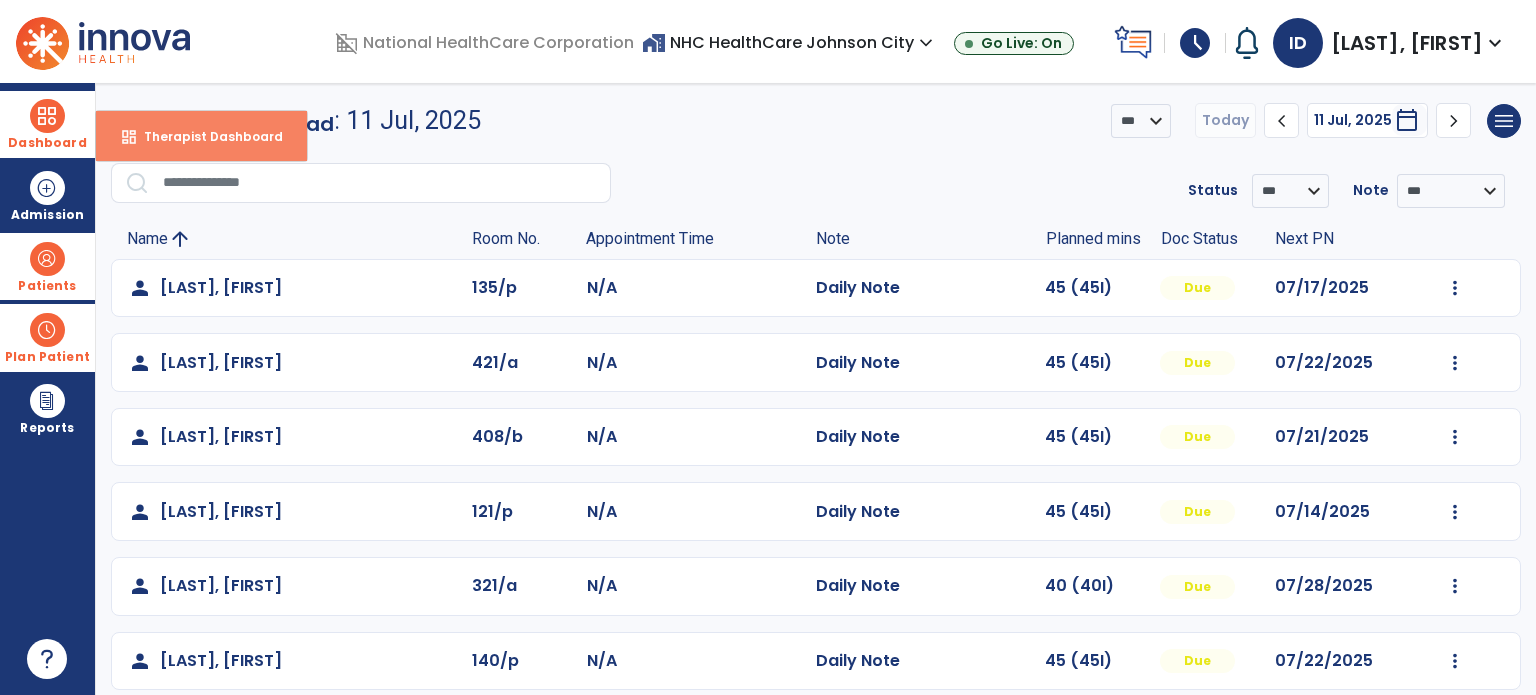 click on "dashboard" at bounding box center [129, 137] 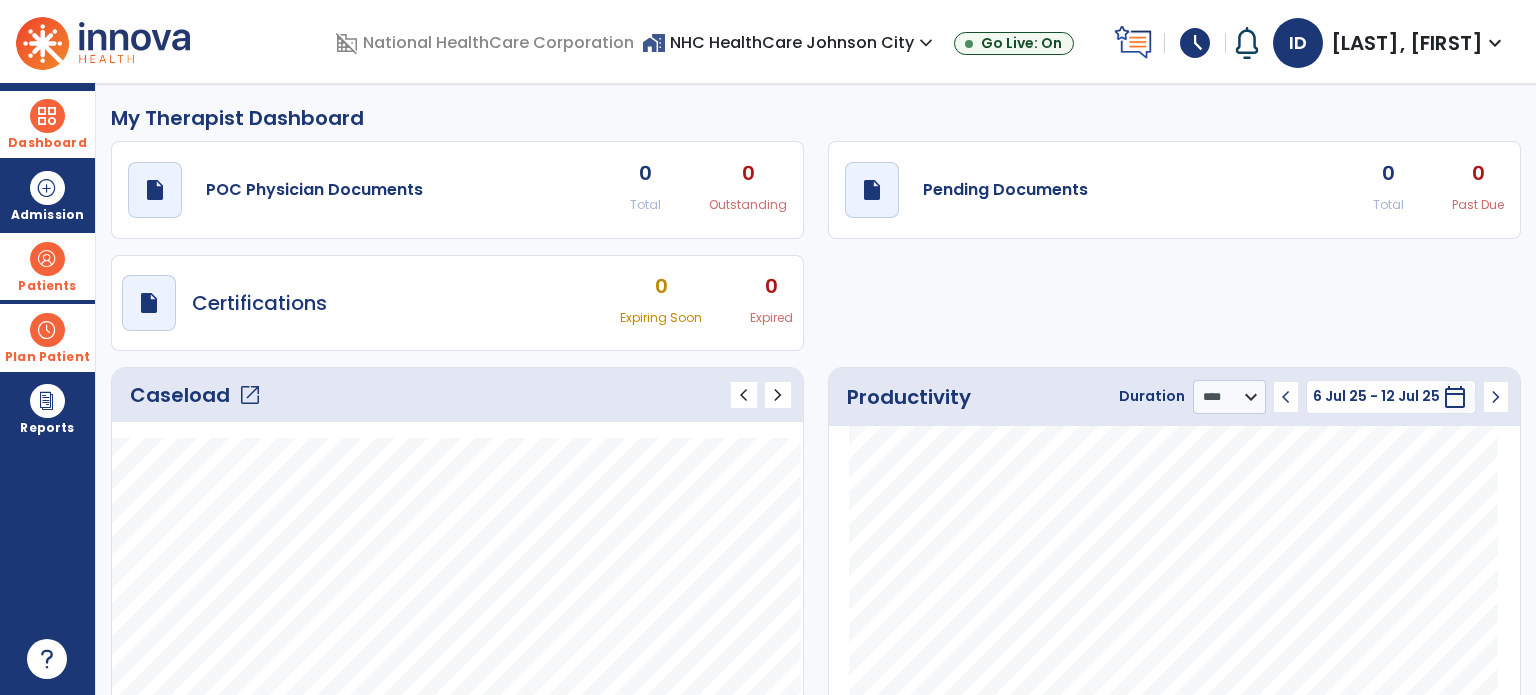 click on "Caseload   open_in_new" 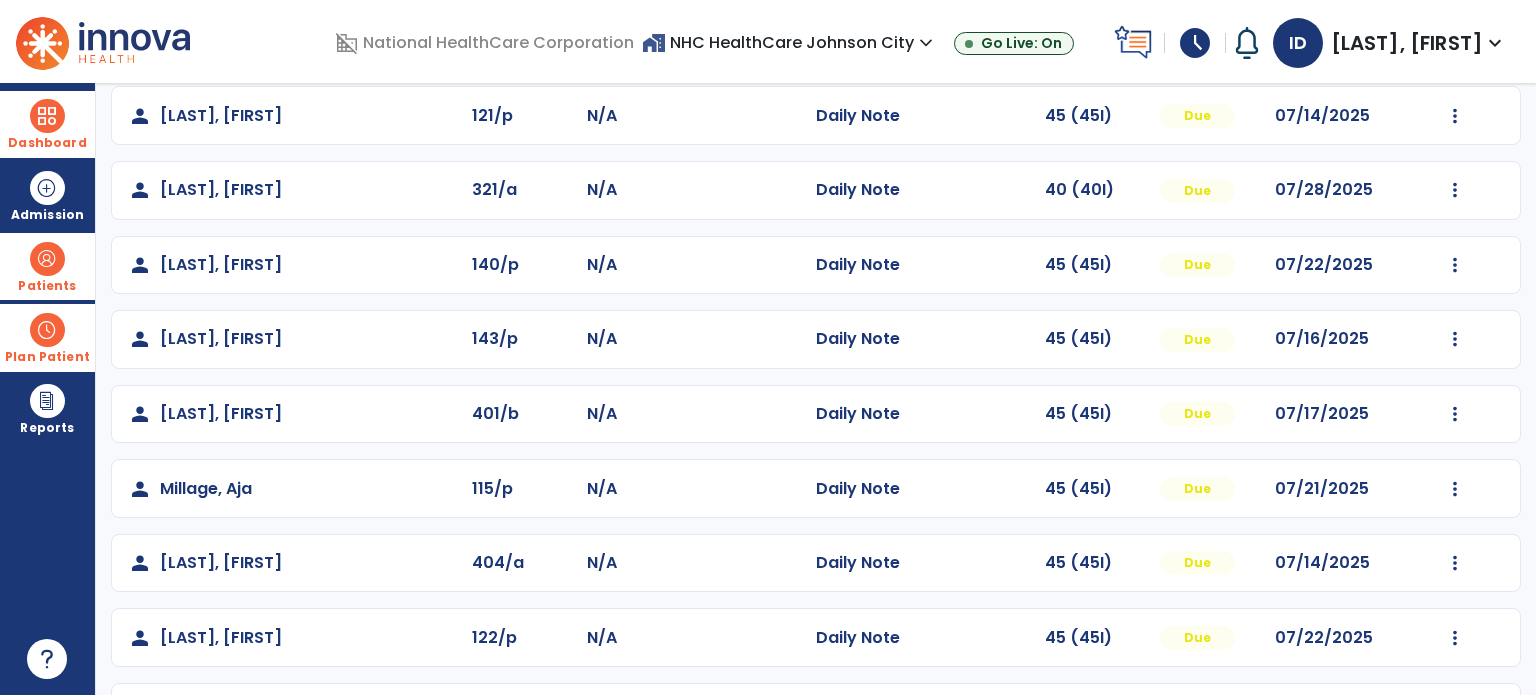 scroll, scrollTop: 418, scrollLeft: 0, axis: vertical 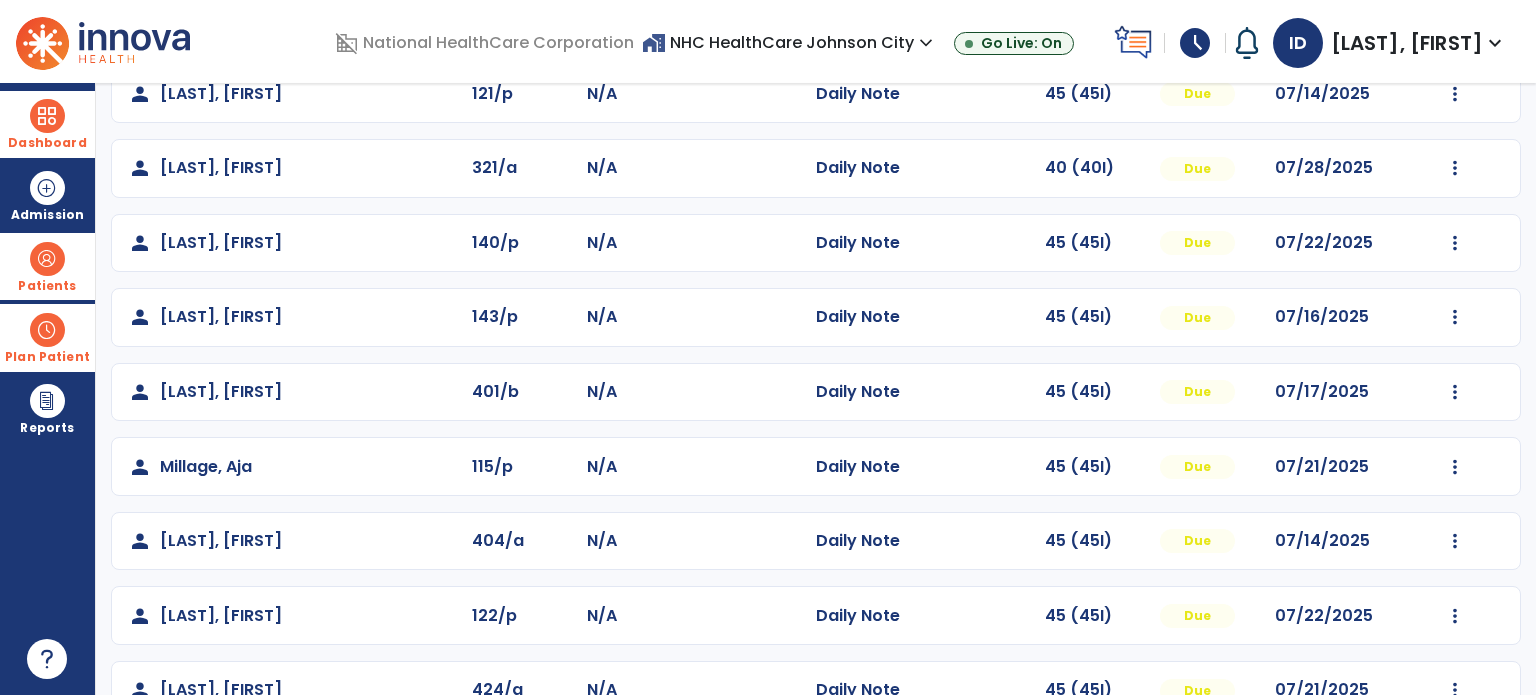 click at bounding box center (47, 259) 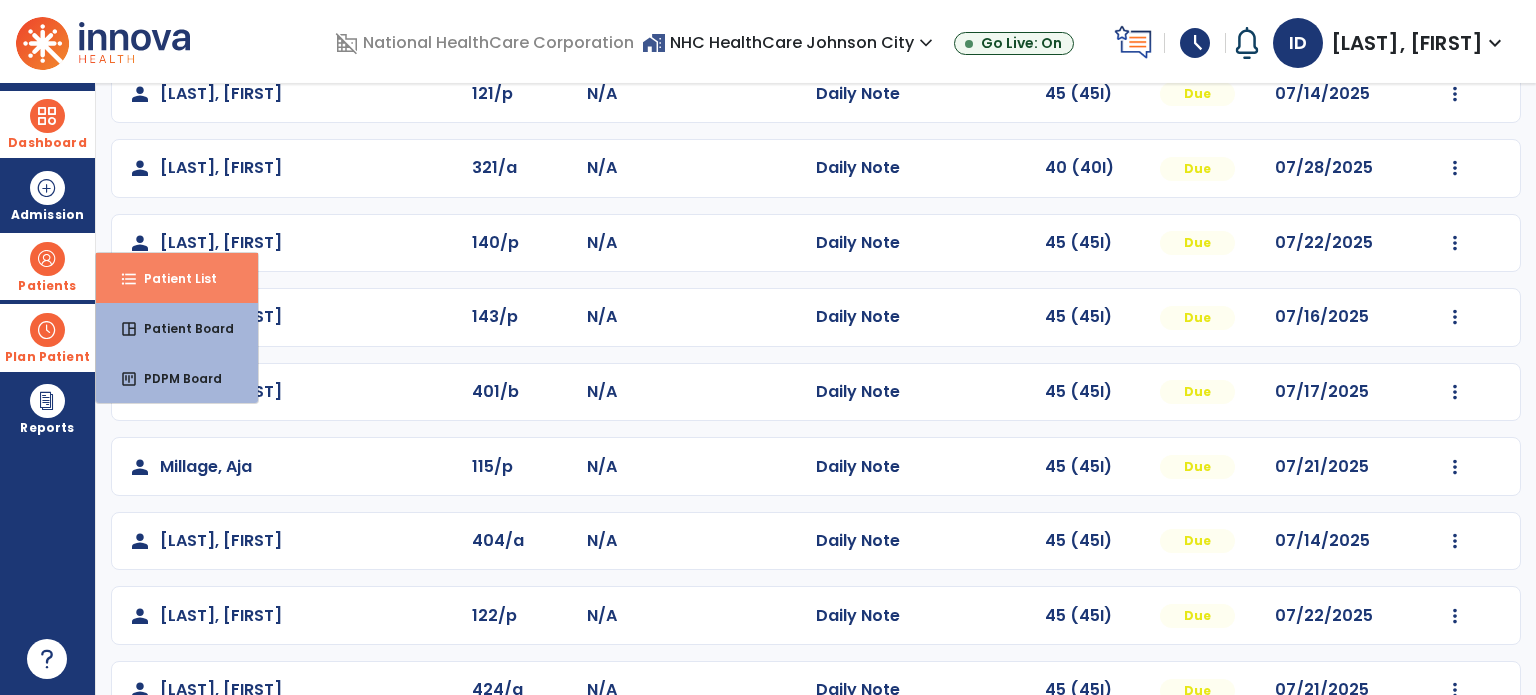 click on "format_list_bulleted  Patient List" at bounding box center [177, 278] 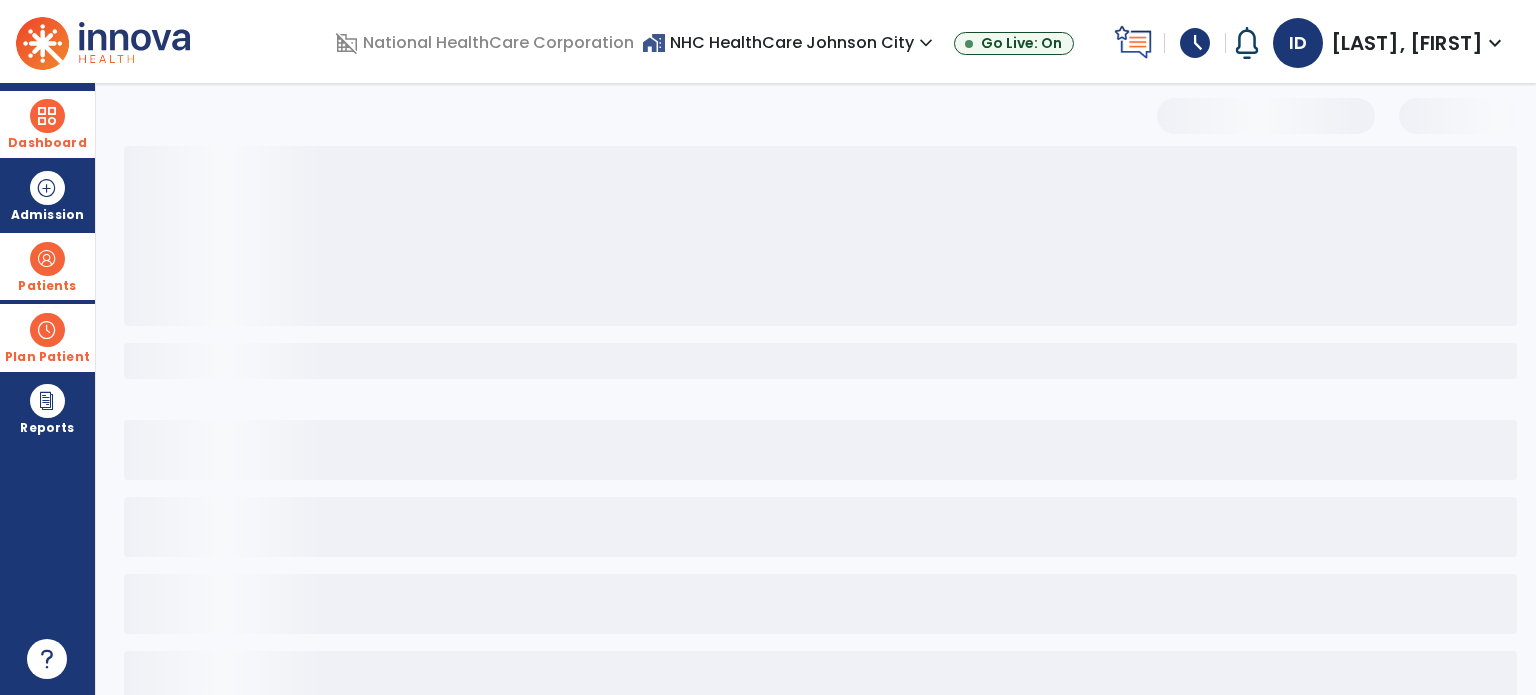 scroll, scrollTop: 46, scrollLeft: 0, axis: vertical 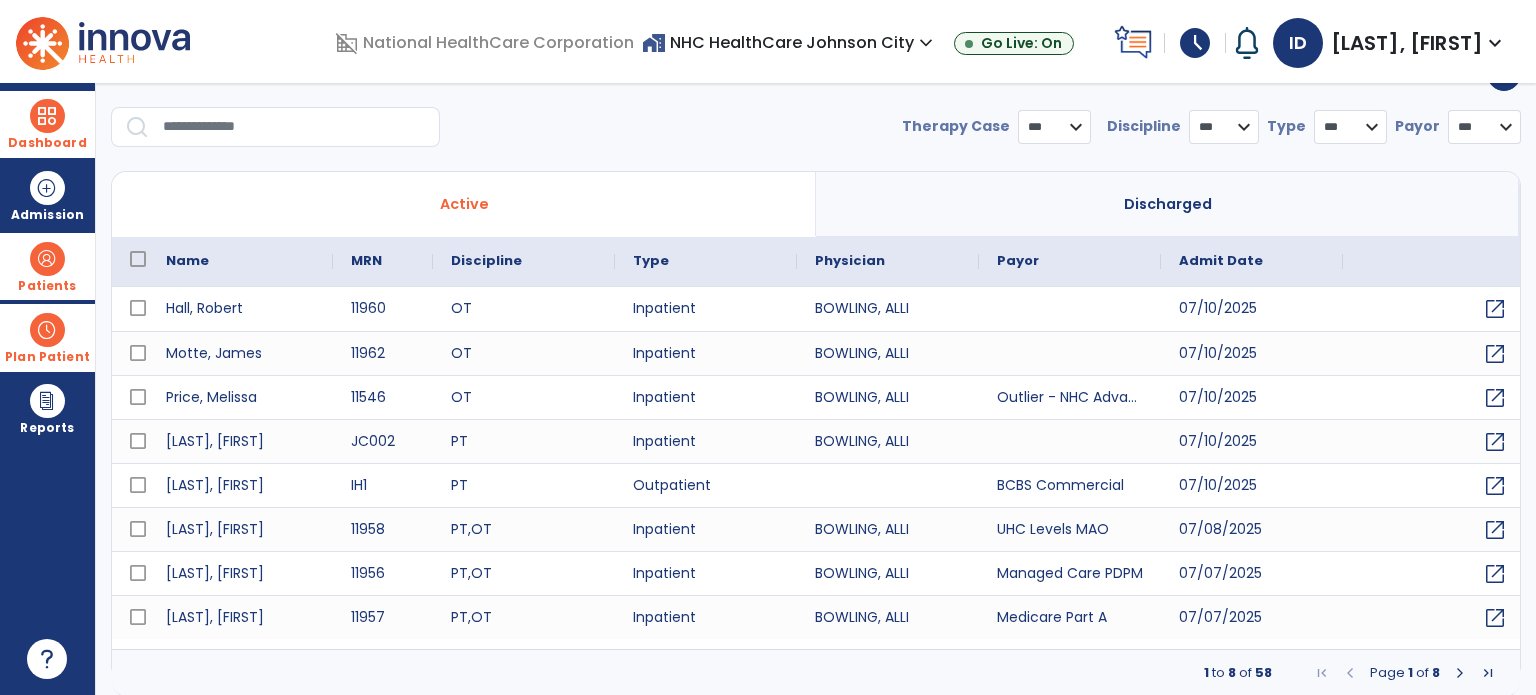 select on "***" 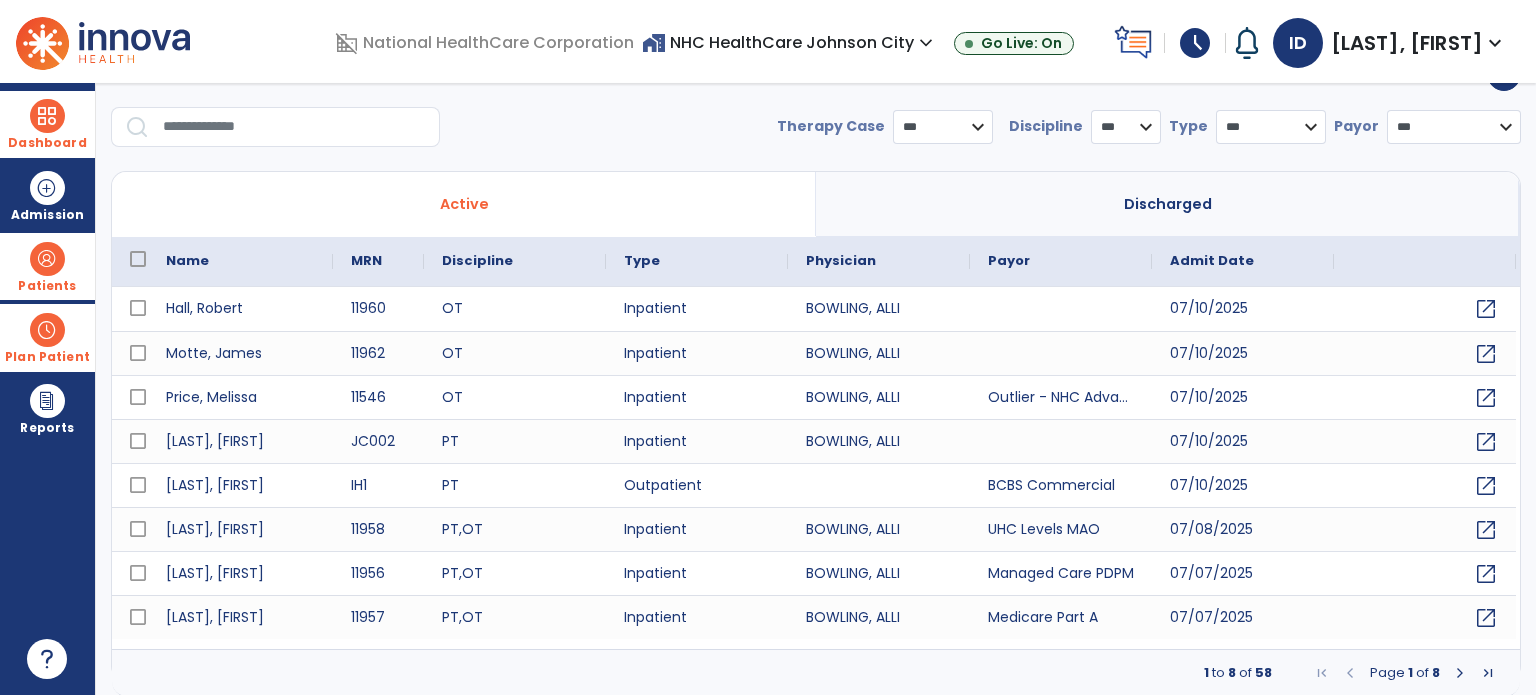 click at bounding box center (294, 127) 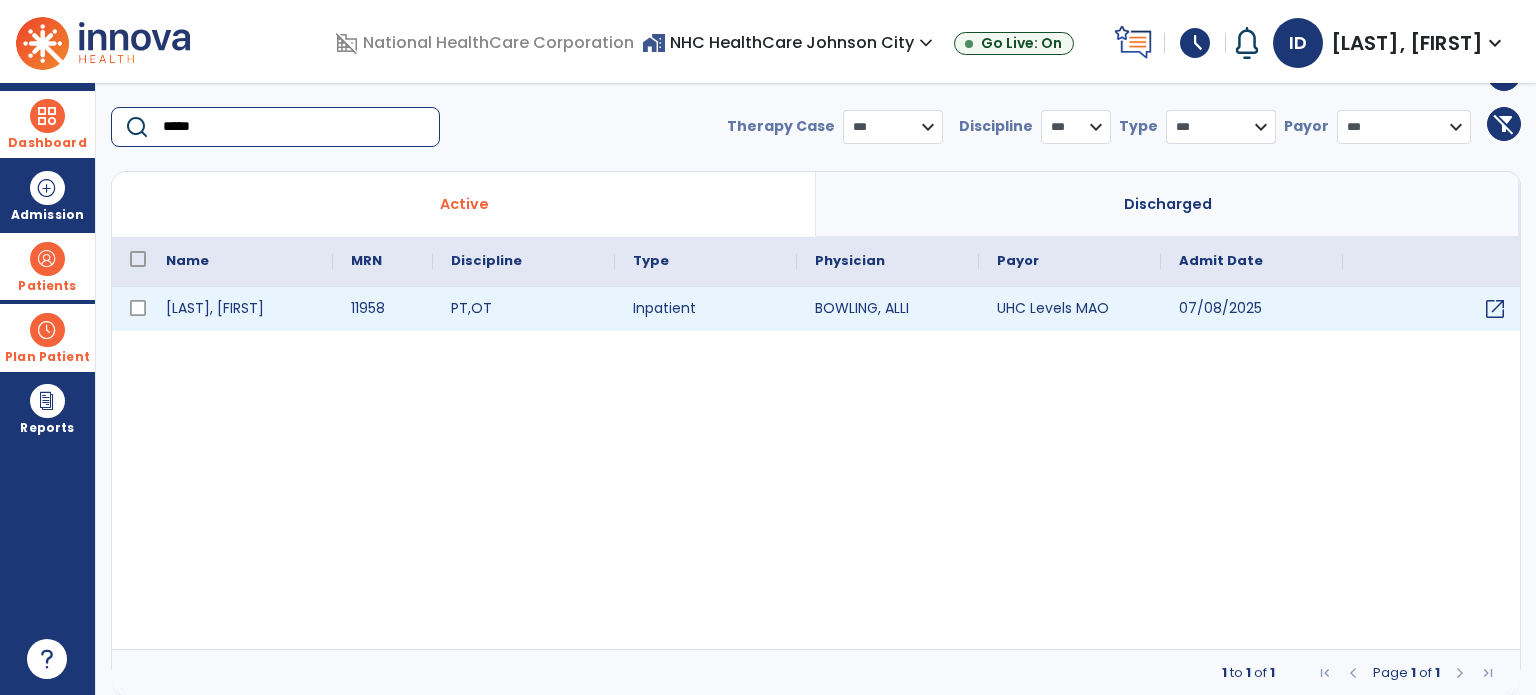 type on "*****" 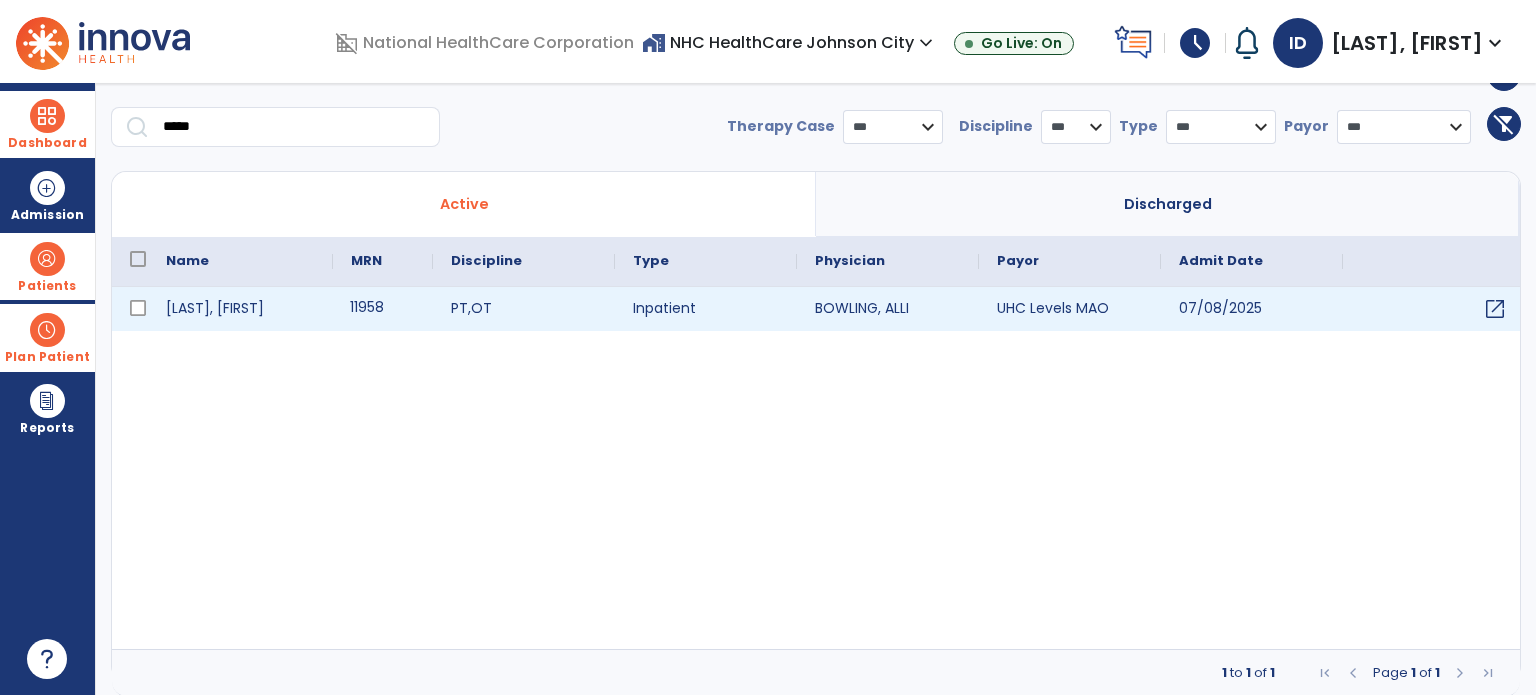 click on "11958" at bounding box center [383, 309] 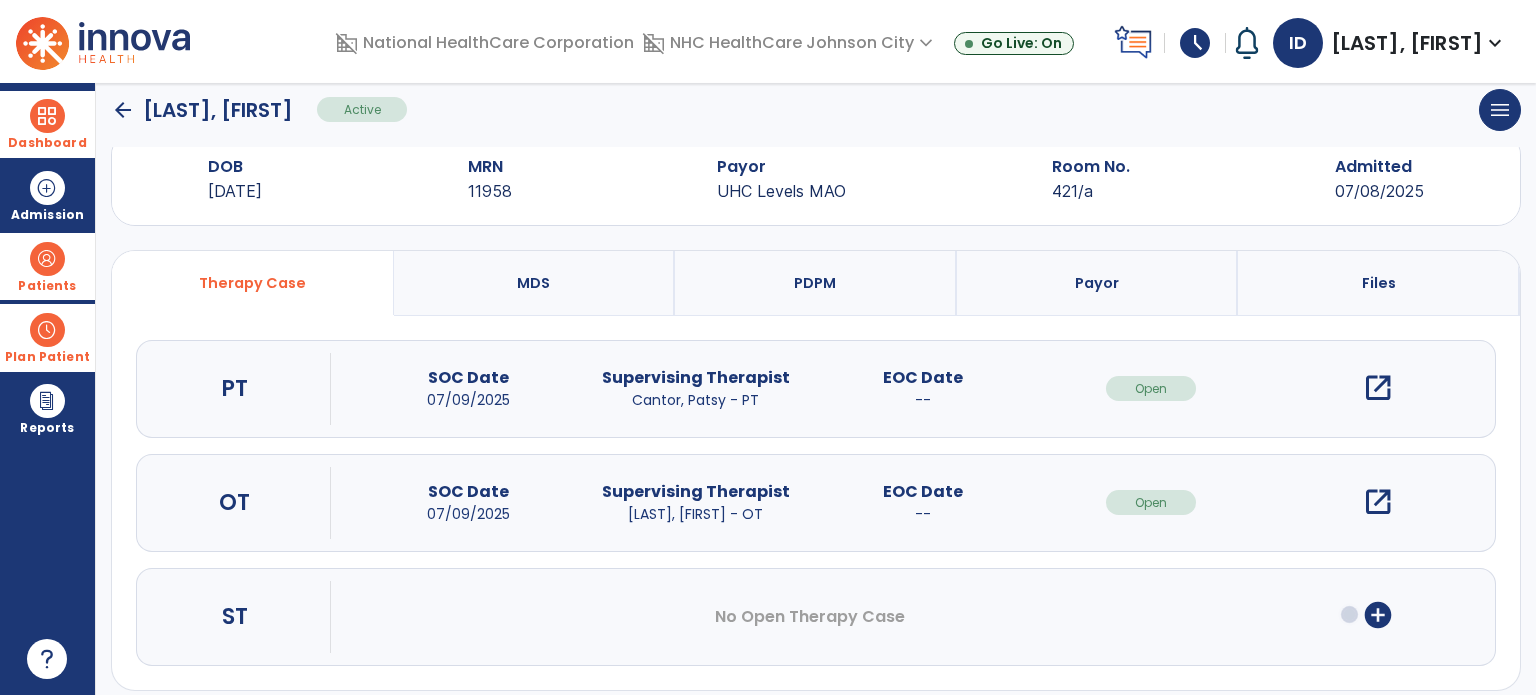 click on "open_in_new" at bounding box center [1378, 388] 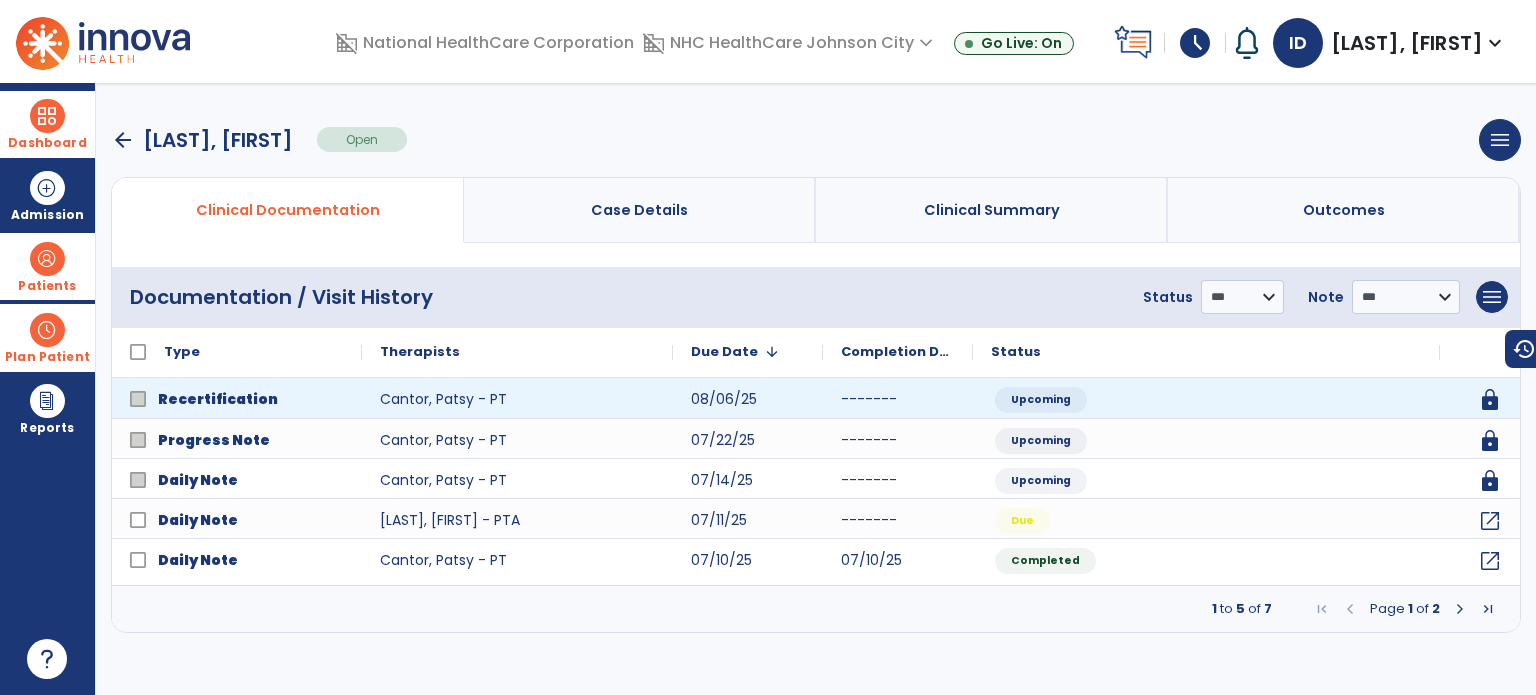 scroll, scrollTop: 0, scrollLeft: 0, axis: both 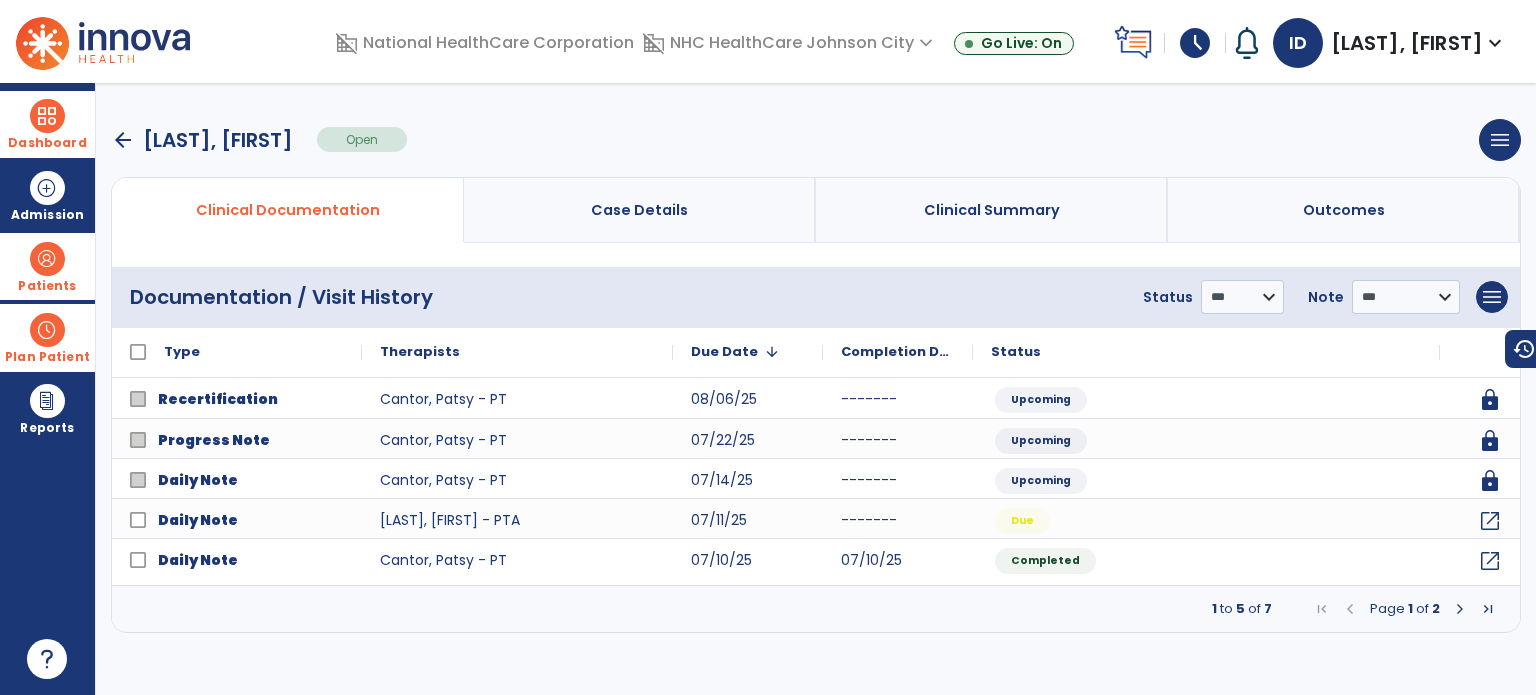 click at bounding box center [1460, 609] 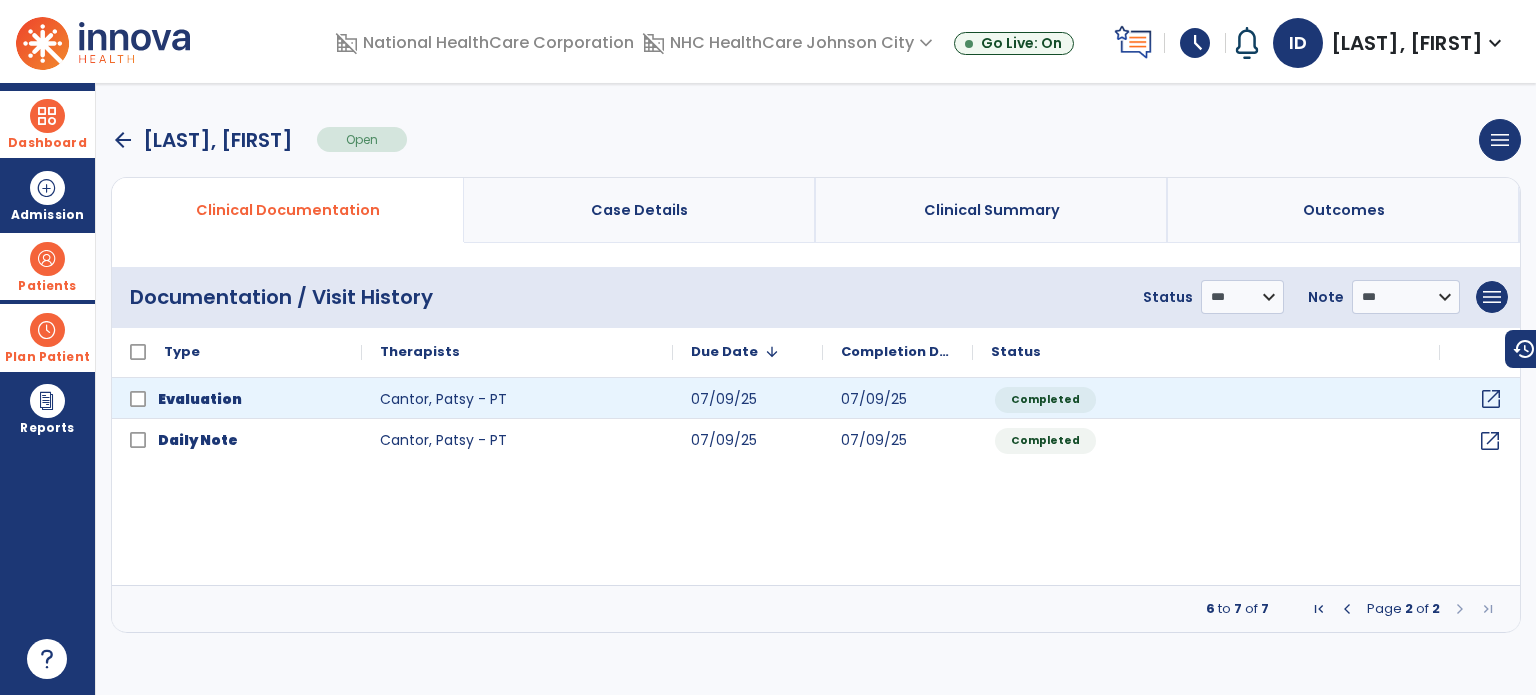 click on "open_in_new" 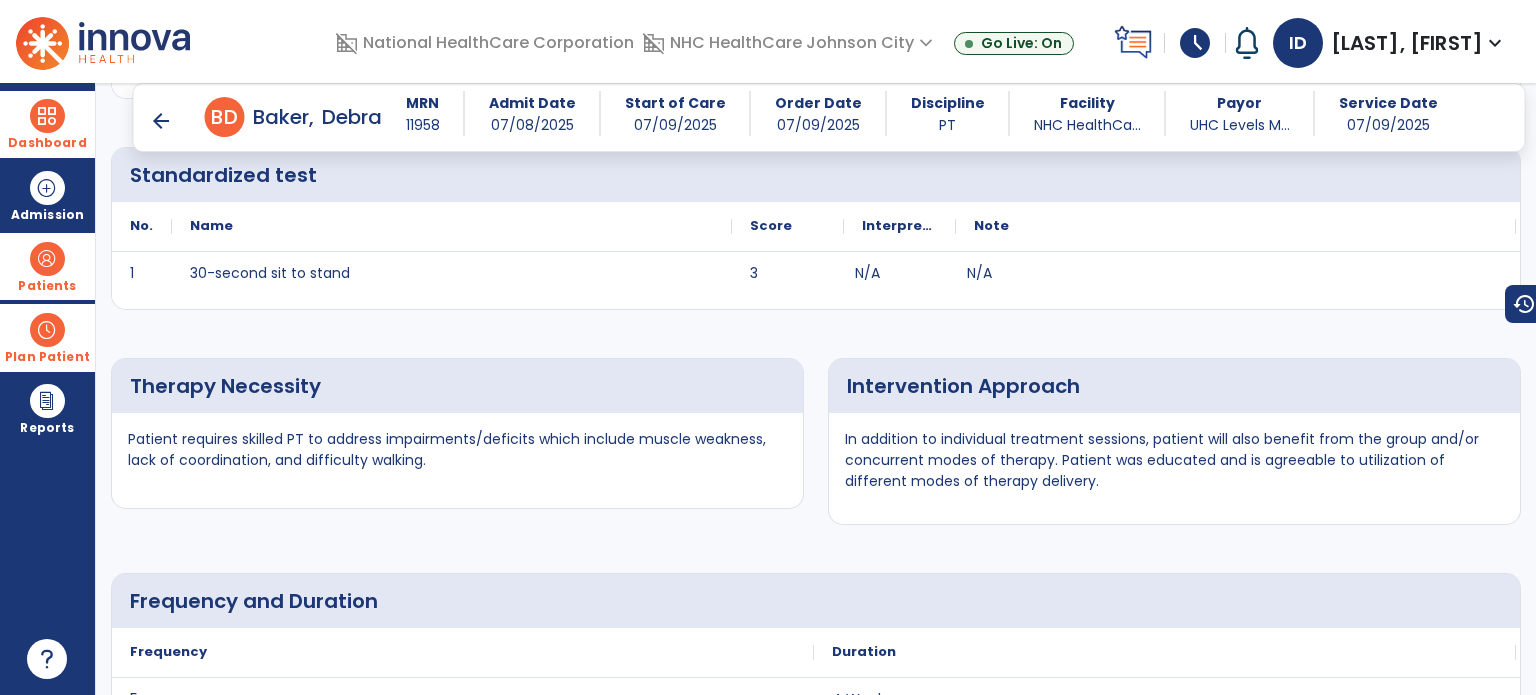 scroll, scrollTop: 3776, scrollLeft: 0, axis: vertical 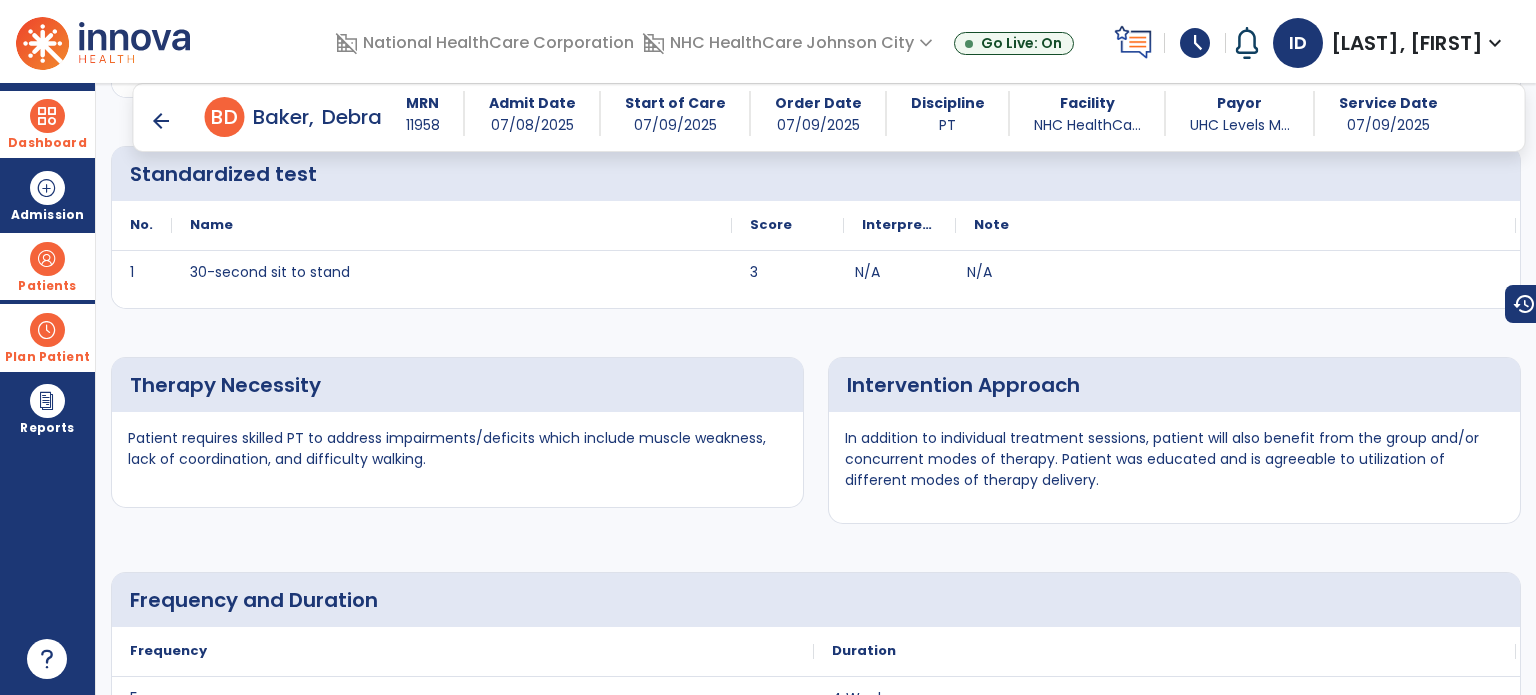 click at bounding box center [47, 116] 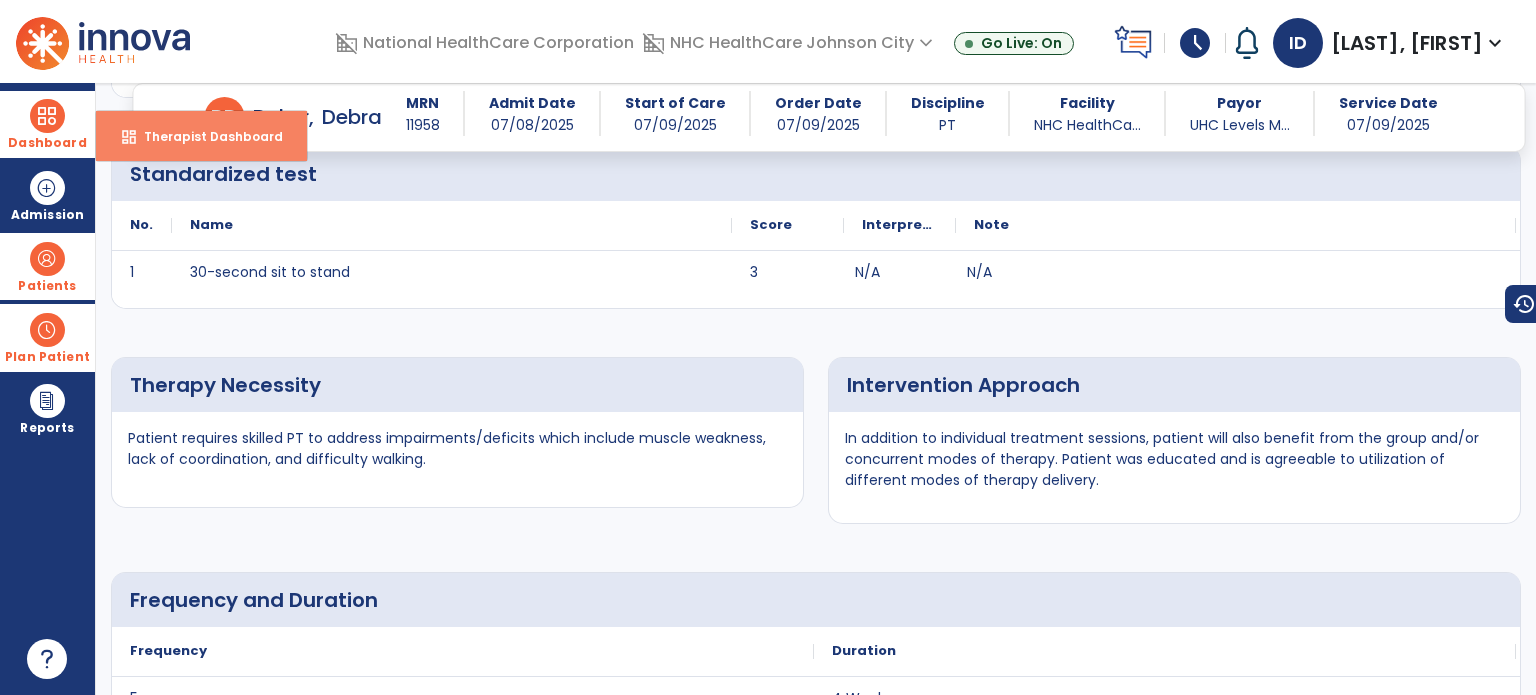 click on "dashboard  Therapist Dashboard" at bounding box center (201, 136) 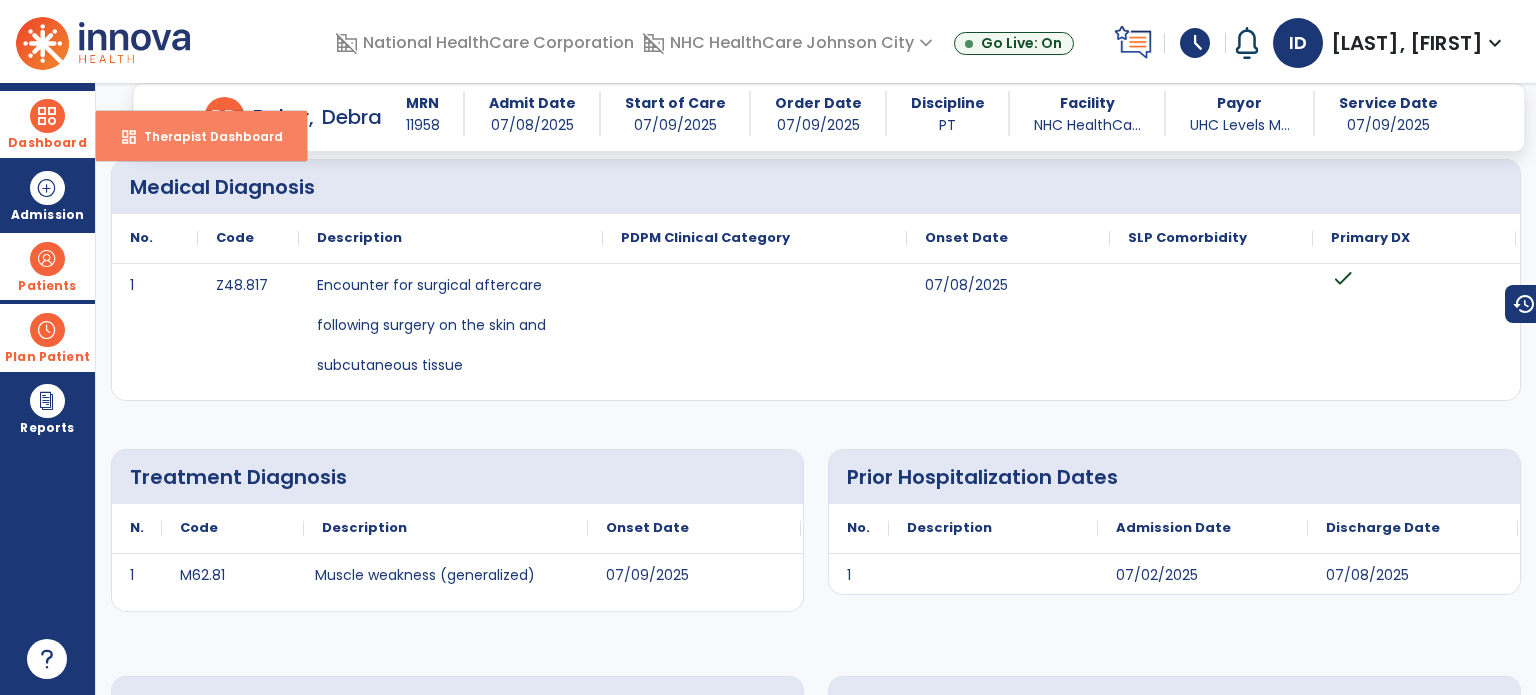 select on "****" 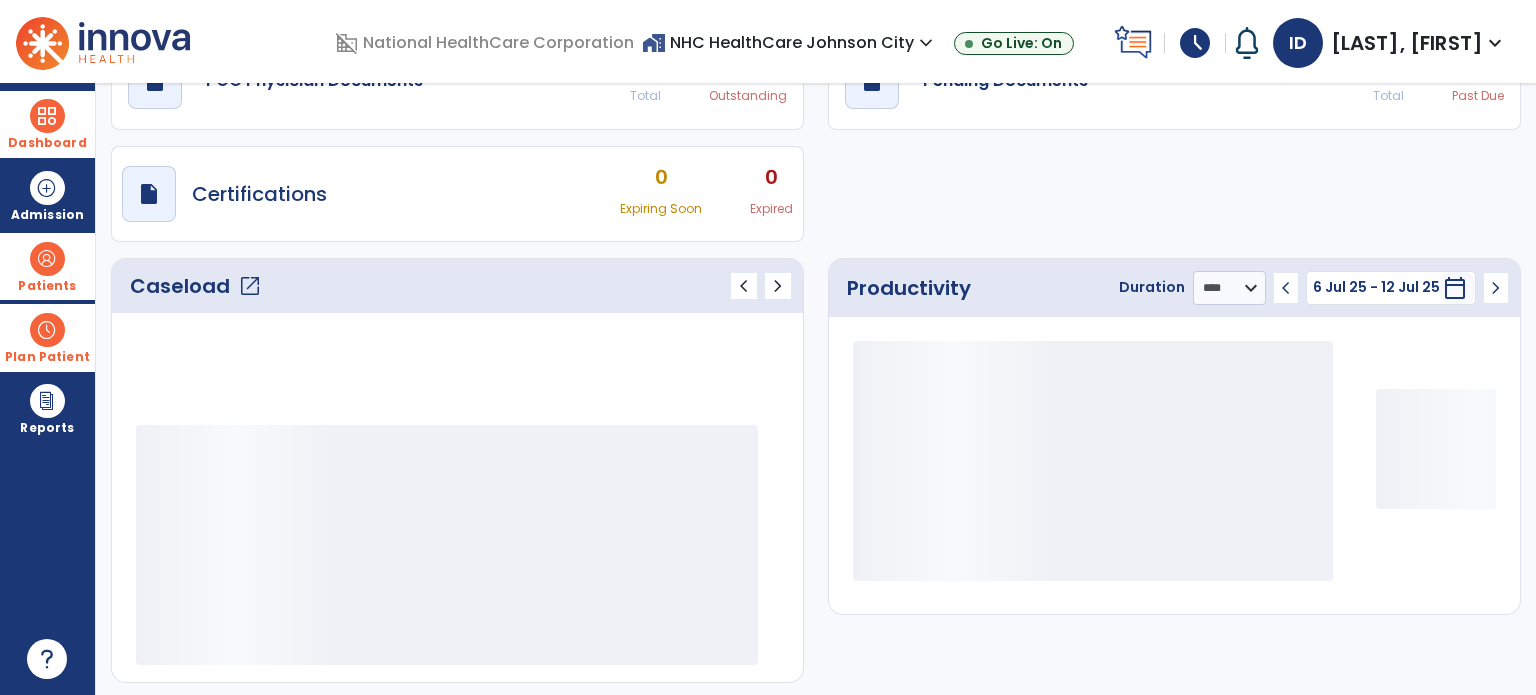 scroll, scrollTop: 49, scrollLeft: 0, axis: vertical 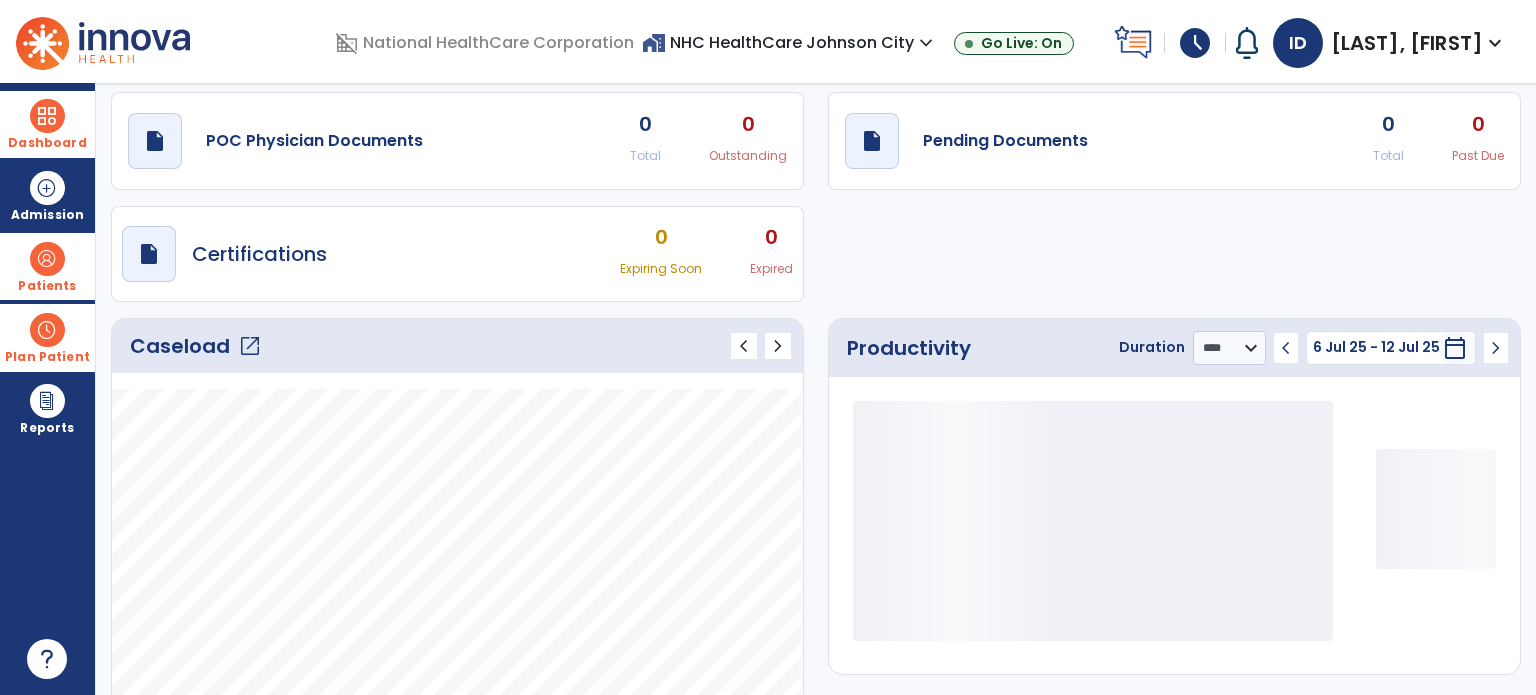 click on "Caseload   open_in_new   chevron_left   chevron_right" 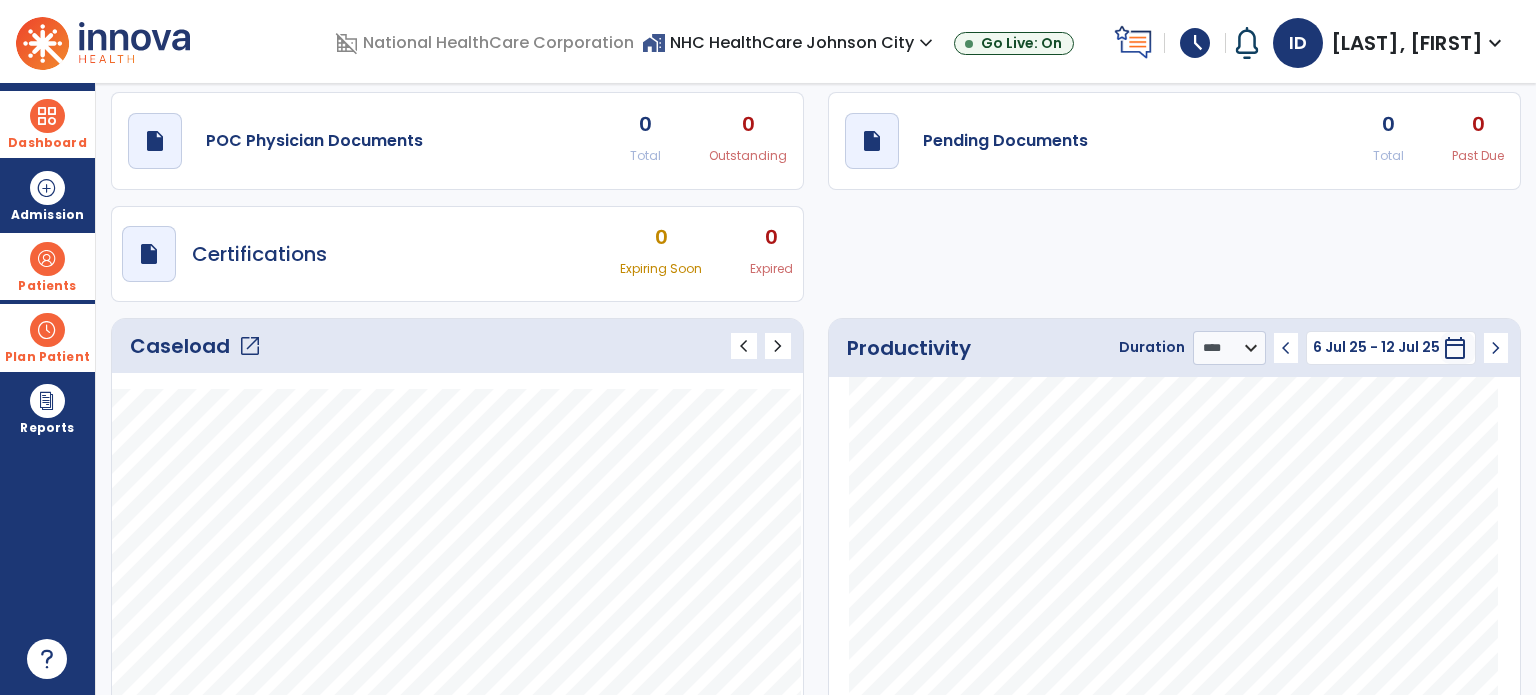 click on "Caseload   open_in_new" 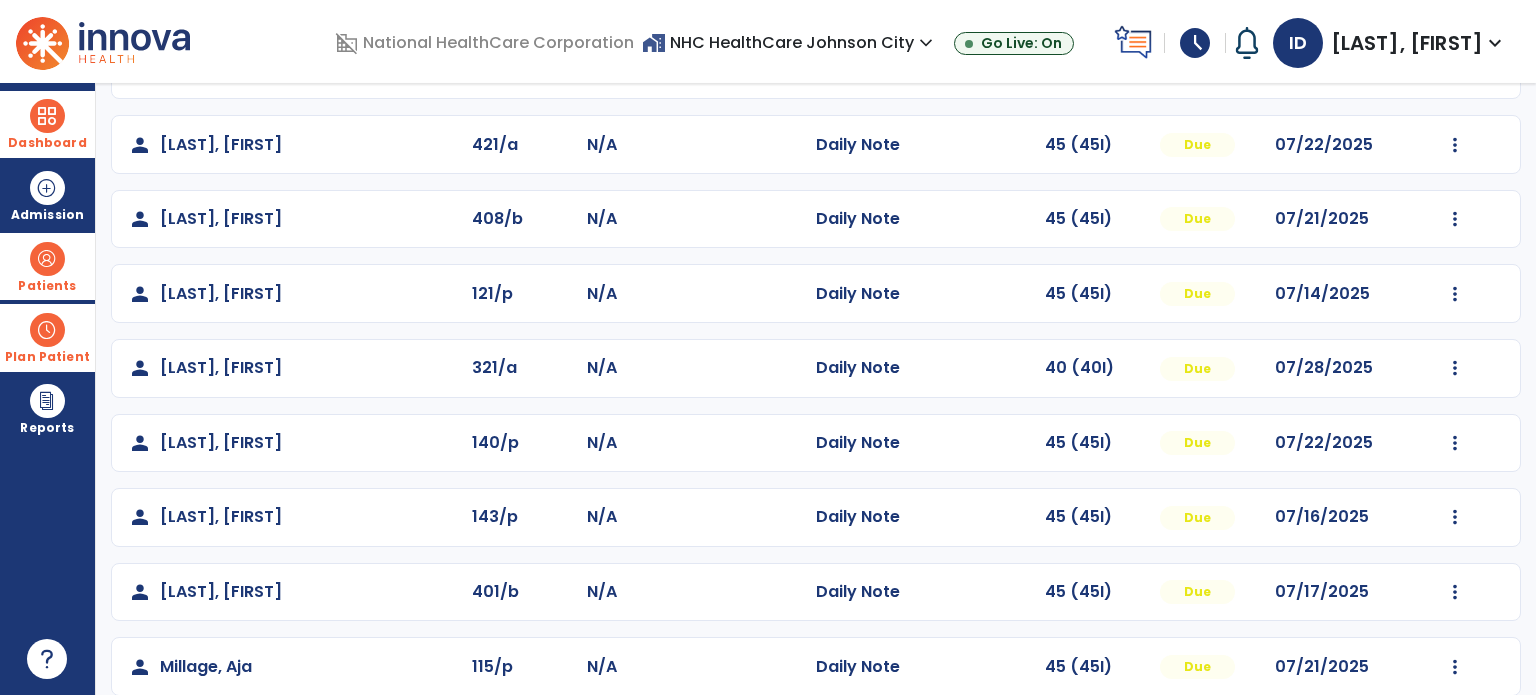 scroll, scrollTop: 220, scrollLeft: 0, axis: vertical 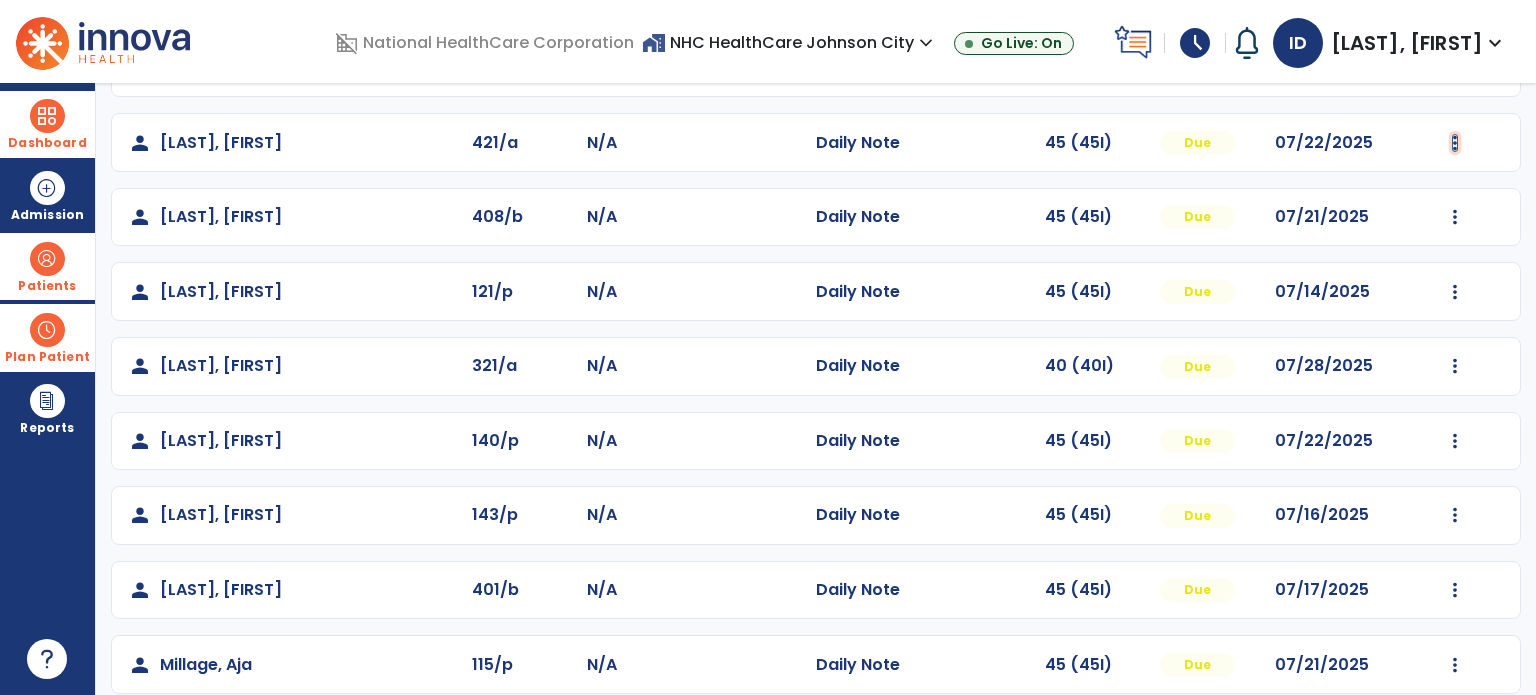 click at bounding box center (1455, 68) 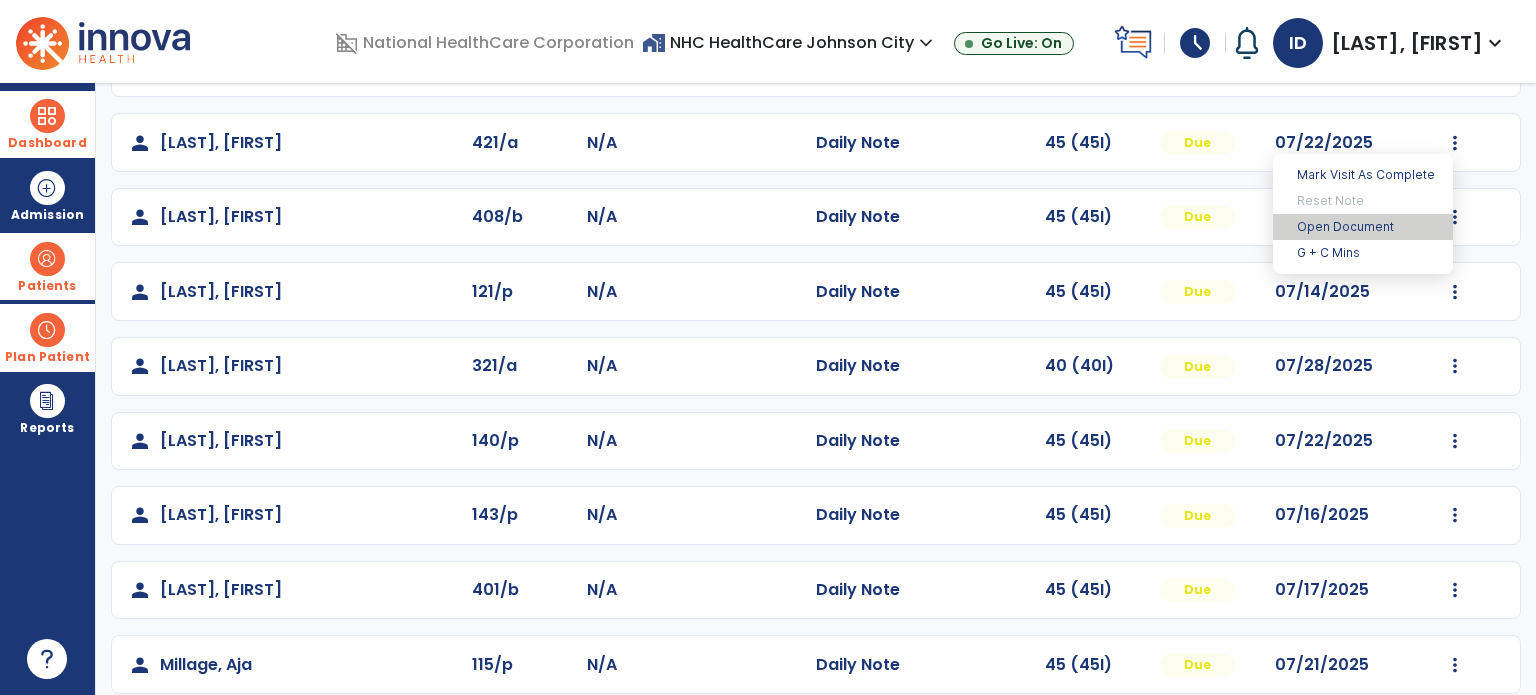 click on "Open Document" at bounding box center (1363, 227) 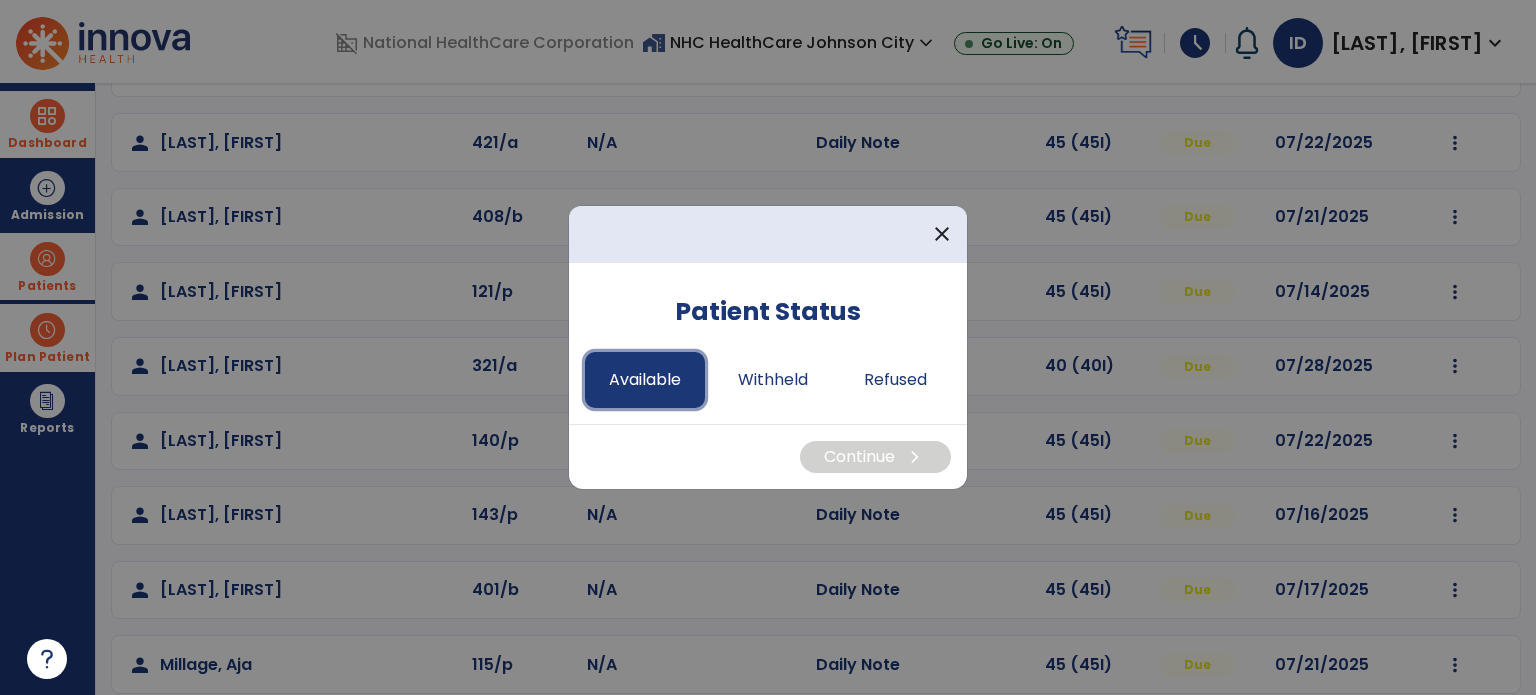 click on "Available" at bounding box center [645, 380] 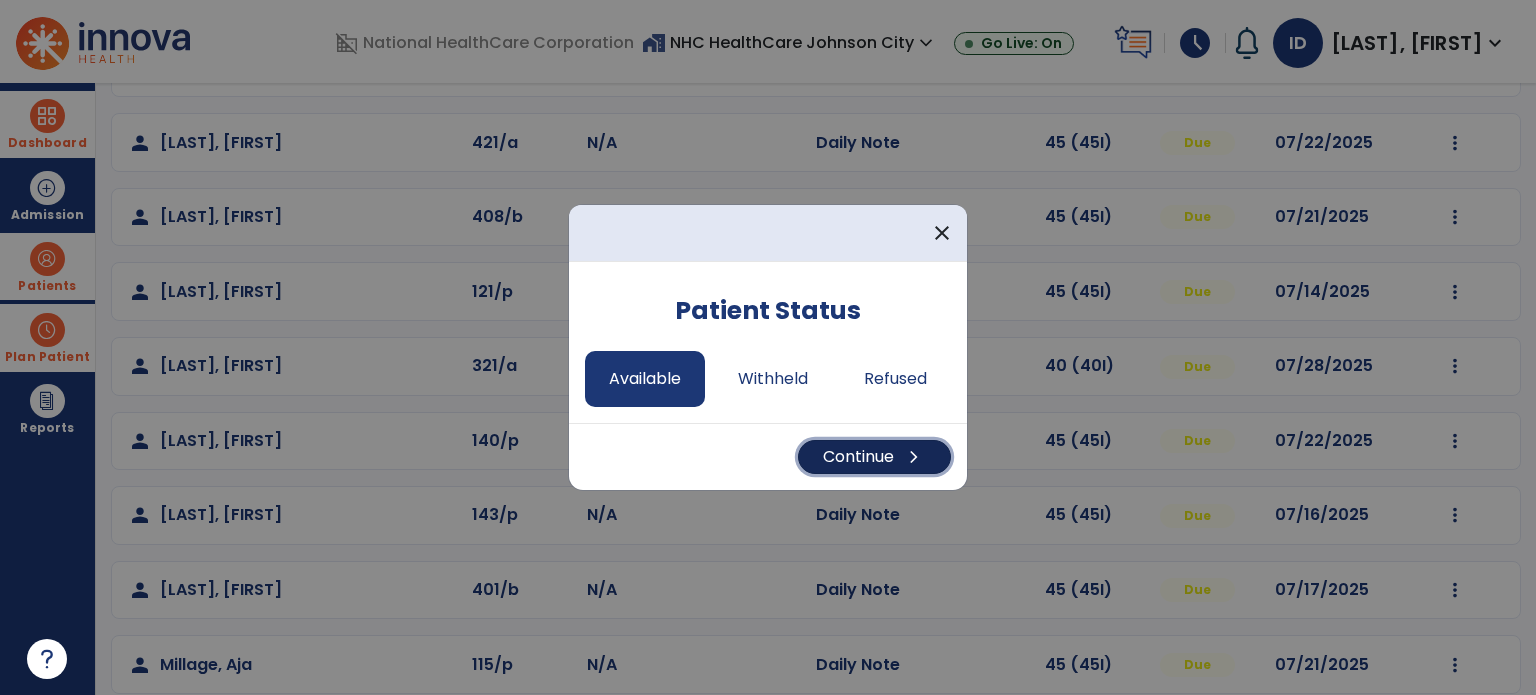 click on "Continue   chevron_right" at bounding box center (874, 457) 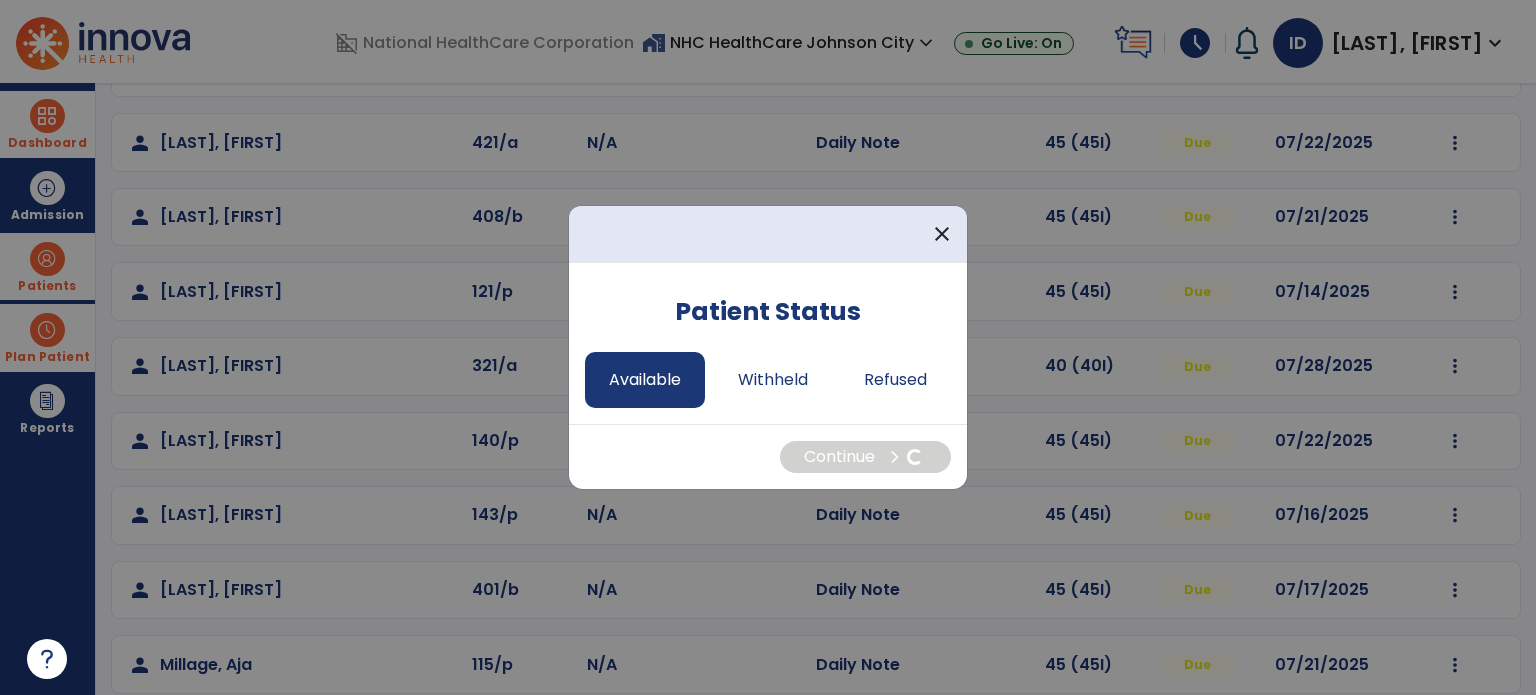 select on "*" 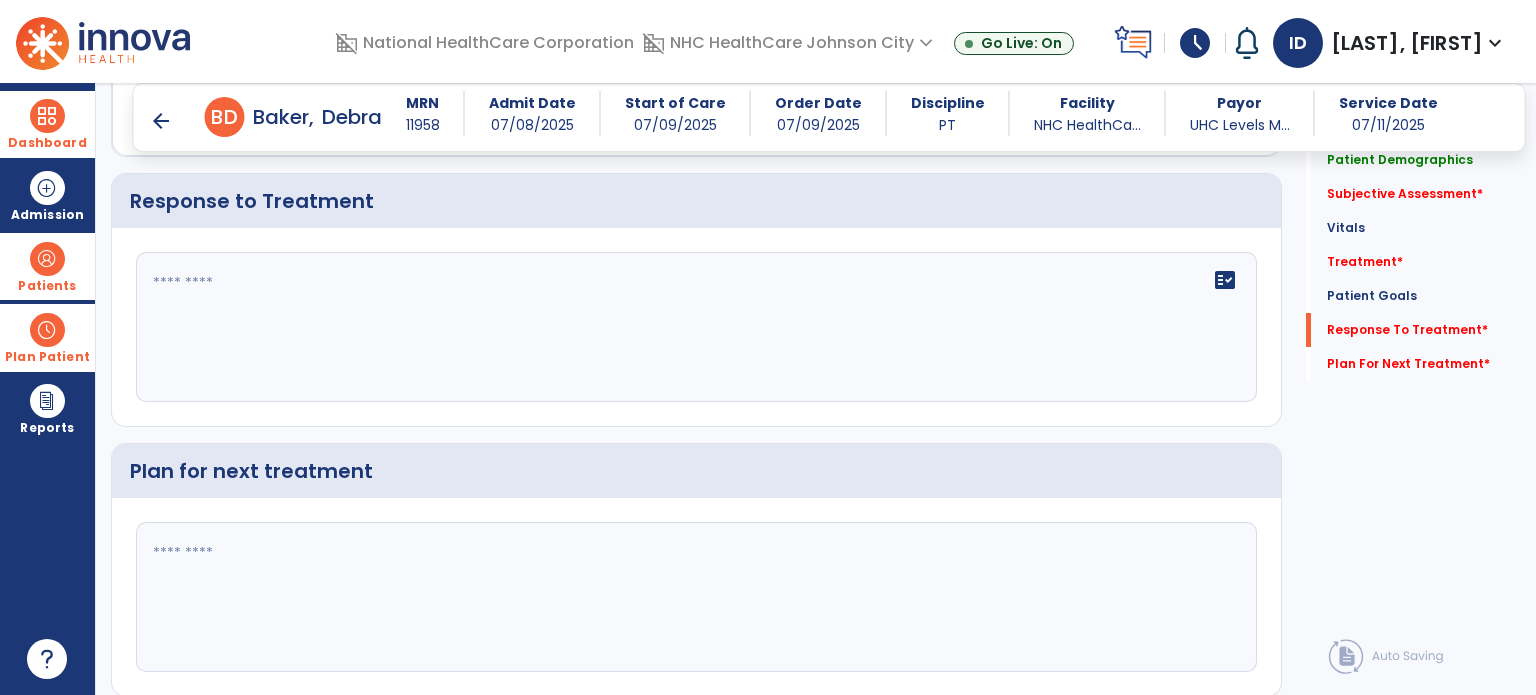 scroll, scrollTop: 2308, scrollLeft: 0, axis: vertical 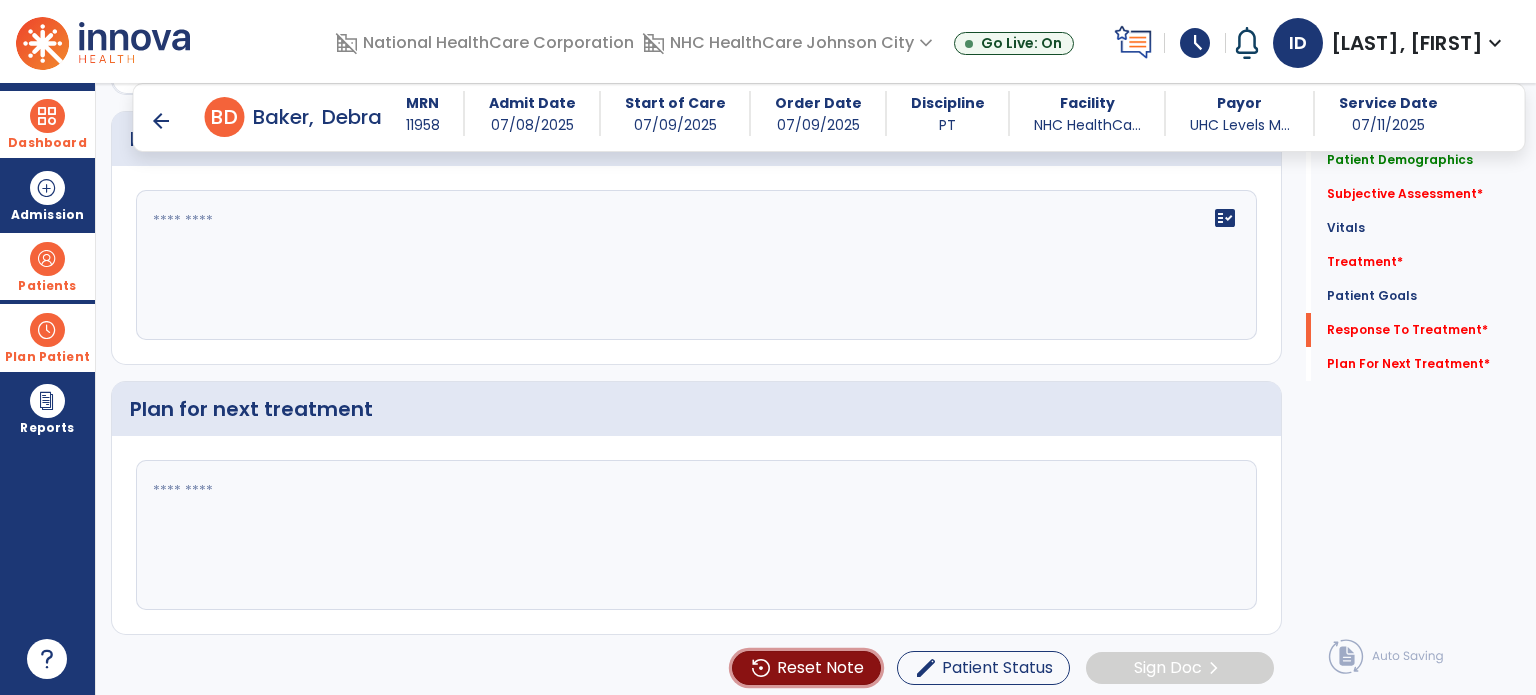 click on "Reset Note" 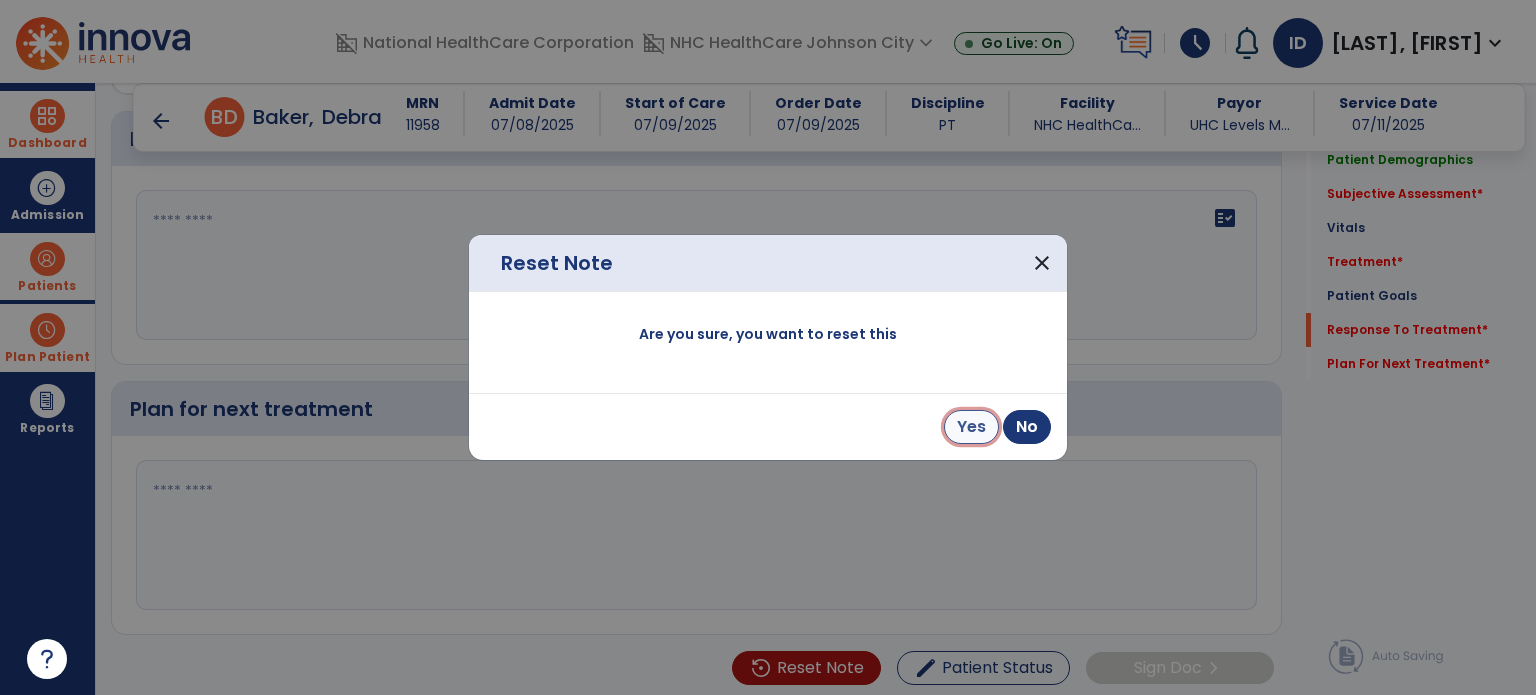 click on "Yes" at bounding box center [971, 427] 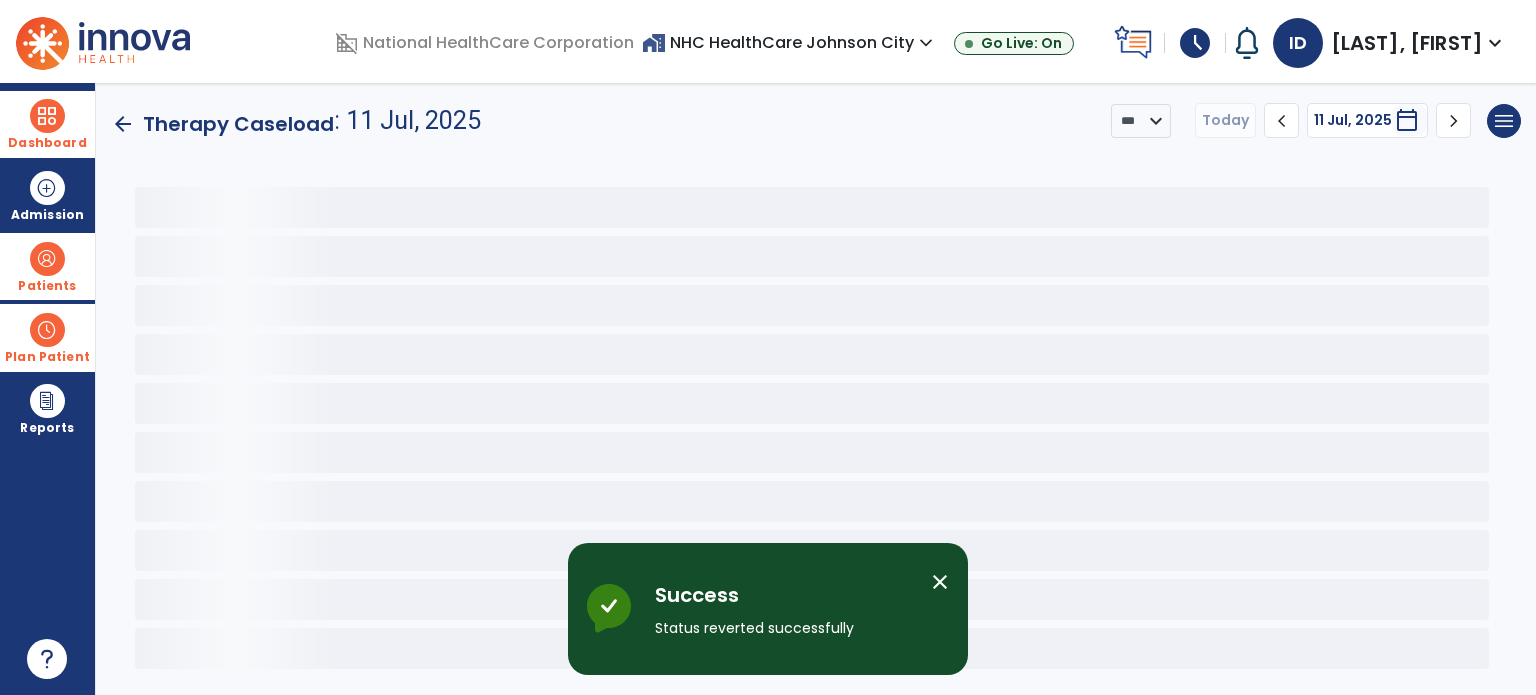 scroll, scrollTop: 0, scrollLeft: 0, axis: both 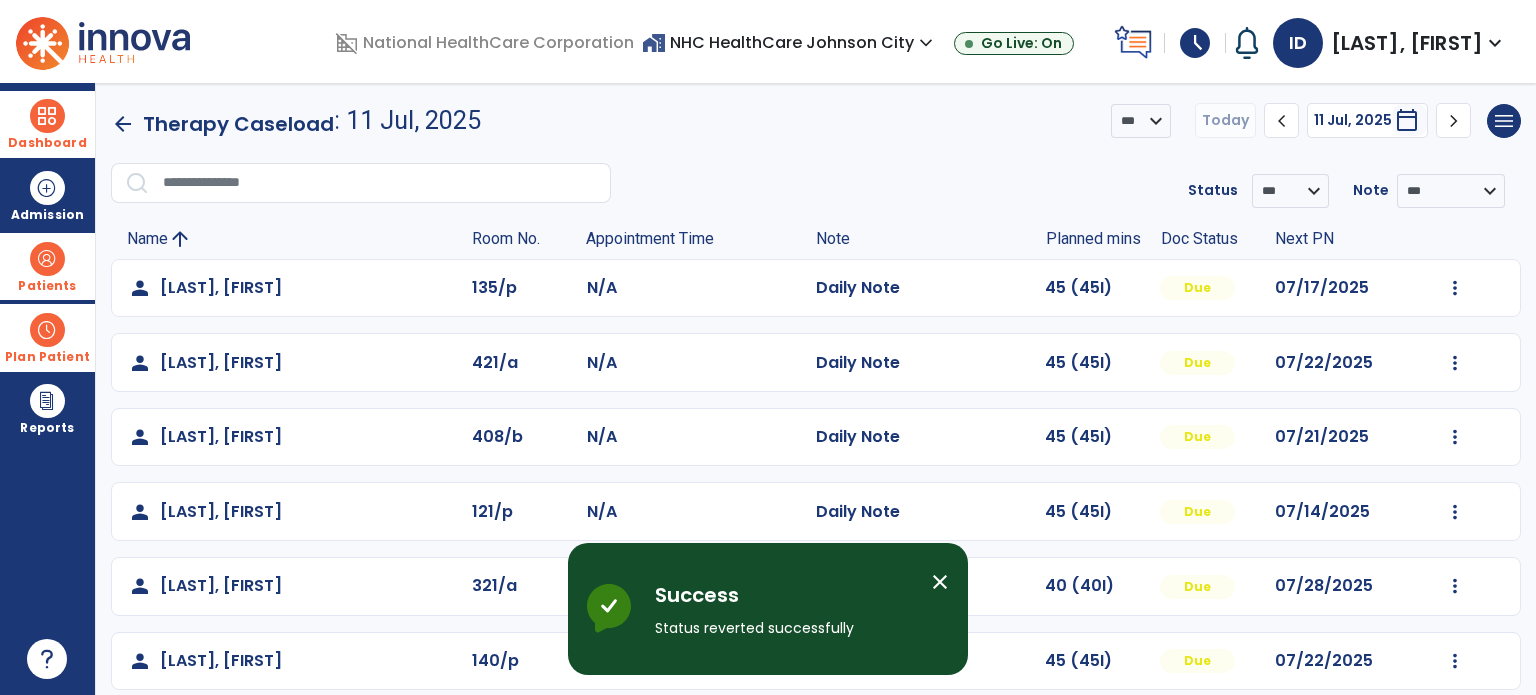 click on "Dashboard" at bounding box center (47, 124) 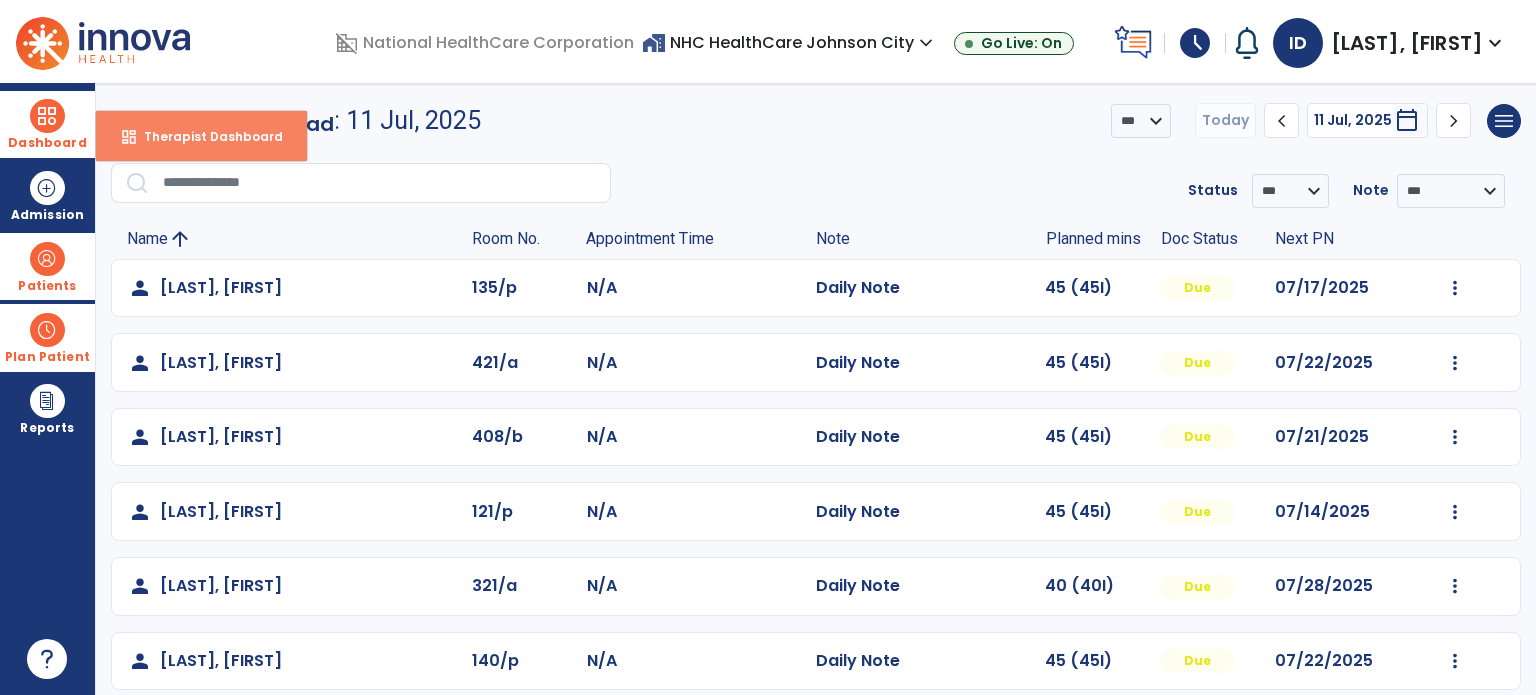 click on "Therapist Dashboard" at bounding box center [205, 136] 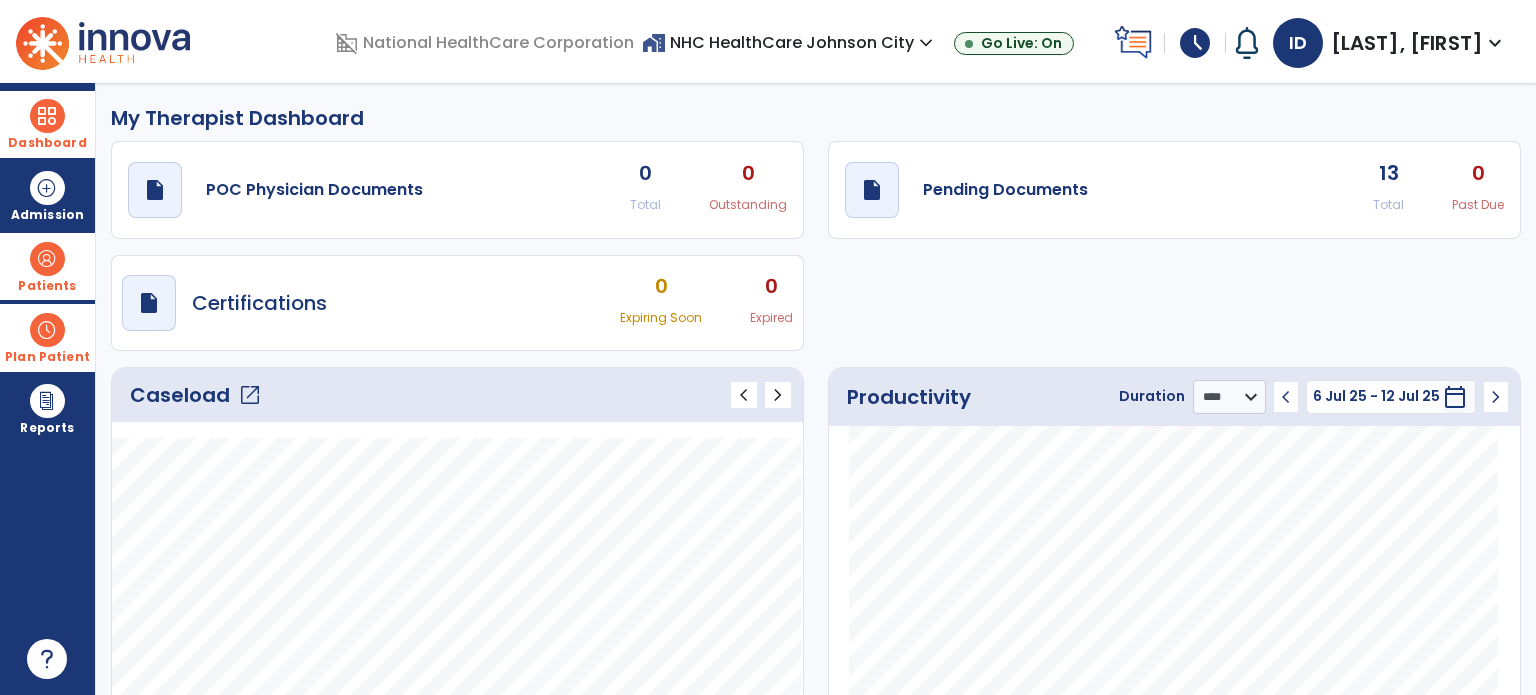 click on "Caseload   open_in_new" 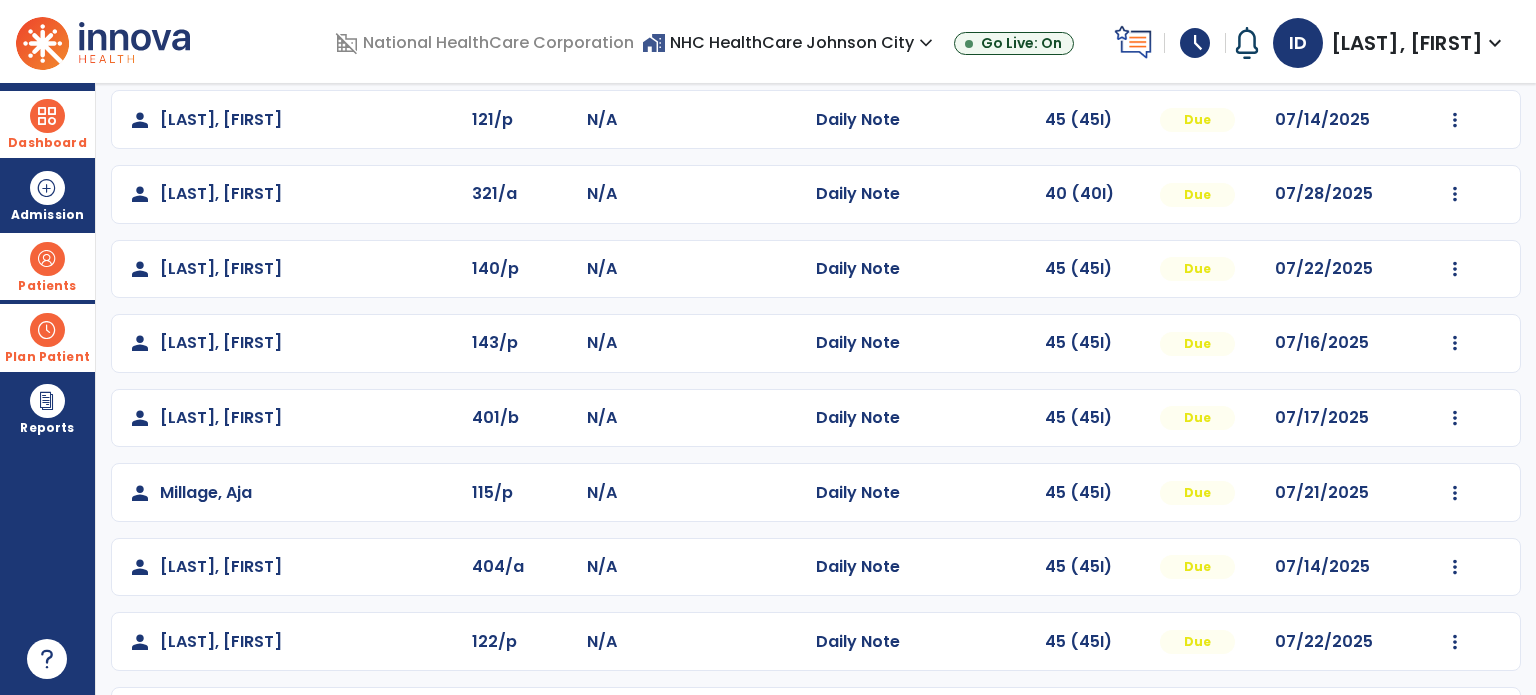 scroll, scrollTop: 396, scrollLeft: 0, axis: vertical 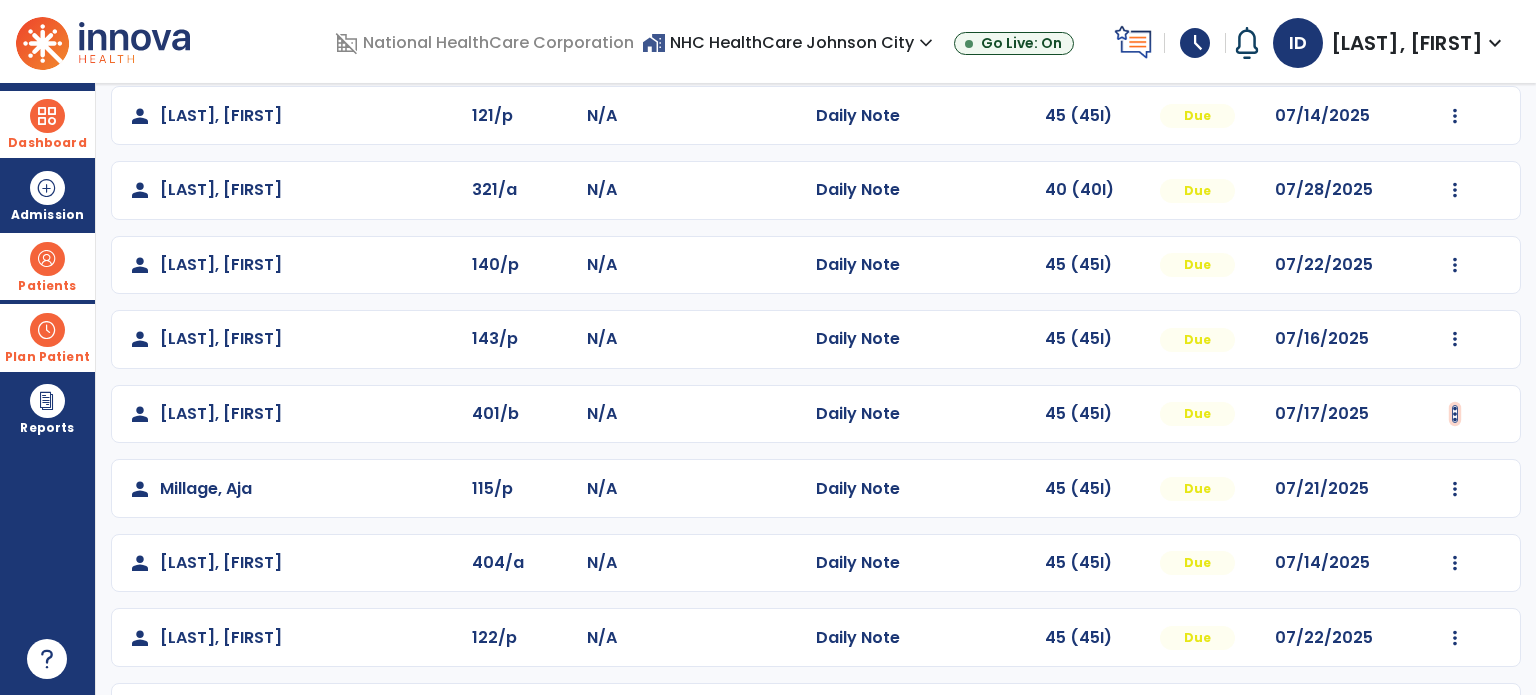 click at bounding box center (1455, -108) 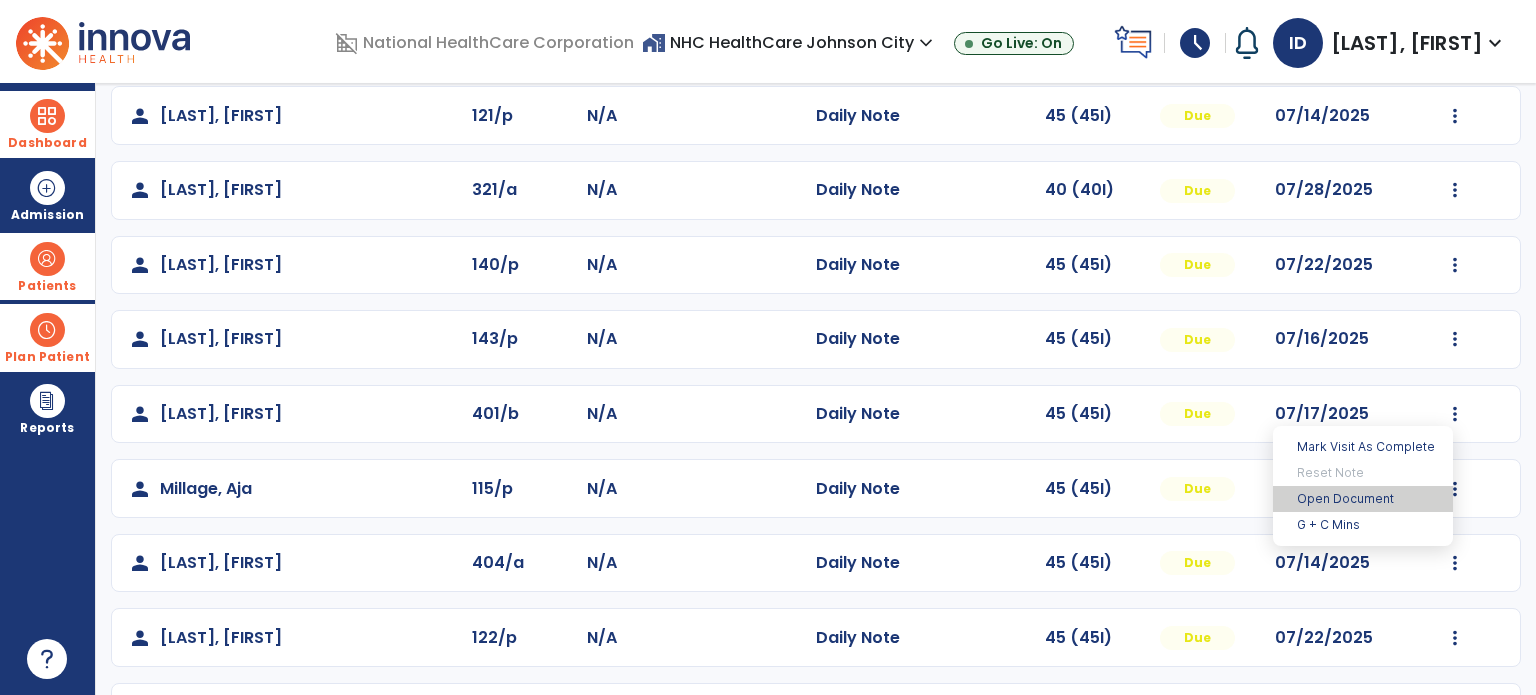 click on "Open Document" at bounding box center [1363, 499] 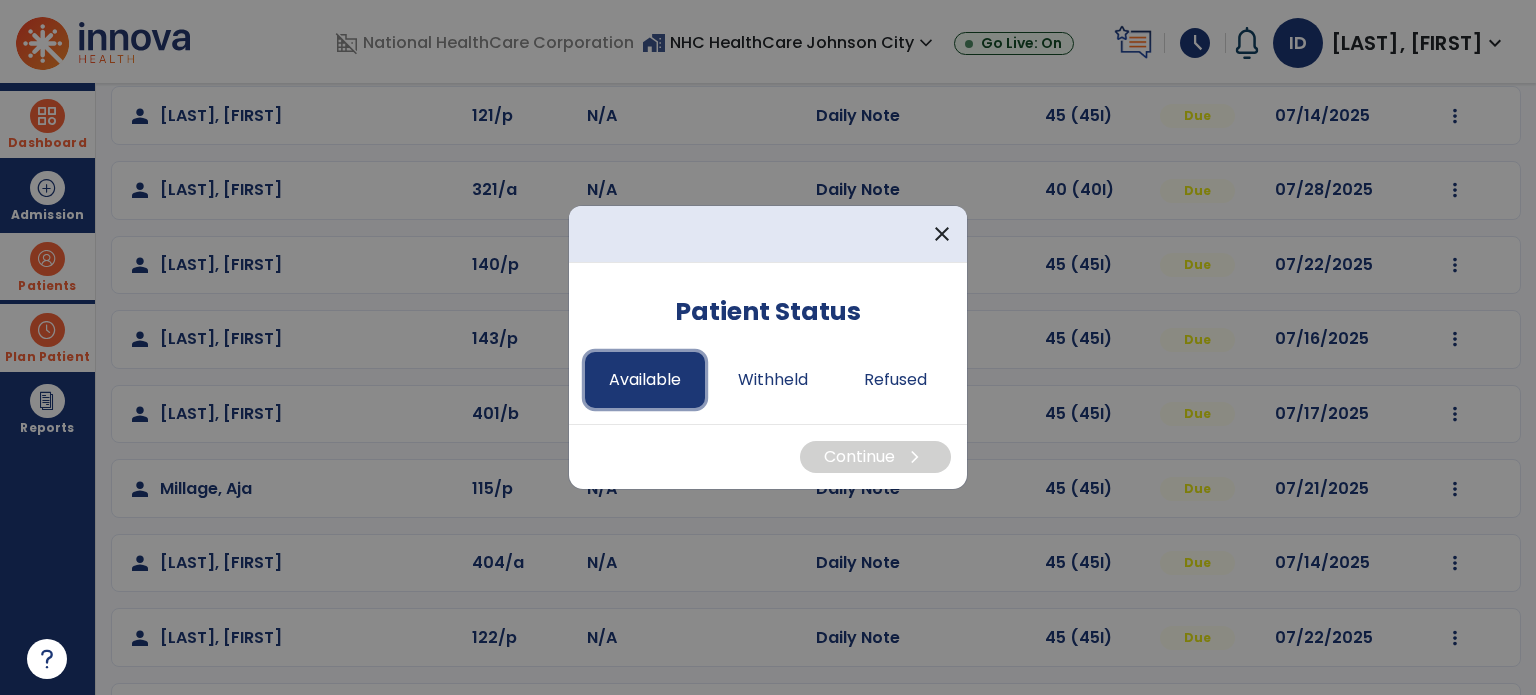 click on "Available" at bounding box center [645, 380] 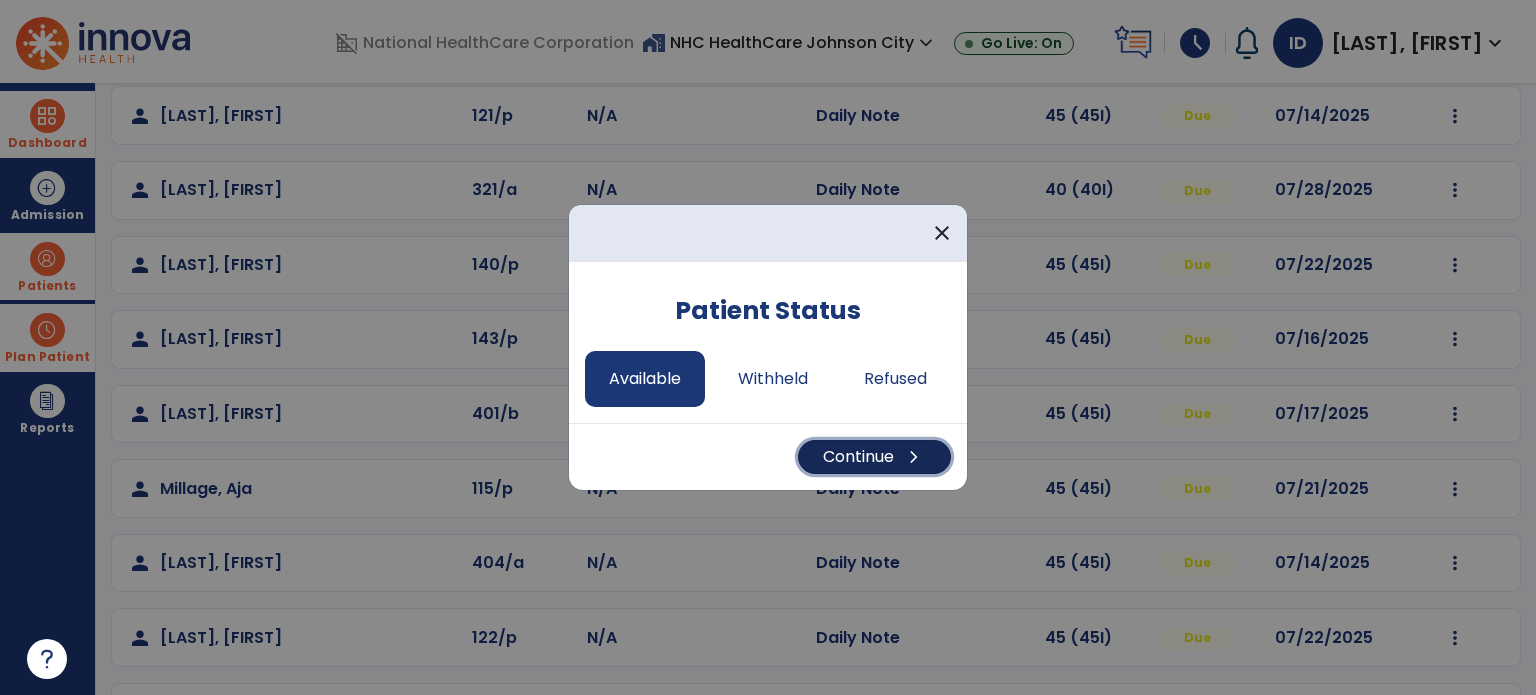click on "Continue   chevron_right" at bounding box center [874, 457] 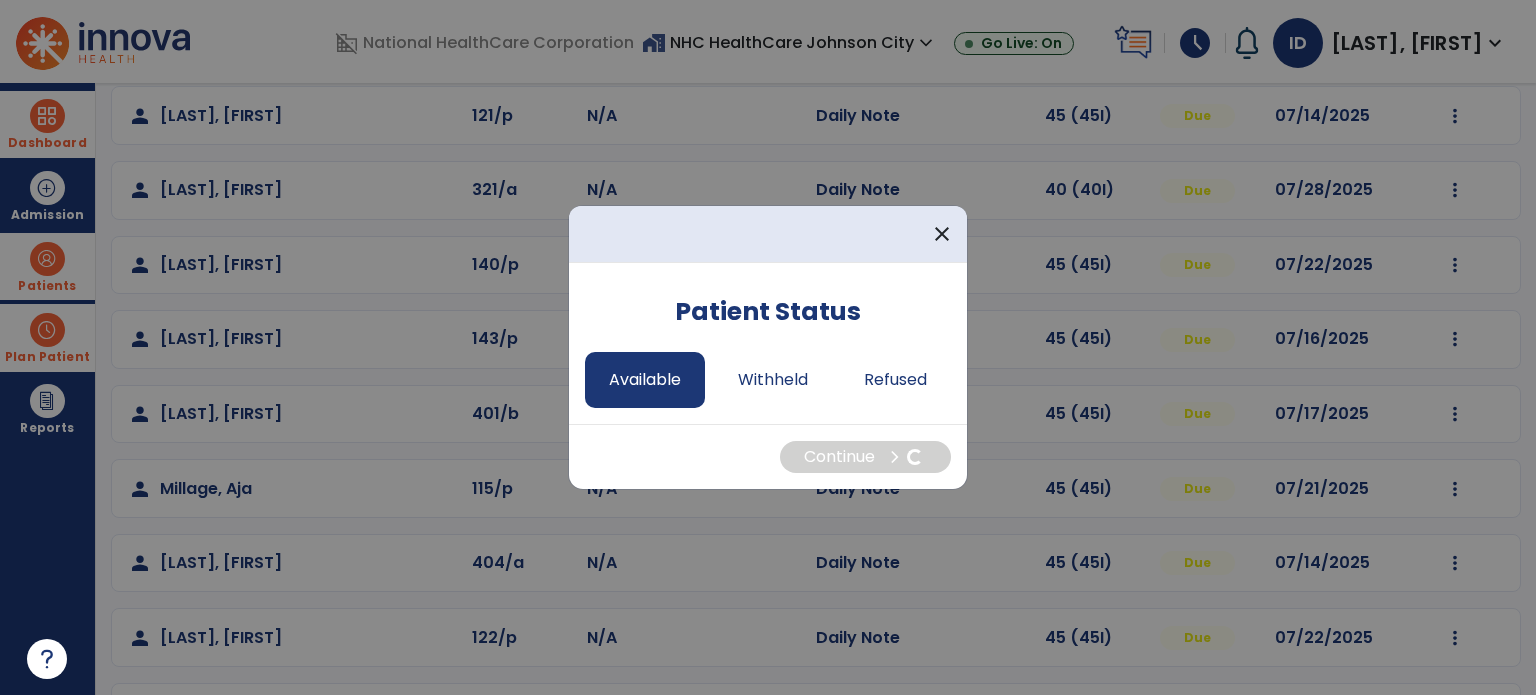 select on "*" 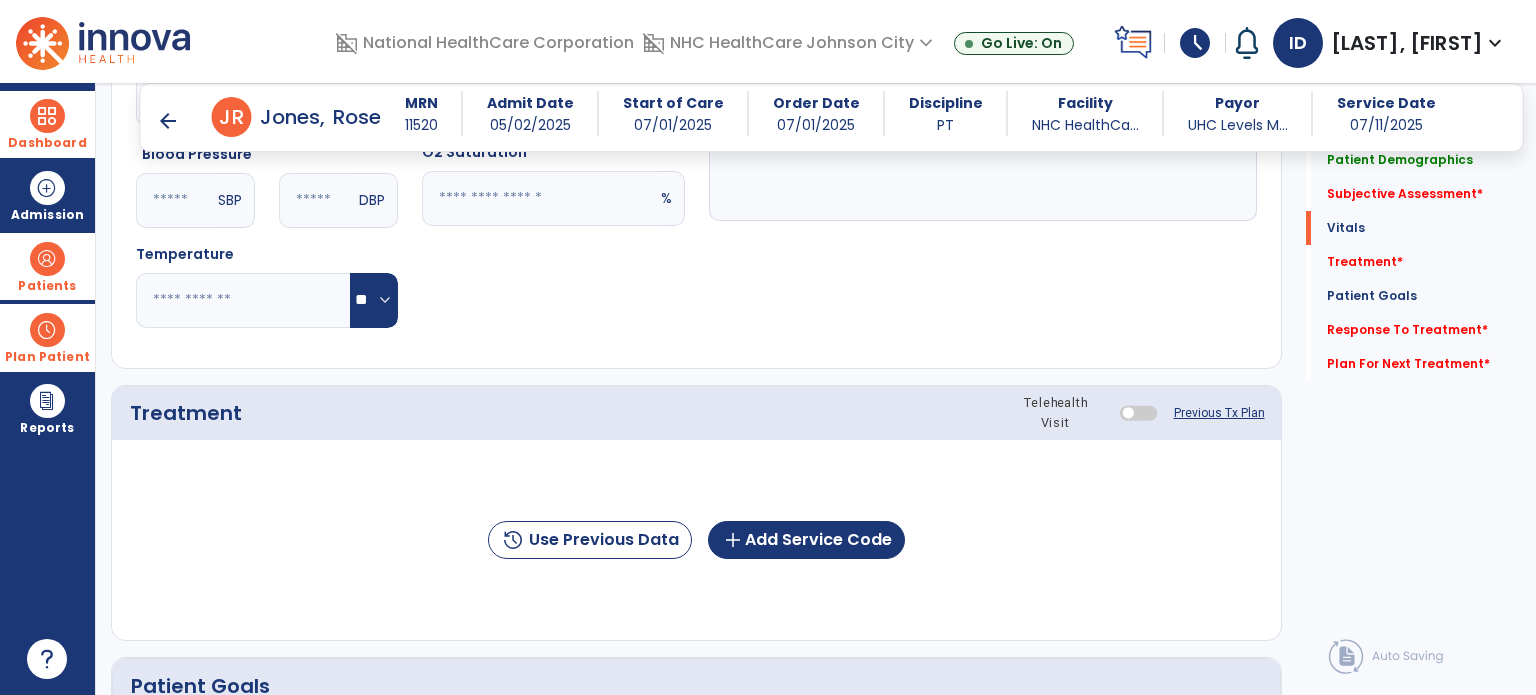 scroll, scrollTop: 867, scrollLeft: 0, axis: vertical 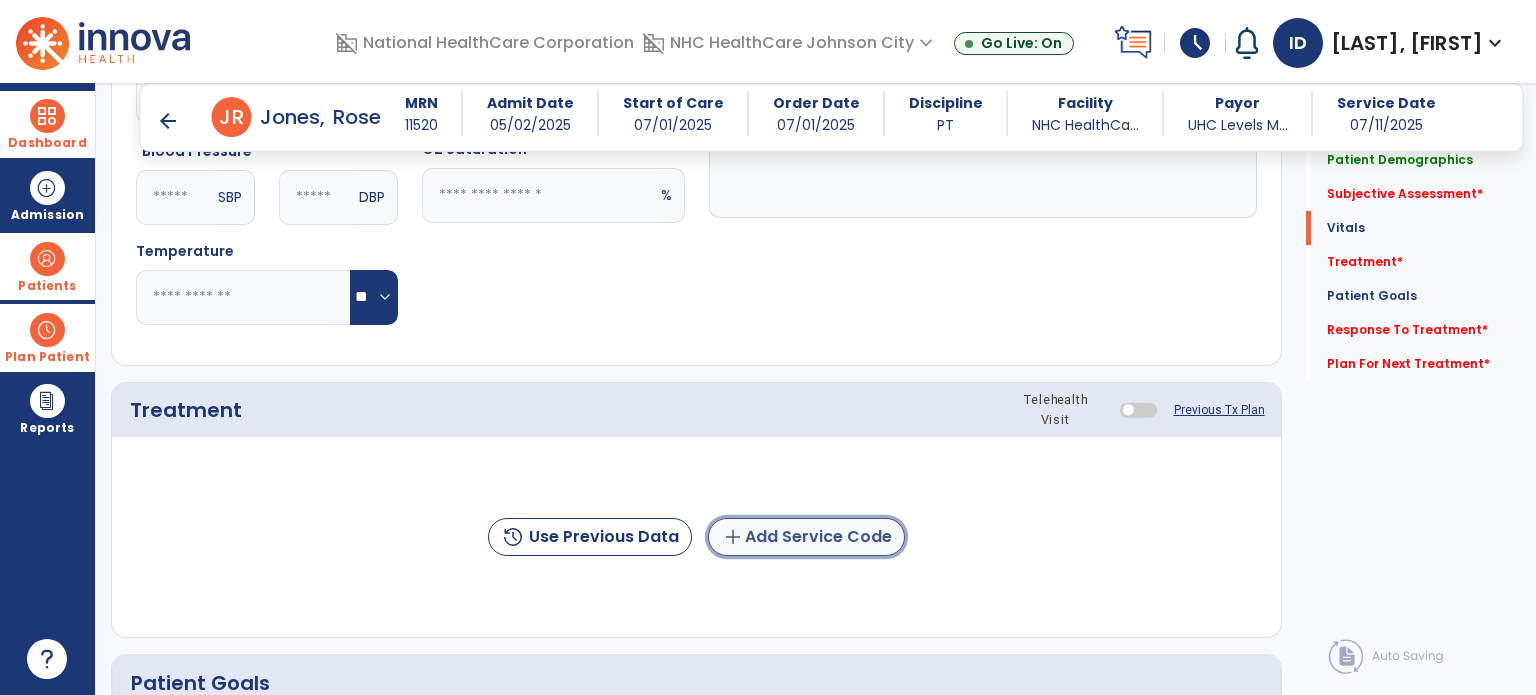 click on "add" 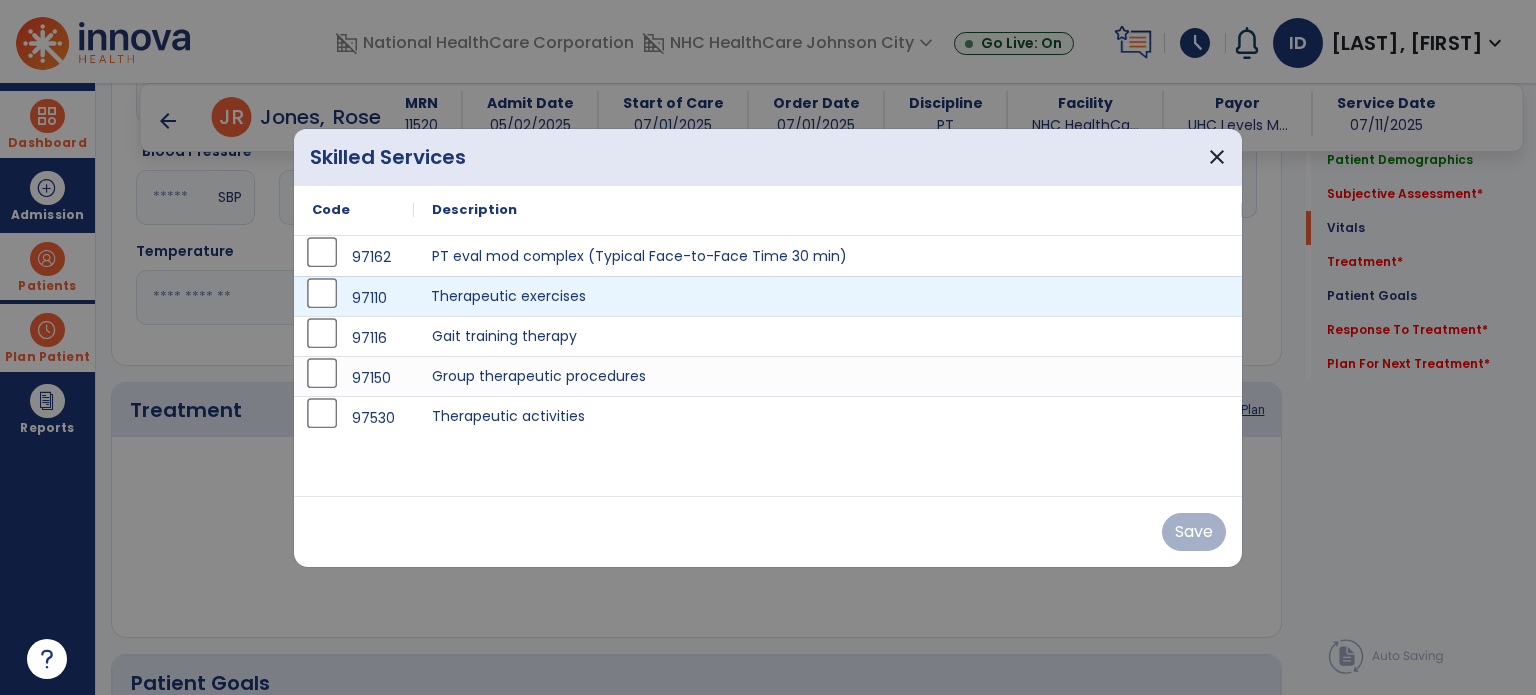 click on "Therapeutic exercises" at bounding box center (828, 296) 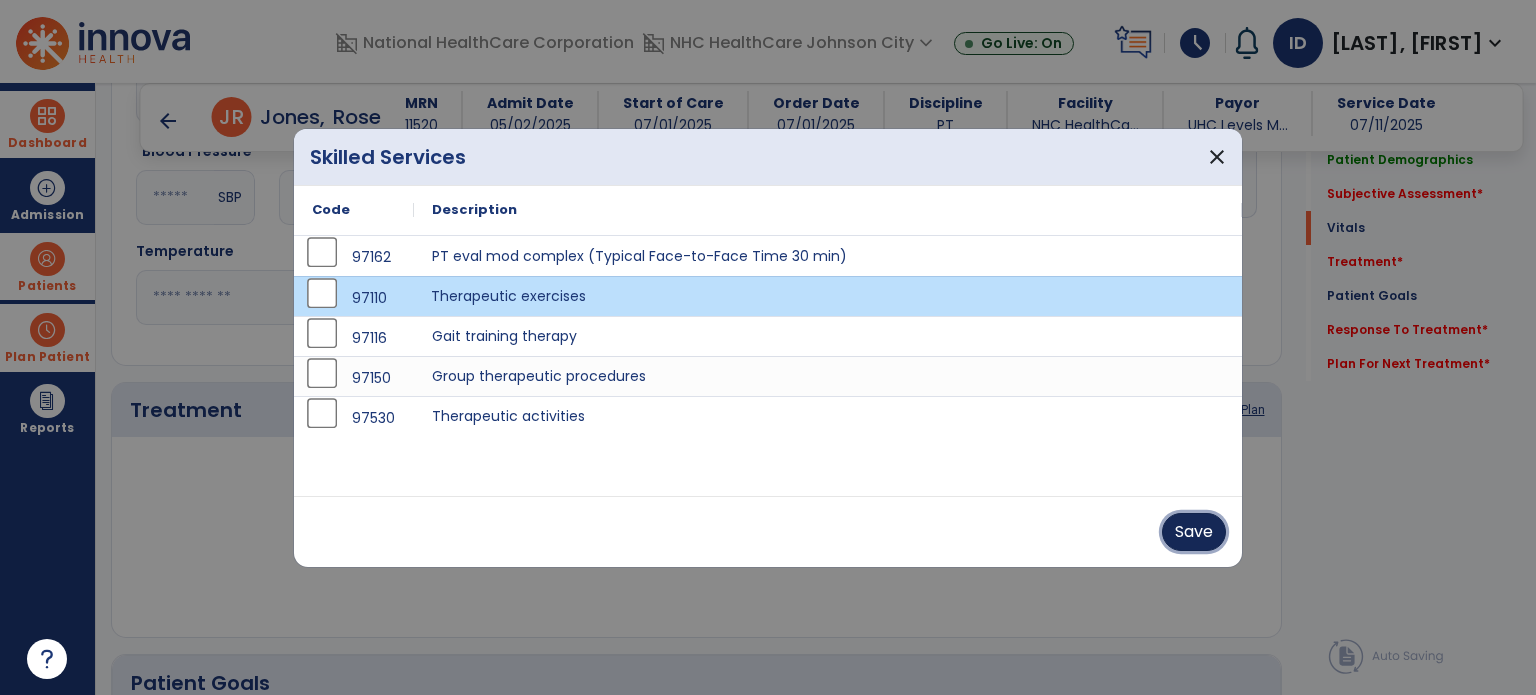 click on "Save" at bounding box center (1194, 532) 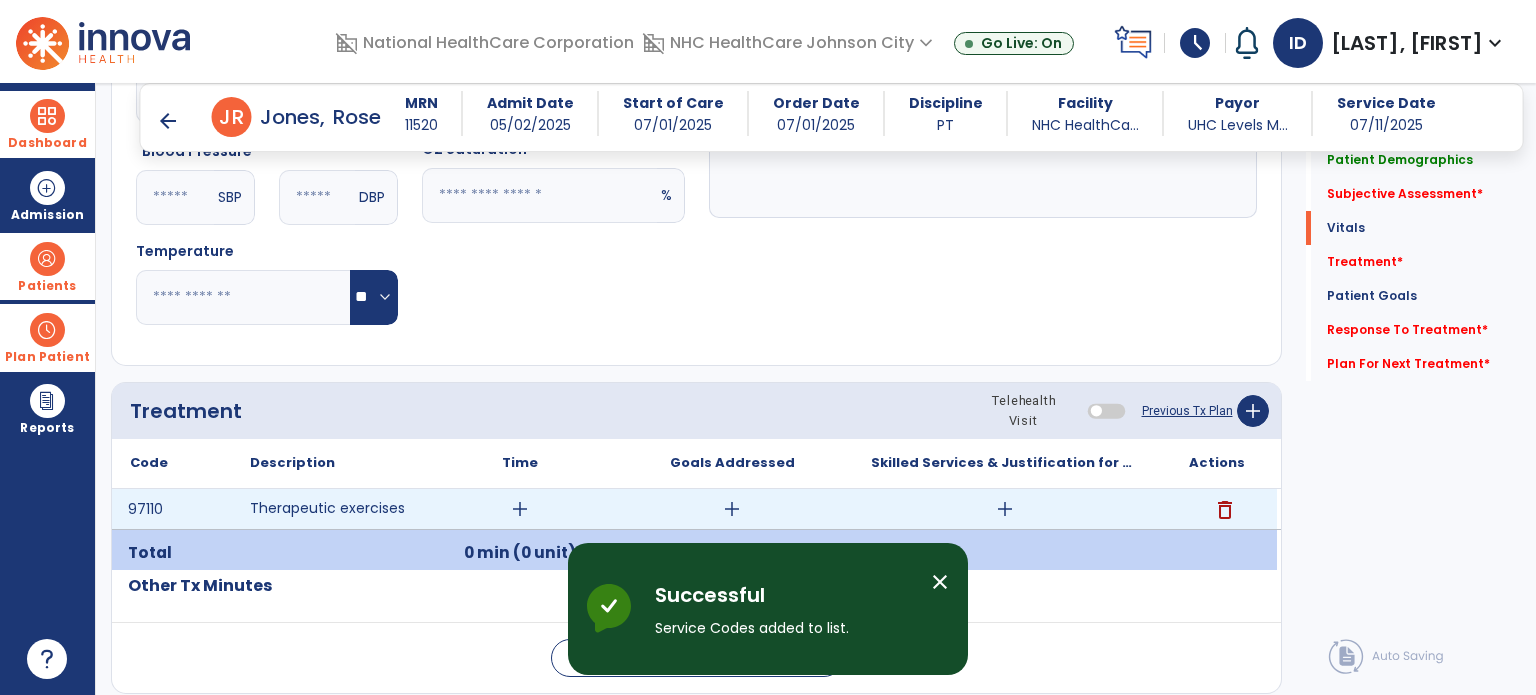 click on "add" at bounding box center (520, 509) 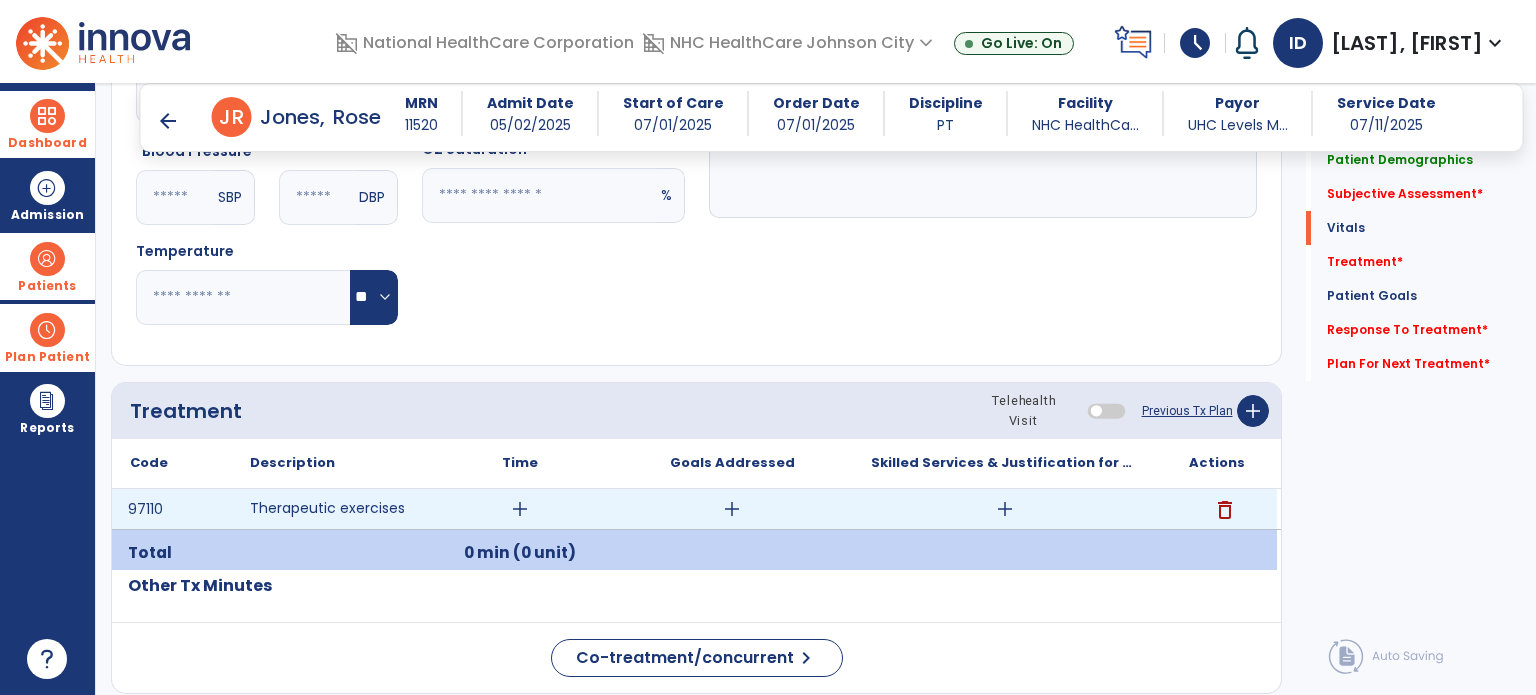 click on "add" at bounding box center (520, 509) 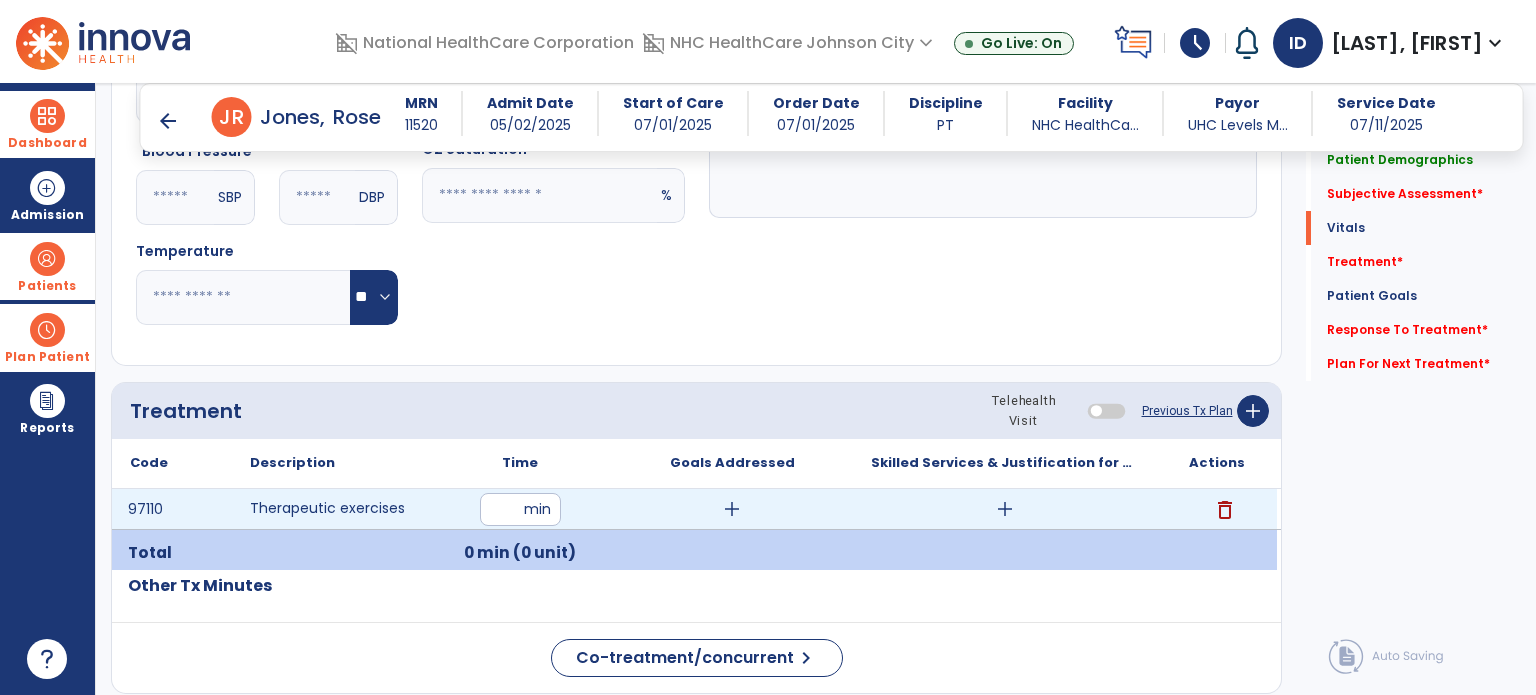 type on "**" 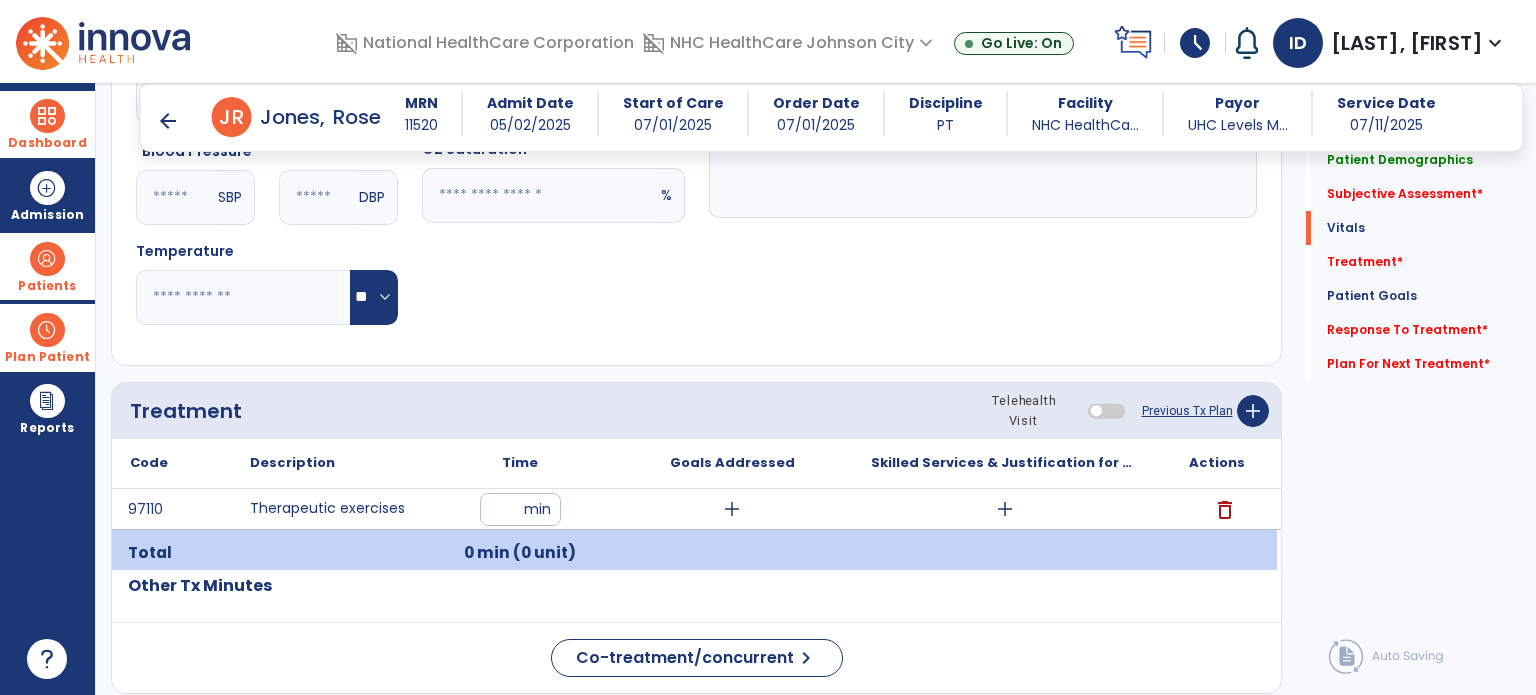 click on "Code
Description
Time" 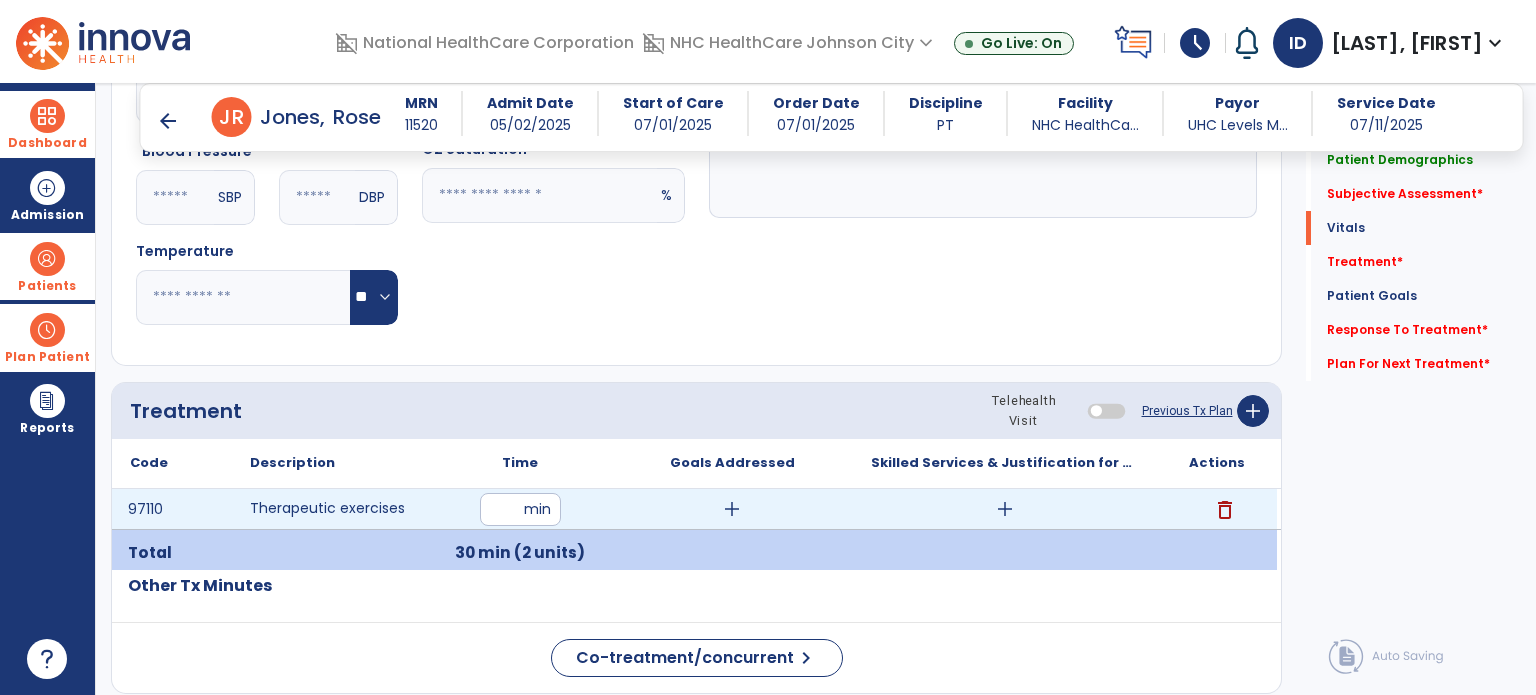 click on "add" at bounding box center [1005, 509] 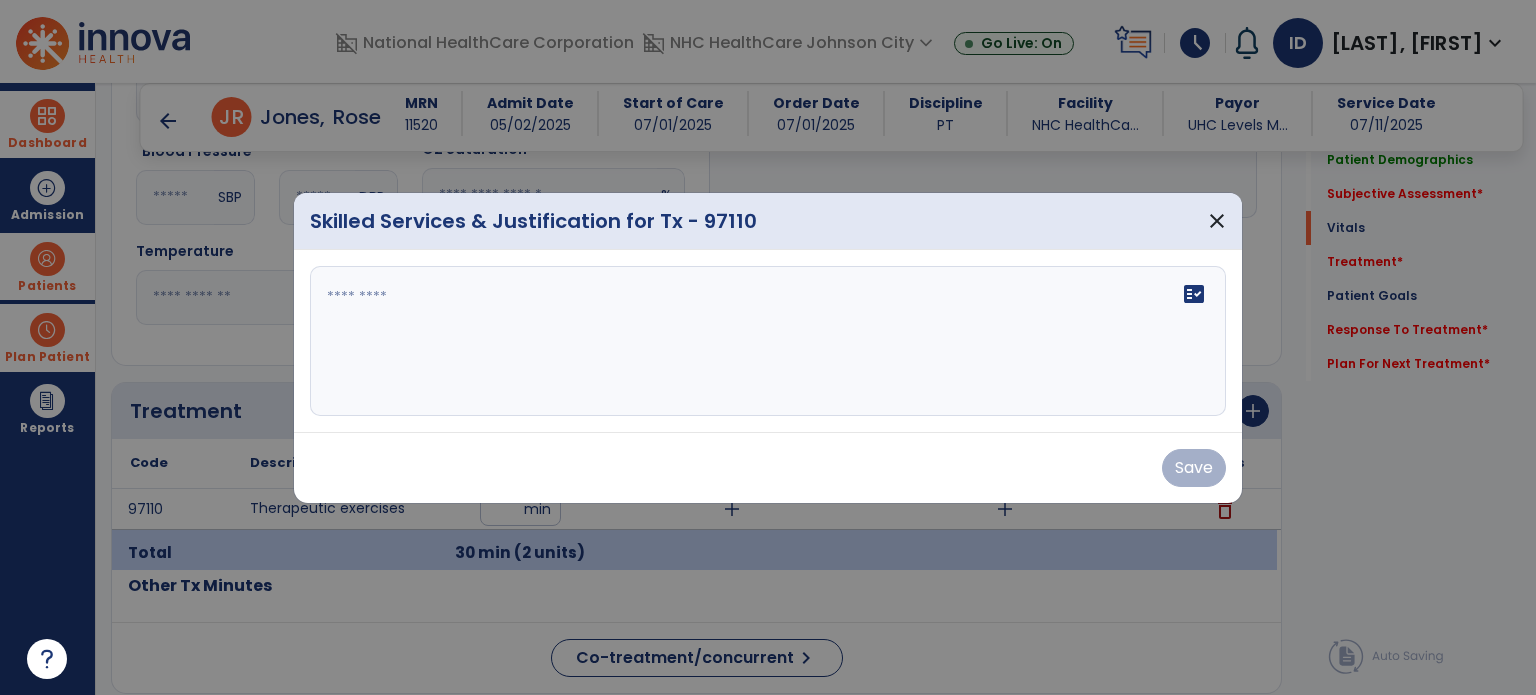 click on "fact_check" at bounding box center [768, 341] 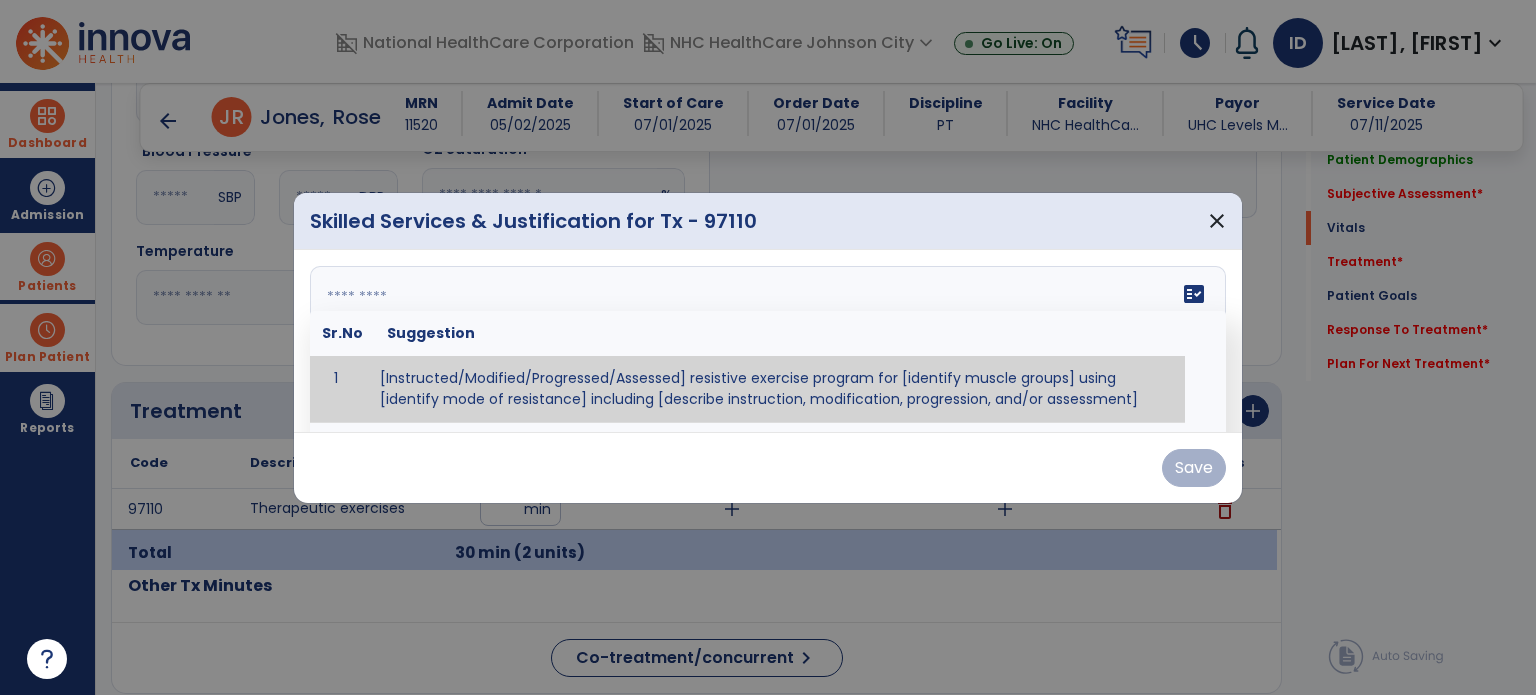 paste on "**********" 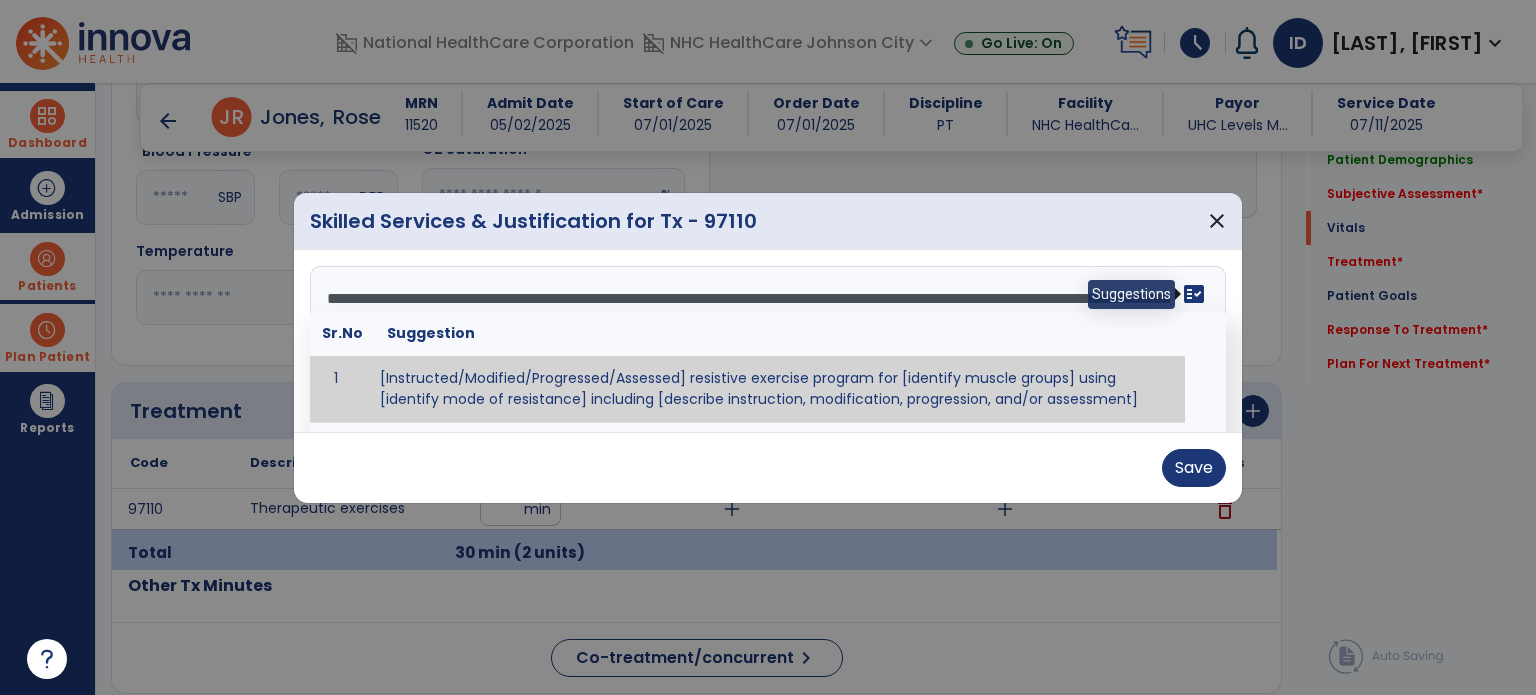 click on "fact_check" at bounding box center (1194, 294) 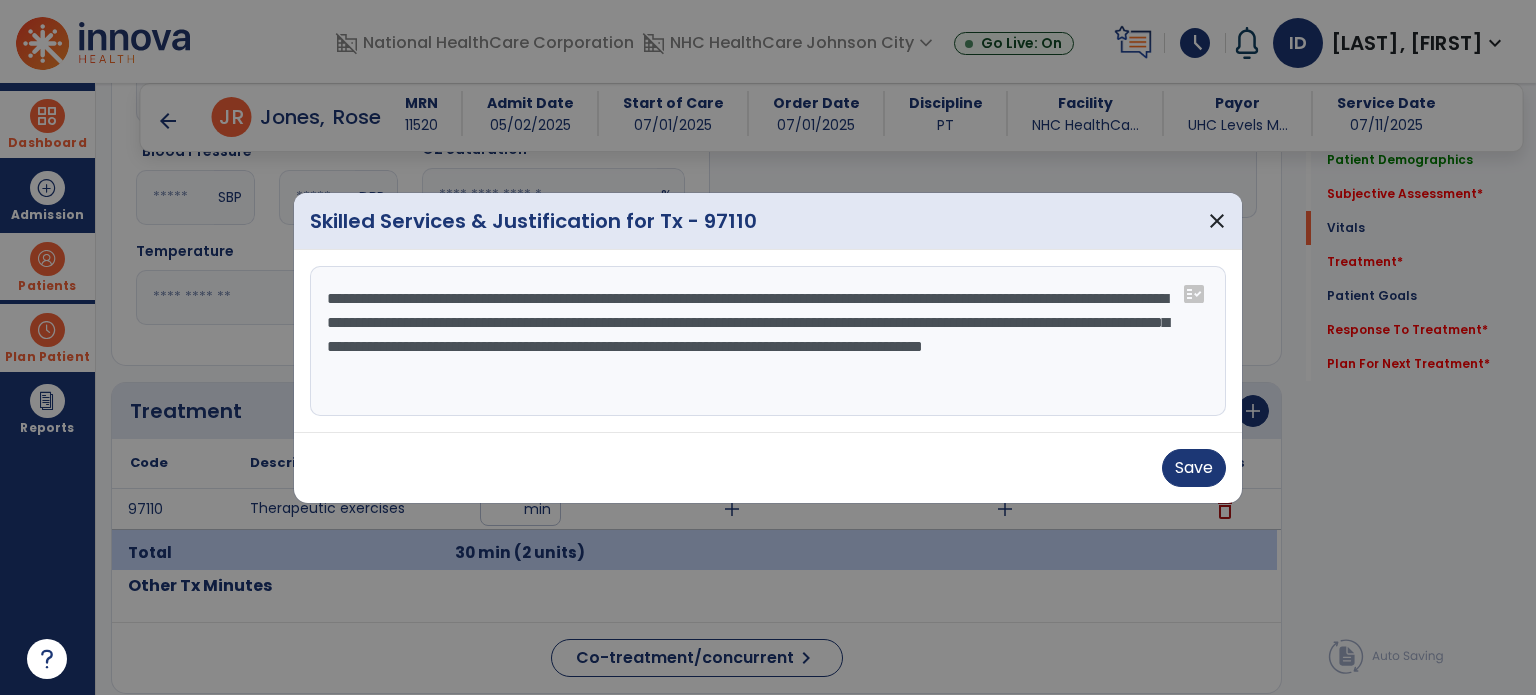 click on "**********" at bounding box center [768, 341] 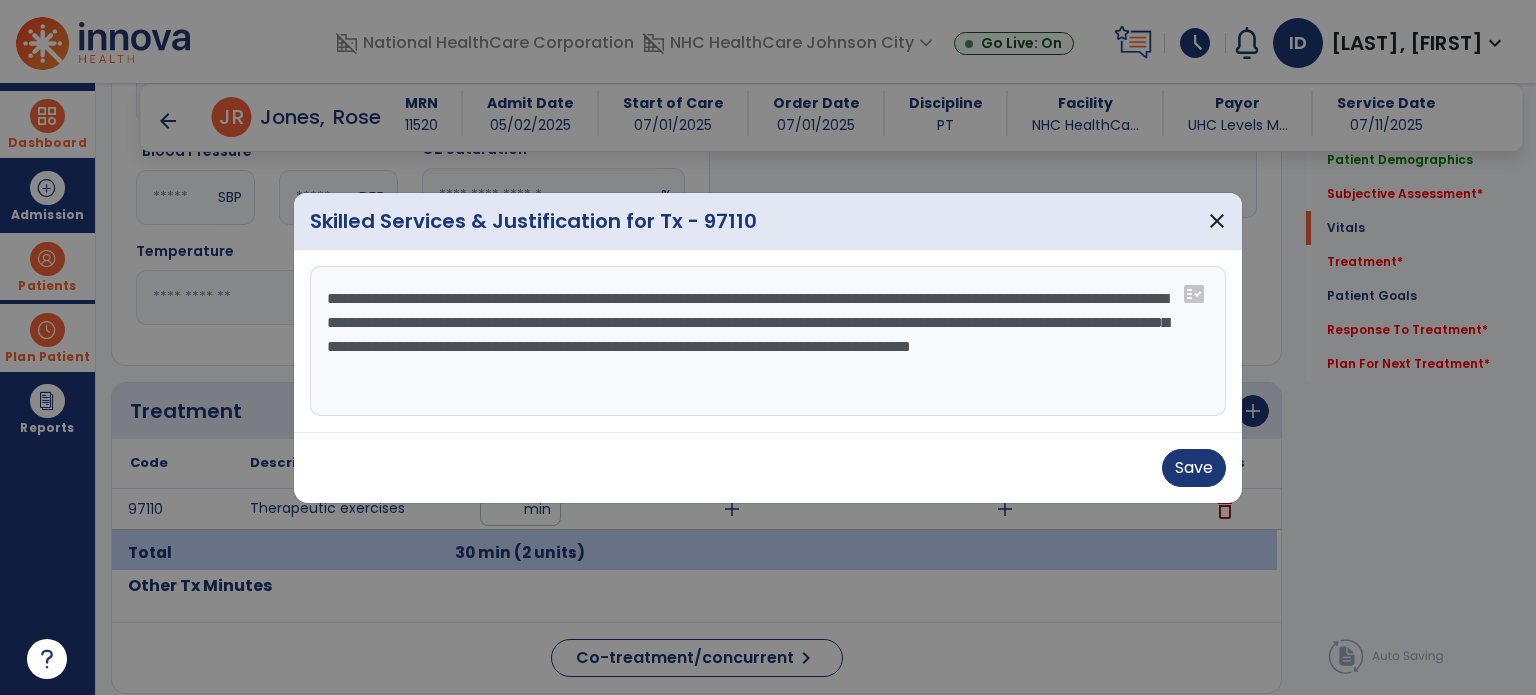 click on "**********" at bounding box center (768, 341) 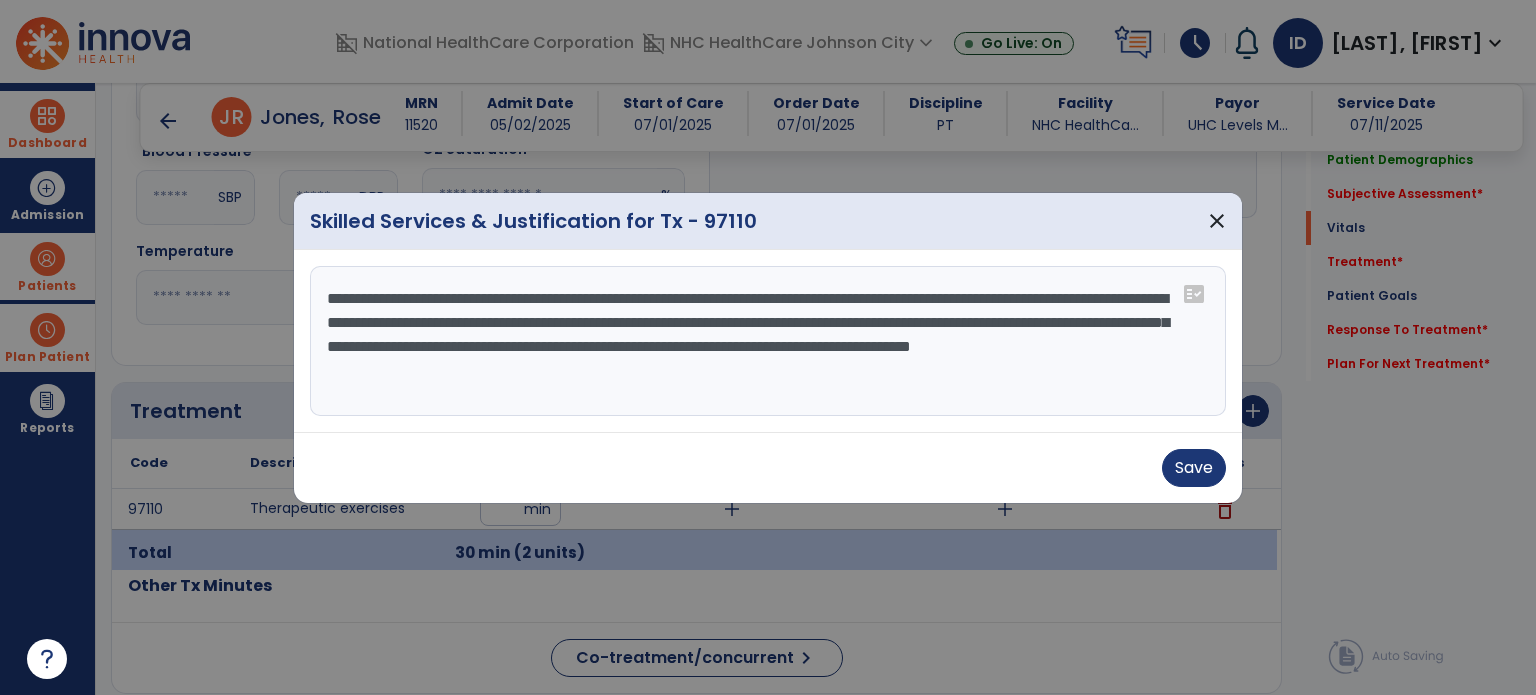 click on "**********" at bounding box center [768, 341] 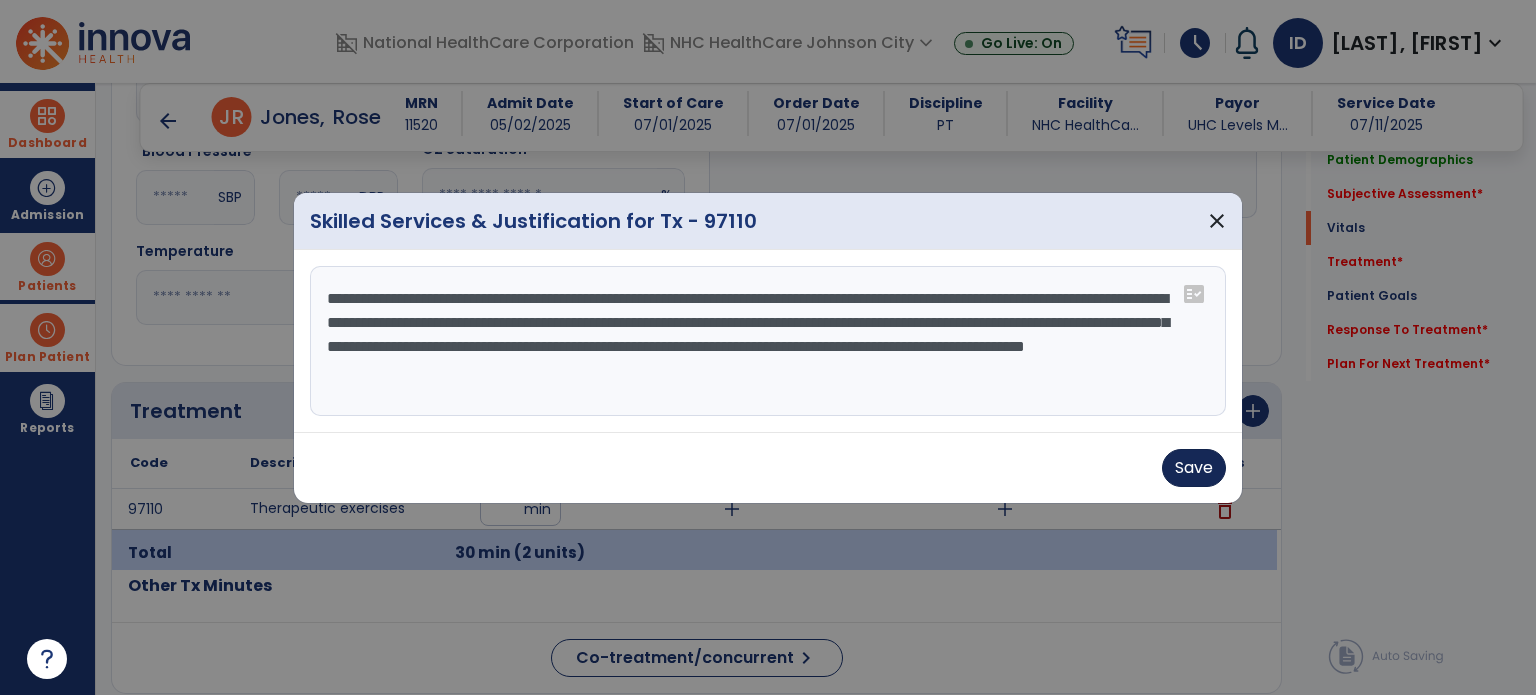 type on "**********" 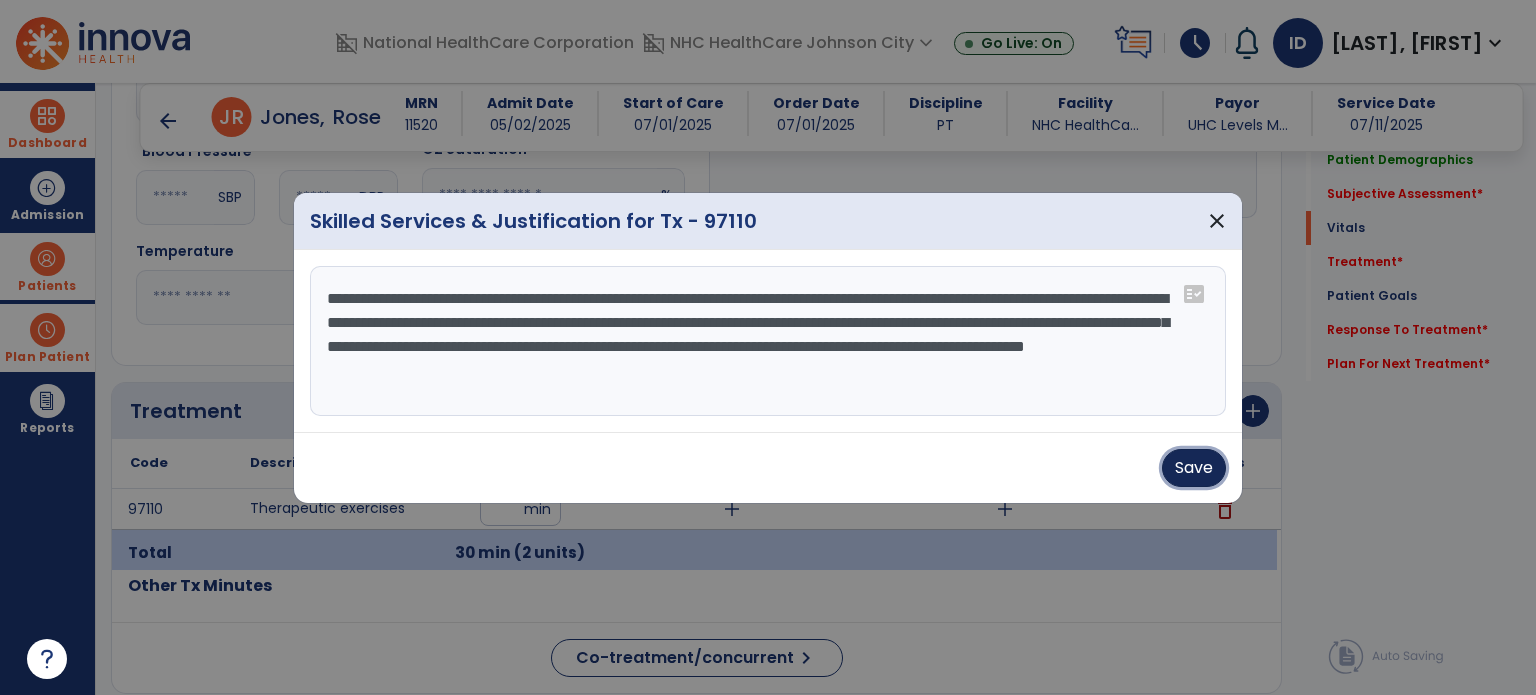 click on "Save" at bounding box center (1194, 468) 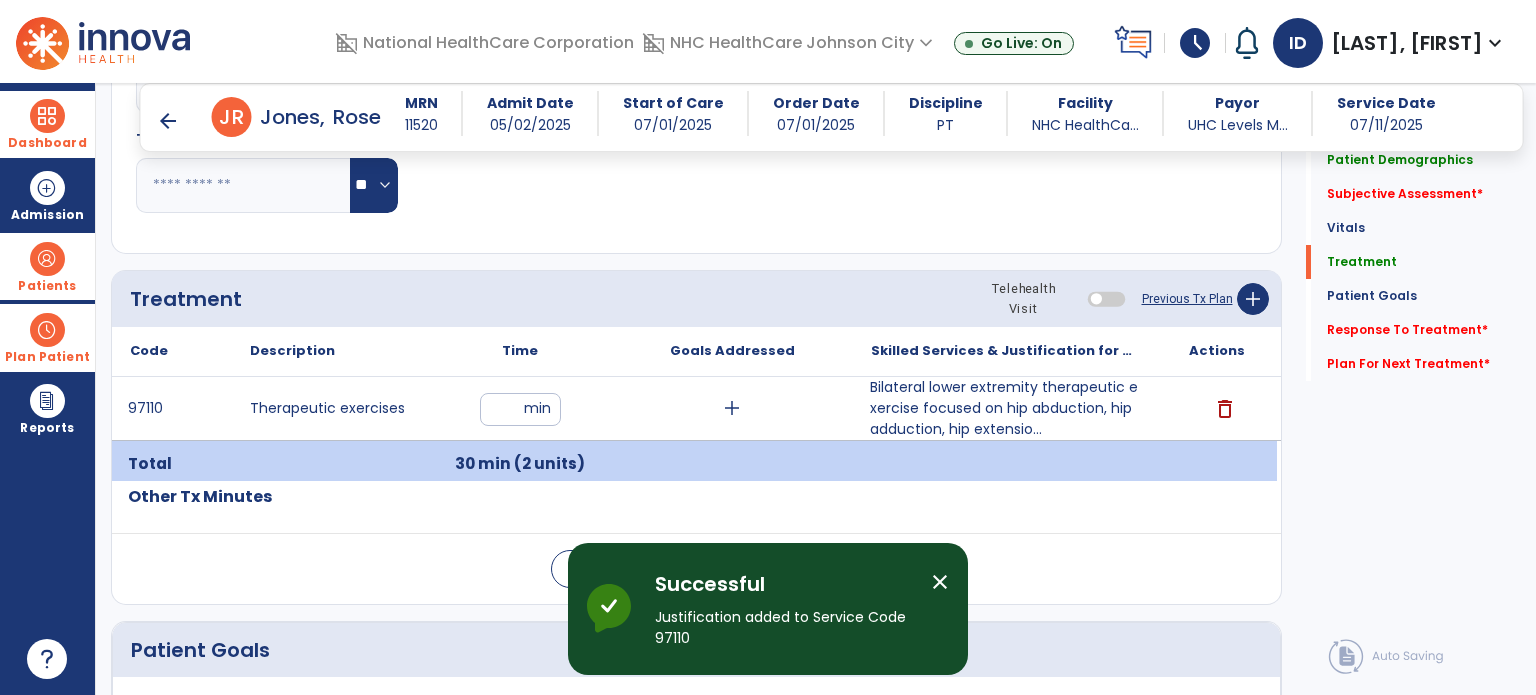 scroll, scrollTop: 980, scrollLeft: 0, axis: vertical 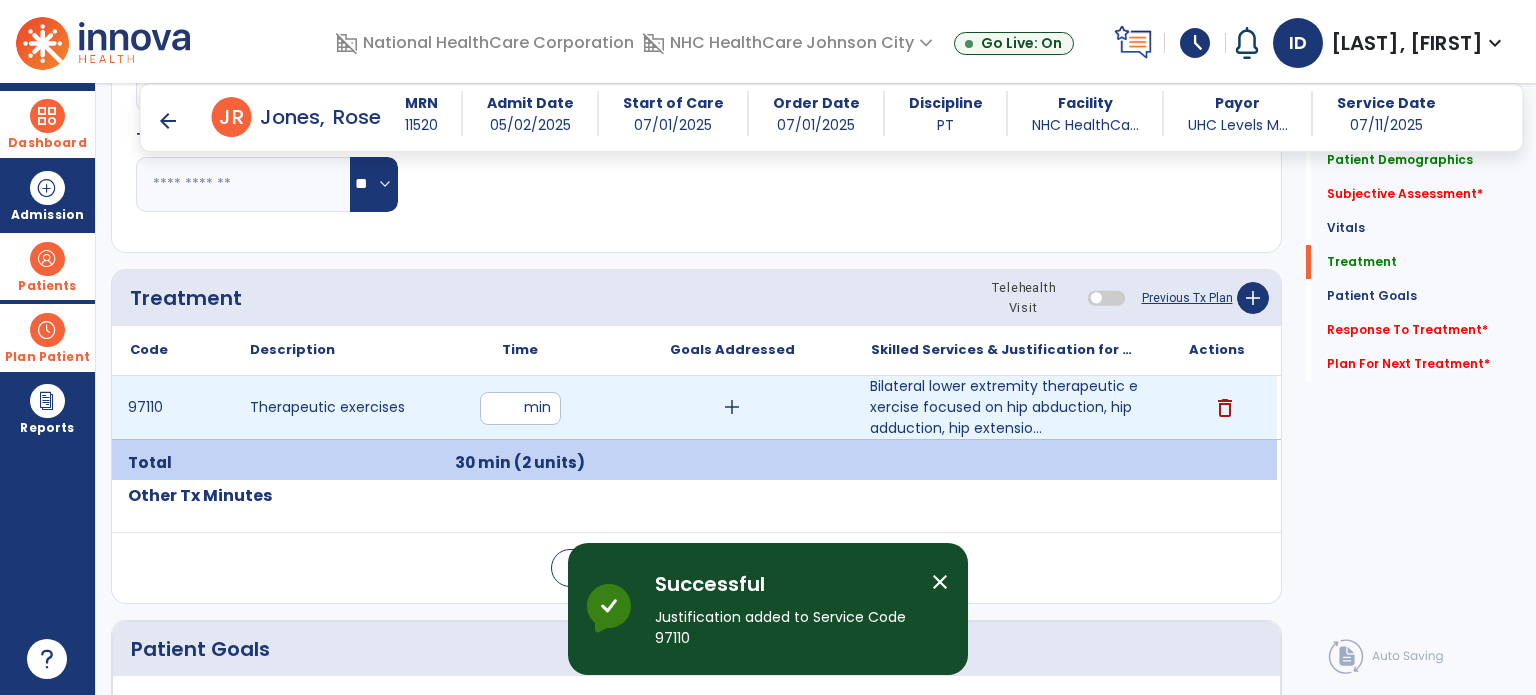 click on "add" at bounding box center [732, 407] 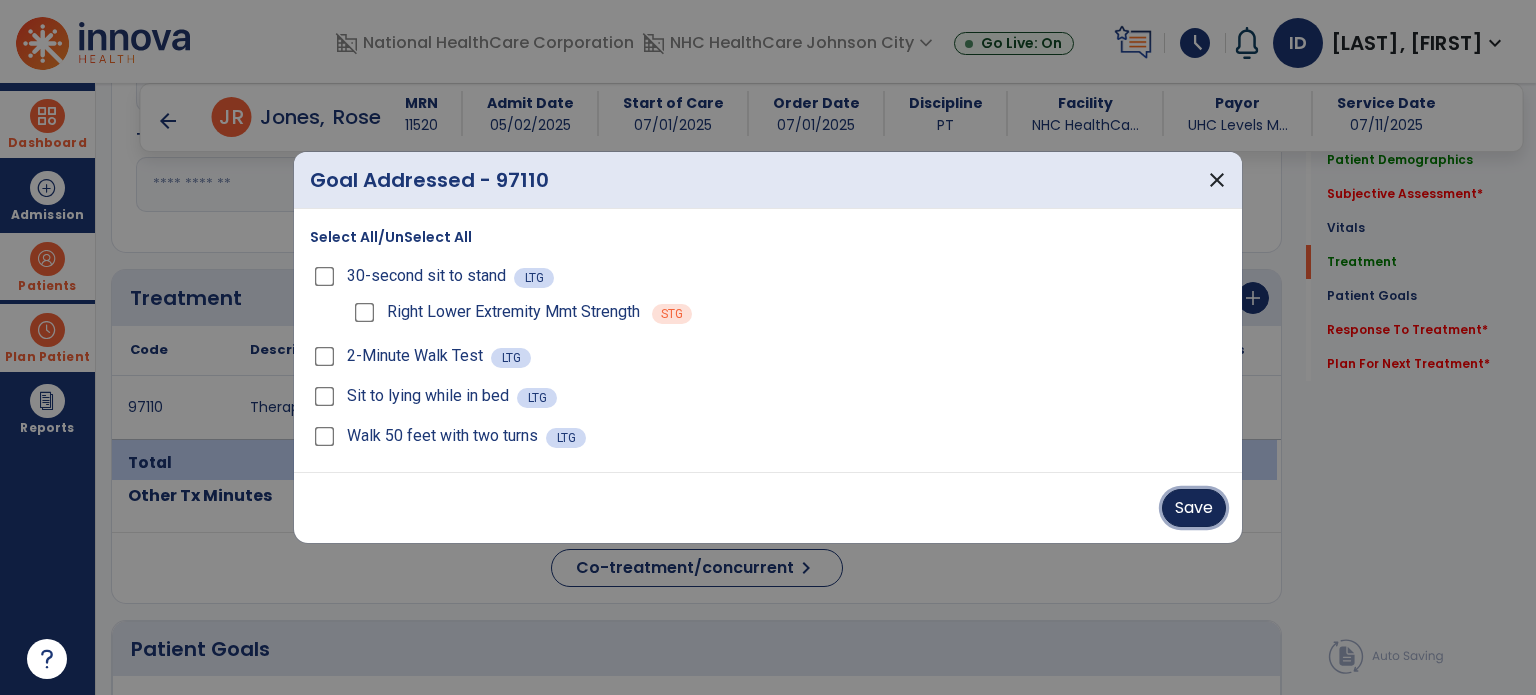 click on "Save" at bounding box center (1194, 508) 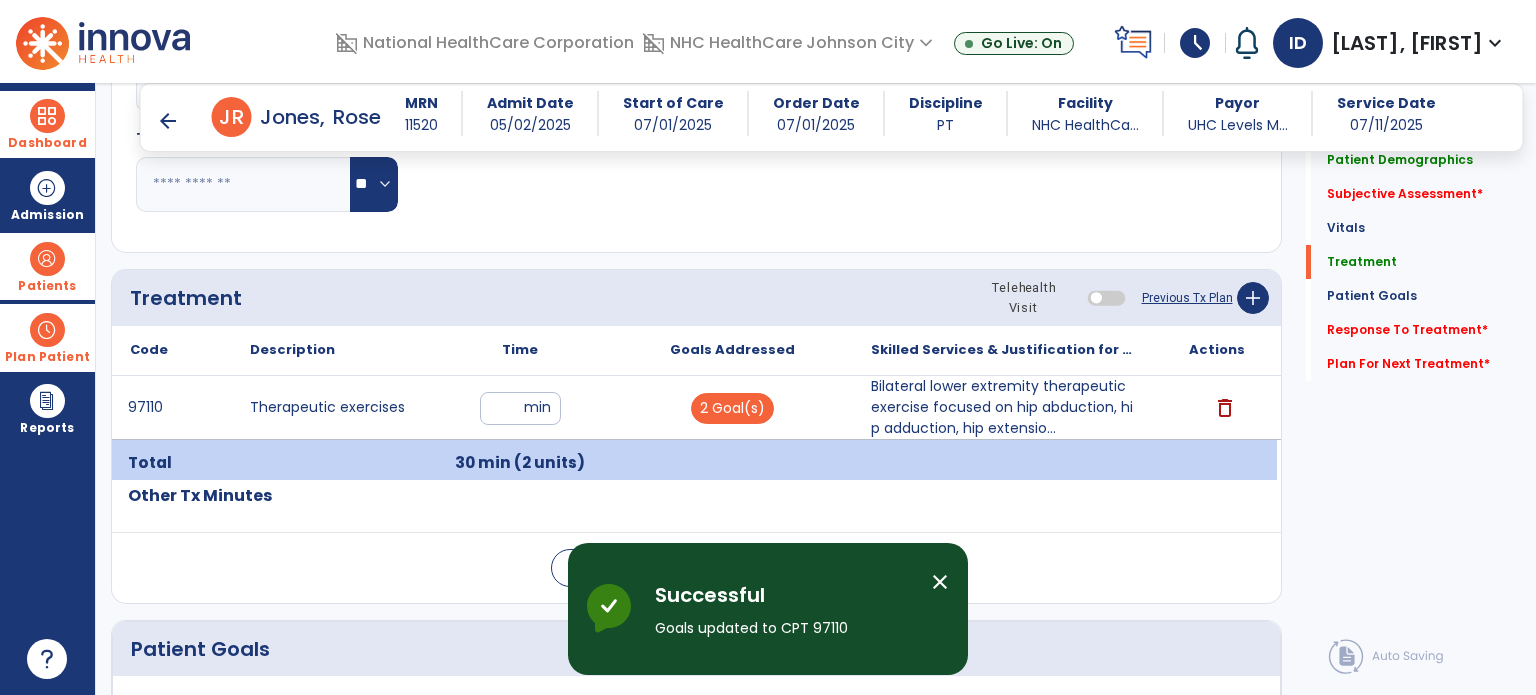 click at bounding box center [47, 116] 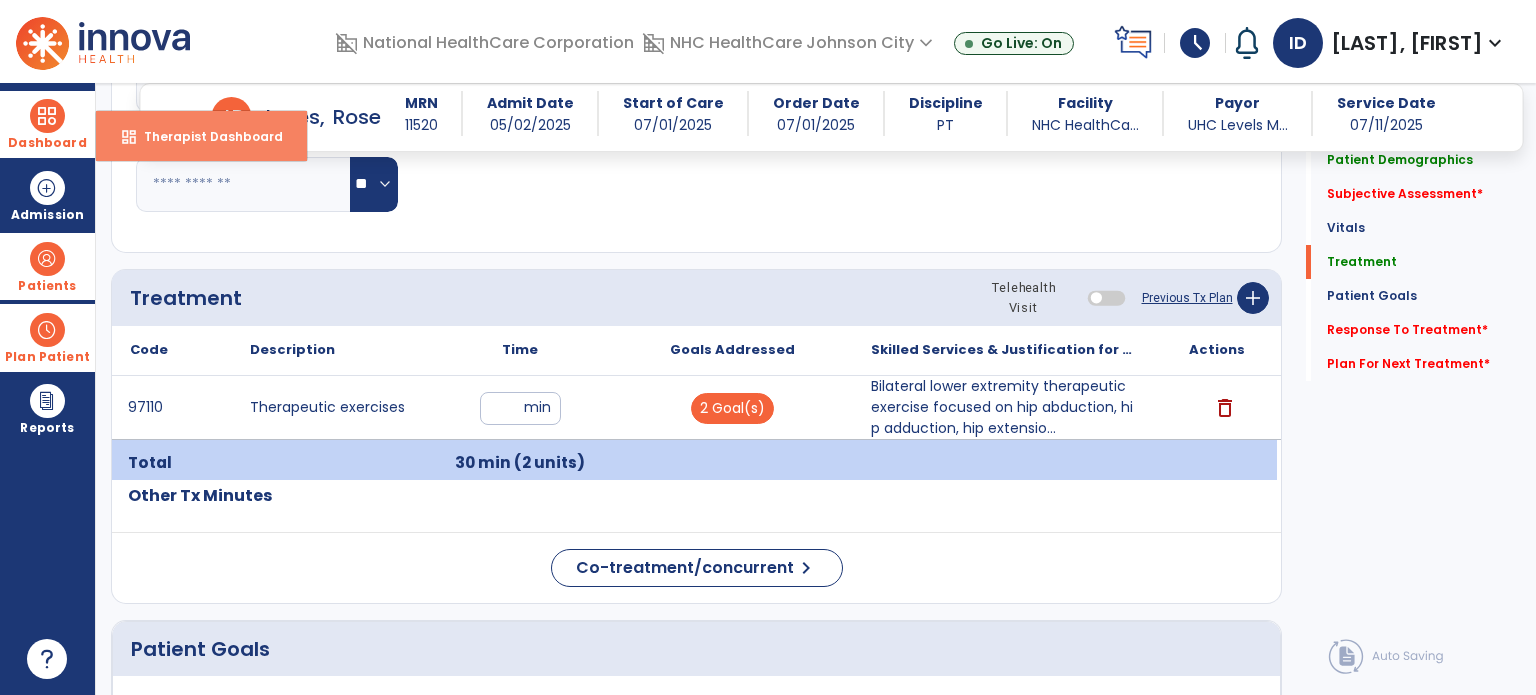 click on "dashboard  Therapist Dashboard" at bounding box center (201, 136) 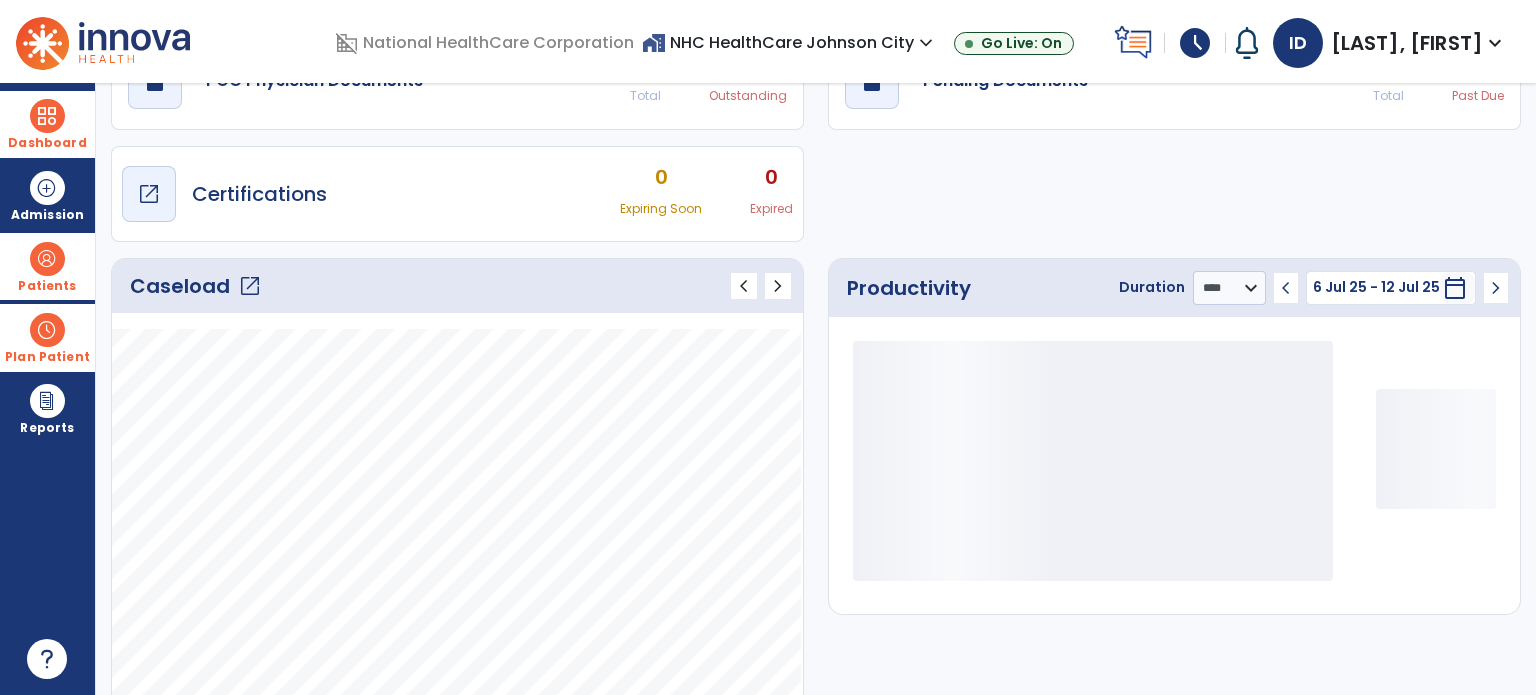 scroll, scrollTop: 109, scrollLeft: 0, axis: vertical 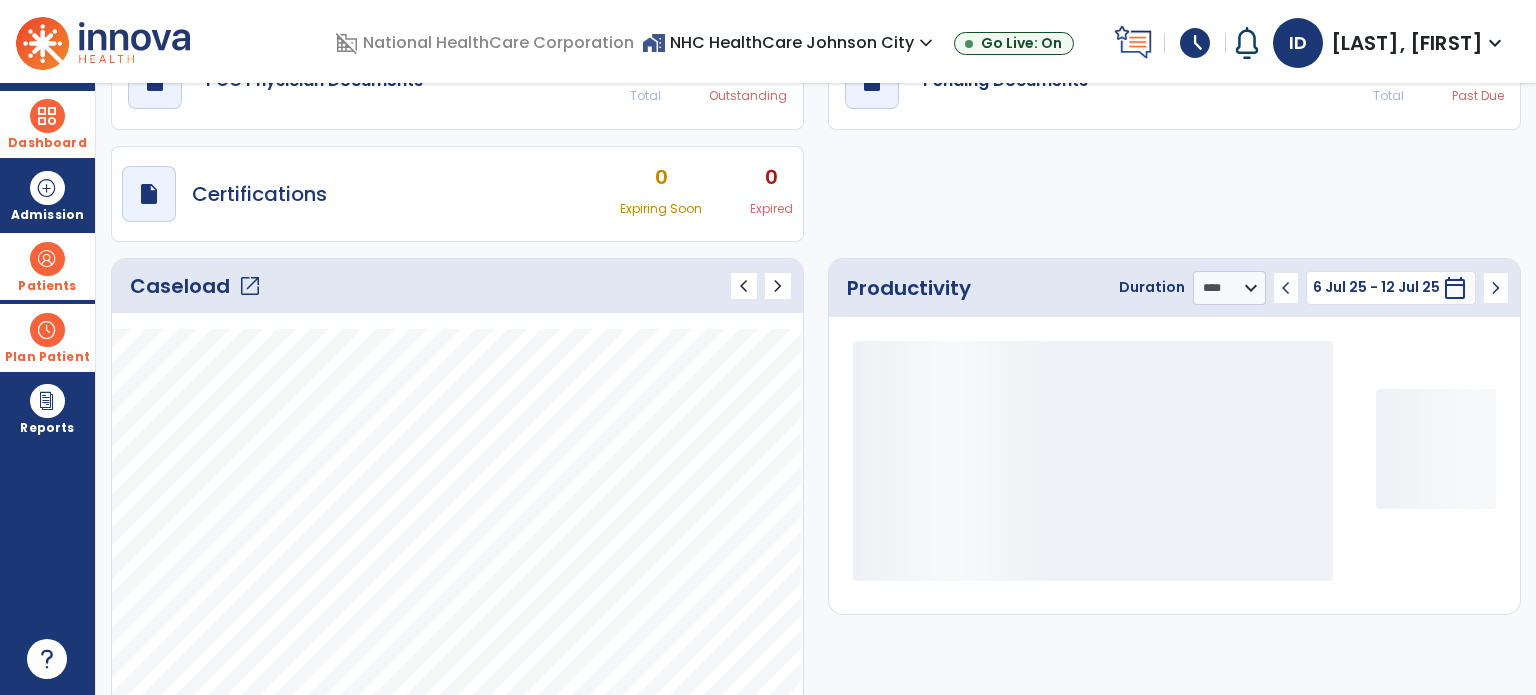click on "Caseload   open_in_new   chevron_left   chevron_right" 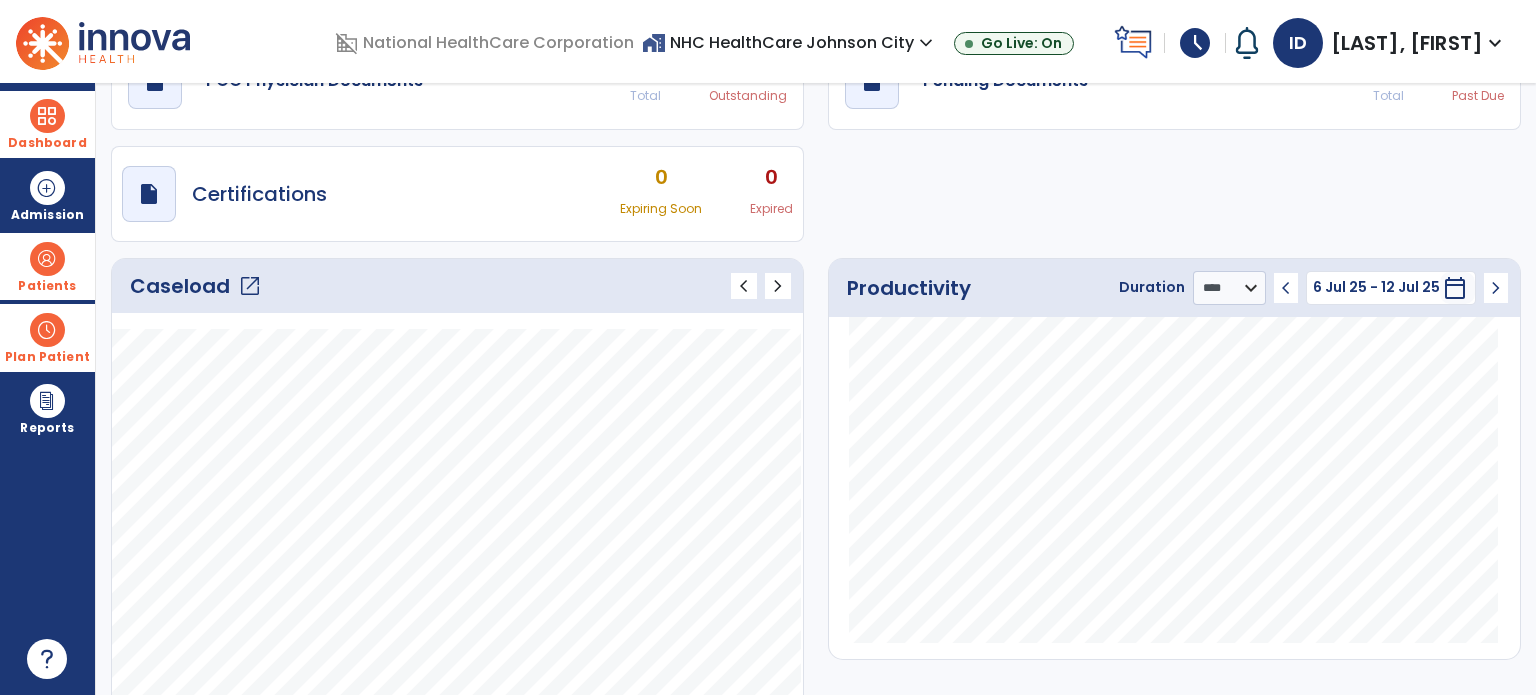 click on "Caseload   open_in_new" 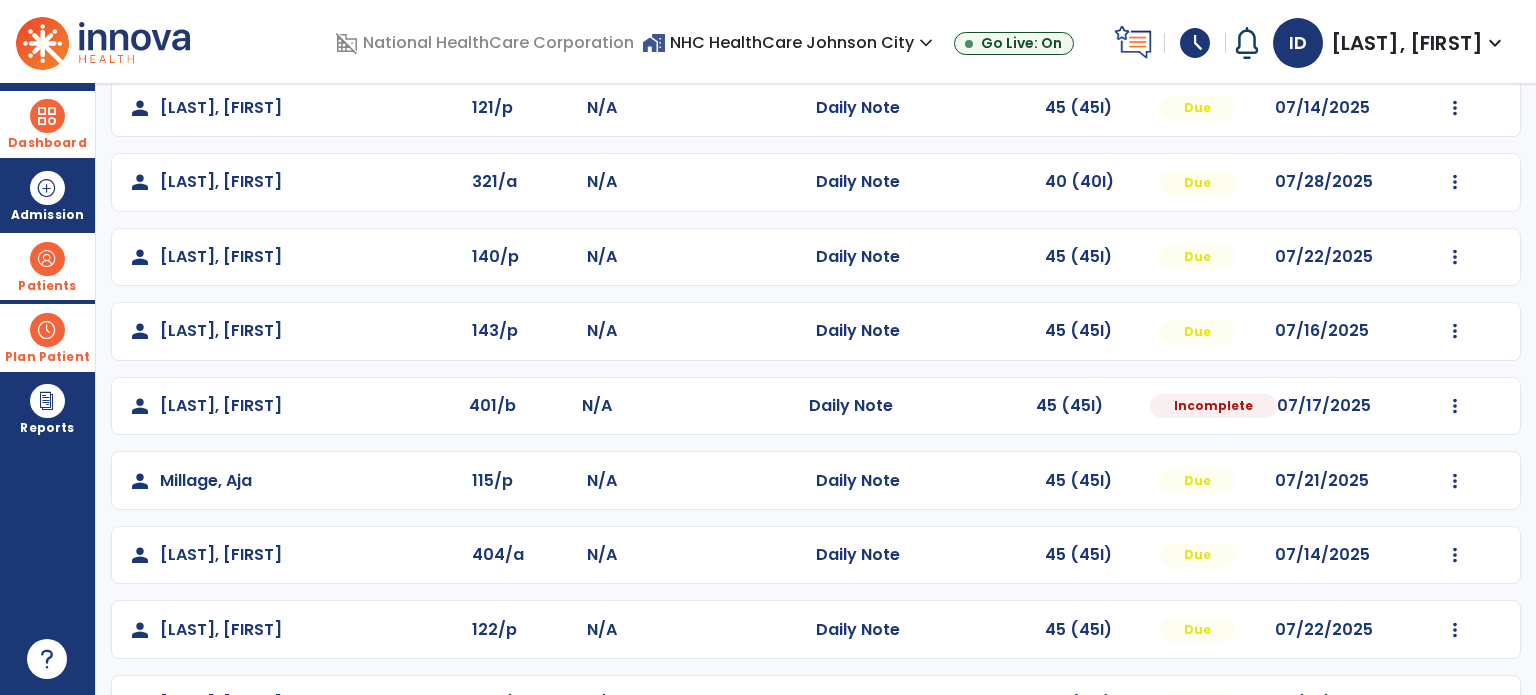 scroll, scrollTop: 406, scrollLeft: 0, axis: vertical 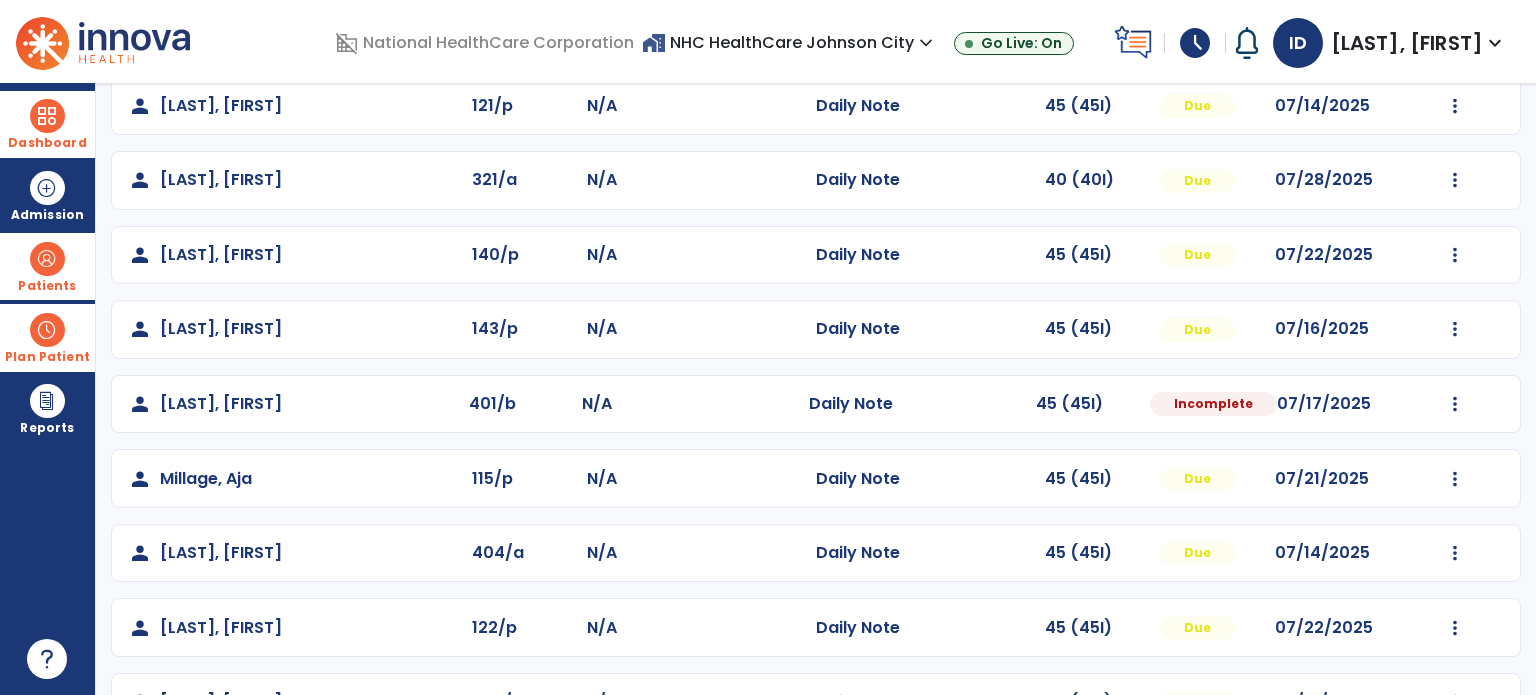 click on "Patients" at bounding box center (47, 286) 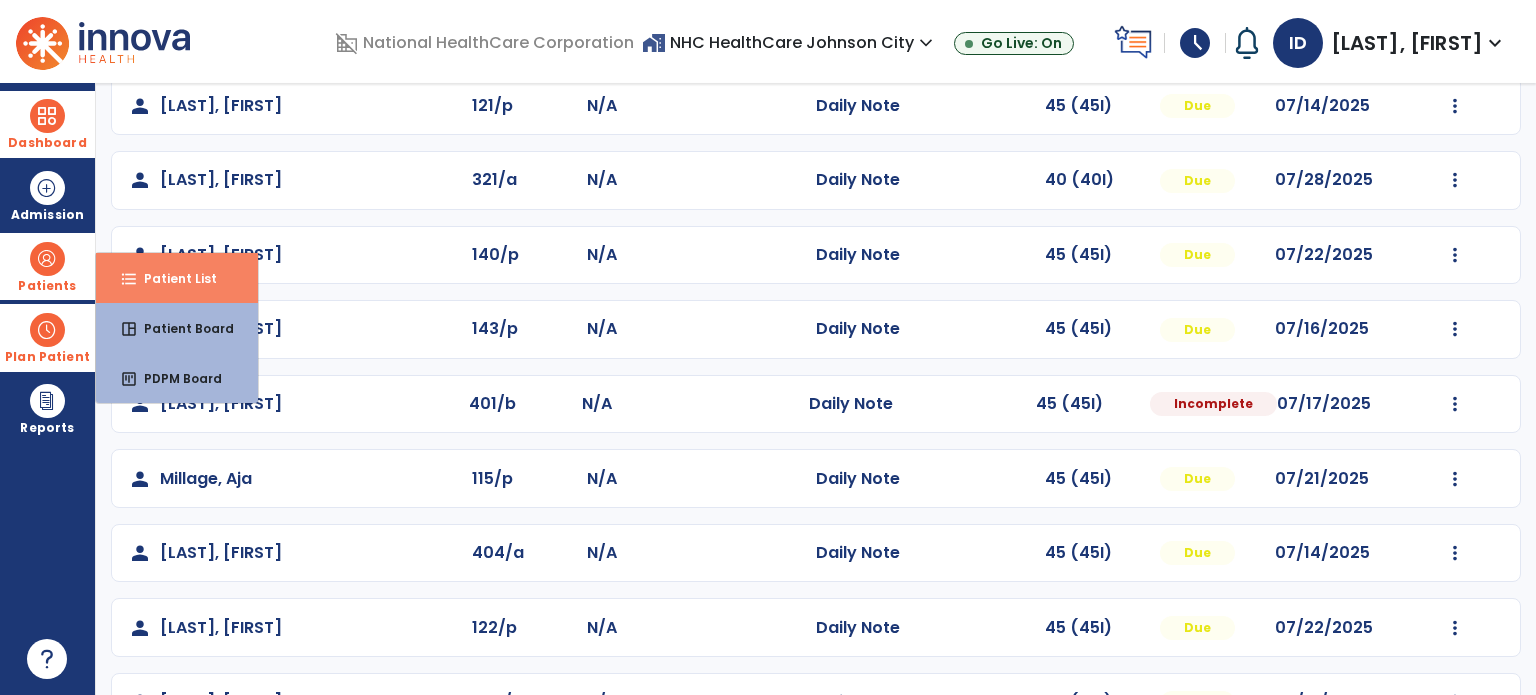 click on "format_list_bulleted" at bounding box center [129, 279] 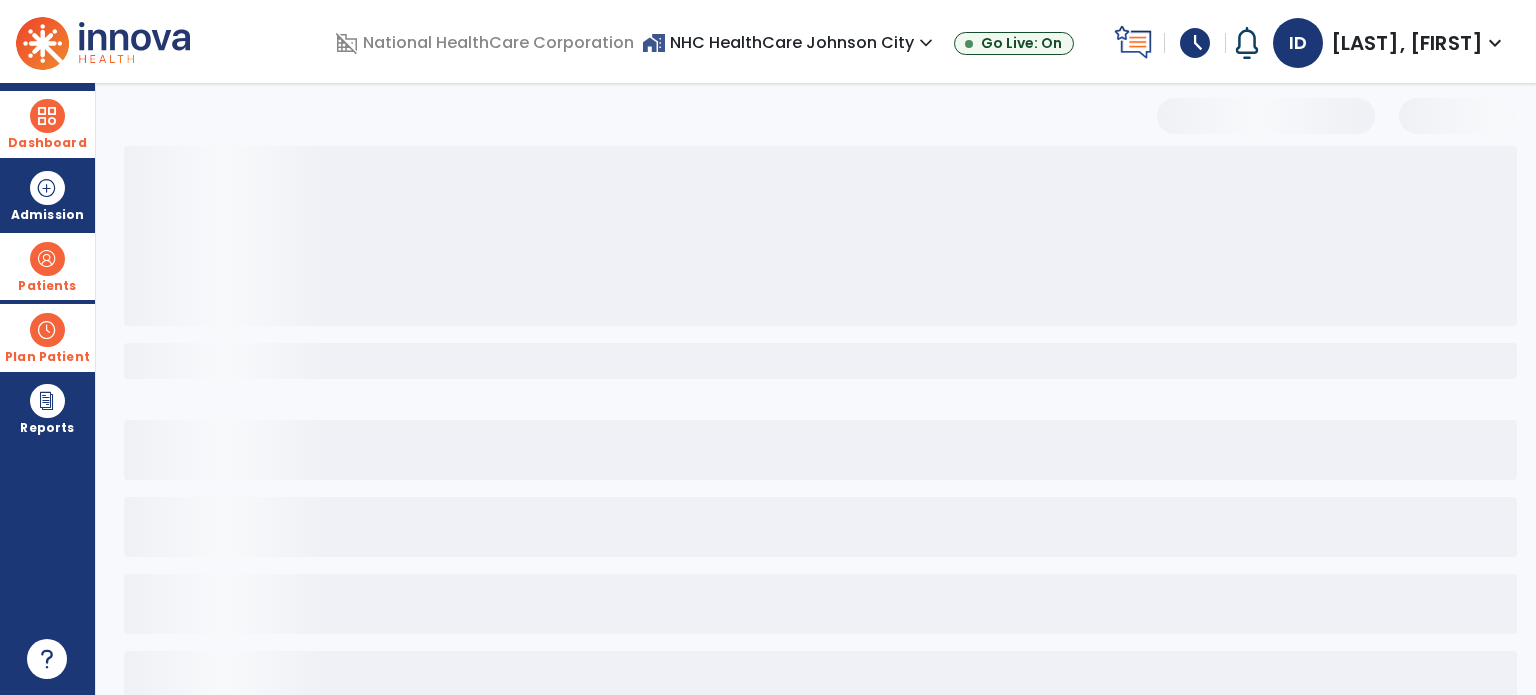 scroll, scrollTop: 46, scrollLeft: 0, axis: vertical 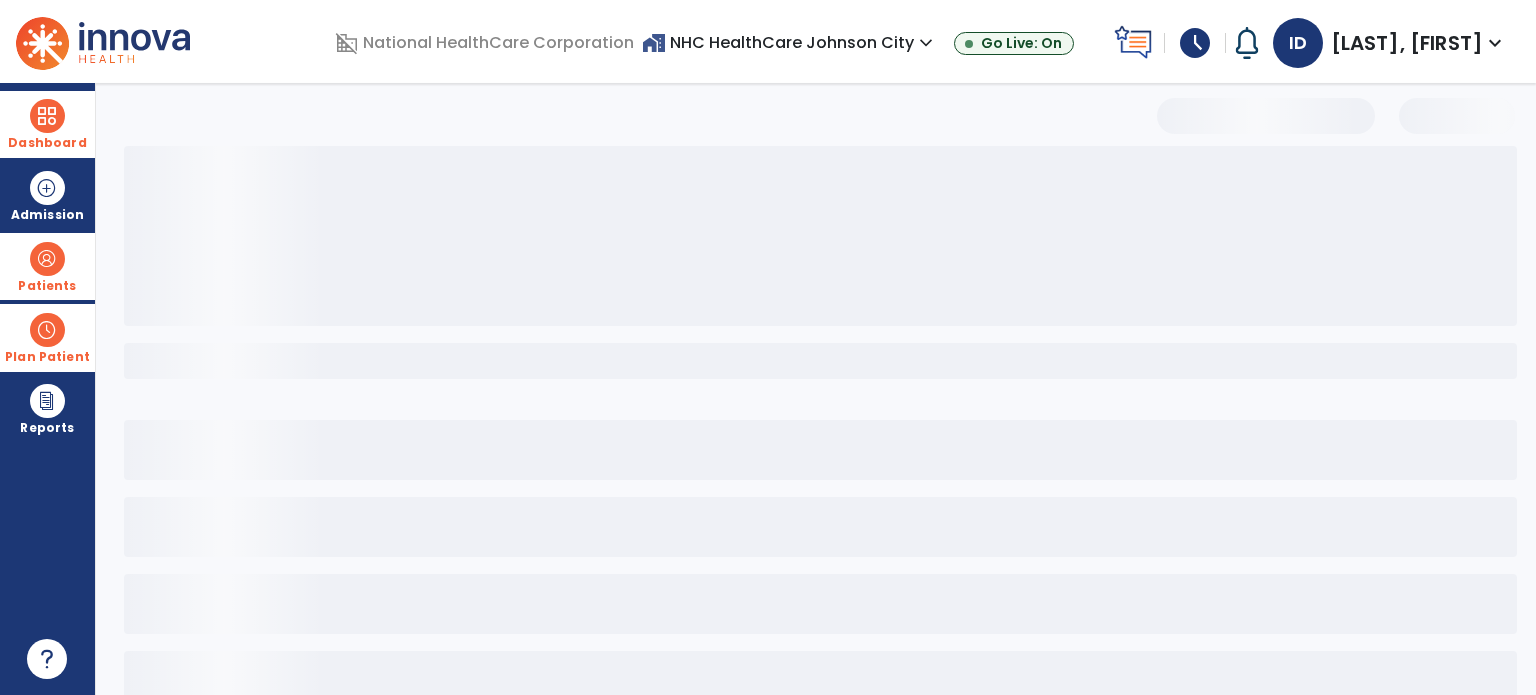 select on "***" 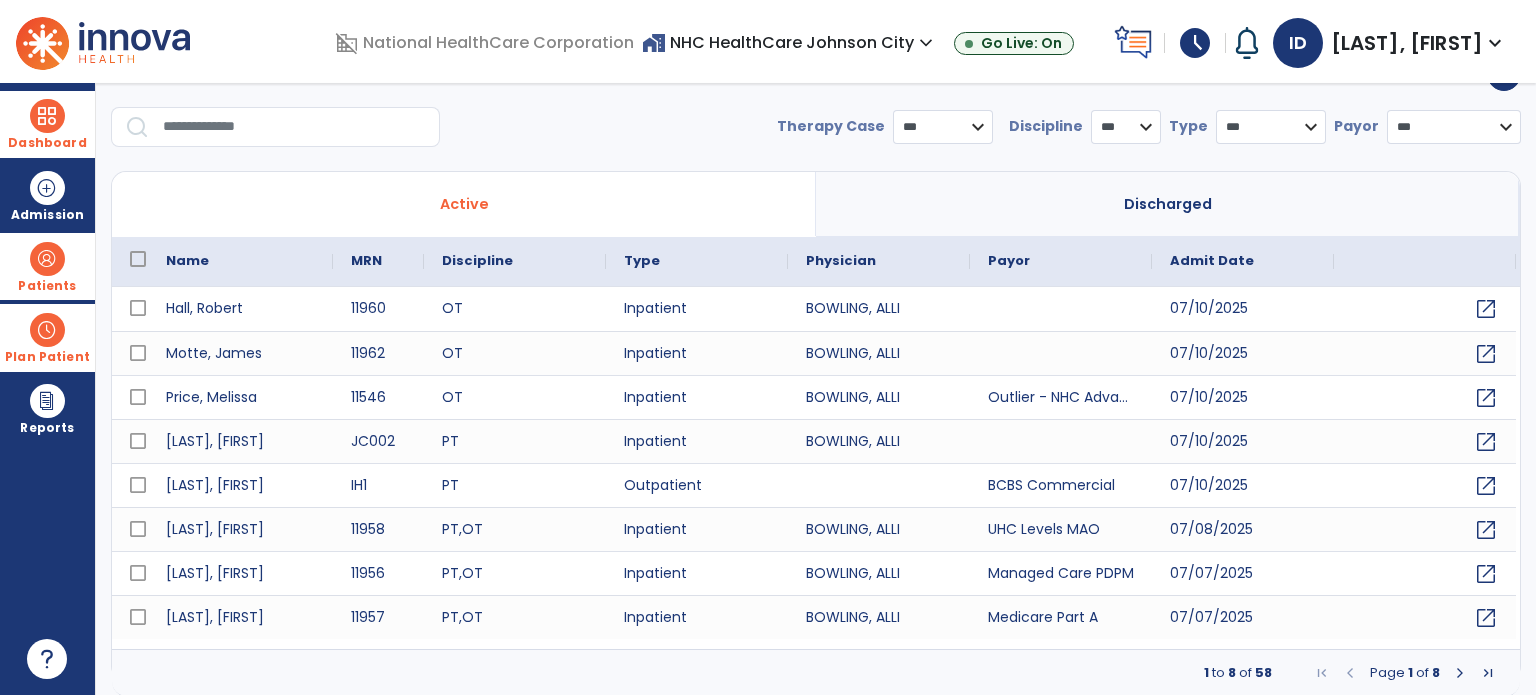 click at bounding box center [294, 127] 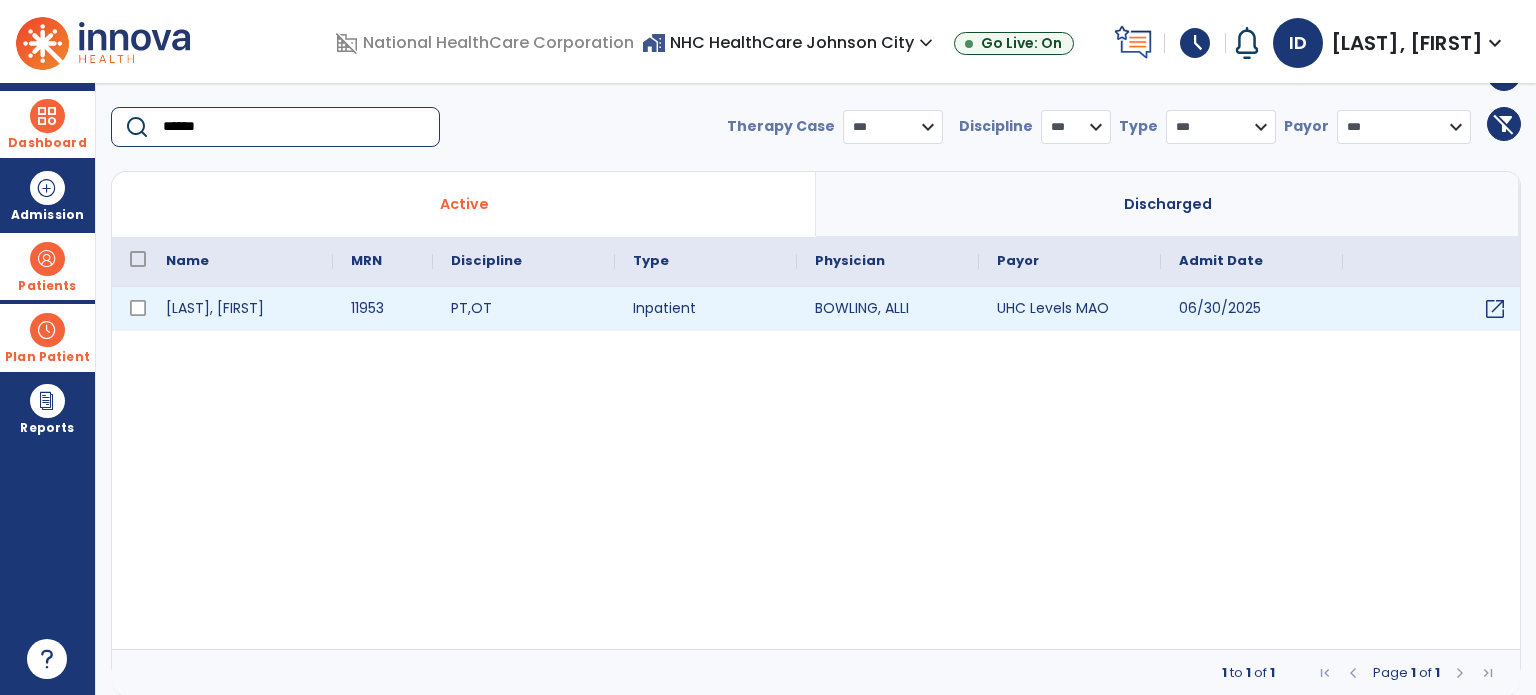 type on "******" 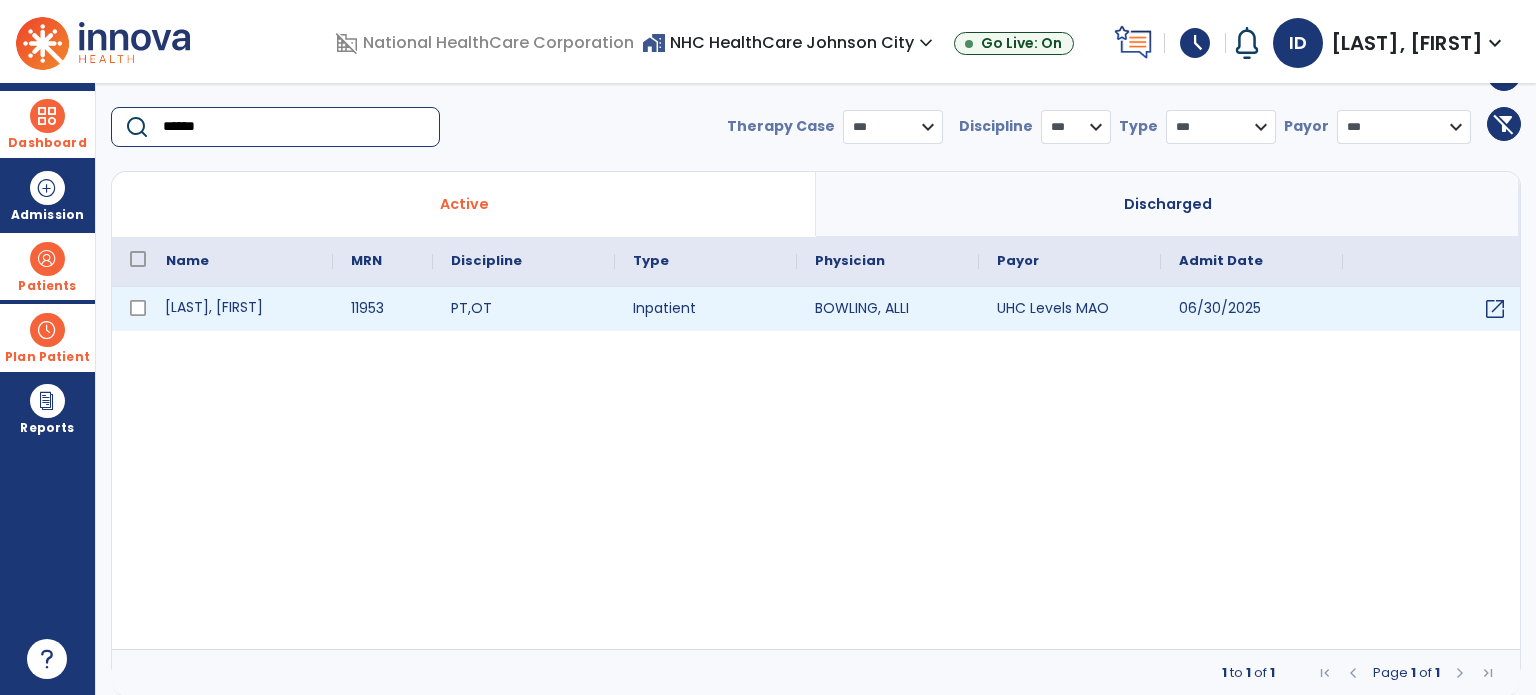 click on "[LAST], [FIRST]" at bounding box center (240, 309) 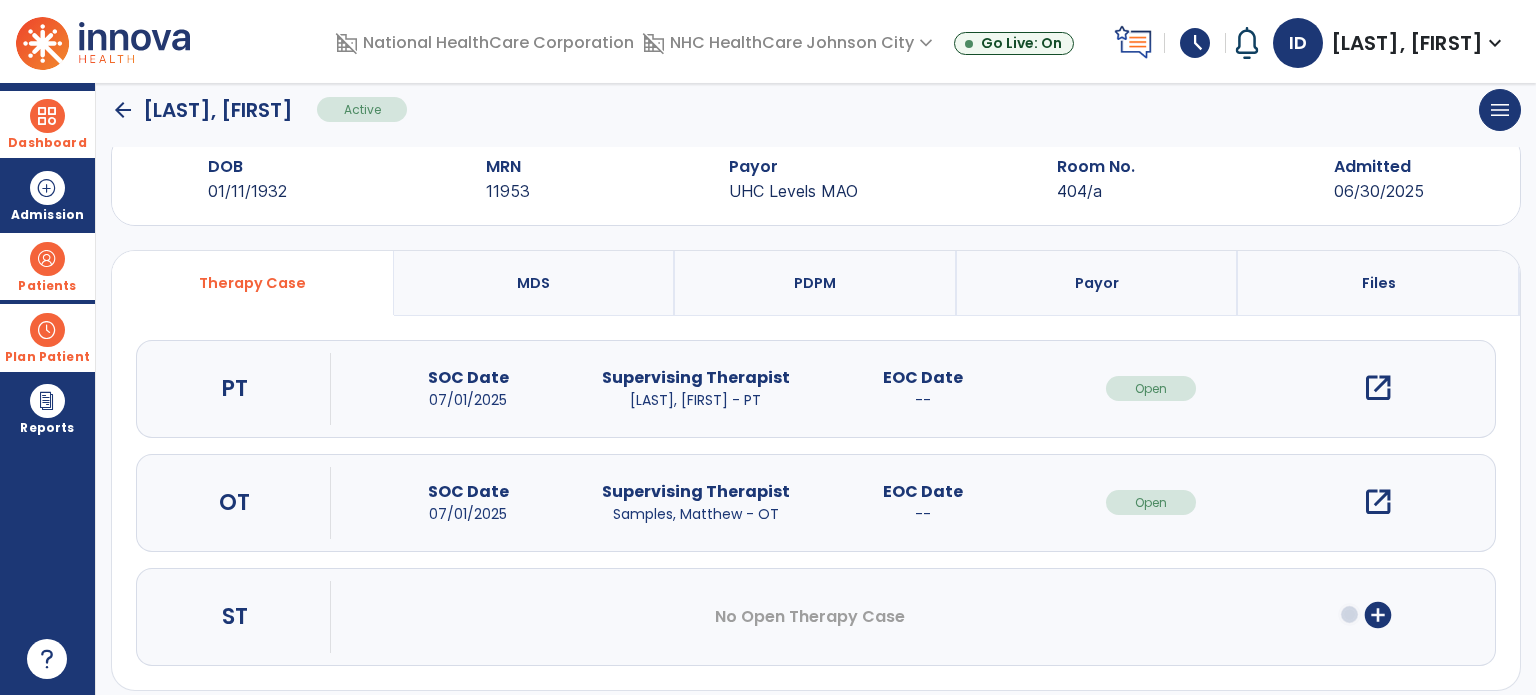 click on "open_in_new" at bounding box center (1378, 388) 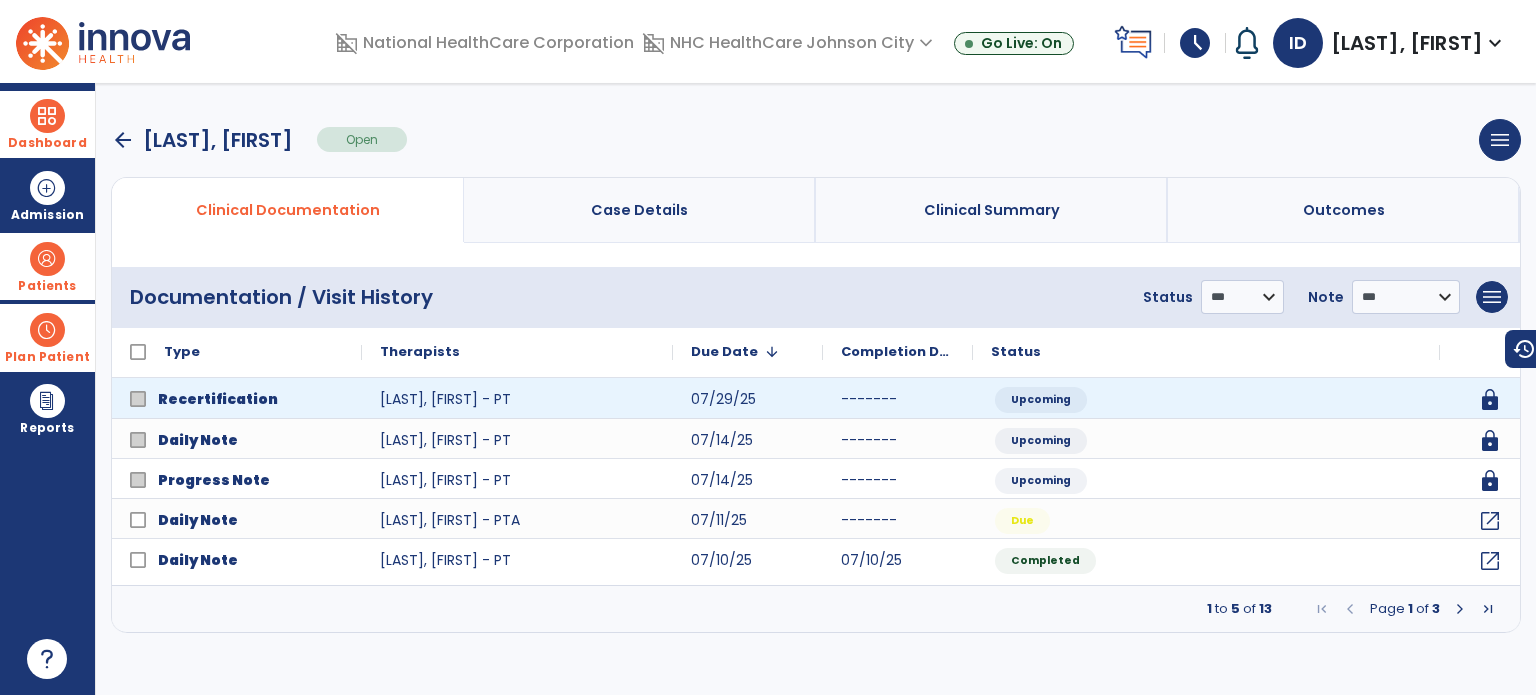 scroll, scrollTop: 0, scrollLeft: 0, axis: both 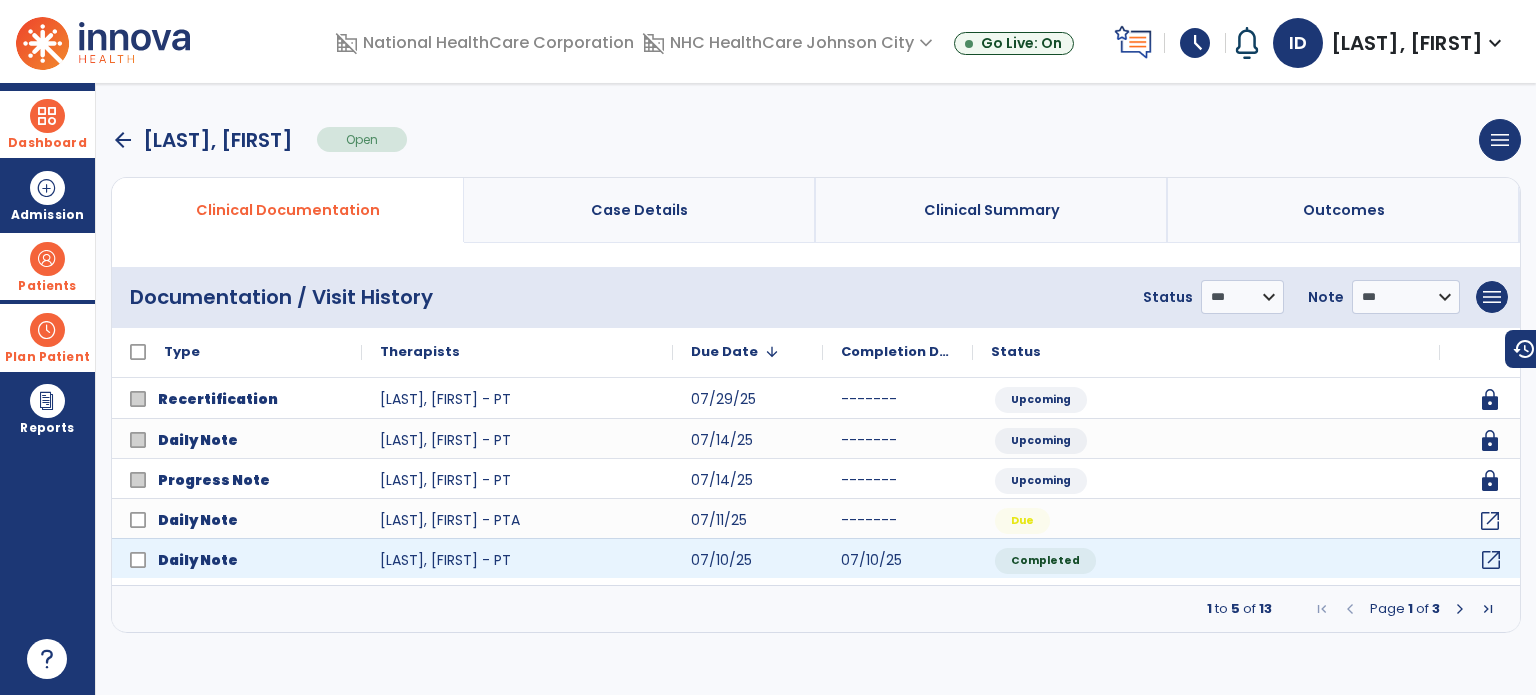 click on "open_in_new" 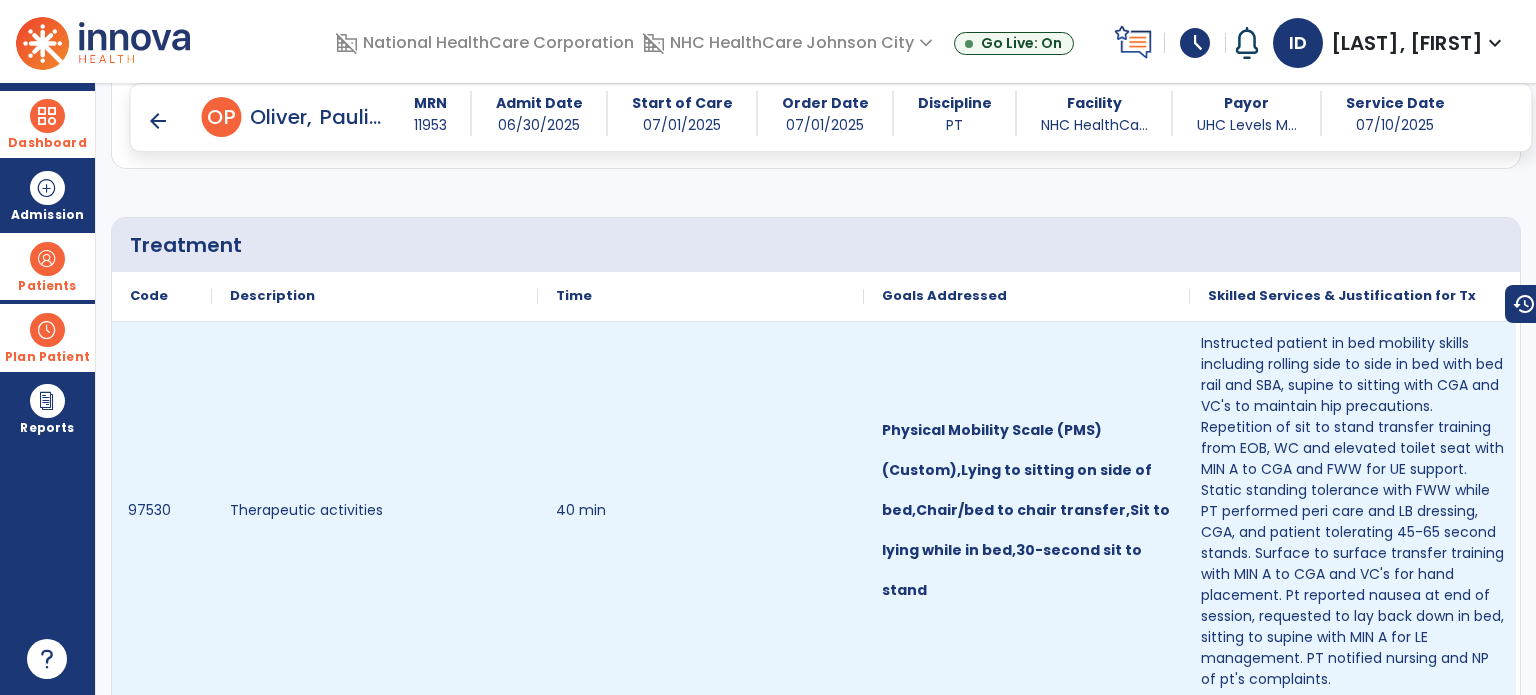 scroll, scrollTop: 1188, scrollLeft: 0, axis: vertical 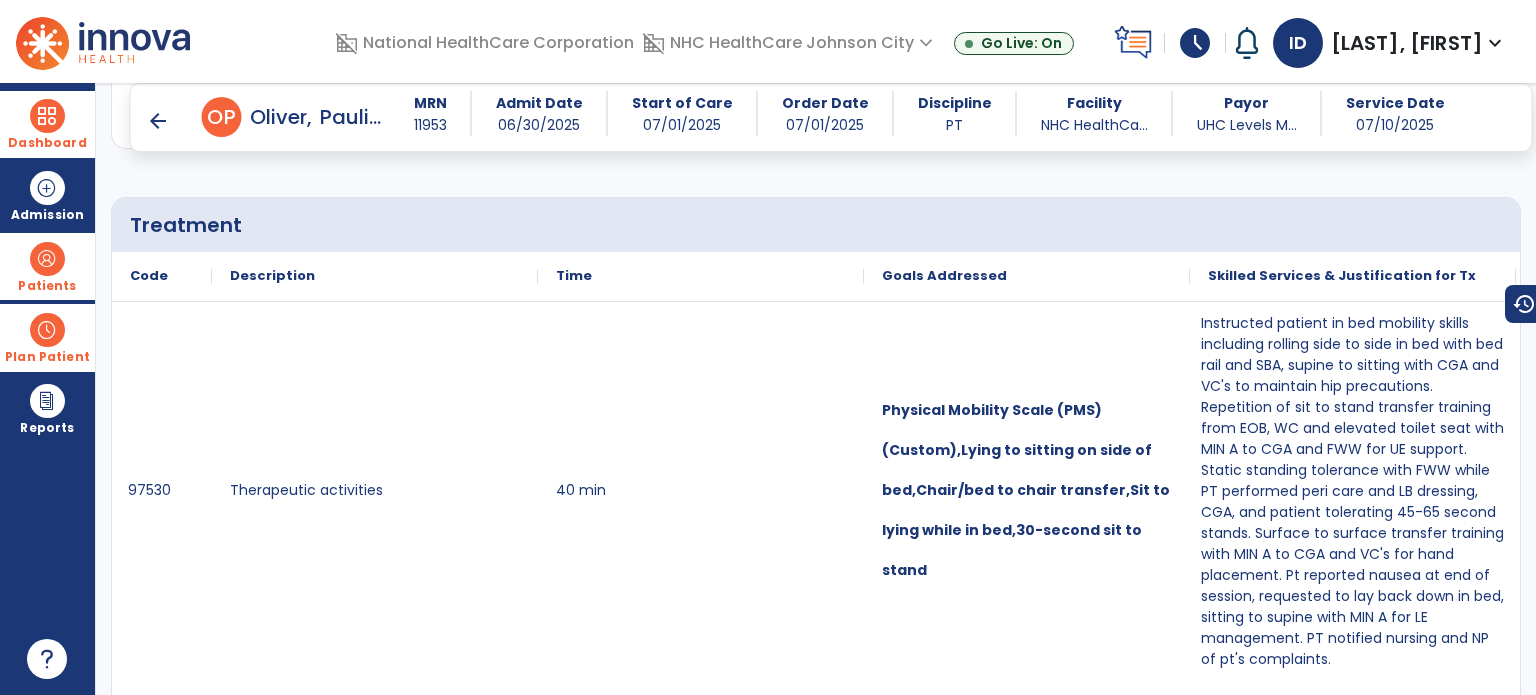 click on "arrow_back" at bounding box center [158, 121] 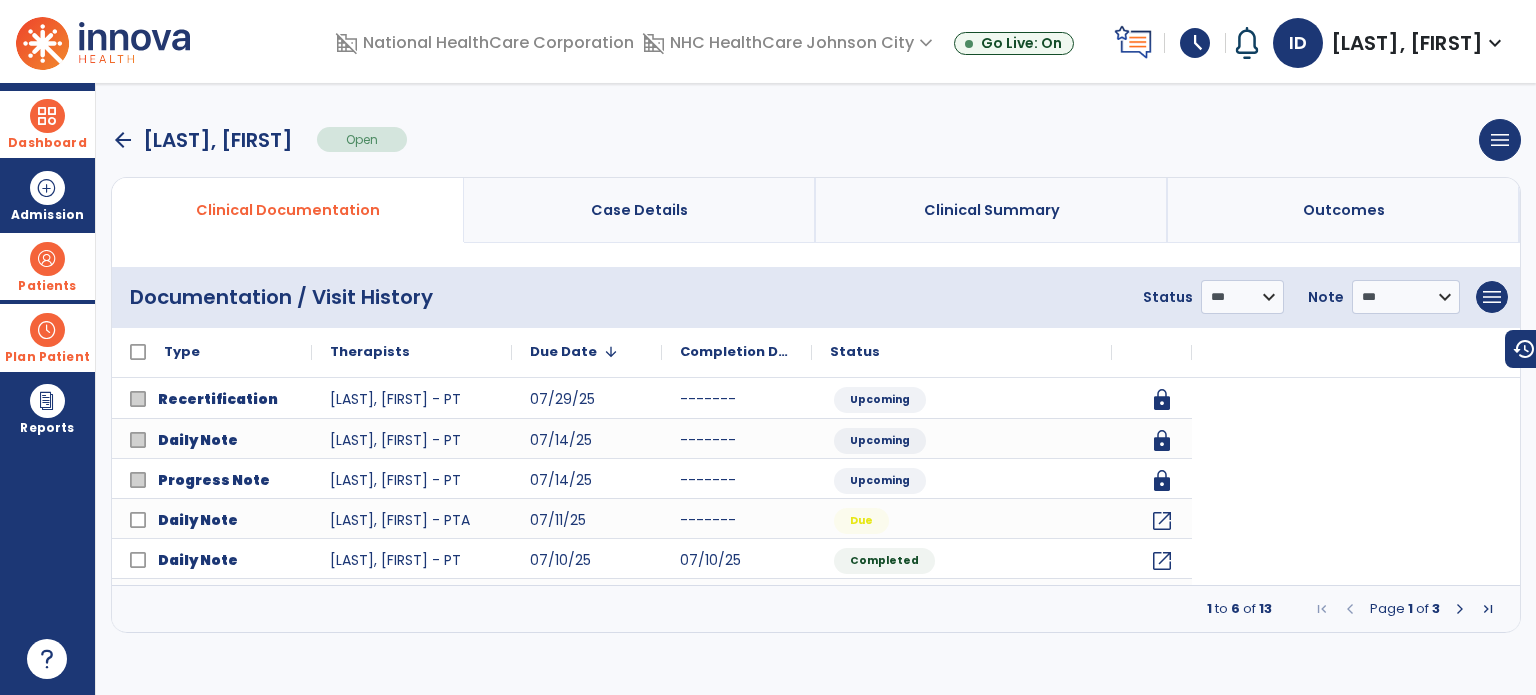 scroll, scrollTop: 0, scrollLeft: 0, axis: both 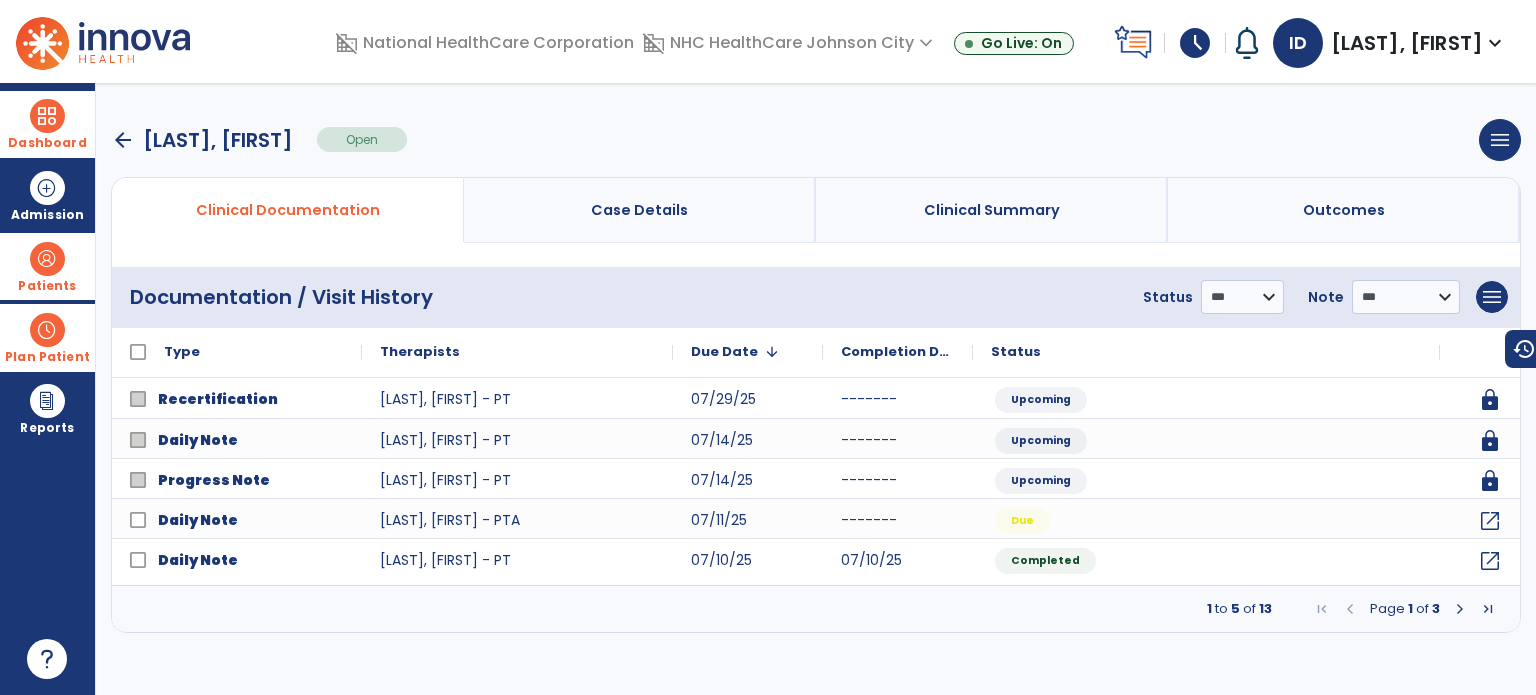 click at bounding box center [1460, 609] 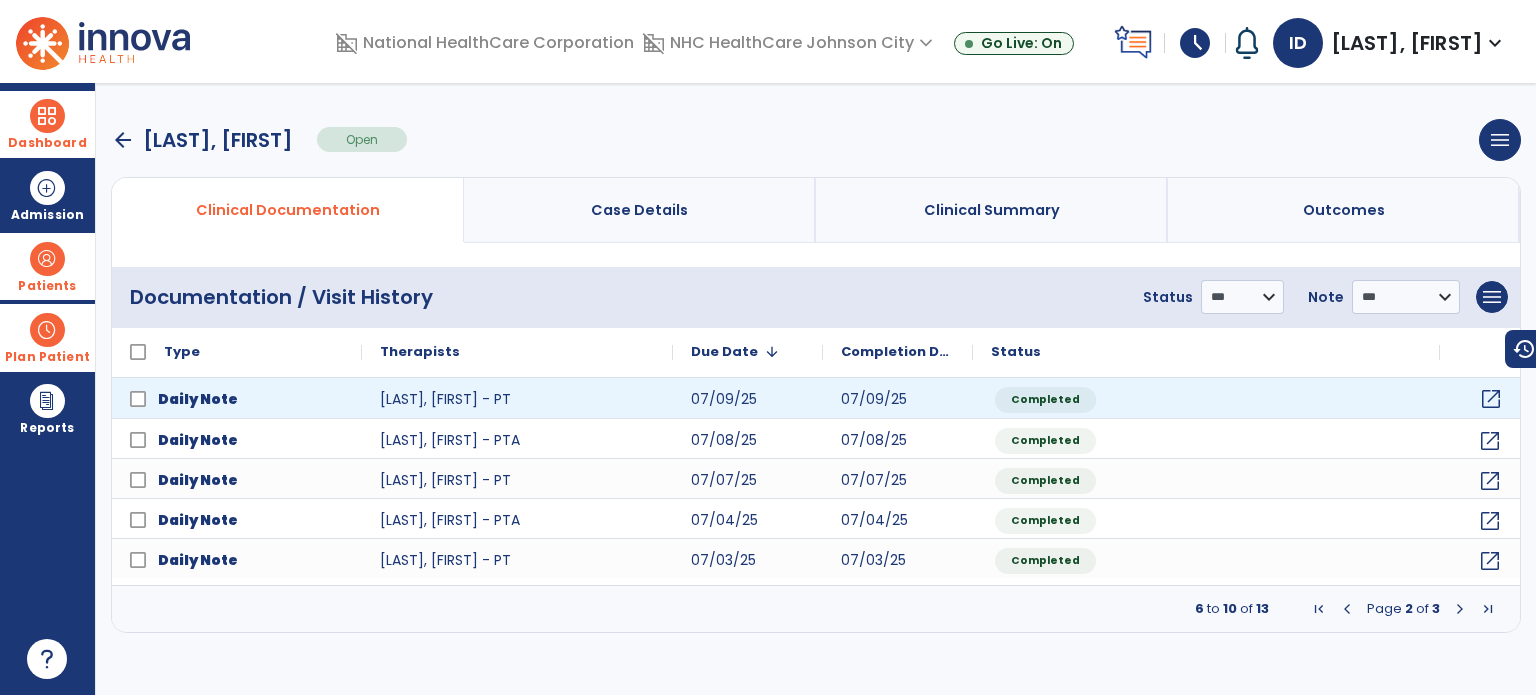 click on "open_in_new" 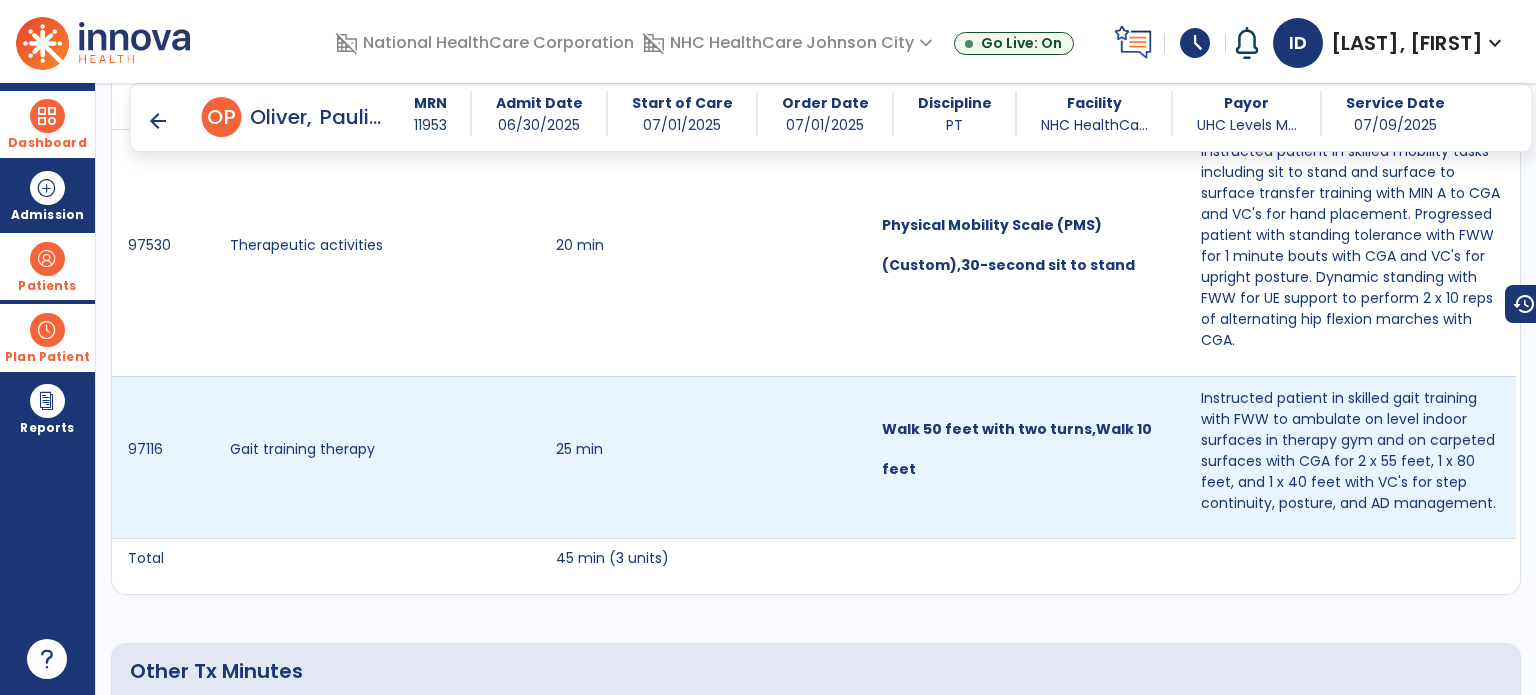 scroll, scrollTop: 1367, scrollLeft: 0, axis: vertical 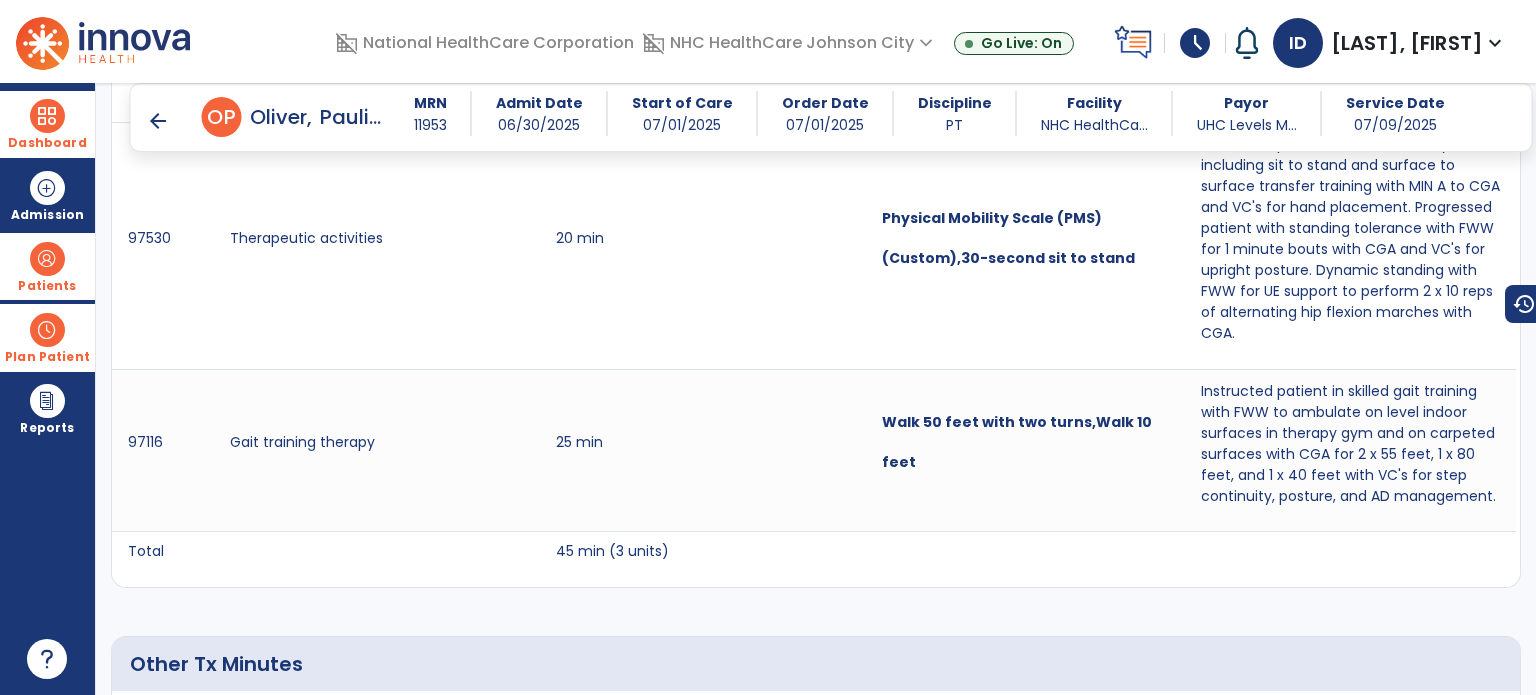 click on "Dashboard" at bounding box center [47, 124] 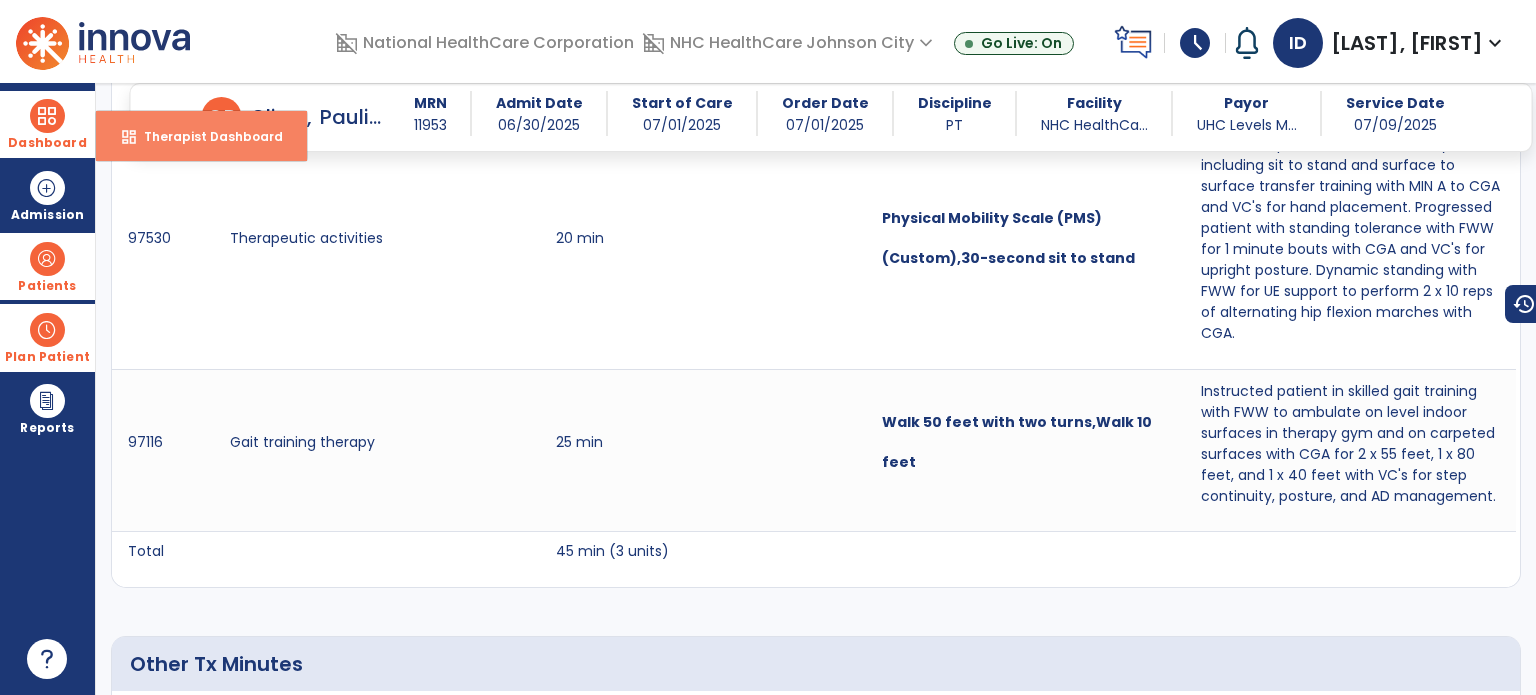 click on "dashboard" at bounding box center (129, 137) 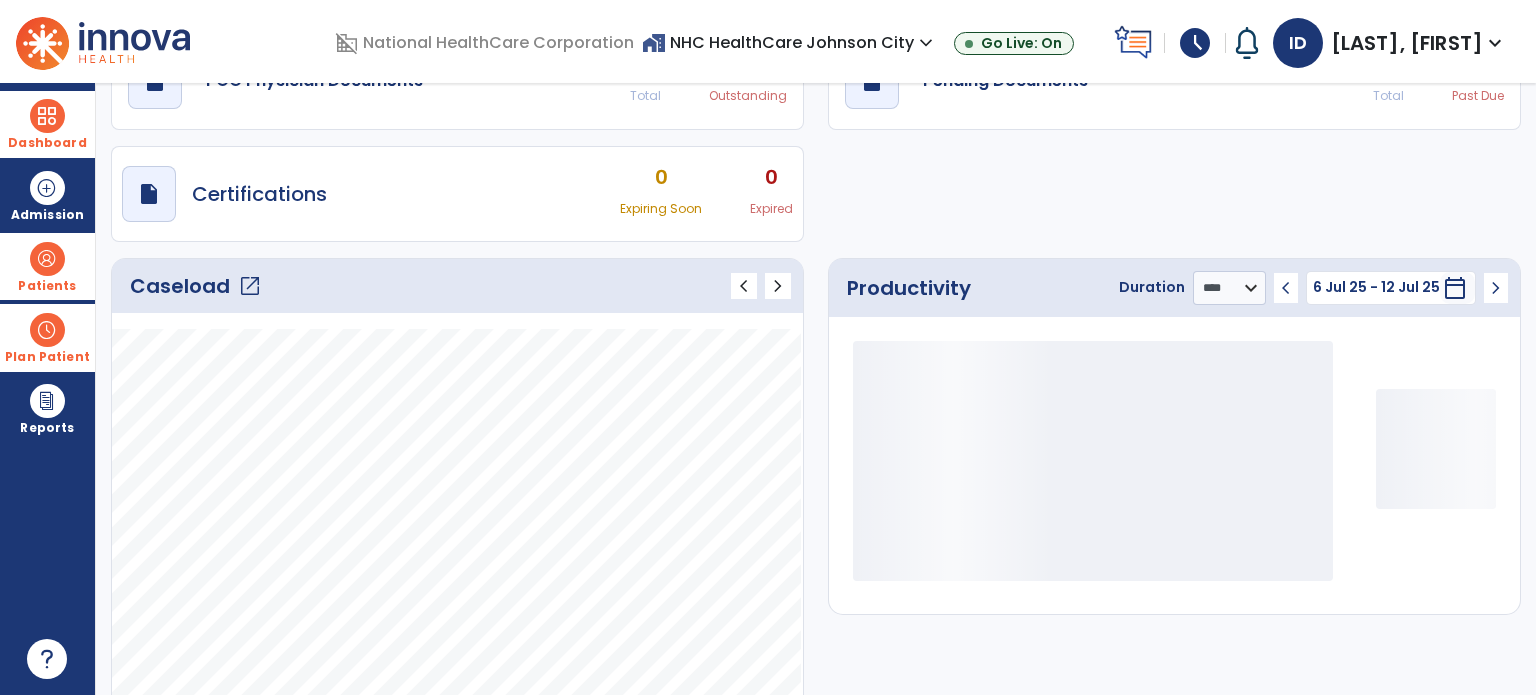 scroll, scrollTop: 49, scrollLeft: 0, axis: vertical 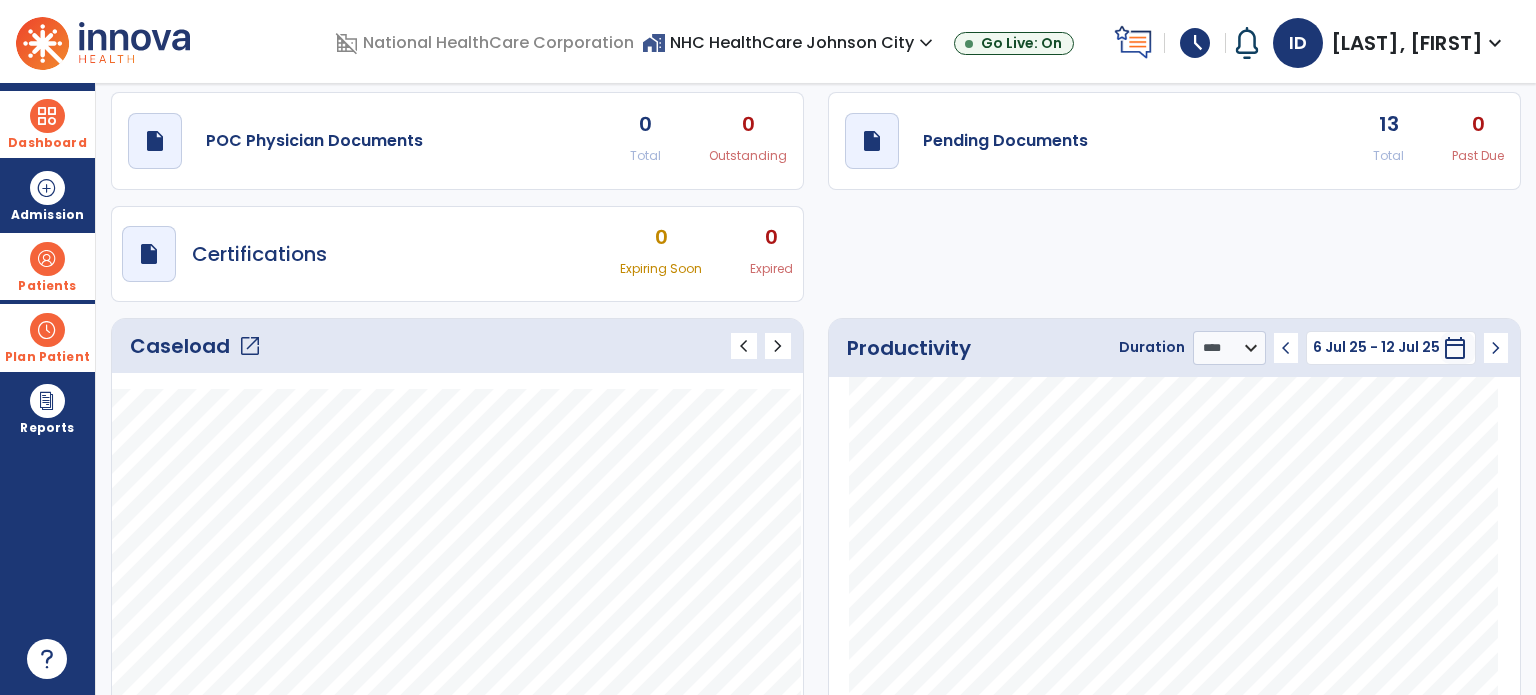 click on "Caseload   open_in_new" 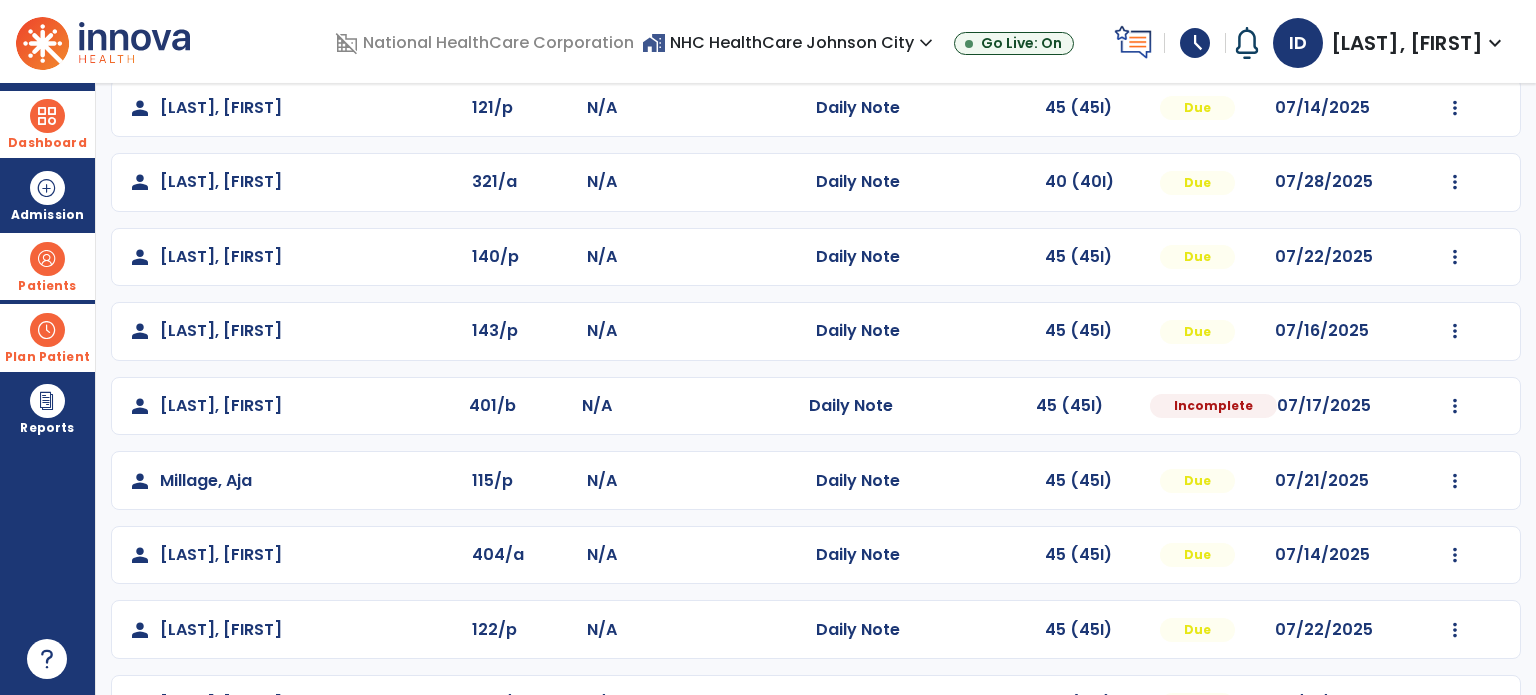 scroll, scrollTop: 508, scrollLeft: 0, axis: vertical 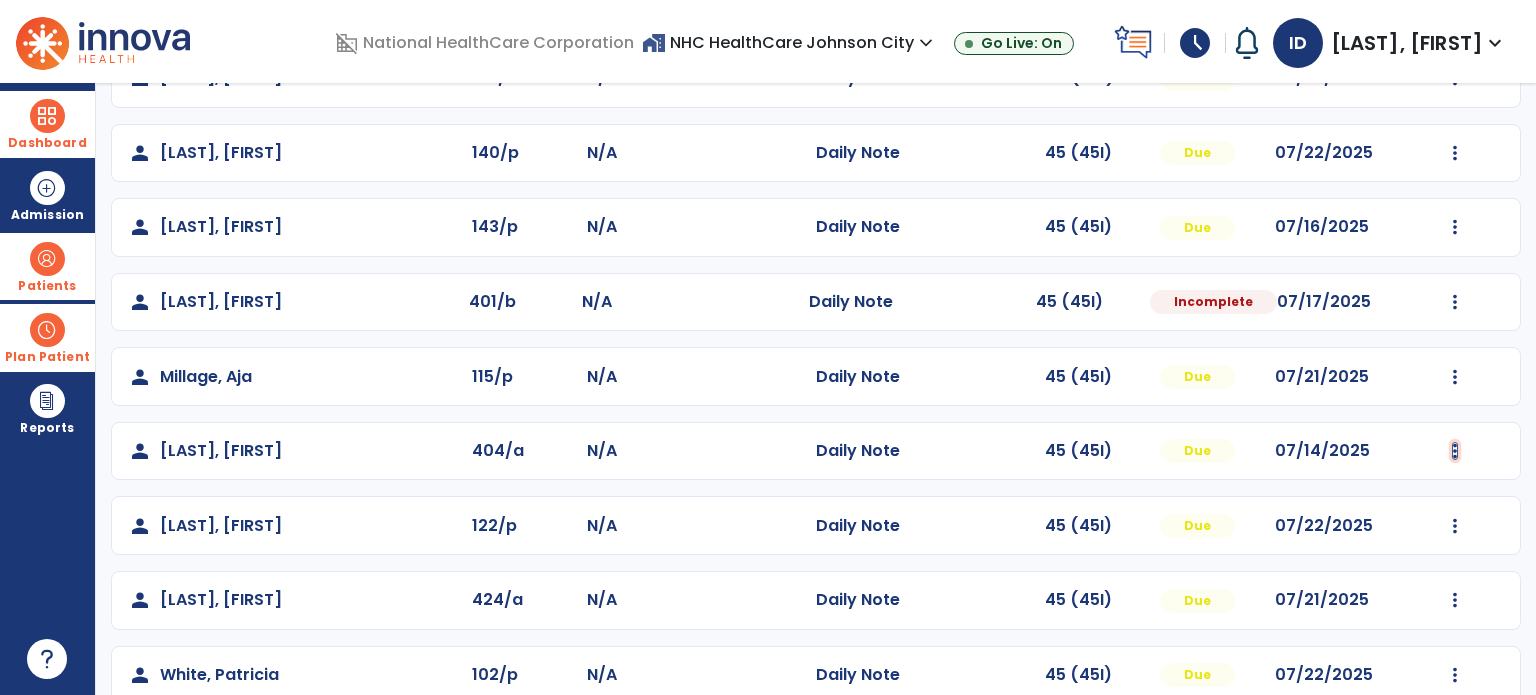 click at bounding box center (1455, -220) 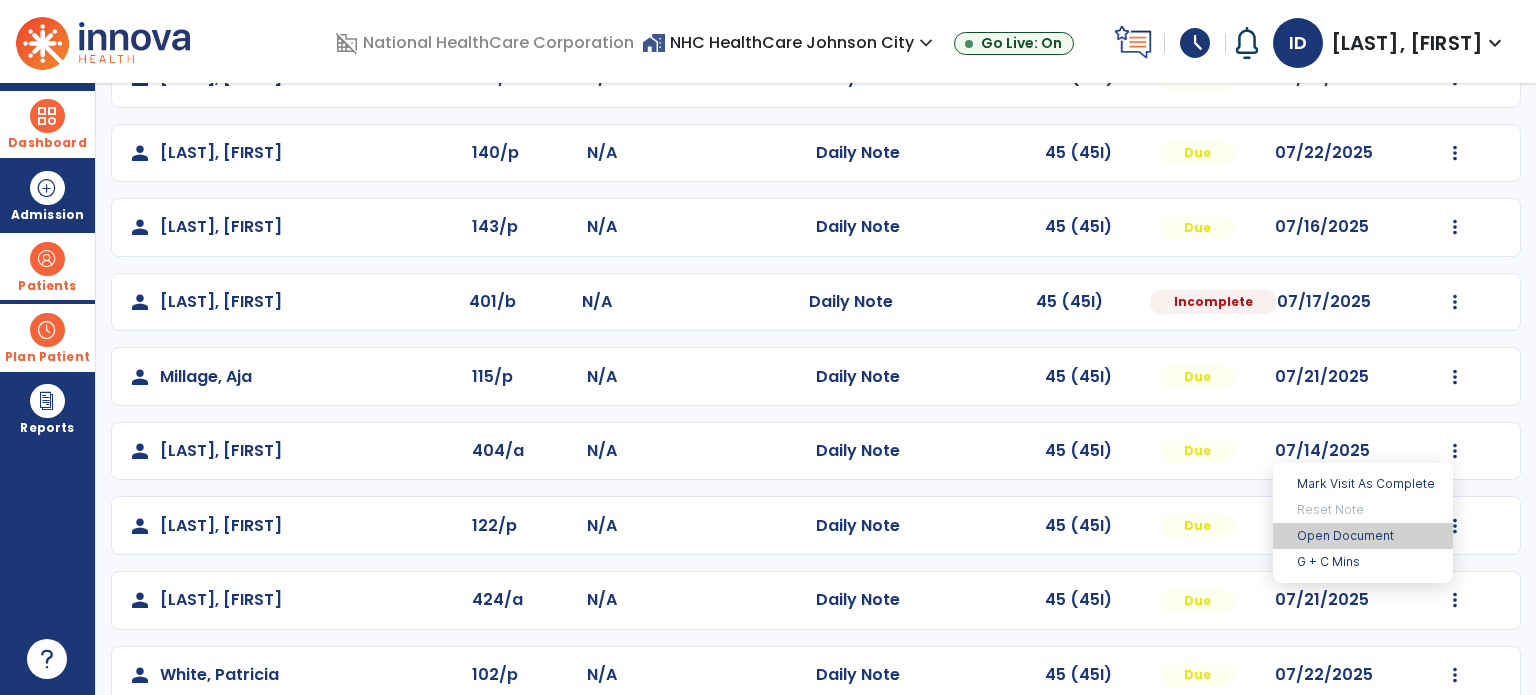 click on "Open Document" at bounding box center [1363, 536] 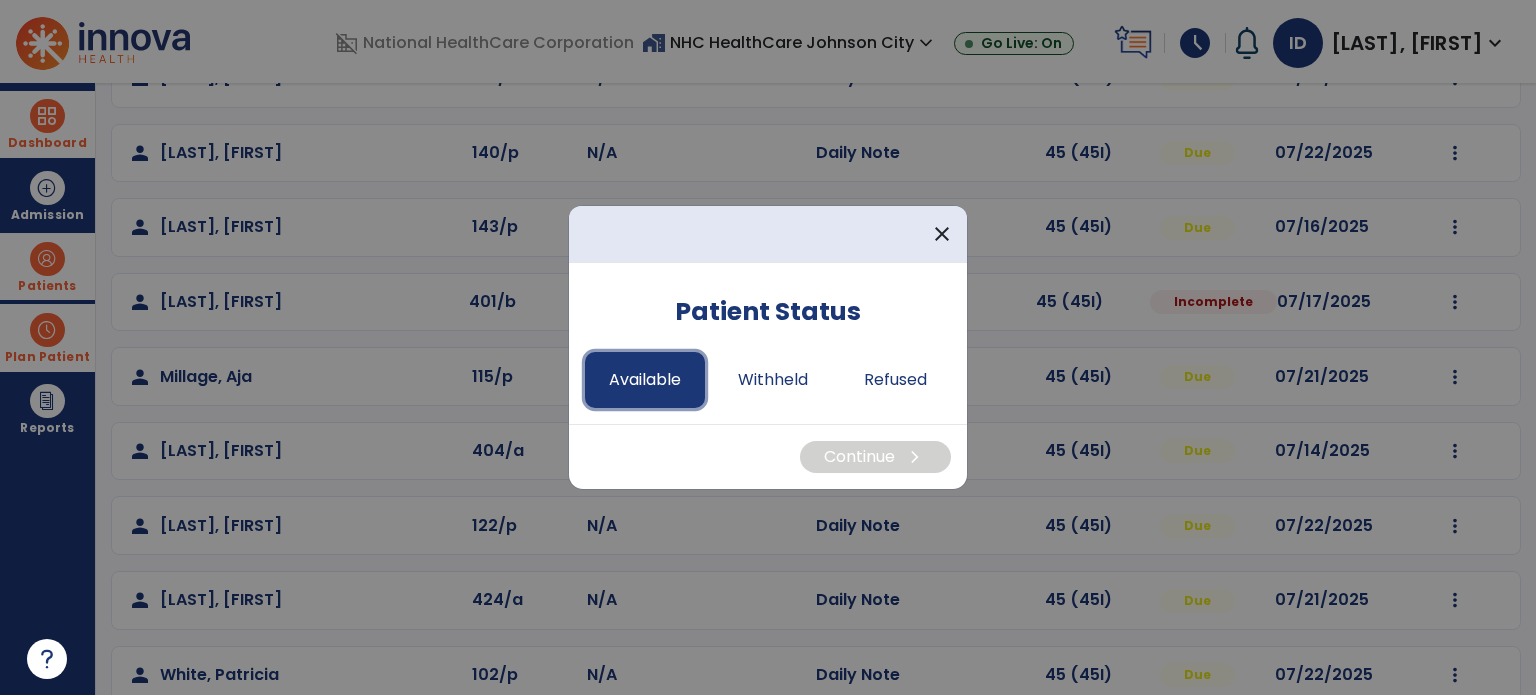 click on "Available" at bounding box center (645, 380) 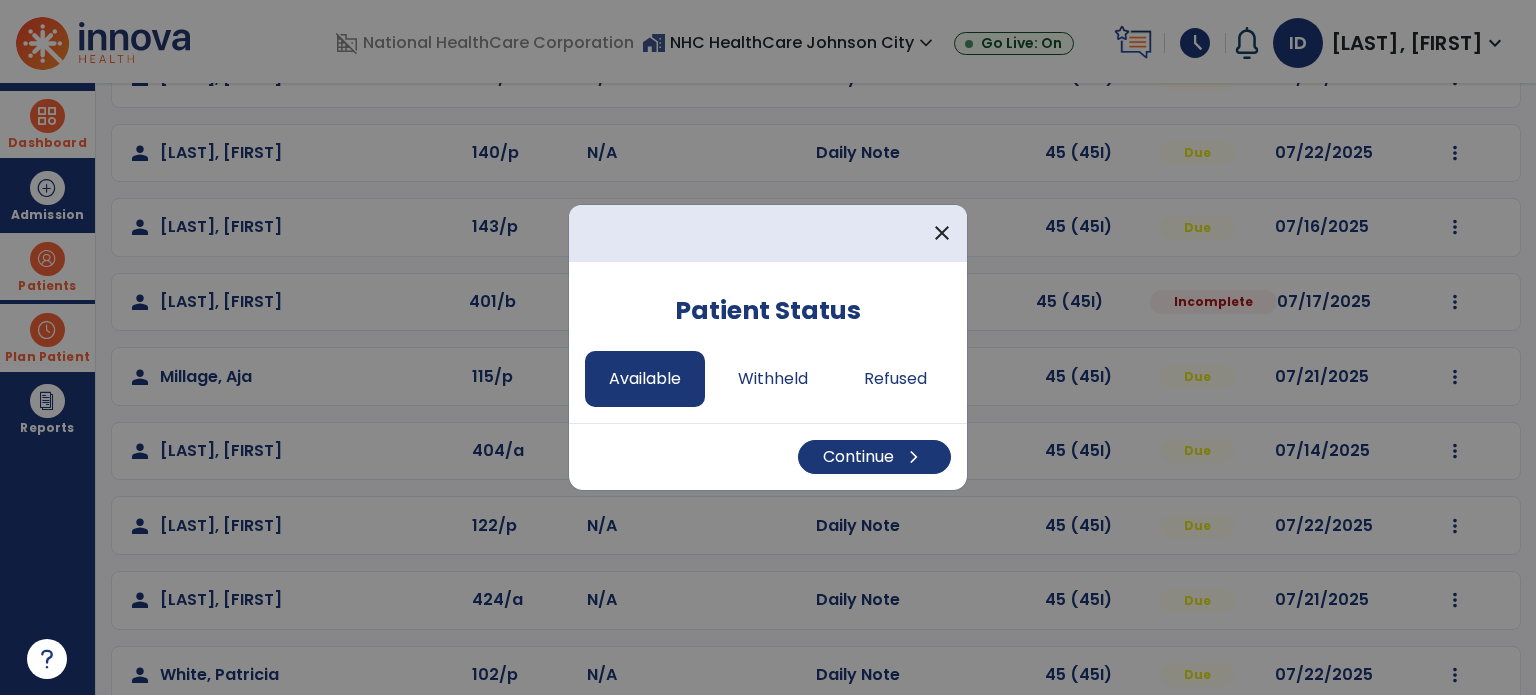 click on "Continue   chevron_right" at bounding box center (768, 456) 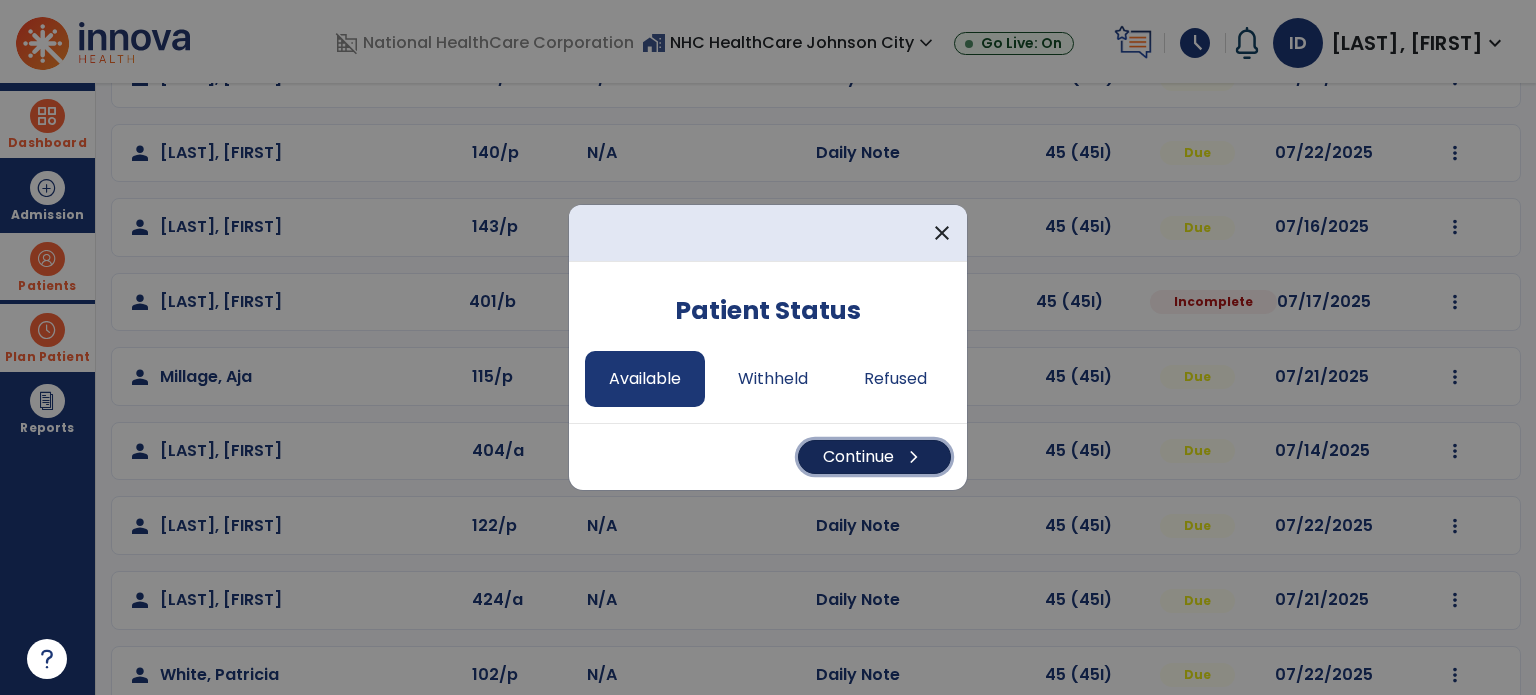 click on "Continue   chevron_right" at bounding box center (874, 457) 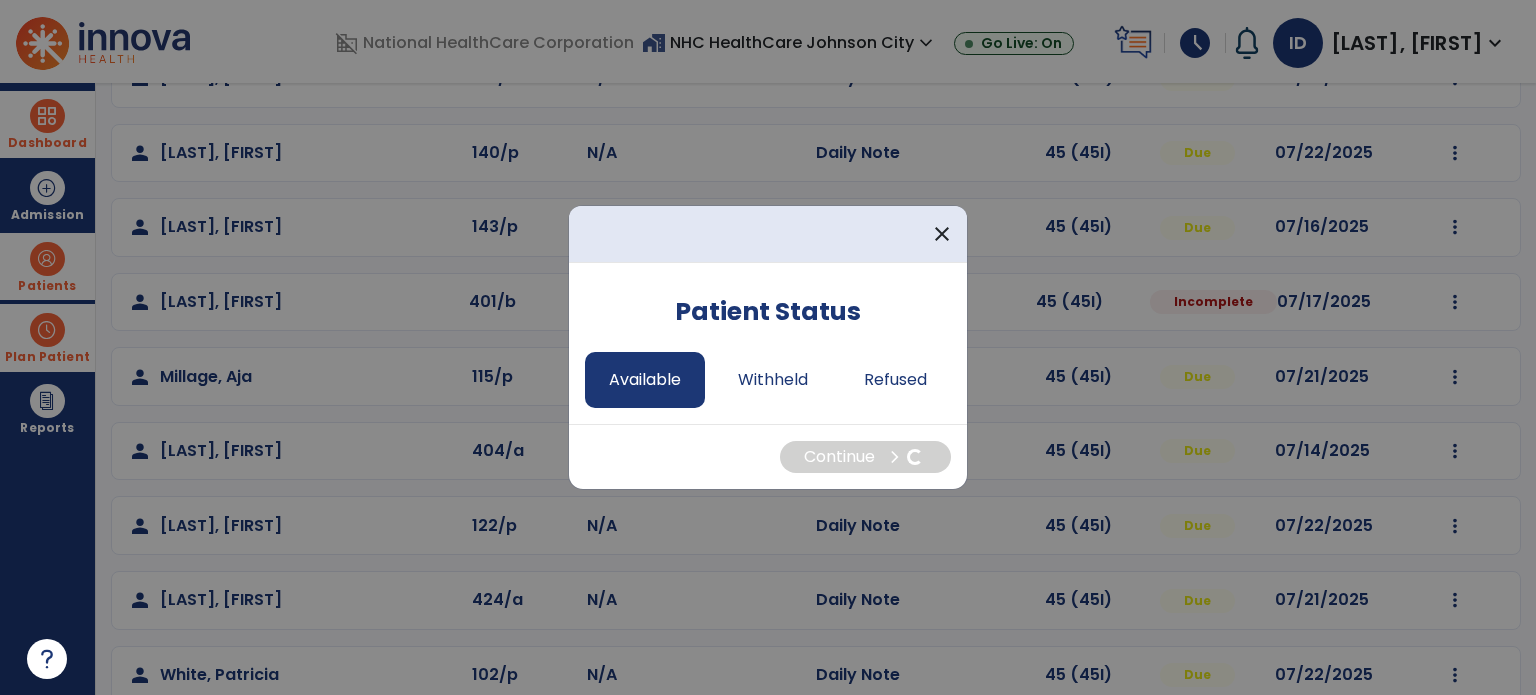 select on "*" 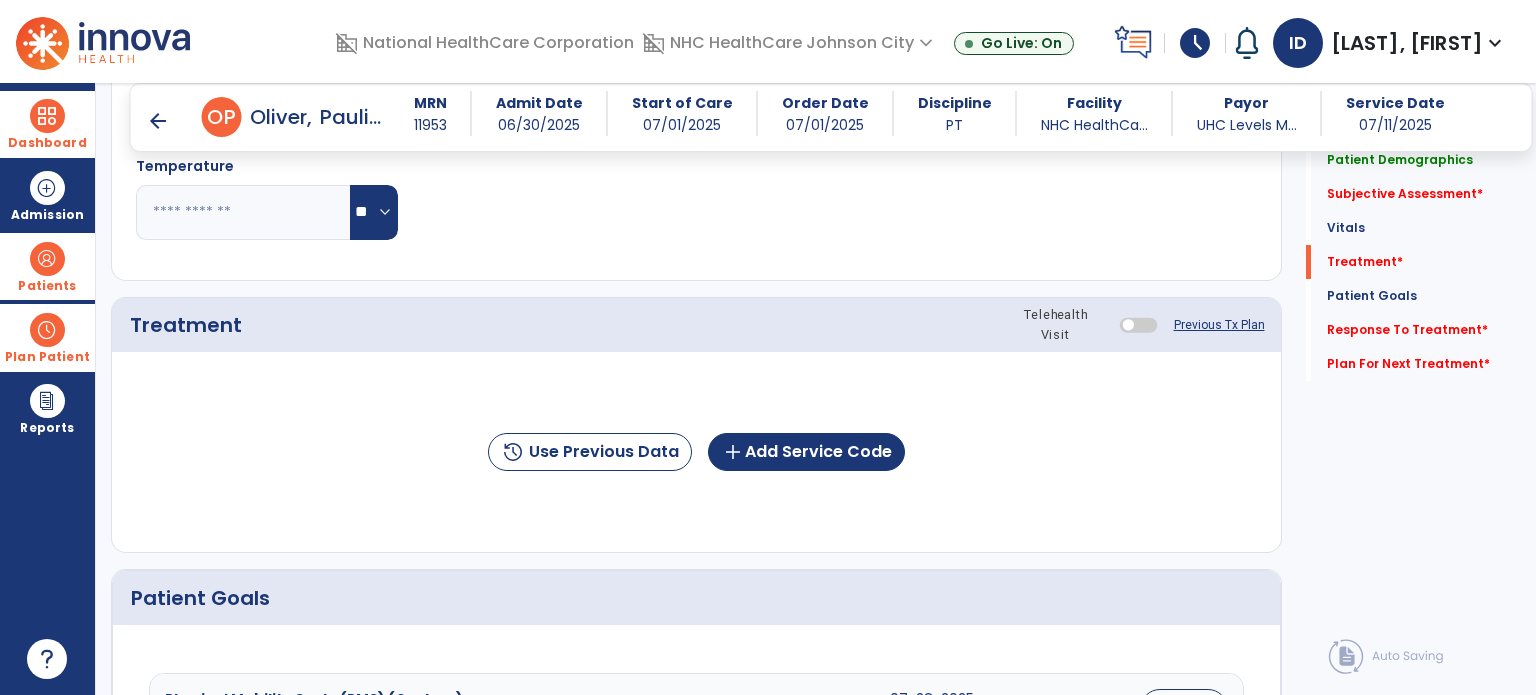 scroll, scrollTop: 1030, scrollLeft: 0, axis: vertical 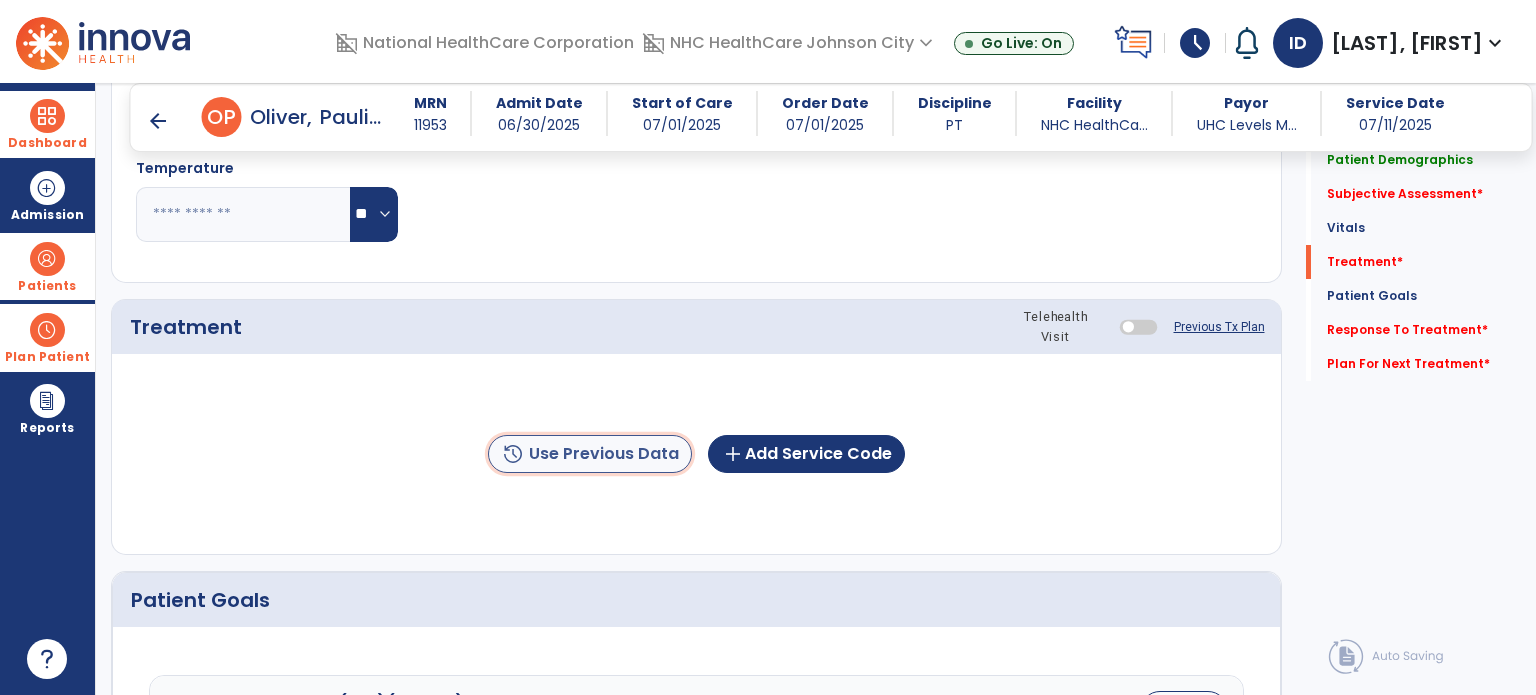 click on "history  Use Previous Data" 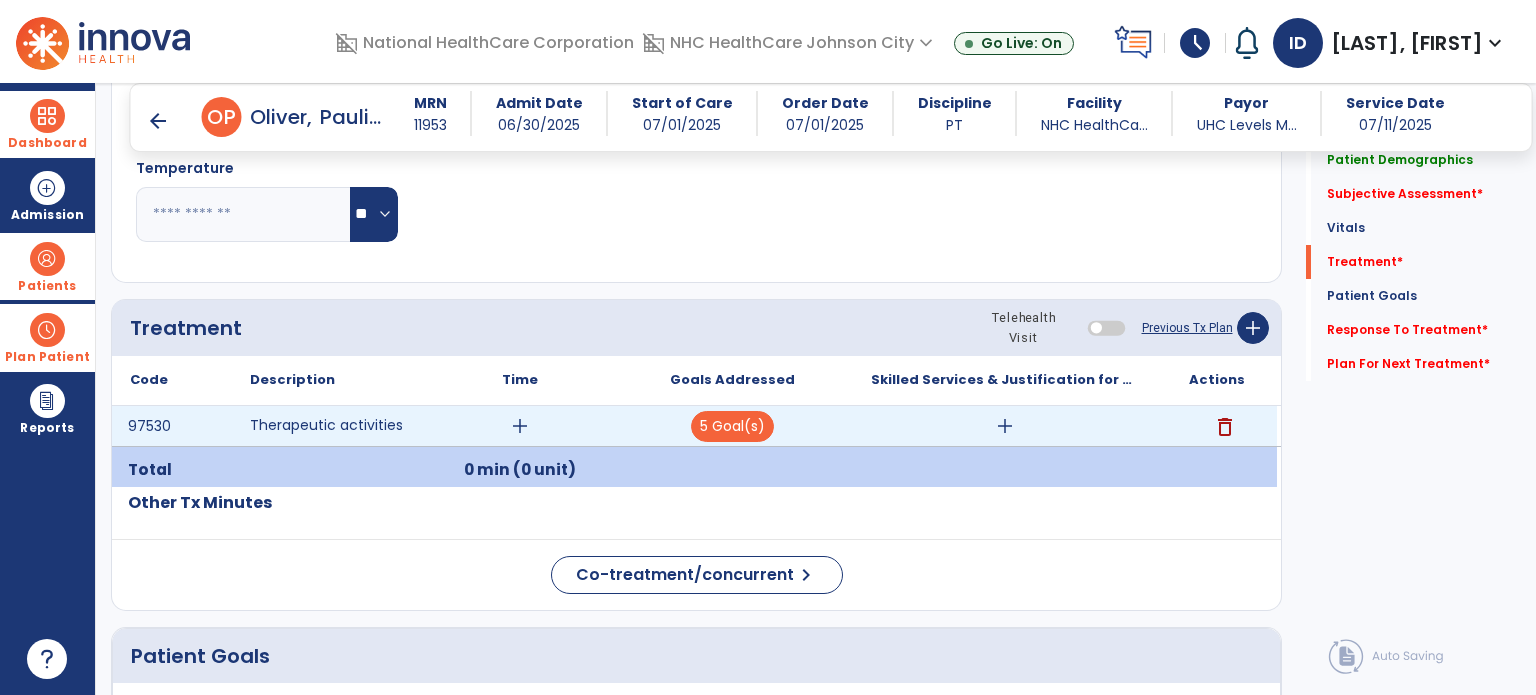 click on "add" at bounding box center (1005, 426) 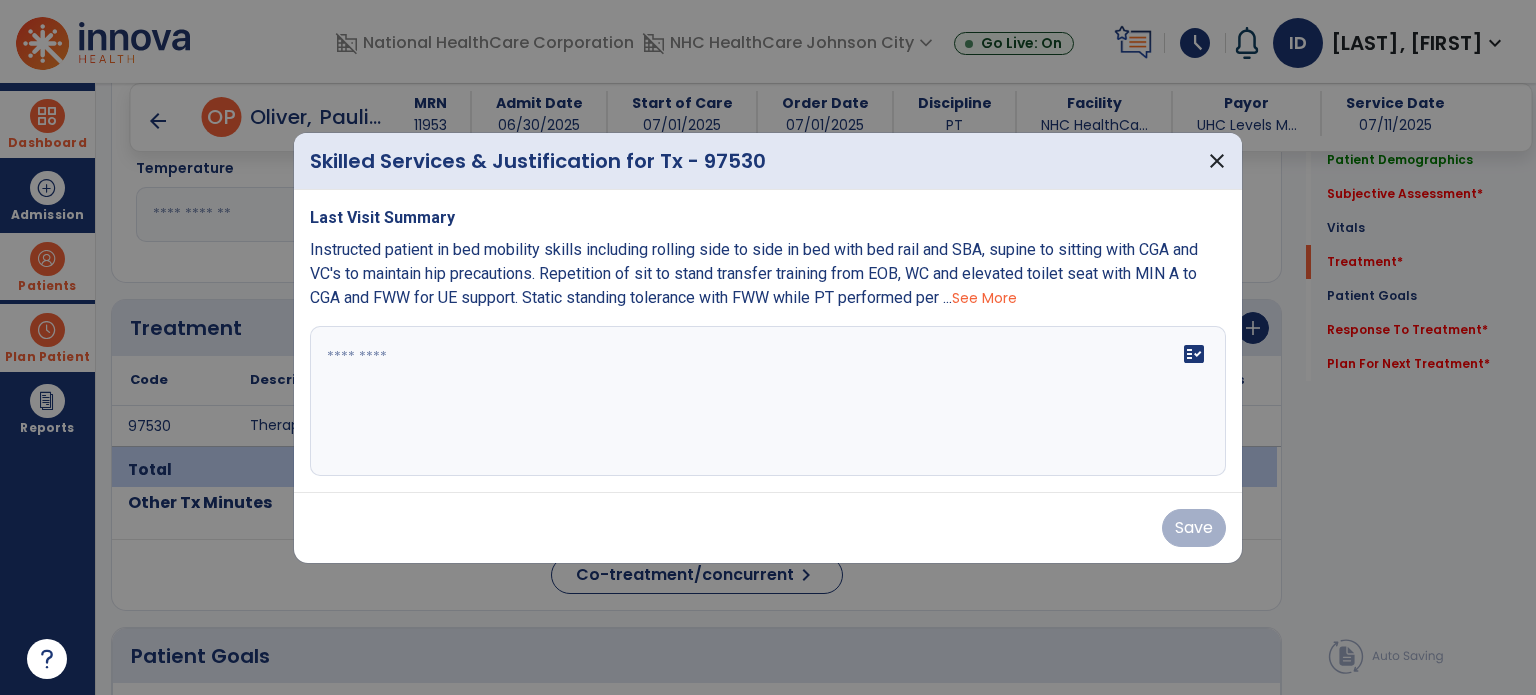 click on "See More" at bounding box center [984, 298] 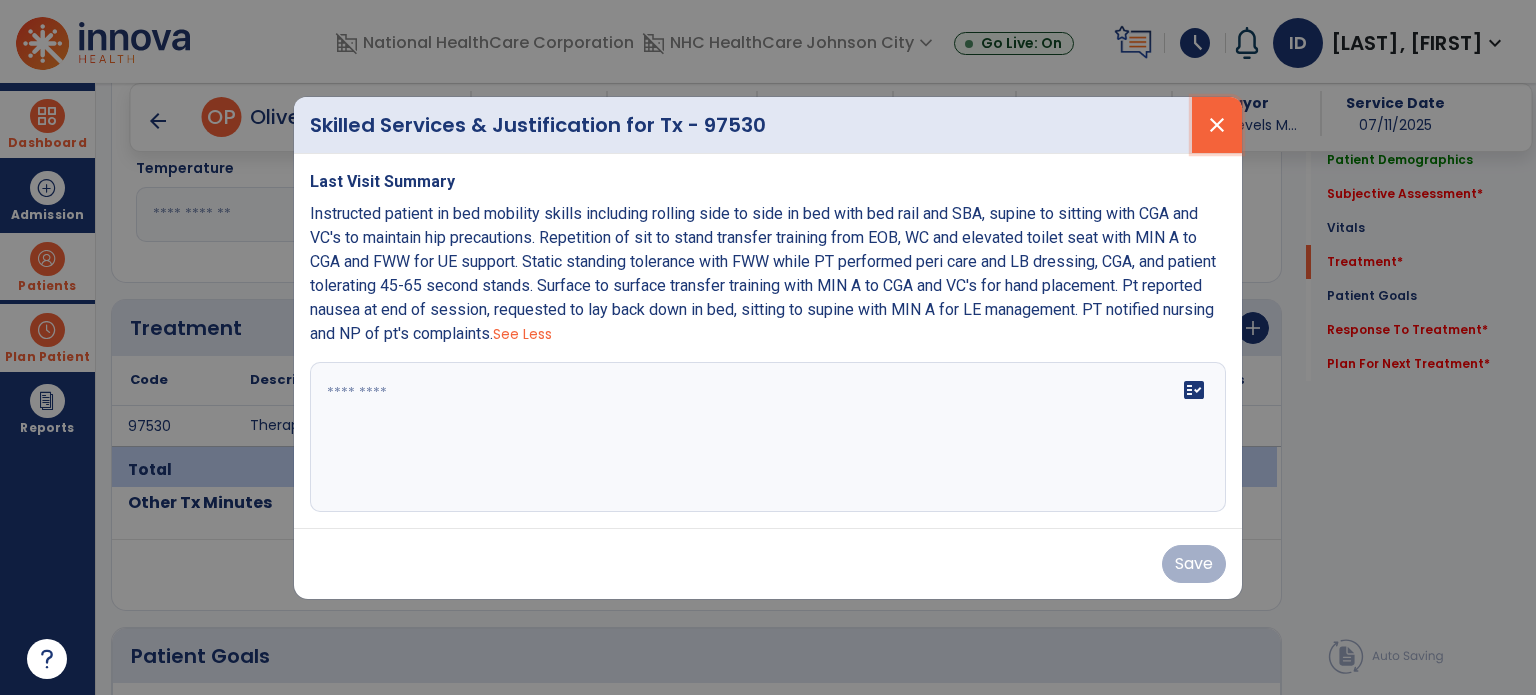 click on "close" at bounding box center [1217, 125] 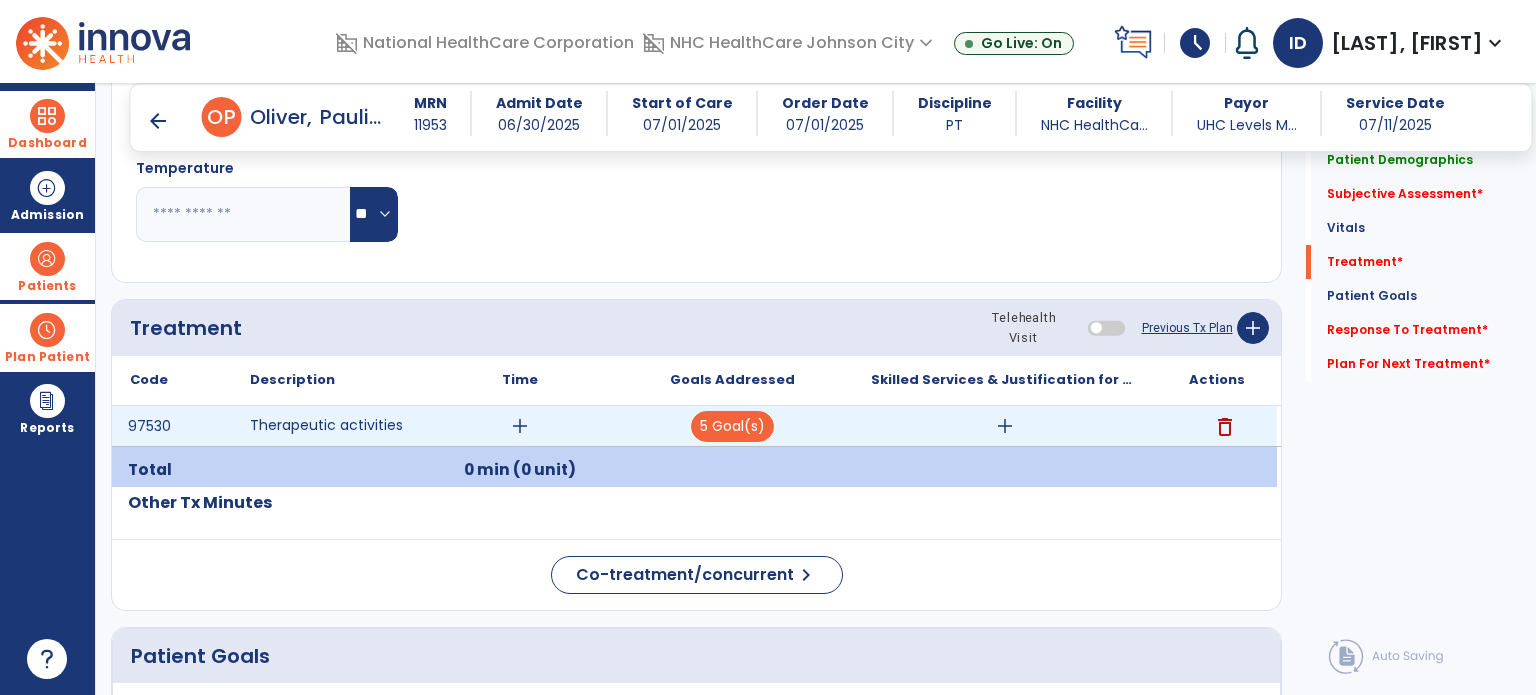 click on "delete" at bounding box center [1225, 427] 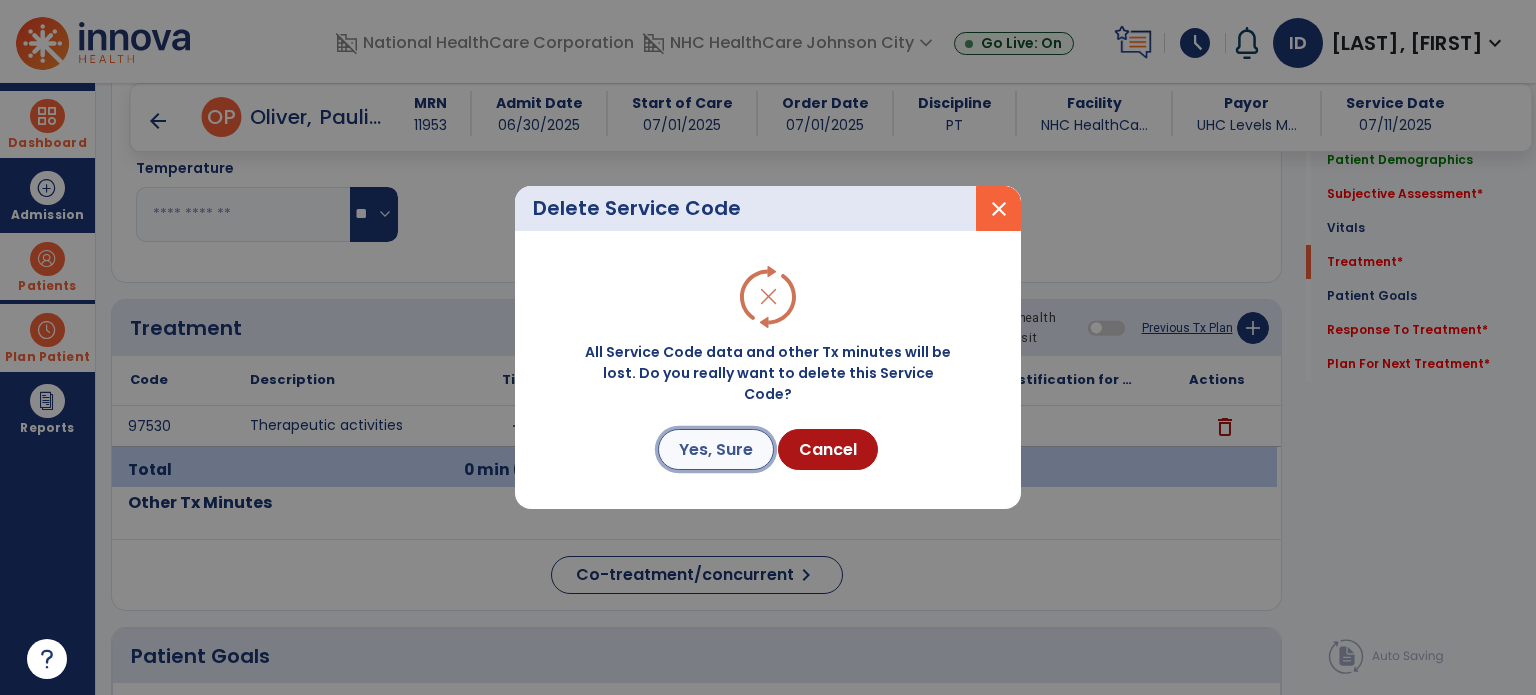 click on "Yes, Sure" at bounding box center [716, 449] 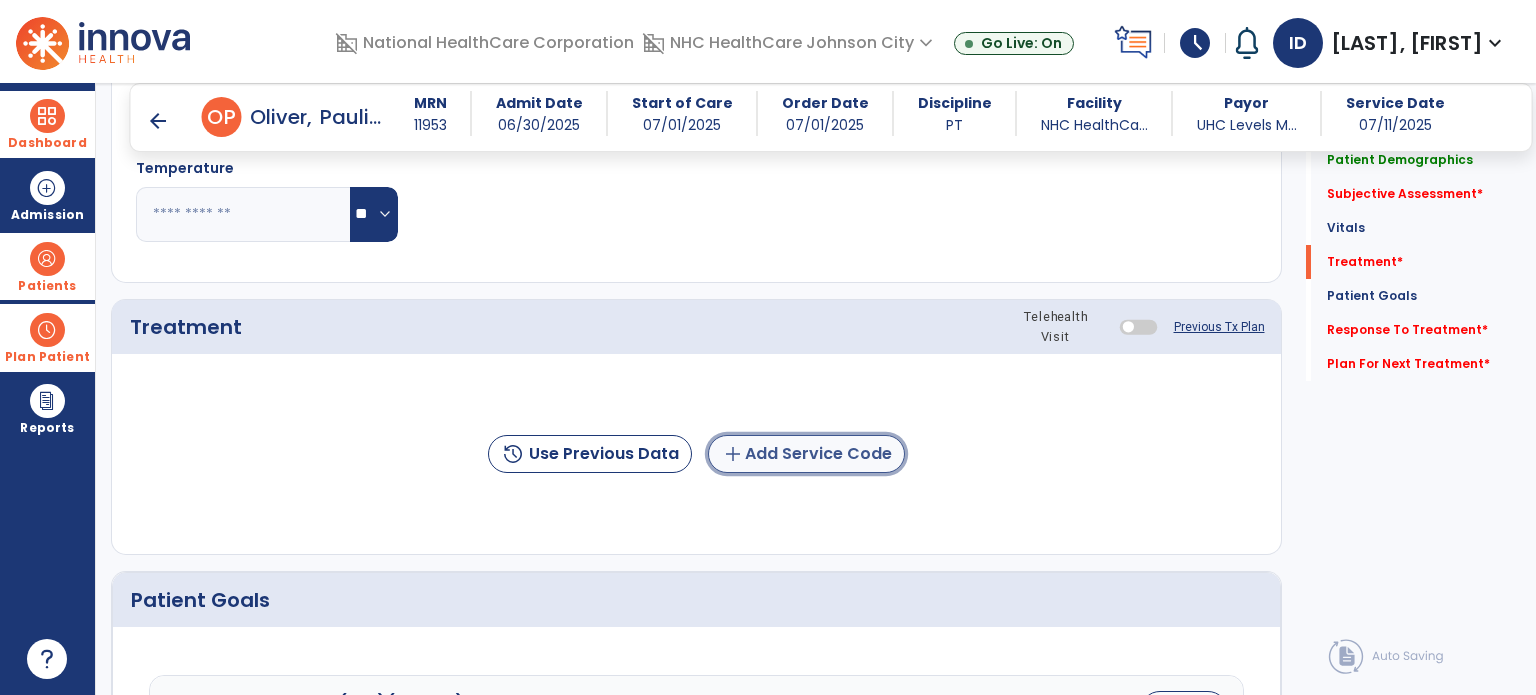 click on "add  Add Service Code" 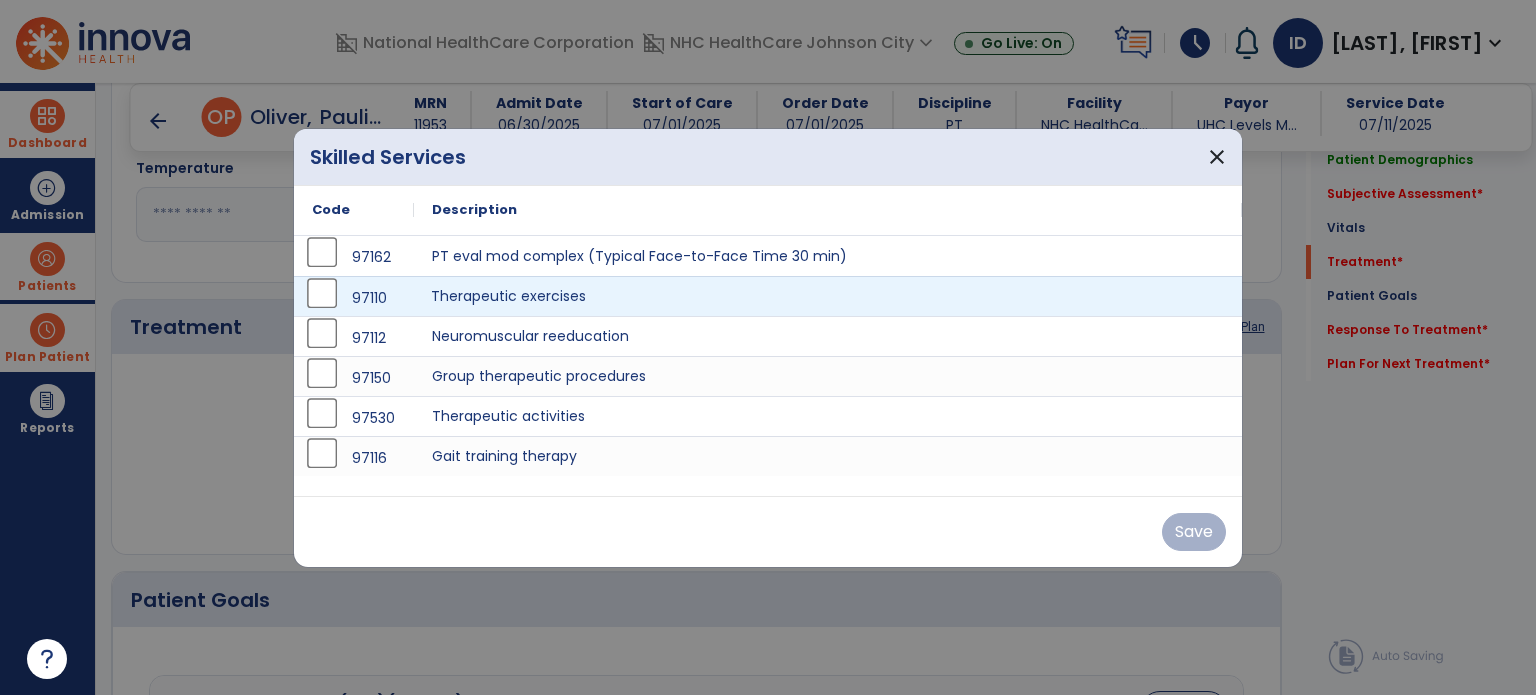 click on "Therapeutic exercises" at bounding box center (828, 296) 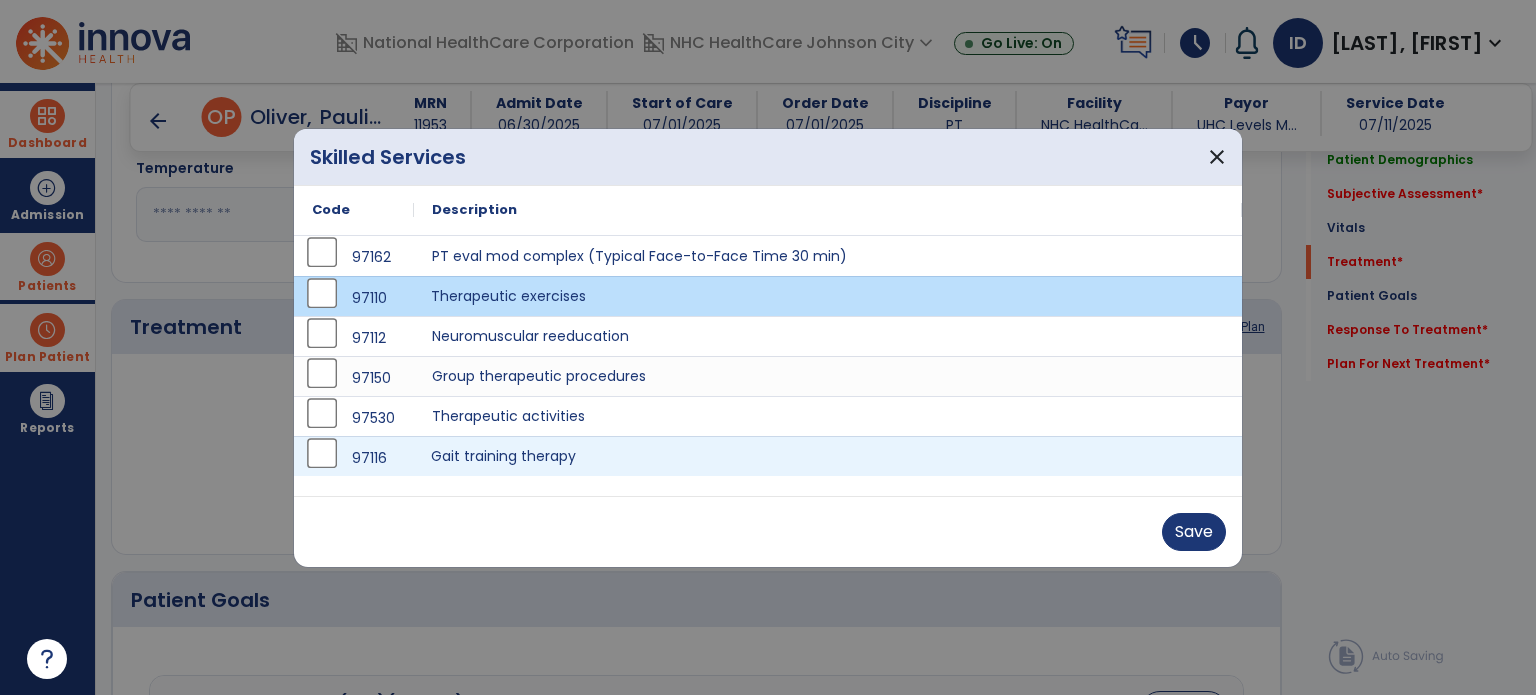 click on "Gait training therapy" at bounding box center (828, 456) 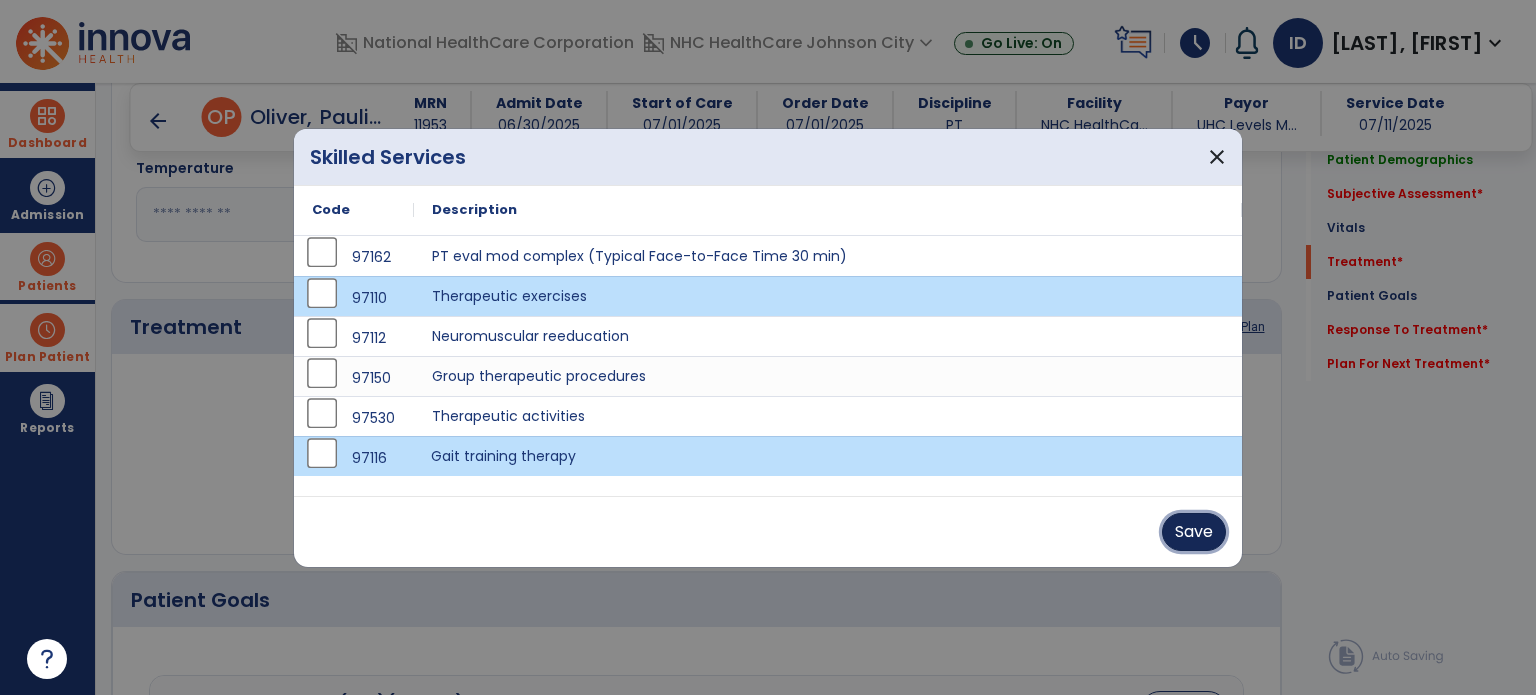 click on "Save" at bounding box center [1194, 532] 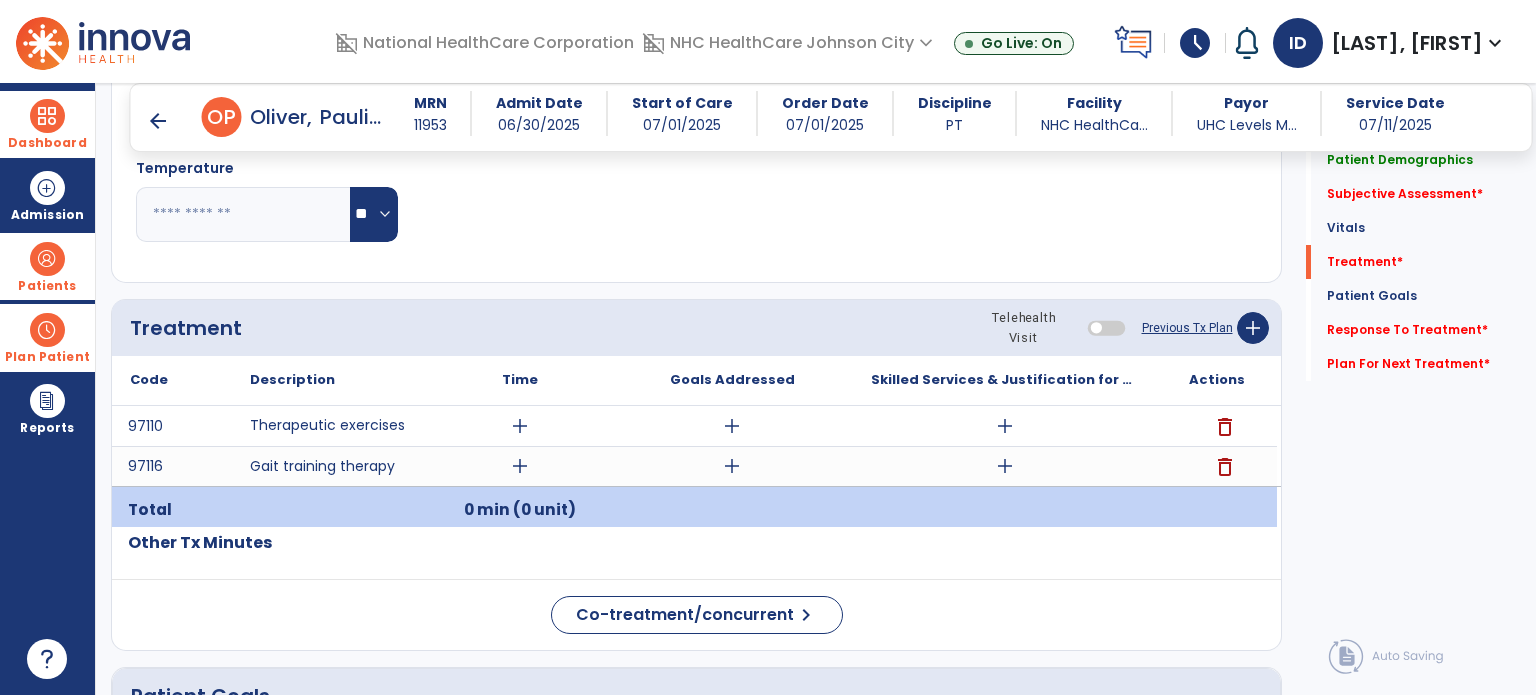 click on "Dashboard" at bounding box center [47, 124] 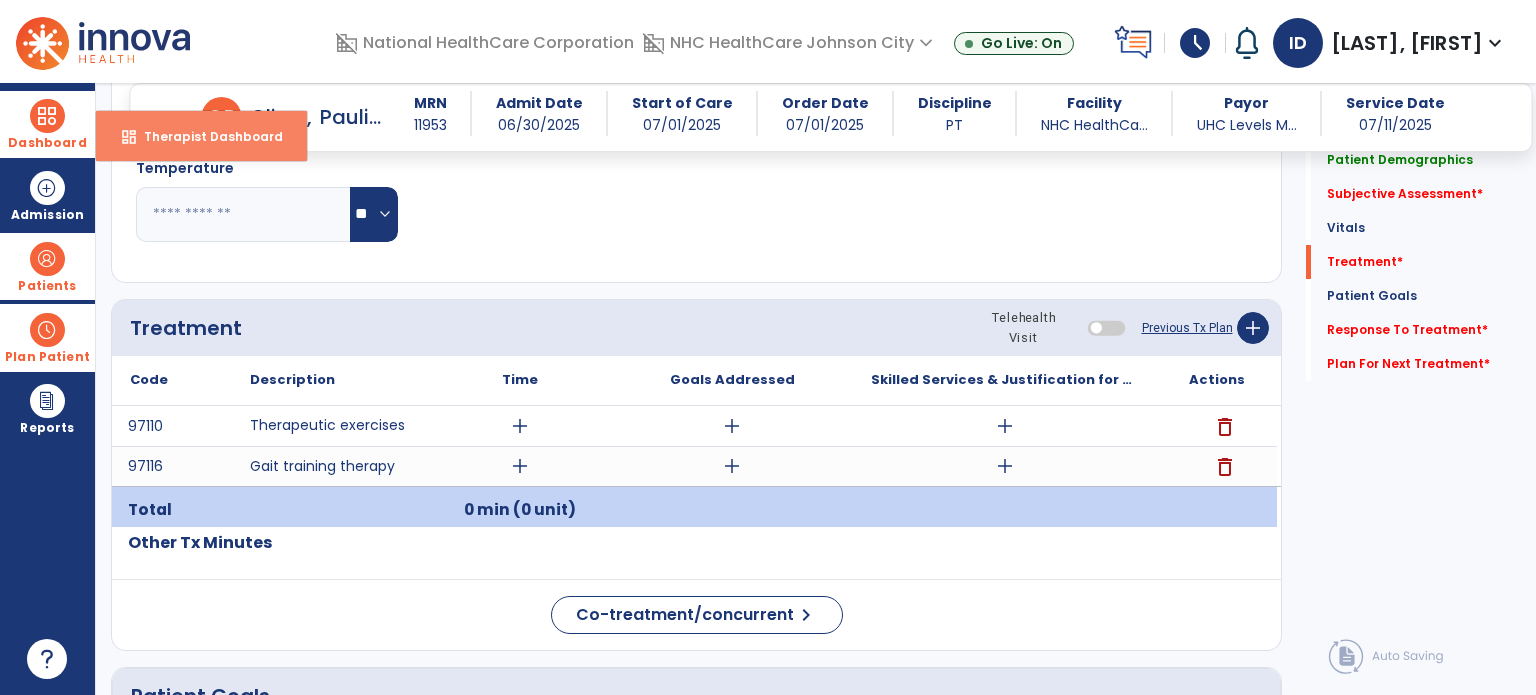 click on "dashboard  Therapist Dashboard" at bounding box center (201, 136) 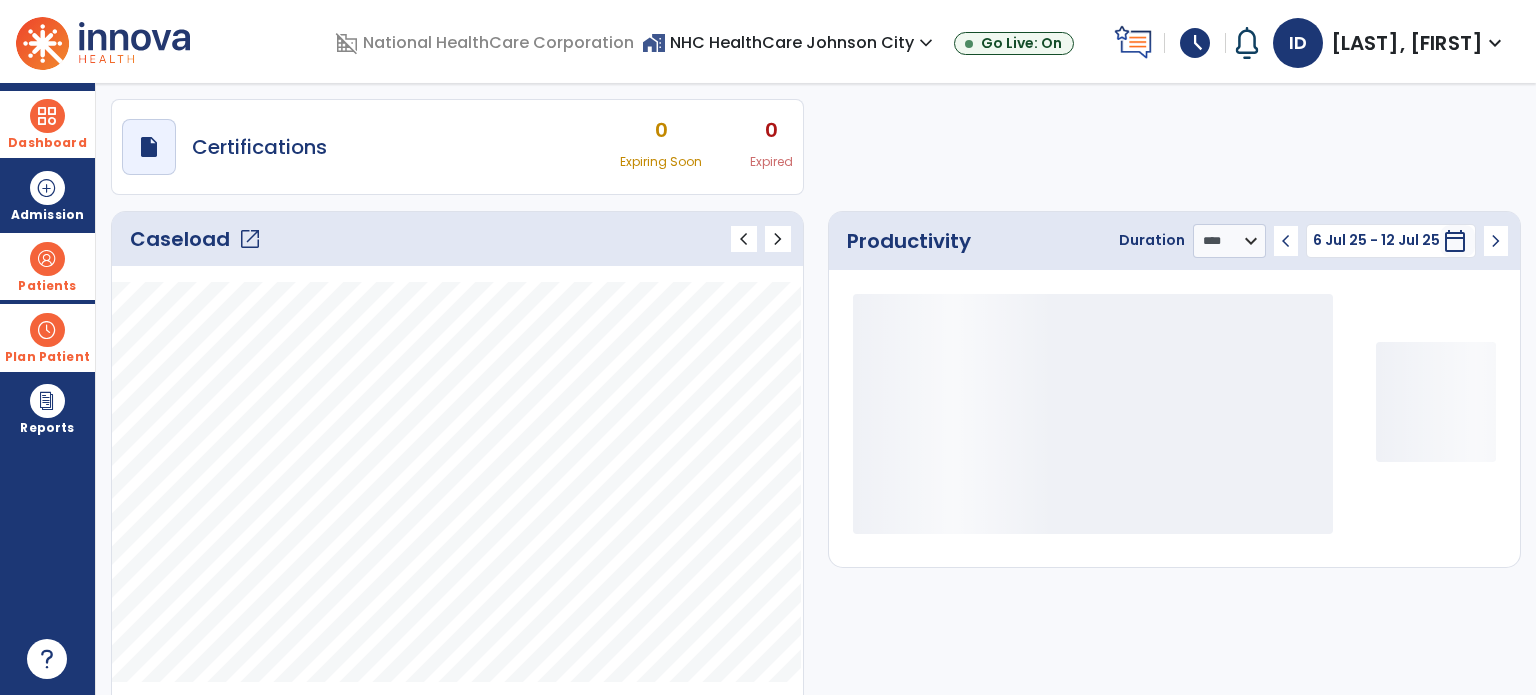 scroll, scrollTop: 157, scrollLeft: 0, axis: vertical 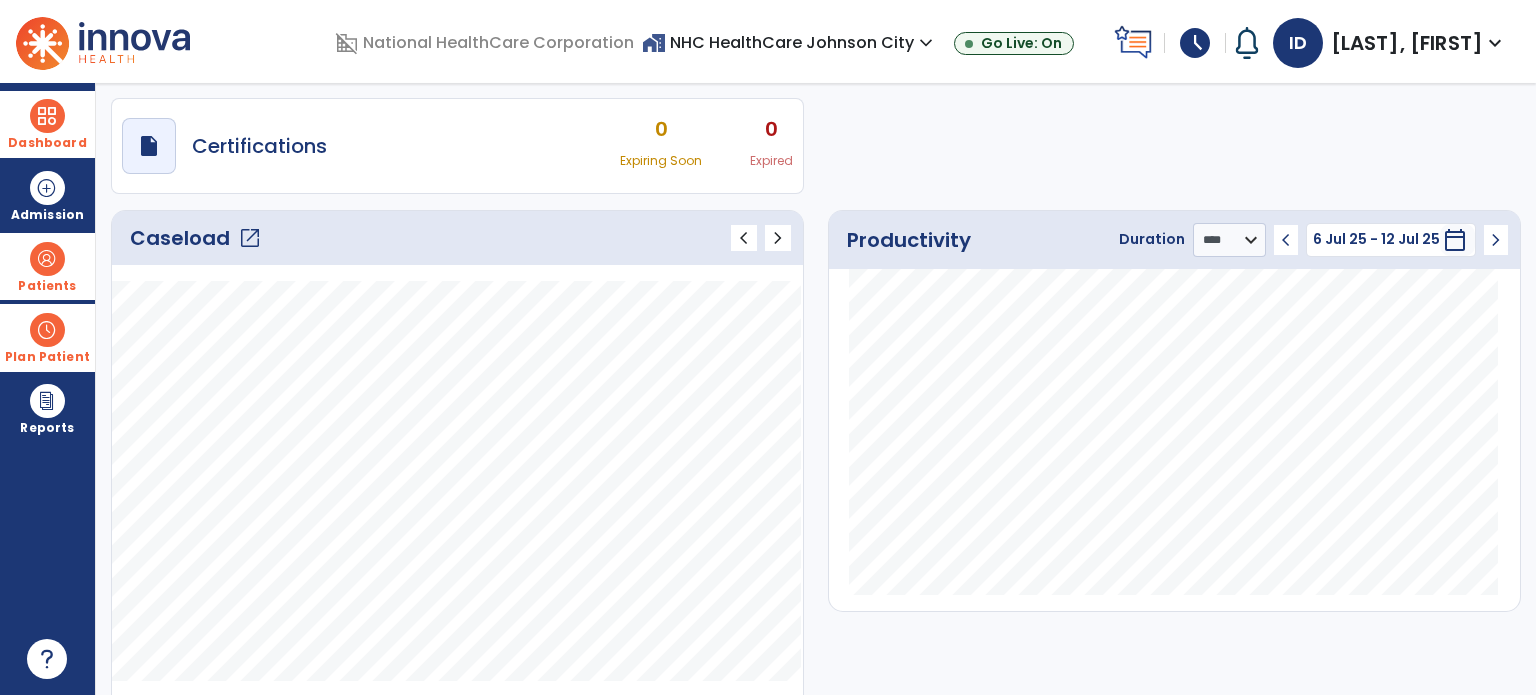 click on "Caseload   open_in_new   chevron_left   chevron_right" 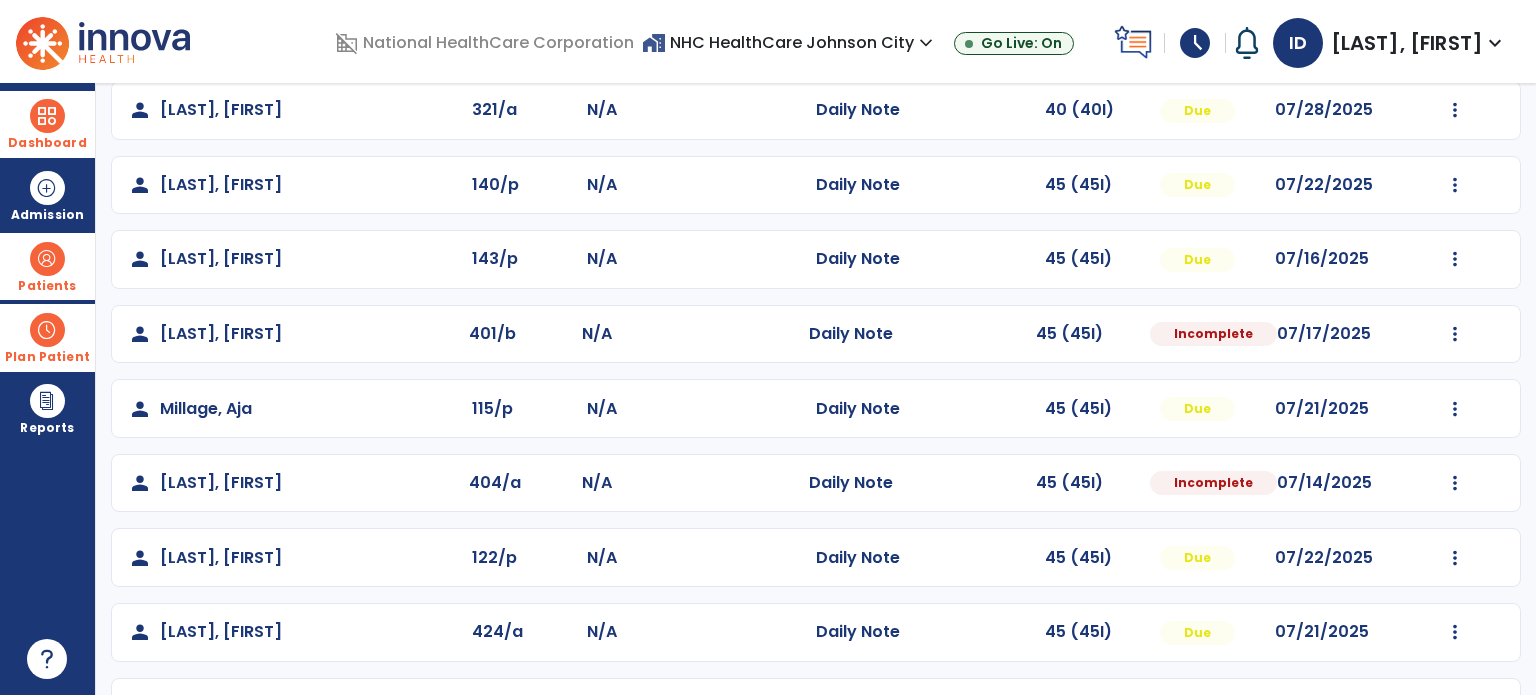 scroll, scrollTop: 543, scrollLeft: 0, axis: vertical 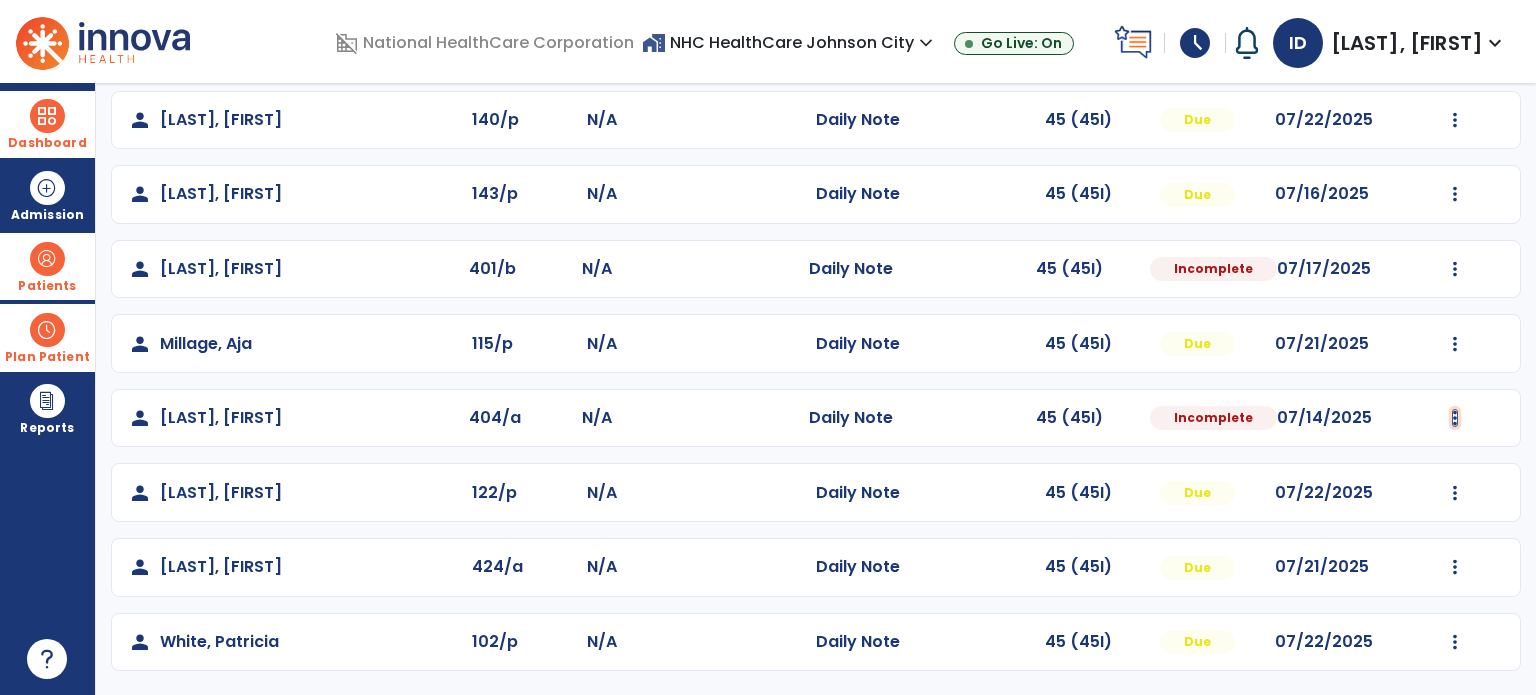 click at bounding box center [1455, -253] 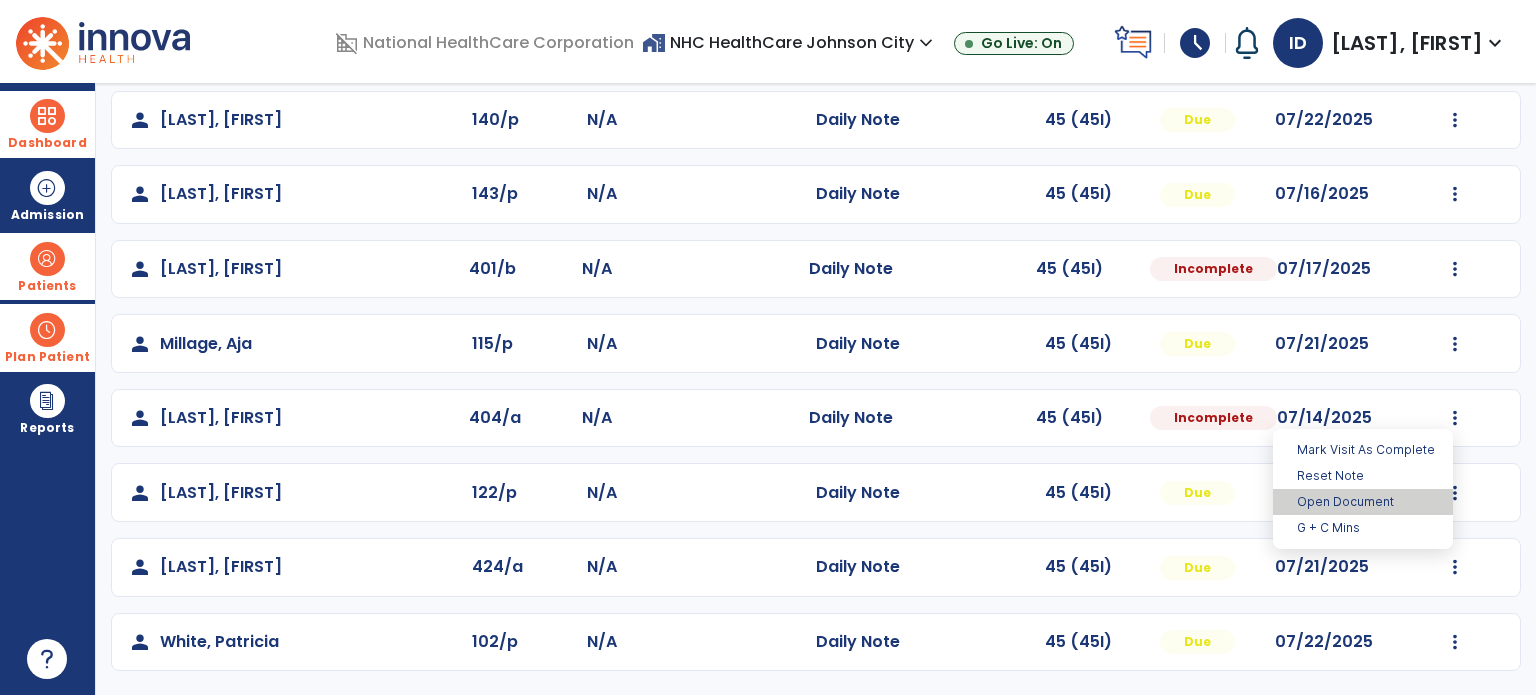click on "Open Document" at bounding box center (1363, 502) 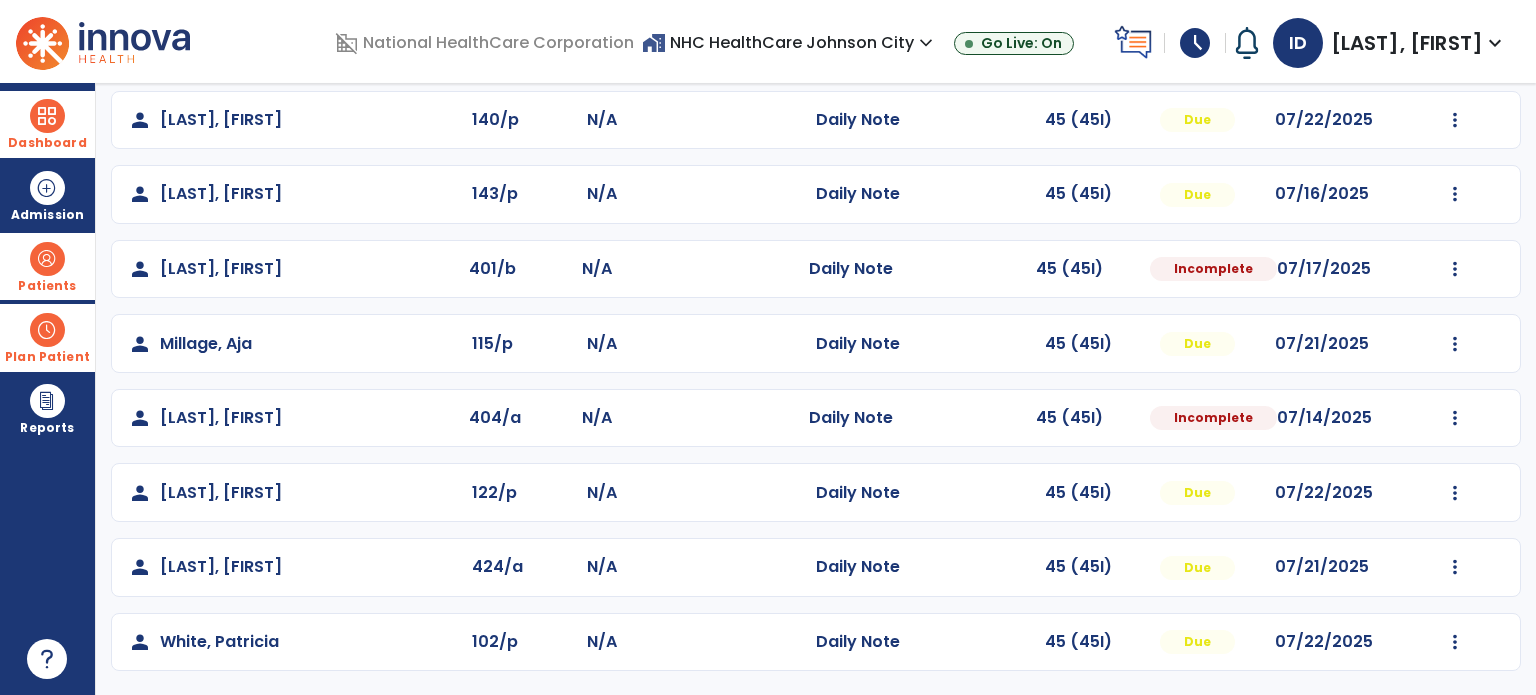 select on "*" 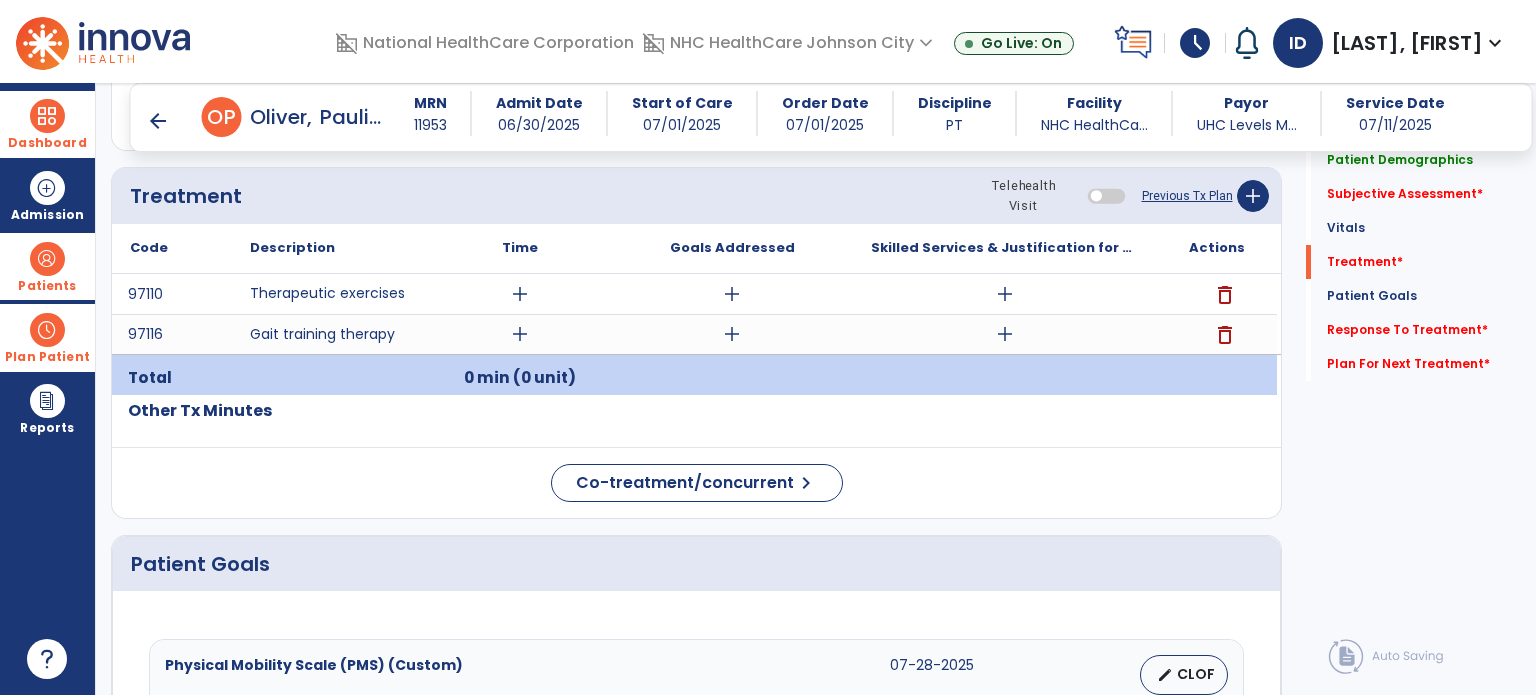scroll, scrollTop: 1163, scrollLeft: 0, axis: vertical 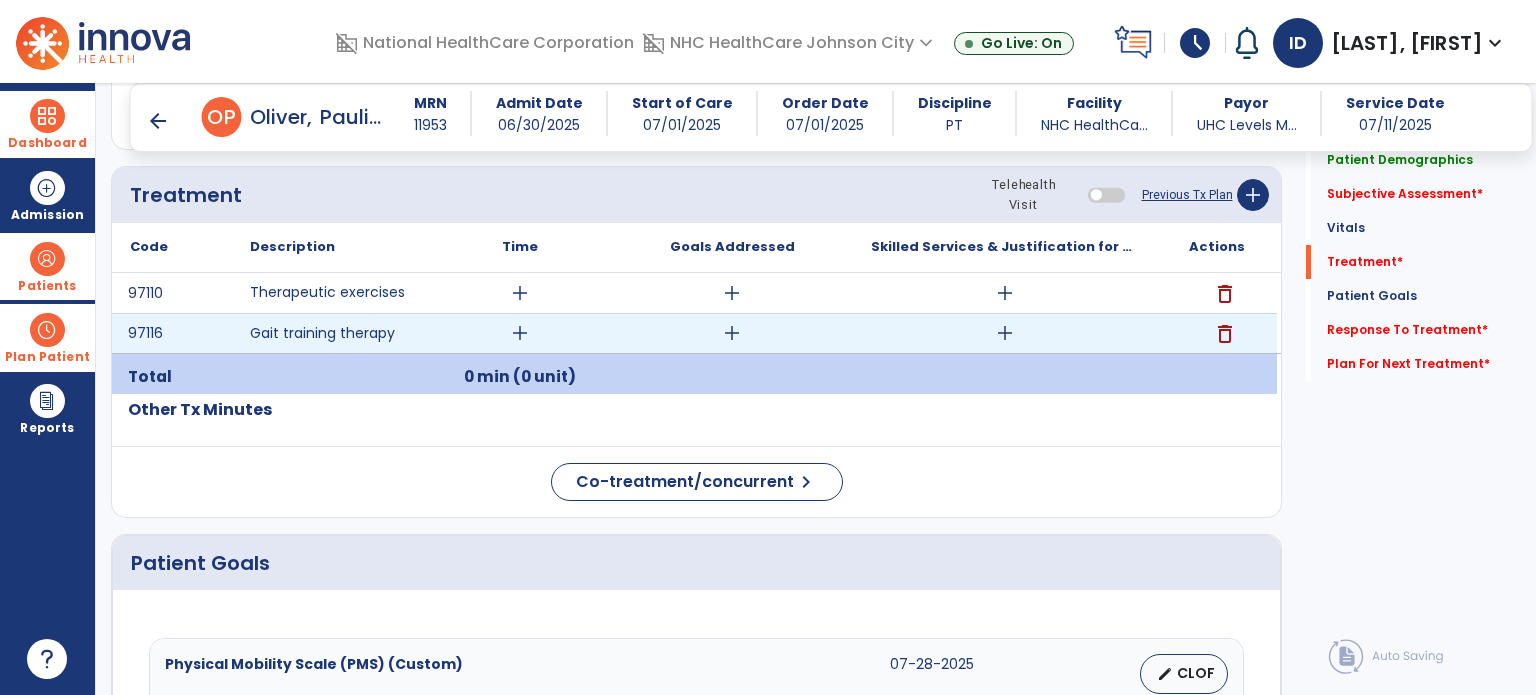 click on "add" at bounding box center (1005, 333) 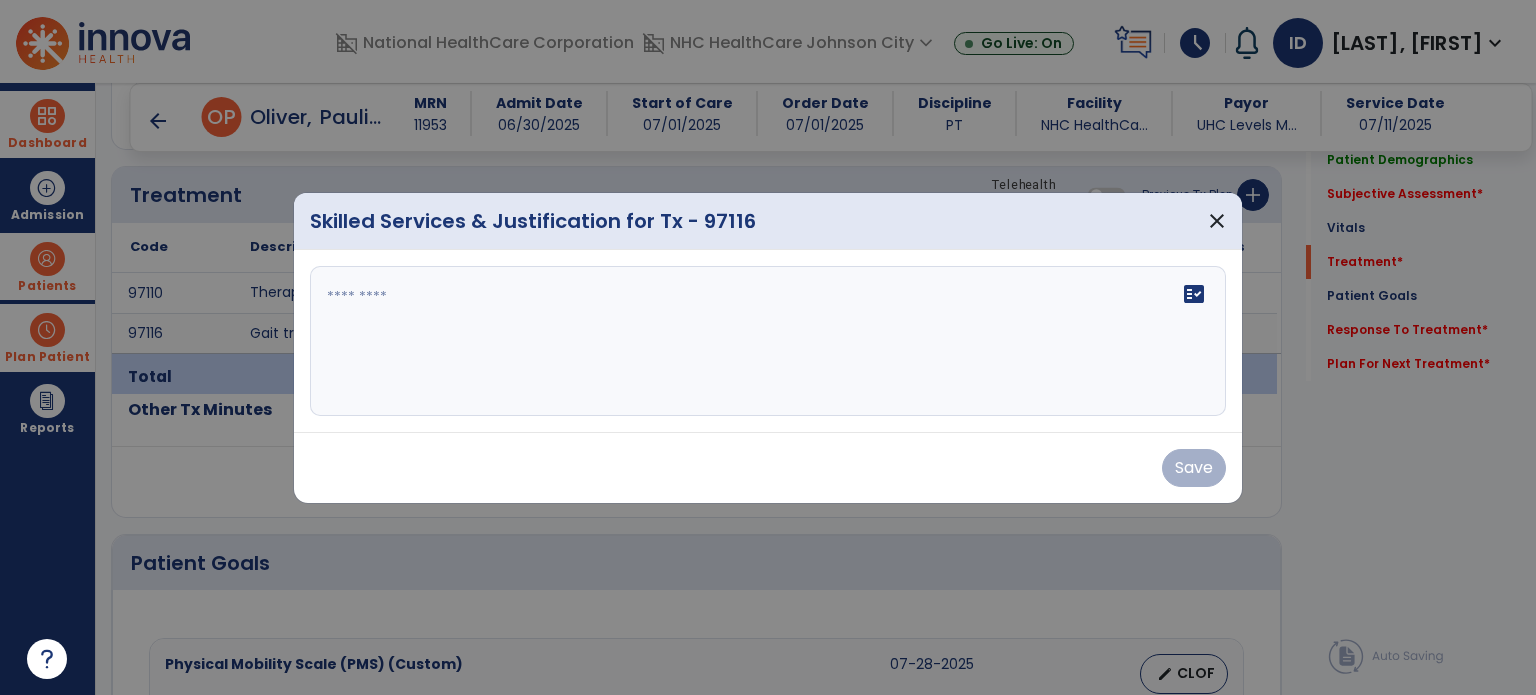 click on "fact_check" at bounding box center (768, 341) 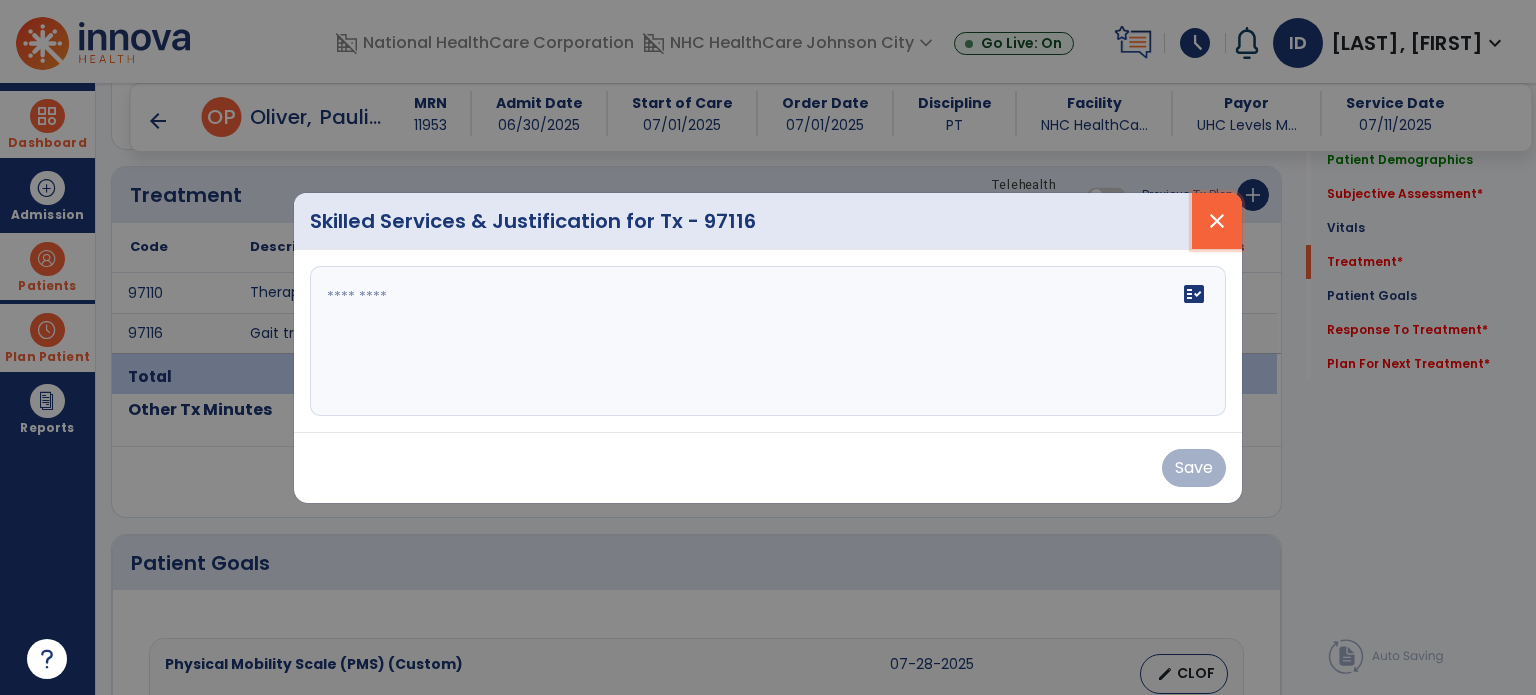 click on "close" at bounding box center [1217, 221] 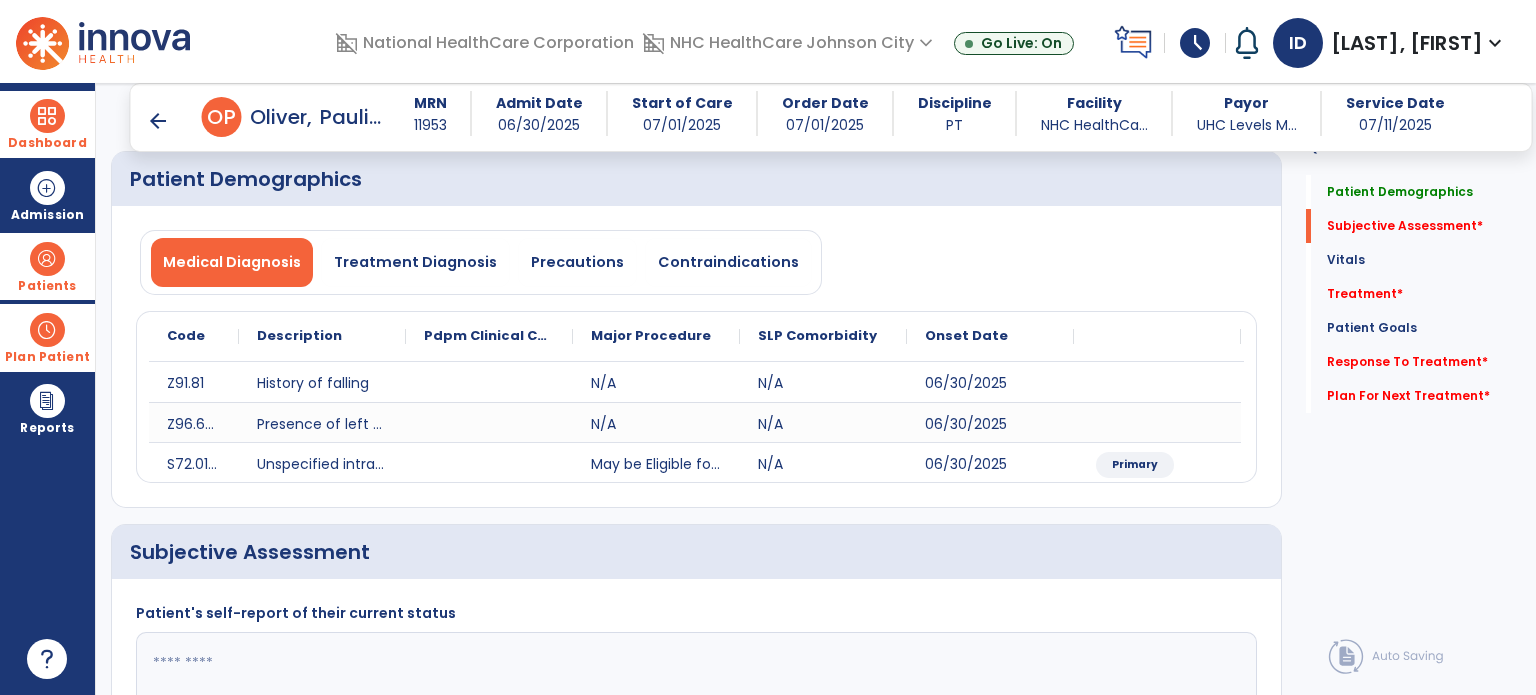scroll, scrollTop: 0, scrollLeft: 0, axis: both 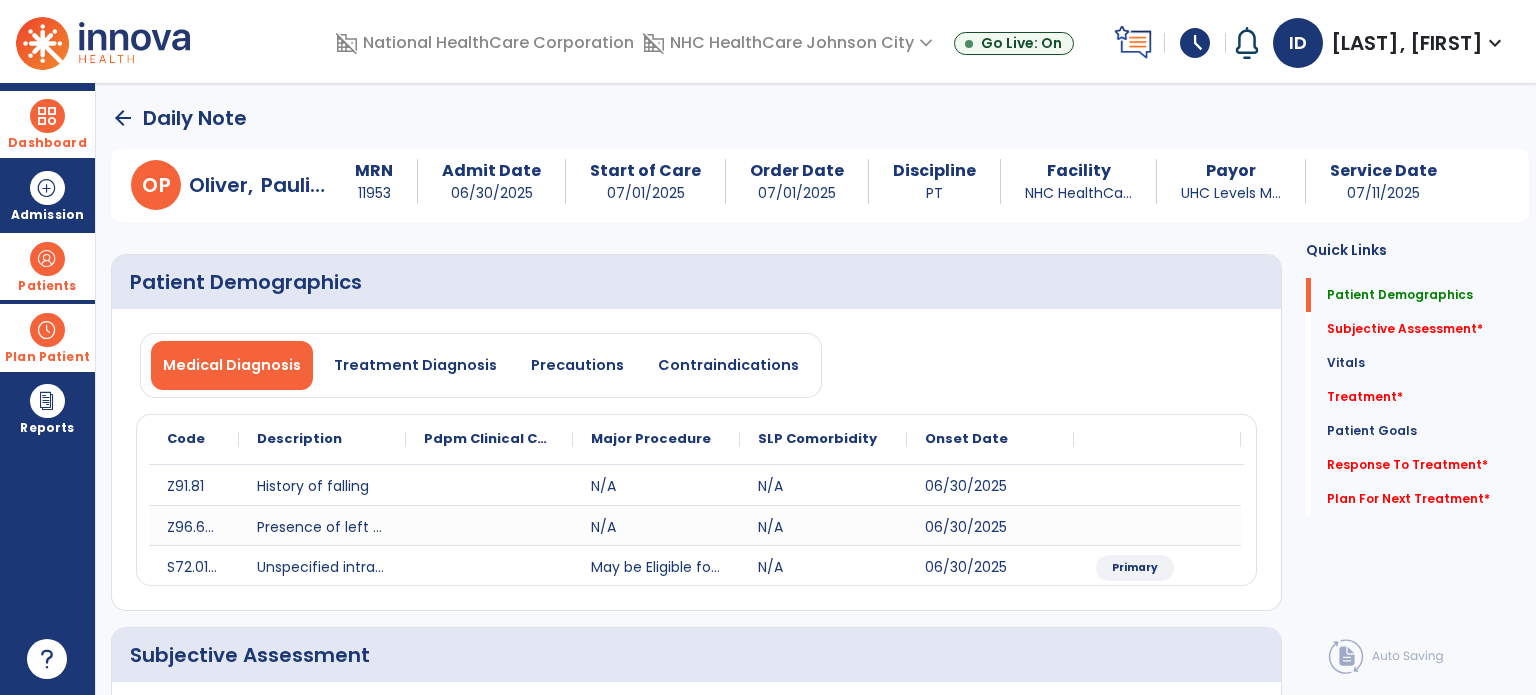 click at bounding box center (47, 116) 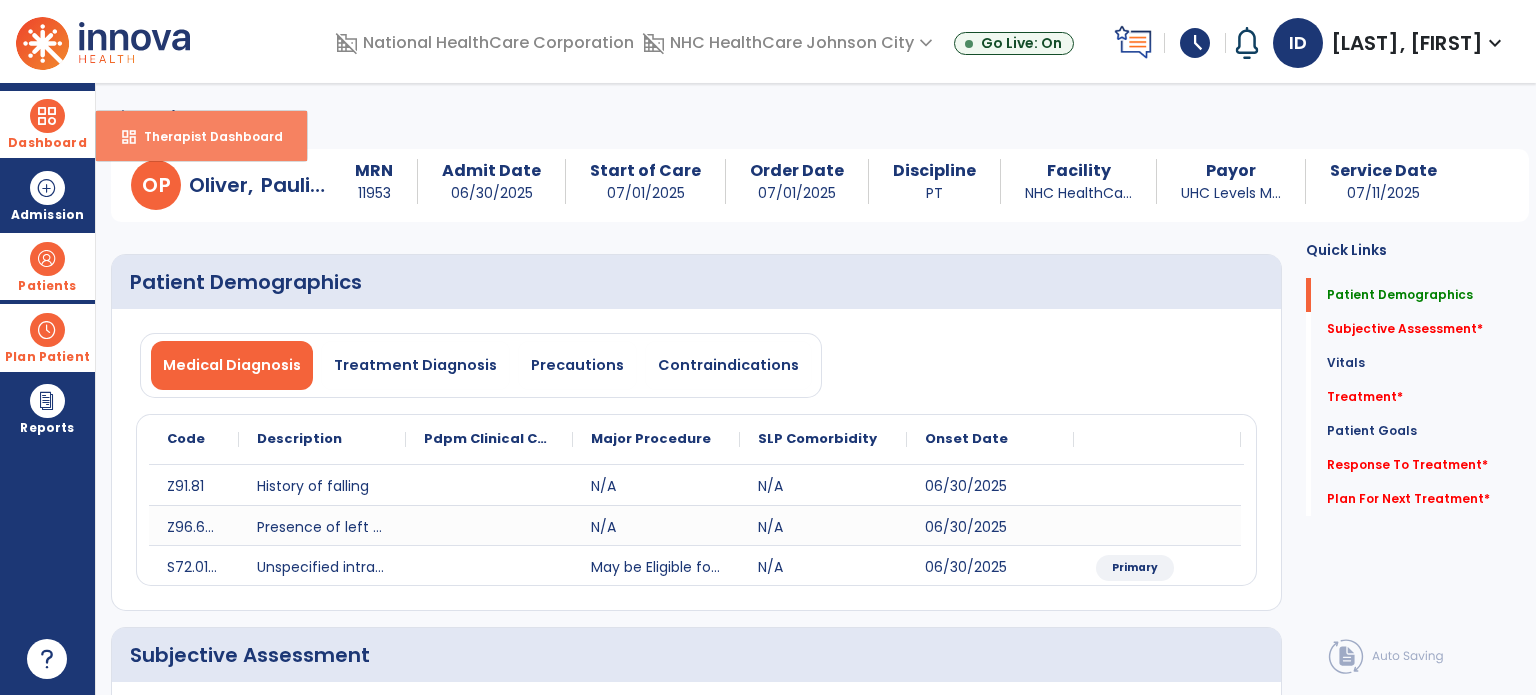 click on "dashboard  Therapist Dashboard" at bounding box center [201, 136] 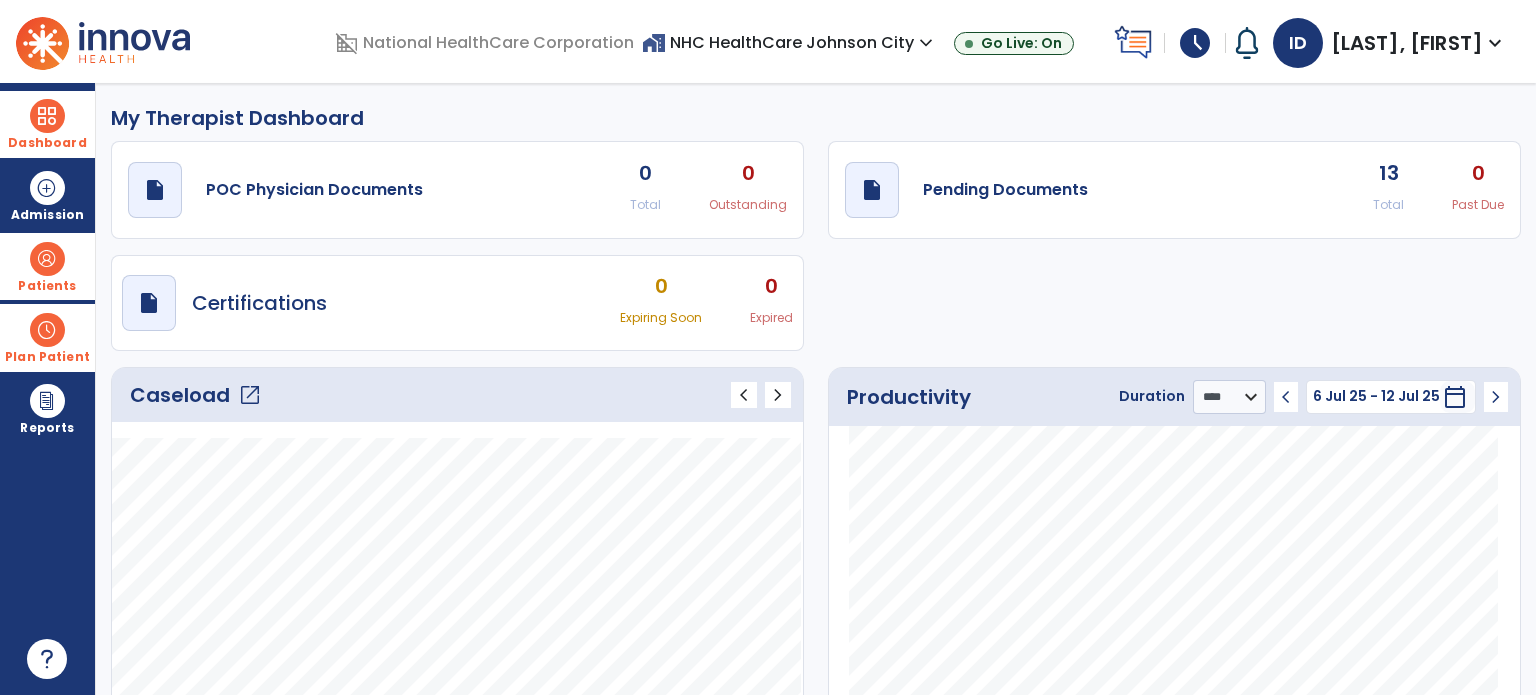 click on "0 Expired" at bounding box center (771, 303) 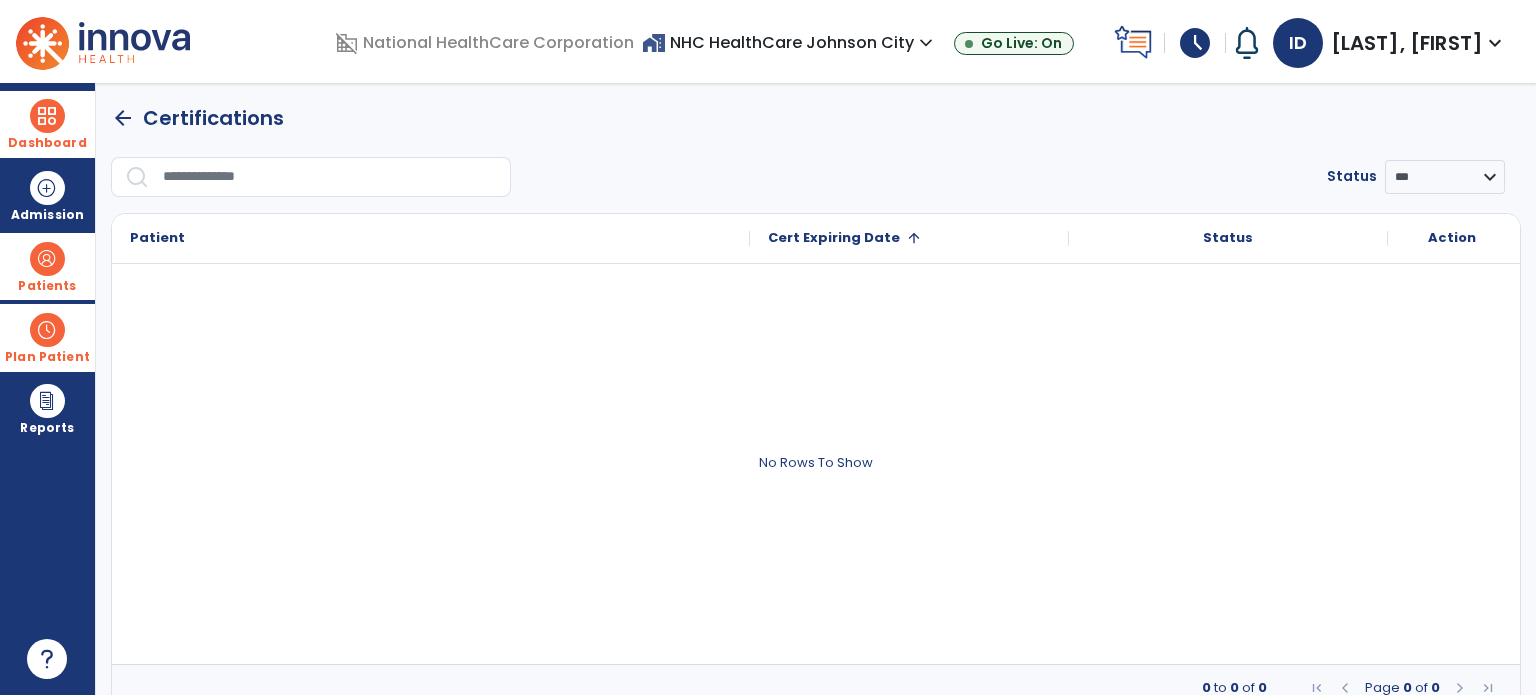 click at bounding box center (47, 116) 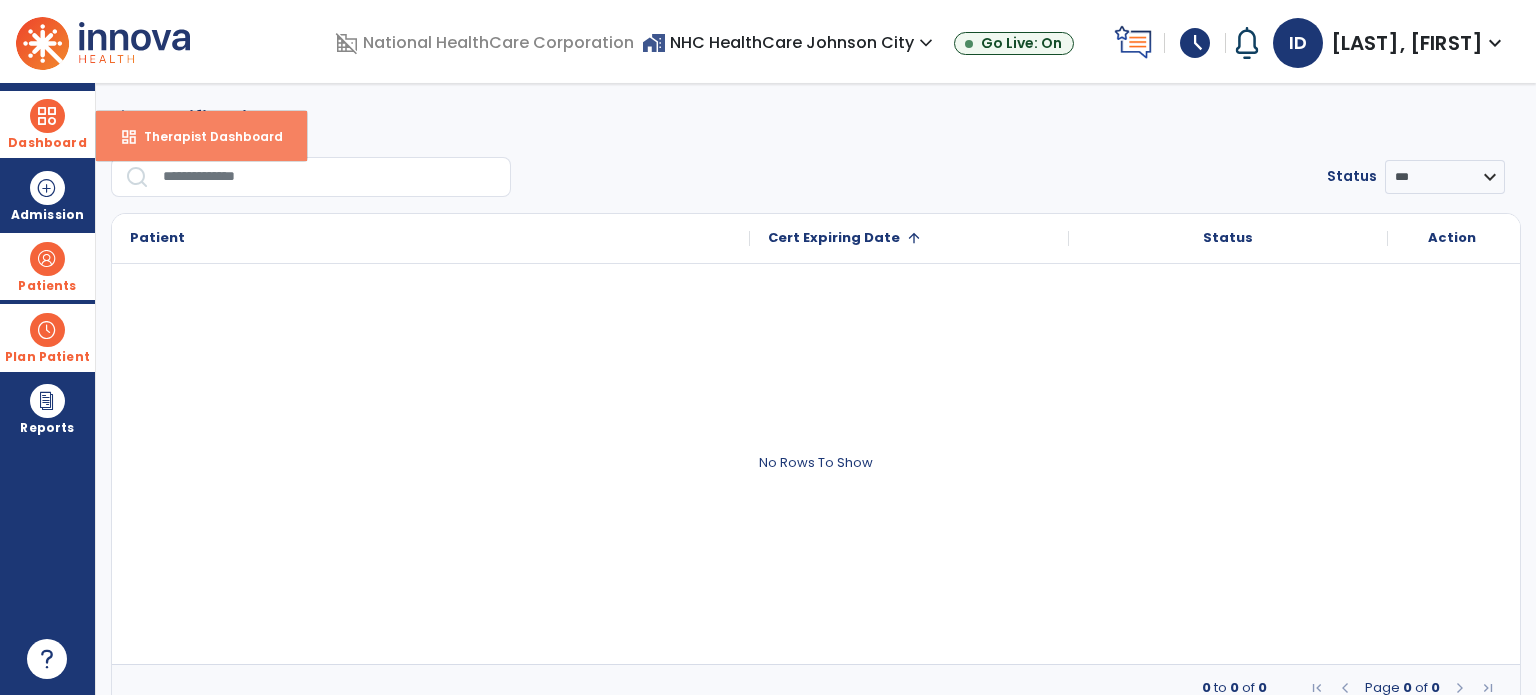 click on "Therapist Dashboard" at bounding box center (205, 136) 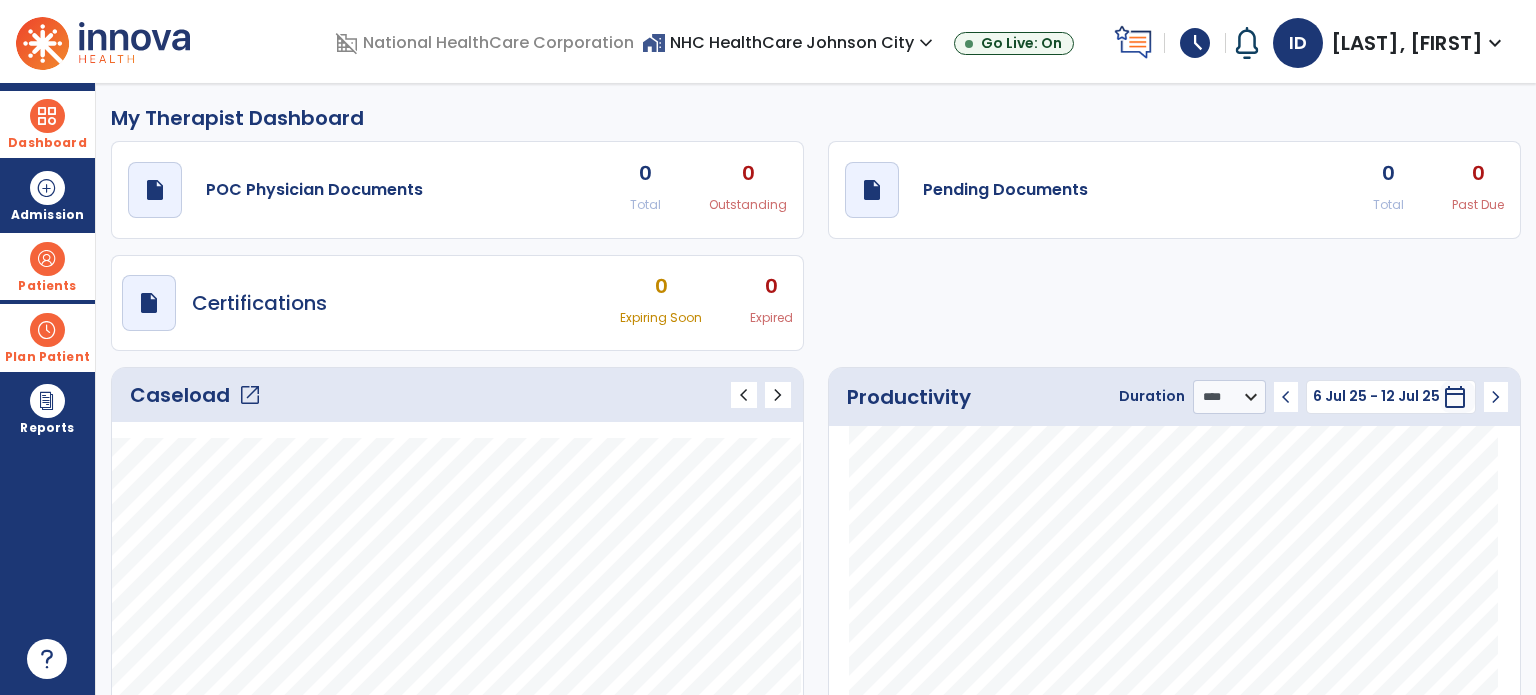 click on "Caseload   open_in_new" 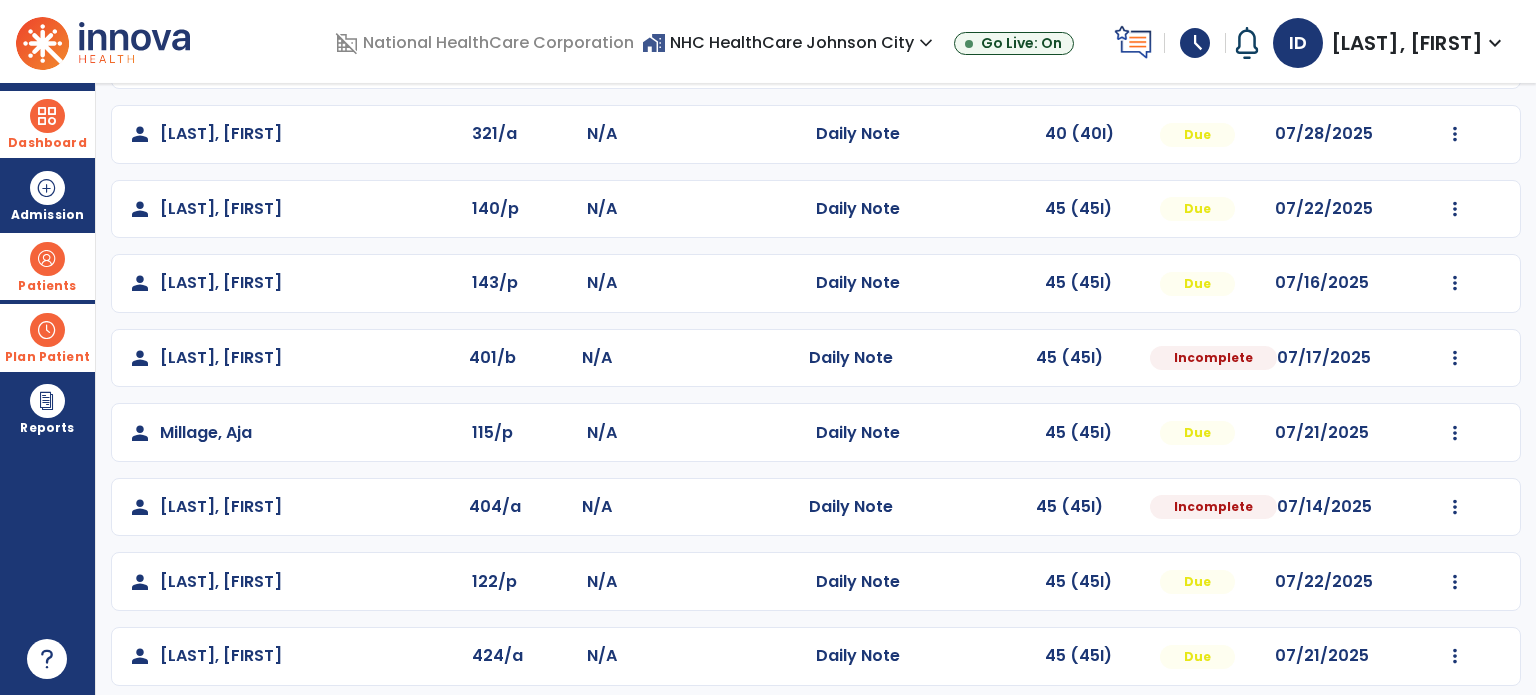 scroll, scrollTop: 454, scrollLeft: 0, axis: vertical 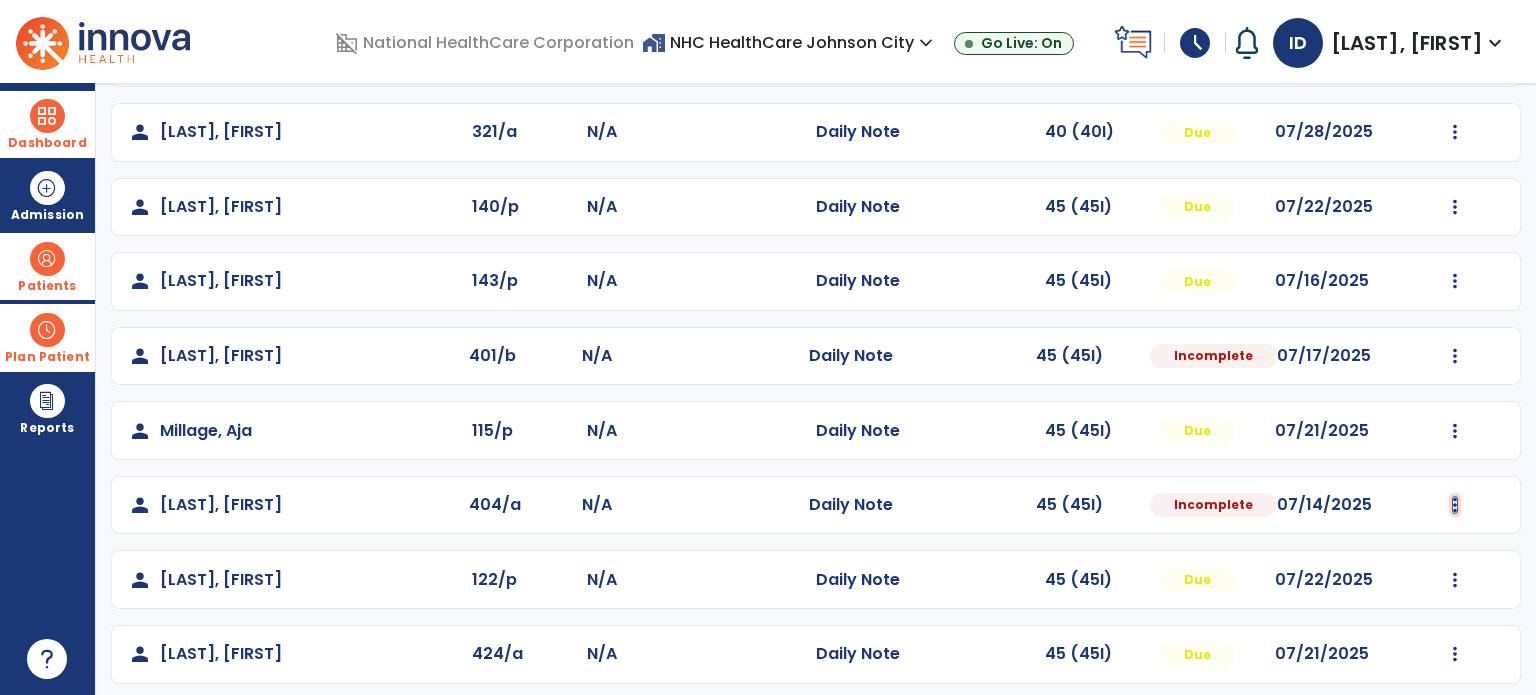 click at bounding box center [1455, -166] 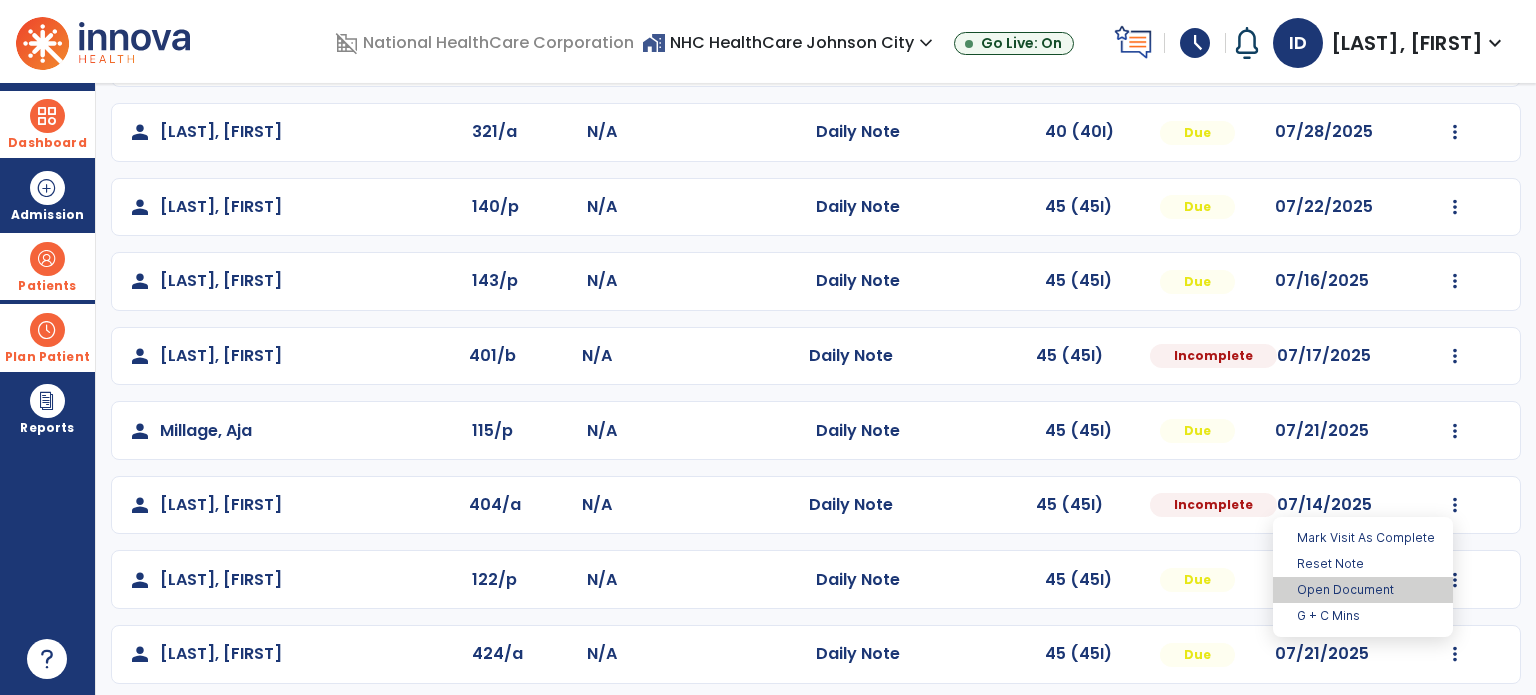 click on "Open Document" at bounding box center [1363, 590] 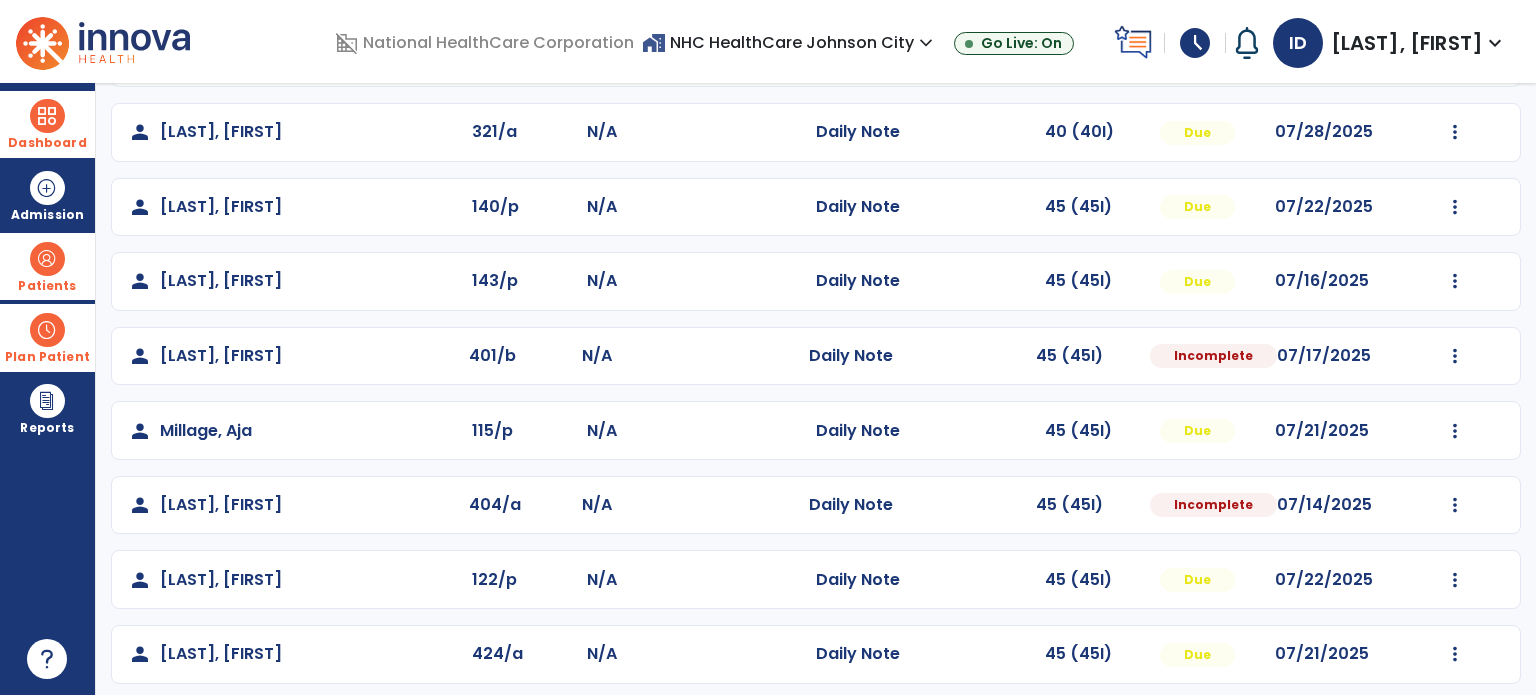 select on "*" 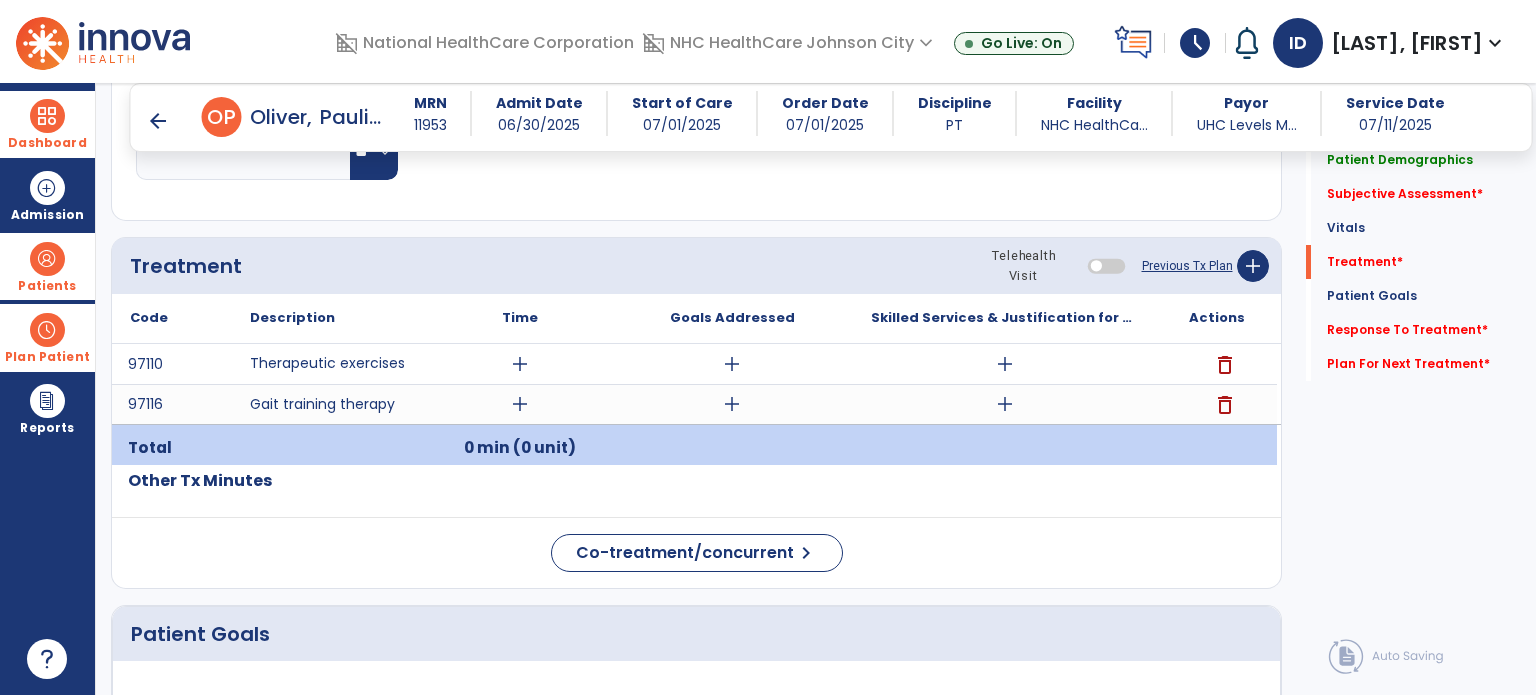 scroll, scrollTop: 1084, scrollLeft: 0, axis: vertical 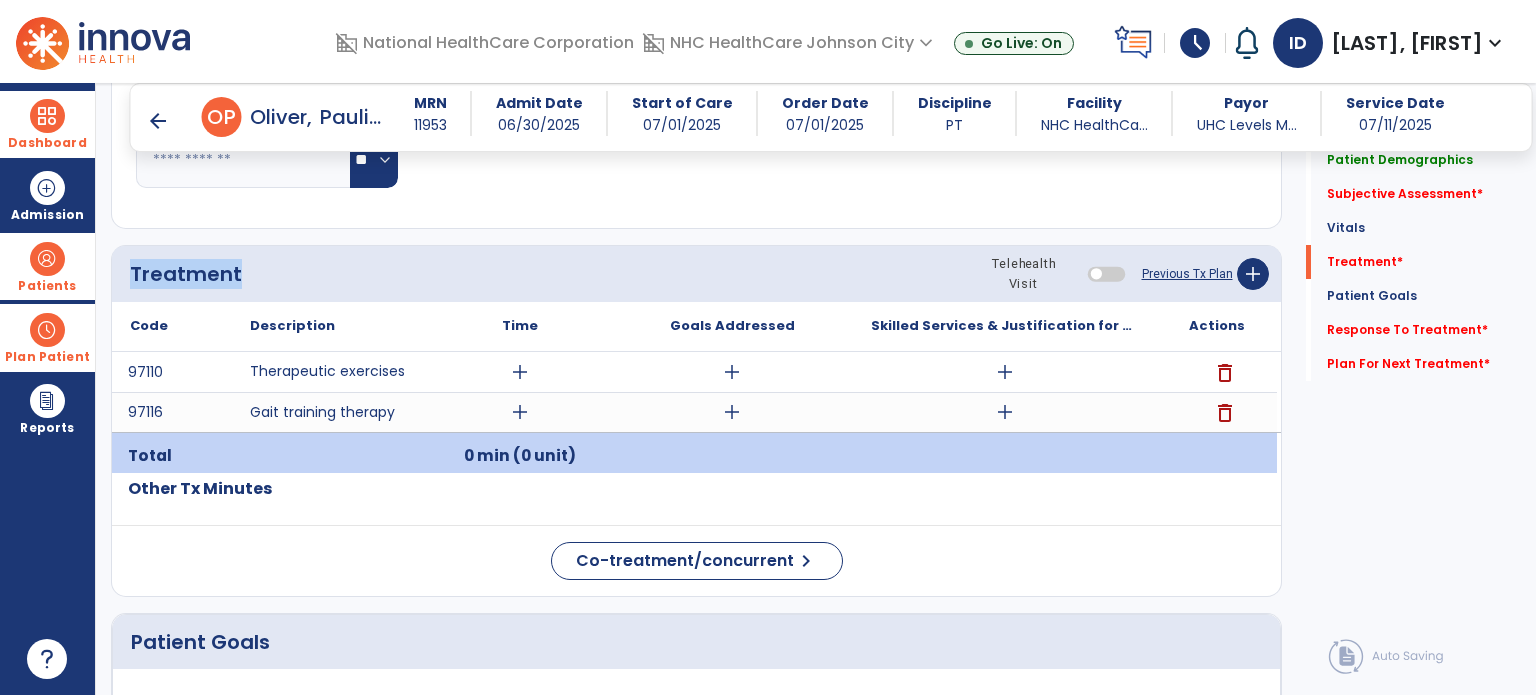 drag, startPoint x: 238, startPoint y: 265, endPoint x: 110, endPoint y: 249, distance: 128.99612 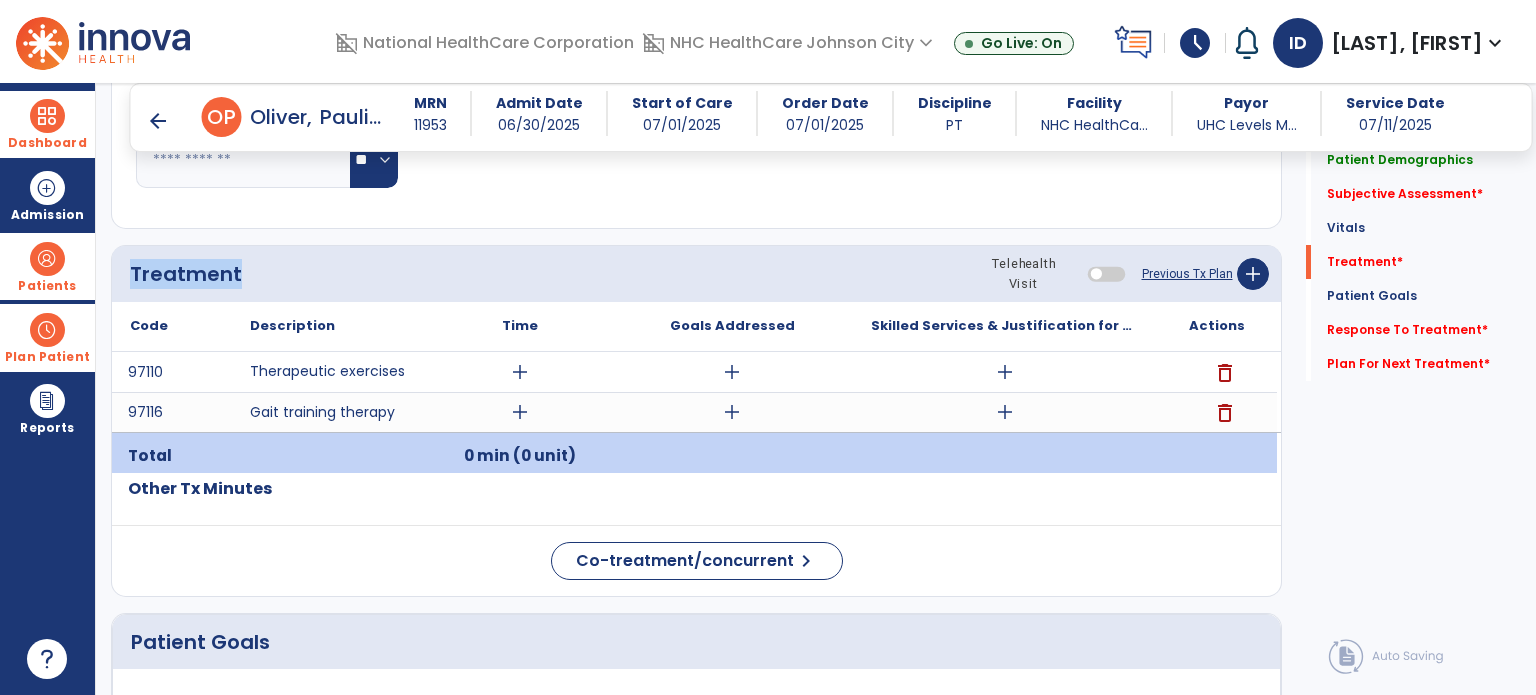 click on "Description" at bounding box center (330, 326) 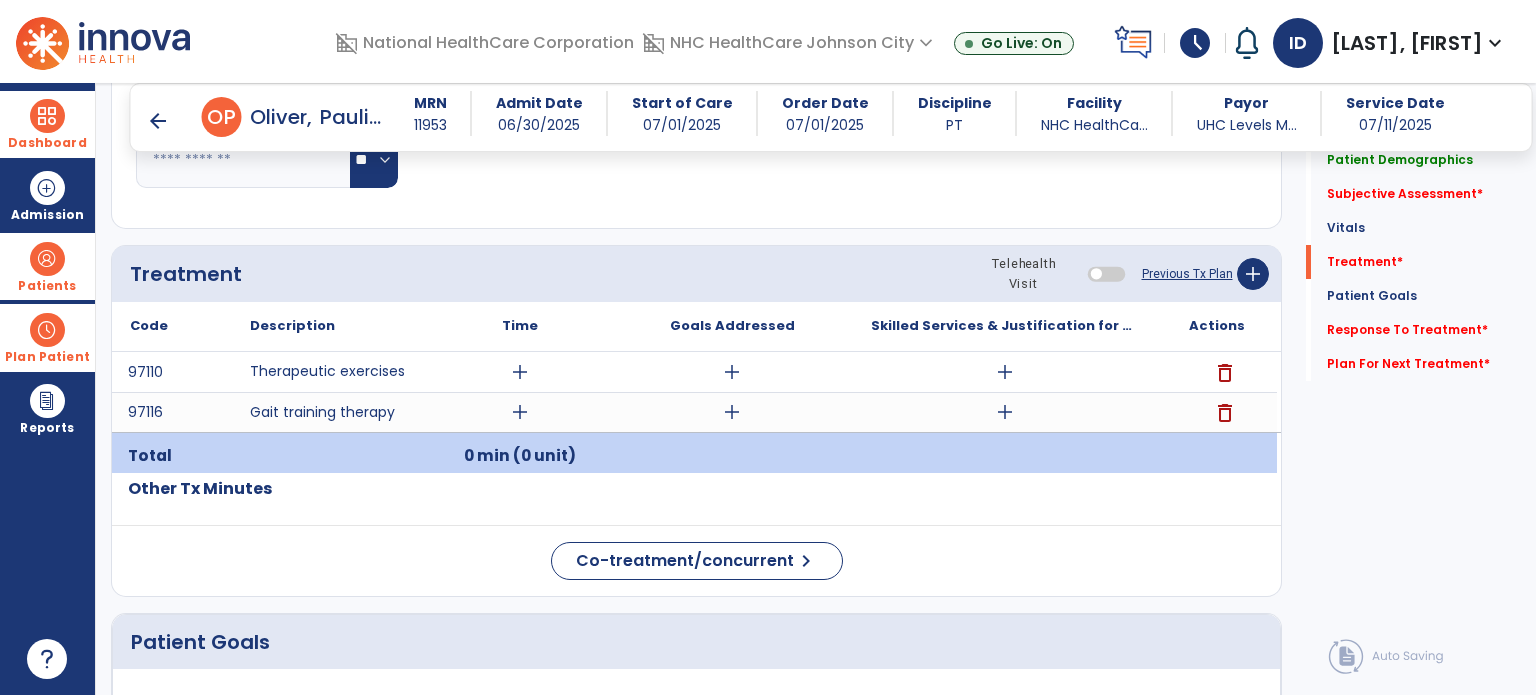 click at bounding box center (47, 116) 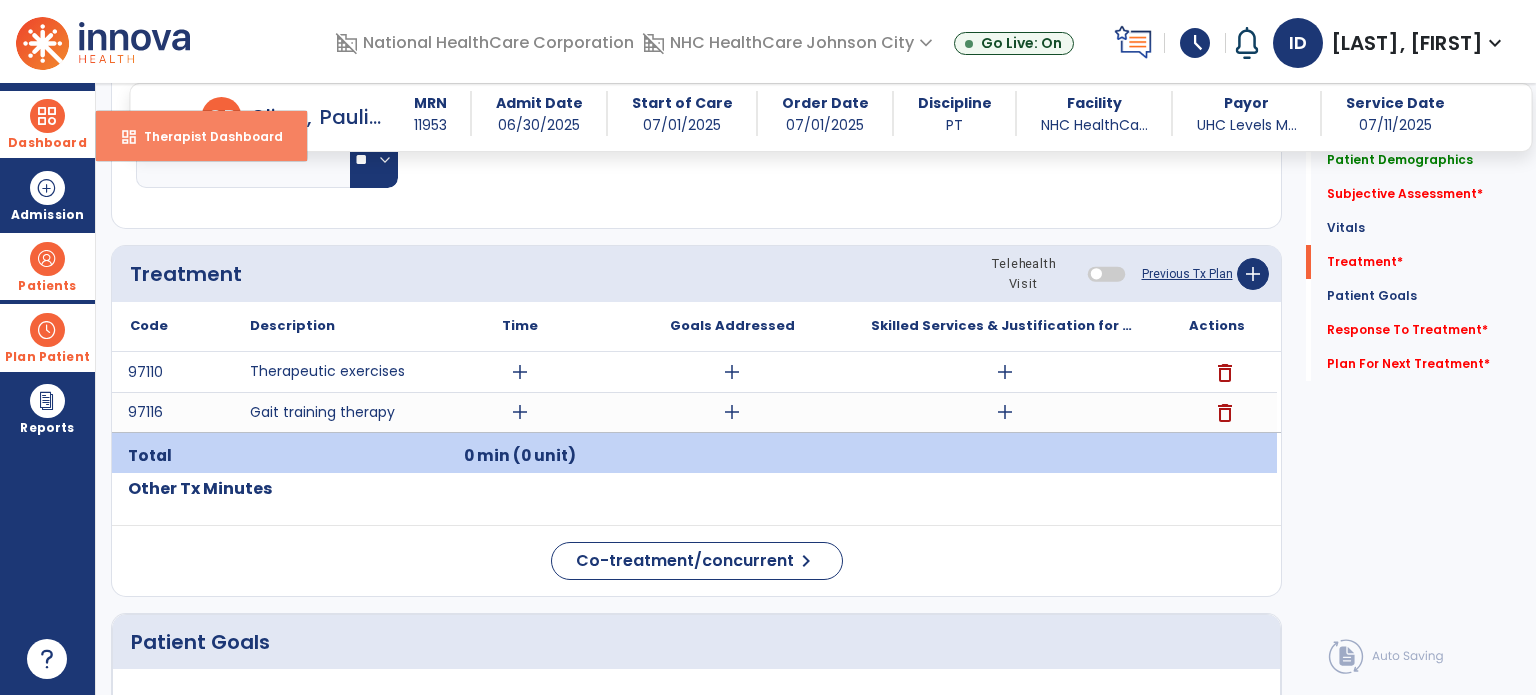 click on "dashboard  Therapist Dashboard" at bounding box center (201, 136) 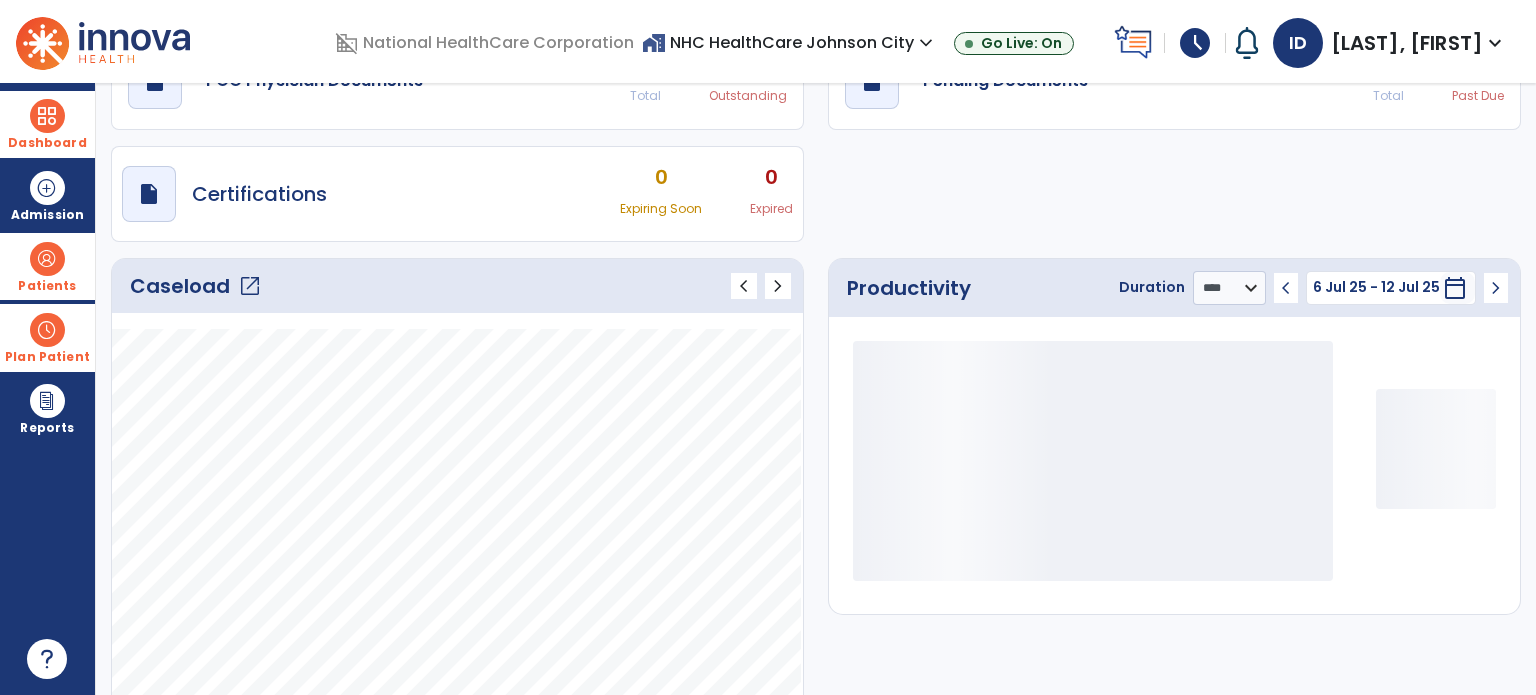 scroll, scrollTop: 49, scrollLeft: 0, axis: vertical 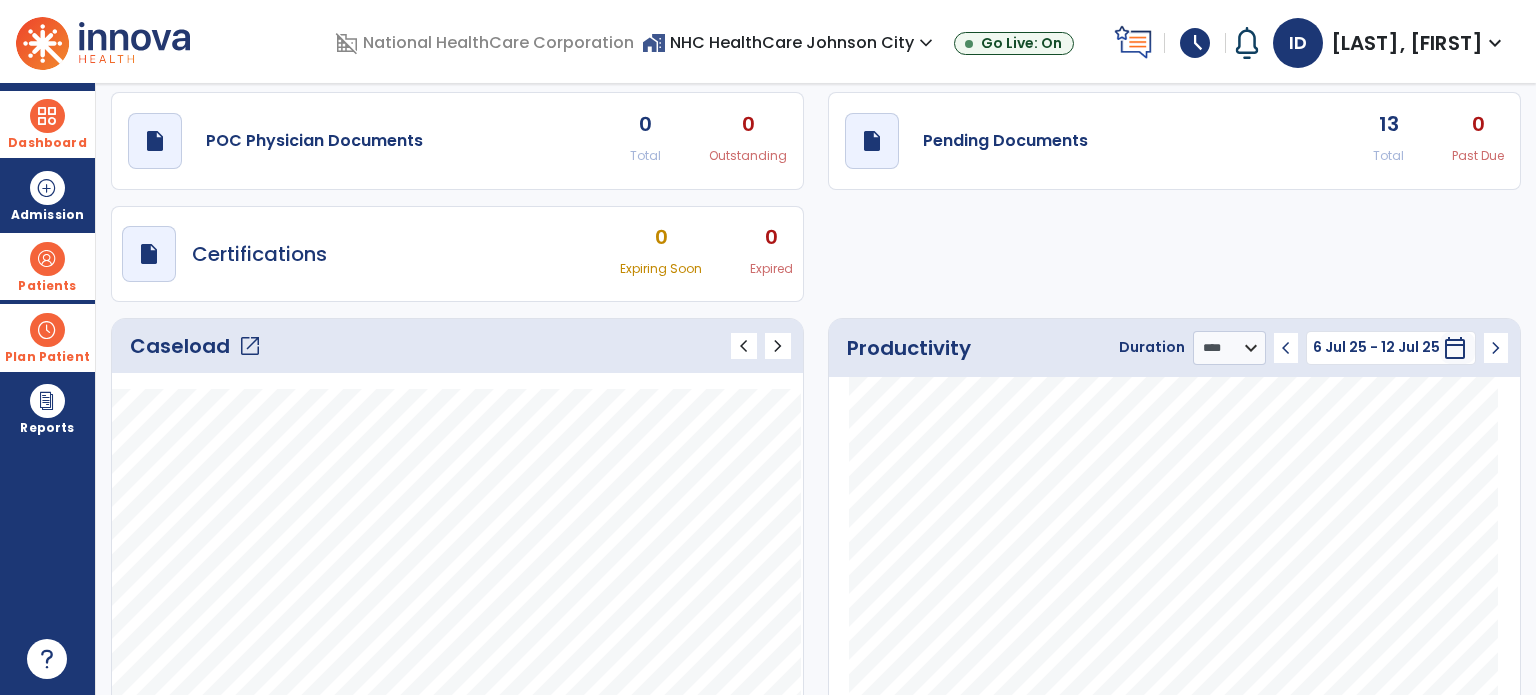 click on "Caseload   open_in_new" 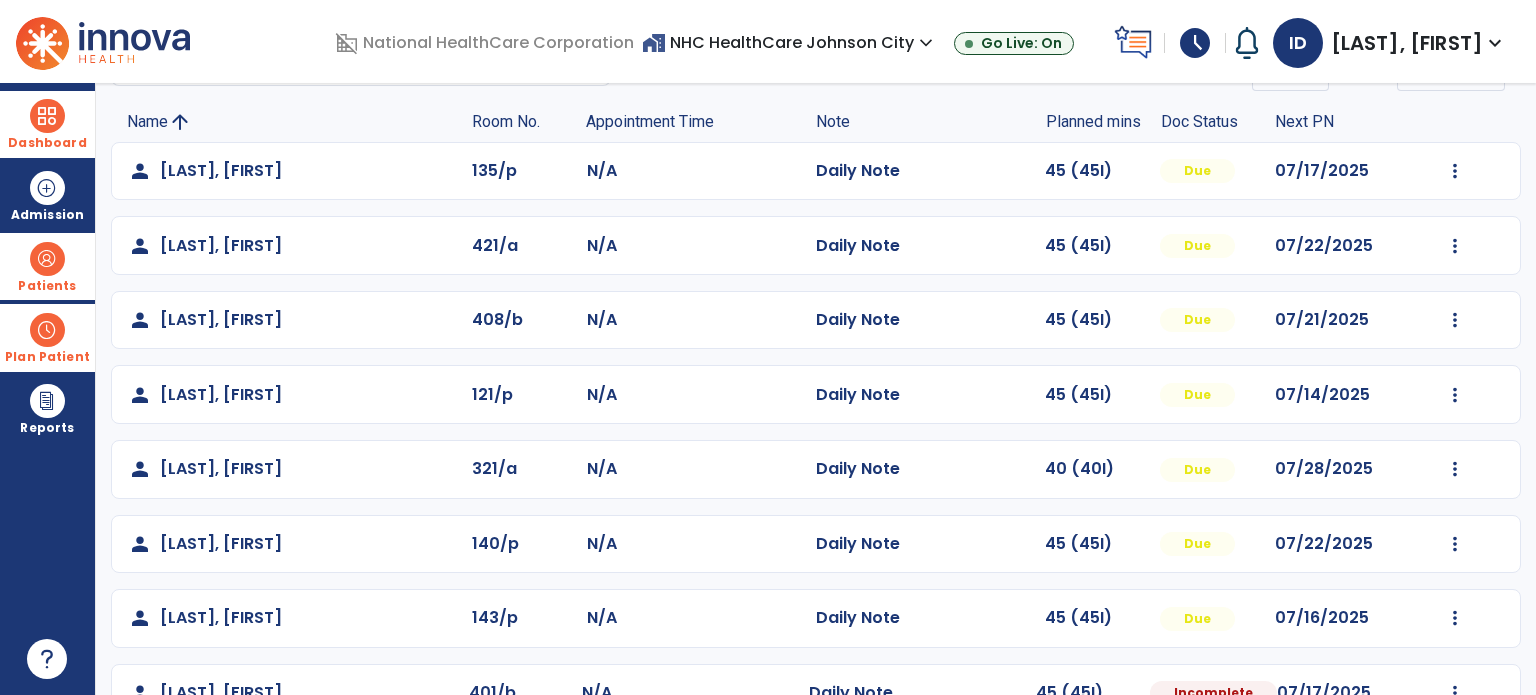 scroll, scrollTop: 118, scrollLeft: 0, axis: vertical 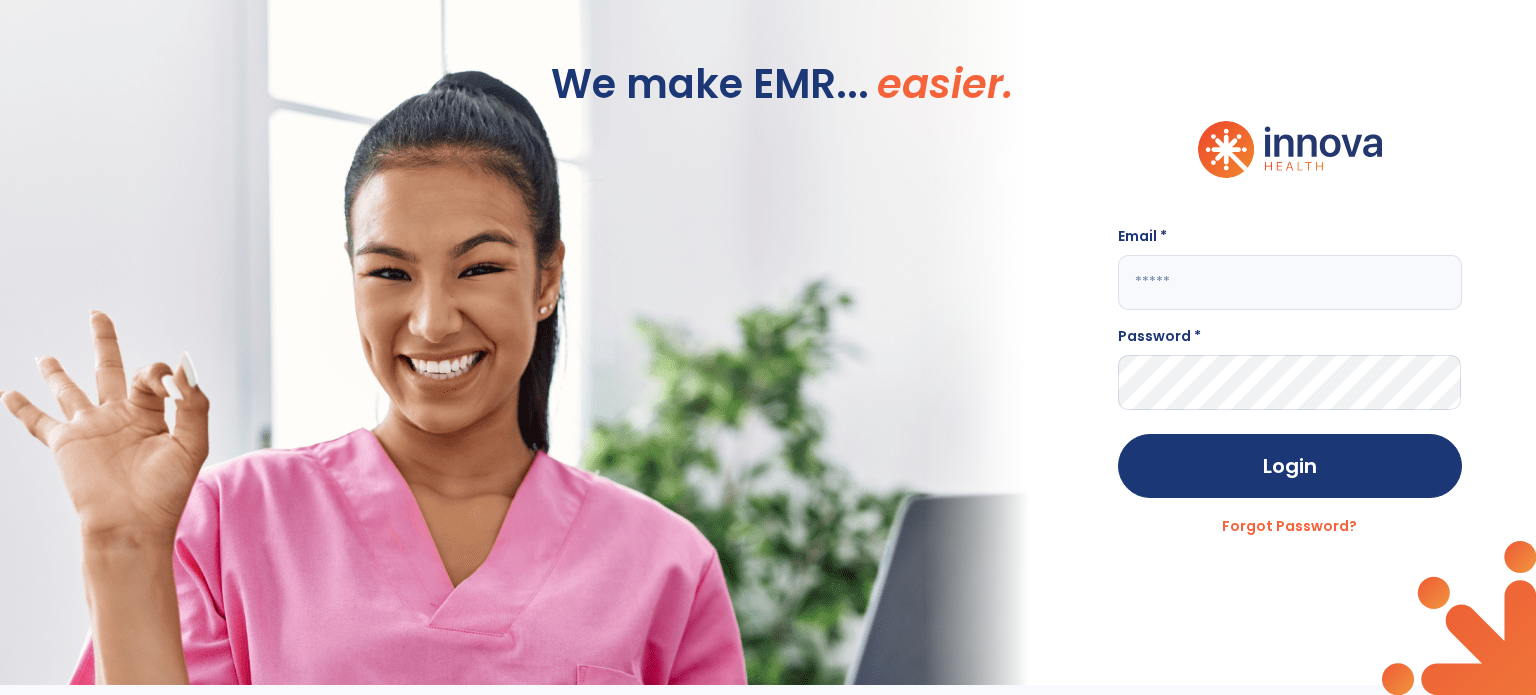 type on "**********" 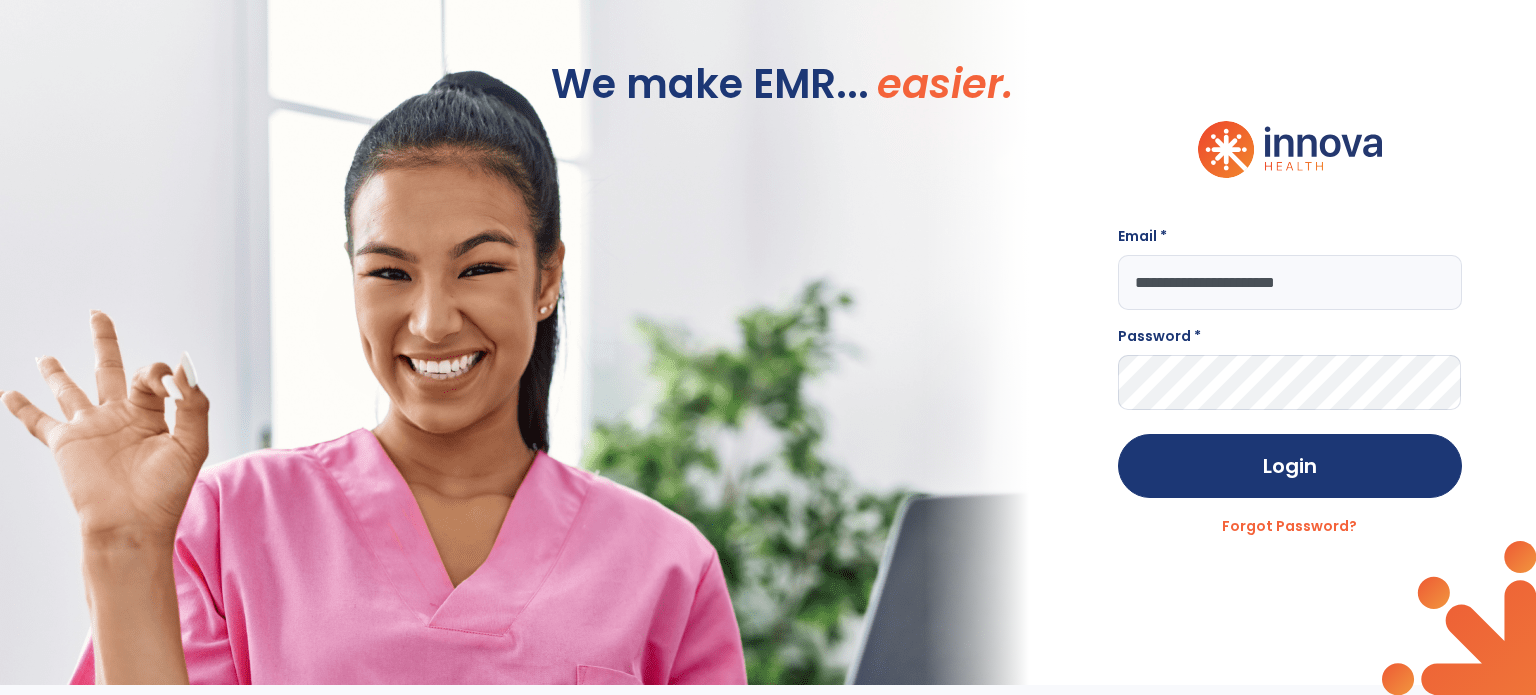 scroll, scrollTop: 0, scrollLeft: 0, axis: both 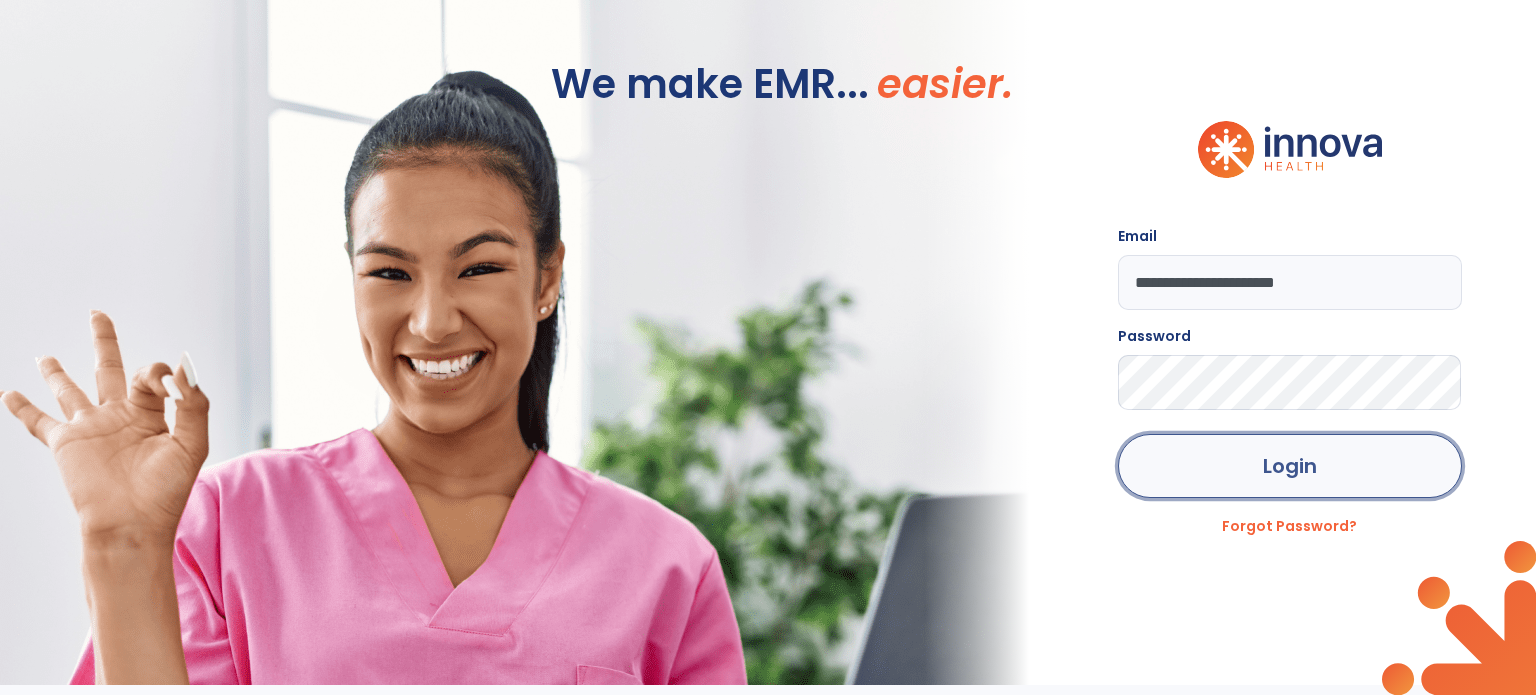 click on "Login" 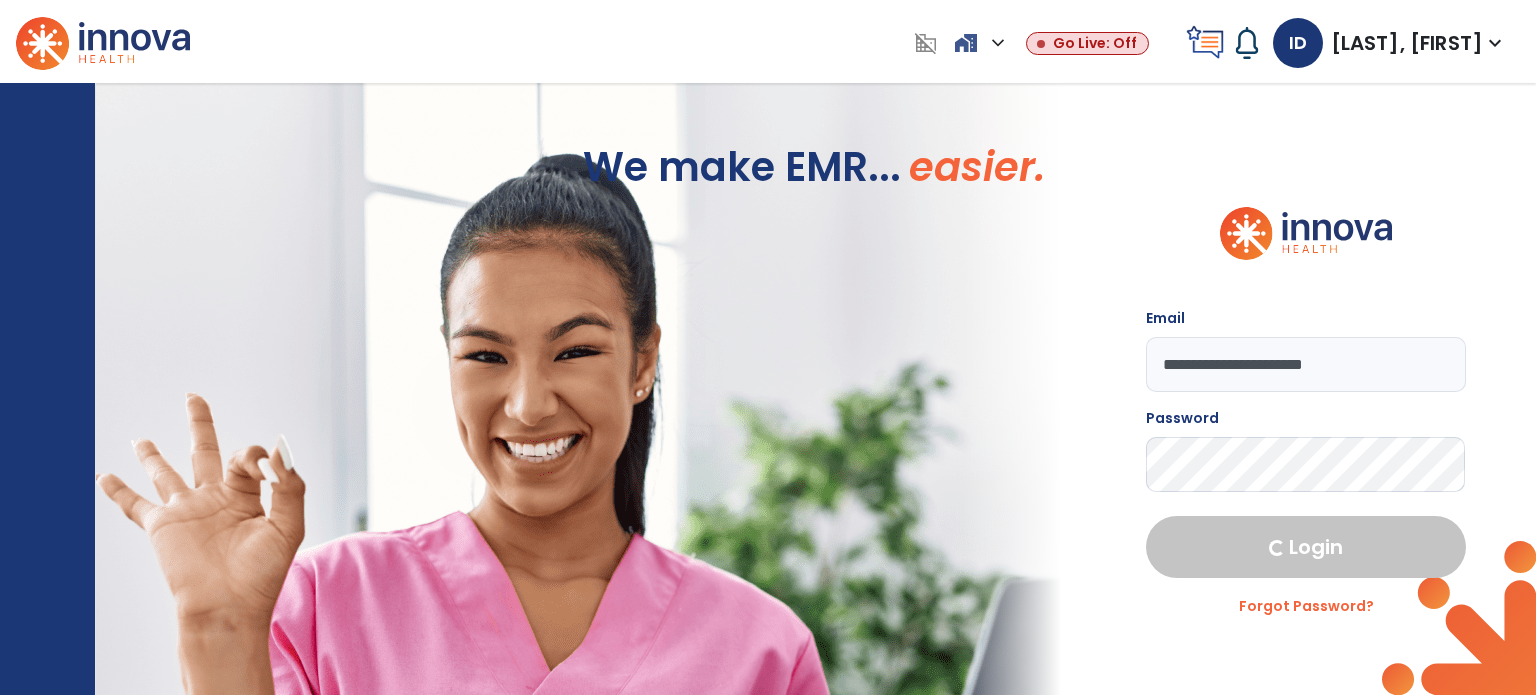 select on "****" 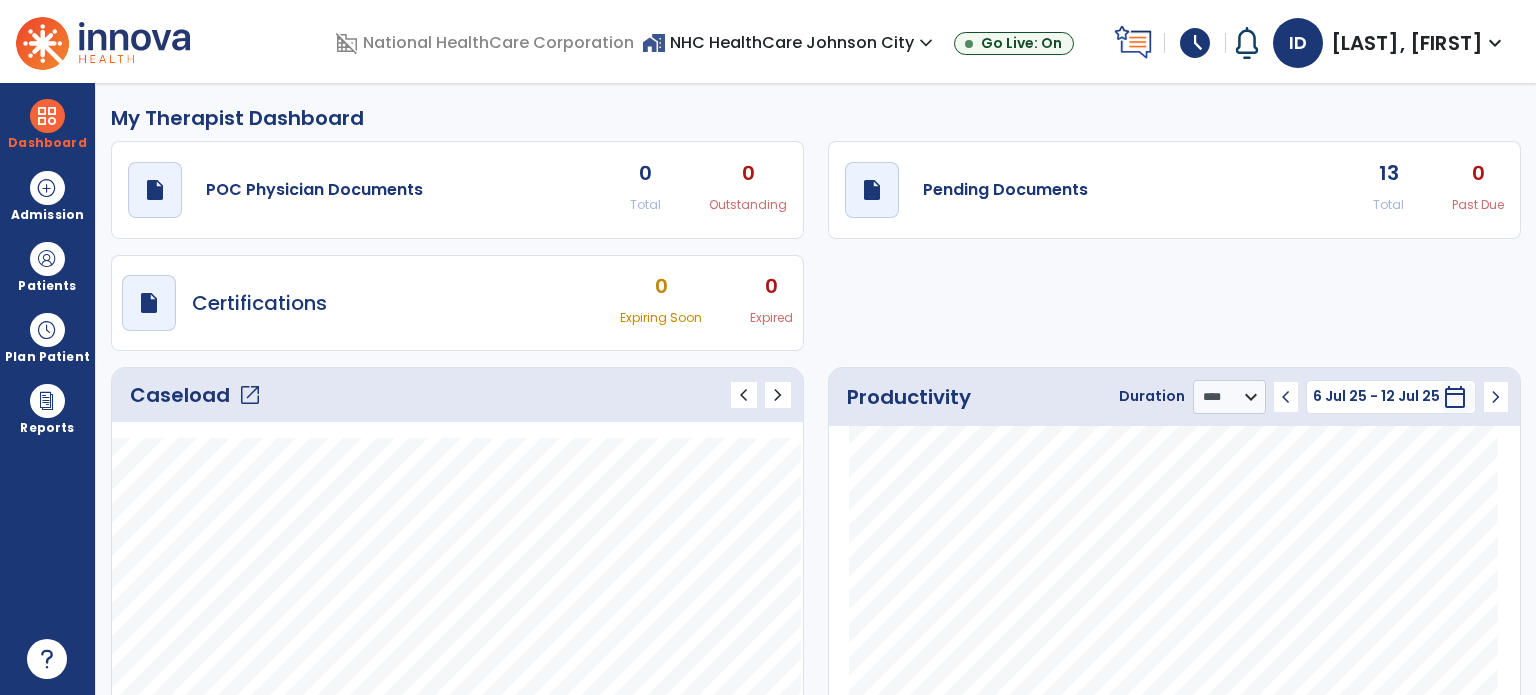 click on "Caseload   open_in_new" 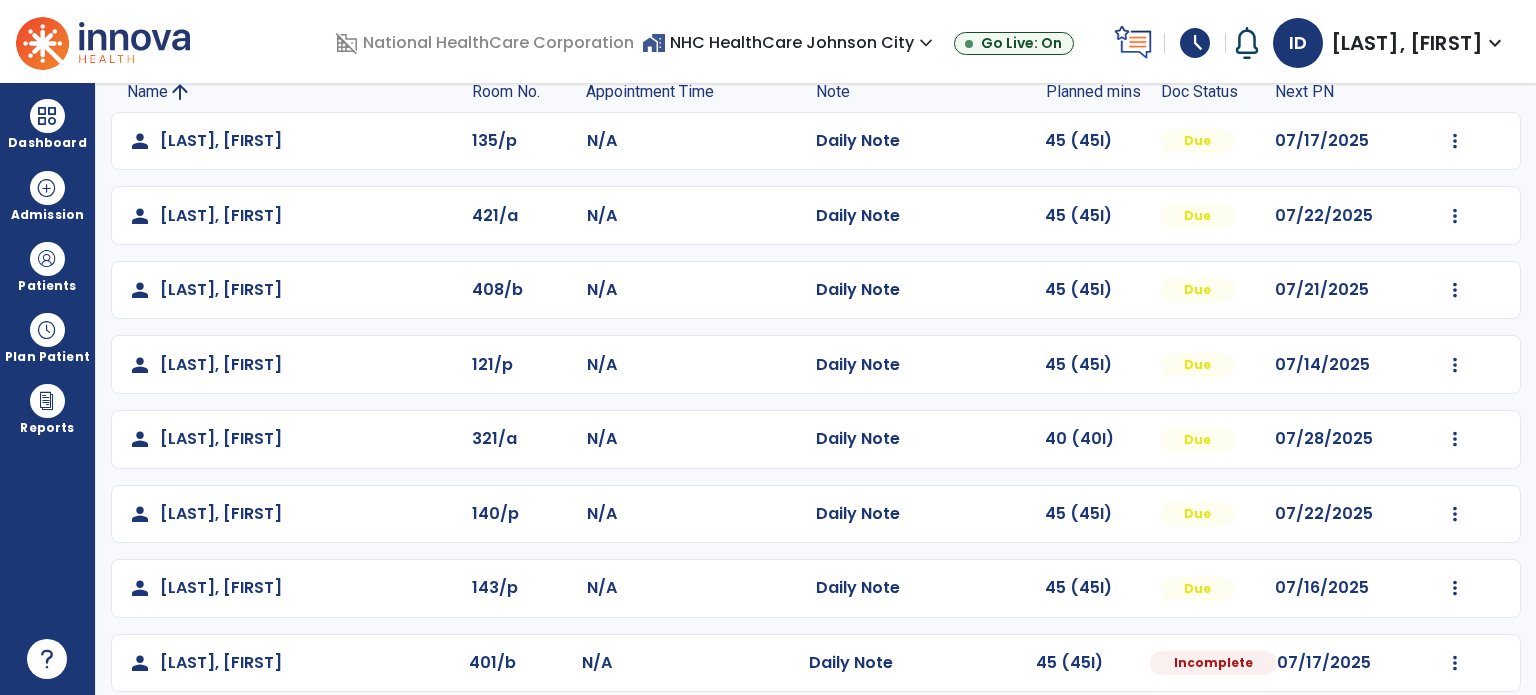 scroll, scrollTop: 148, scrollLeft: 0, axis: vertical 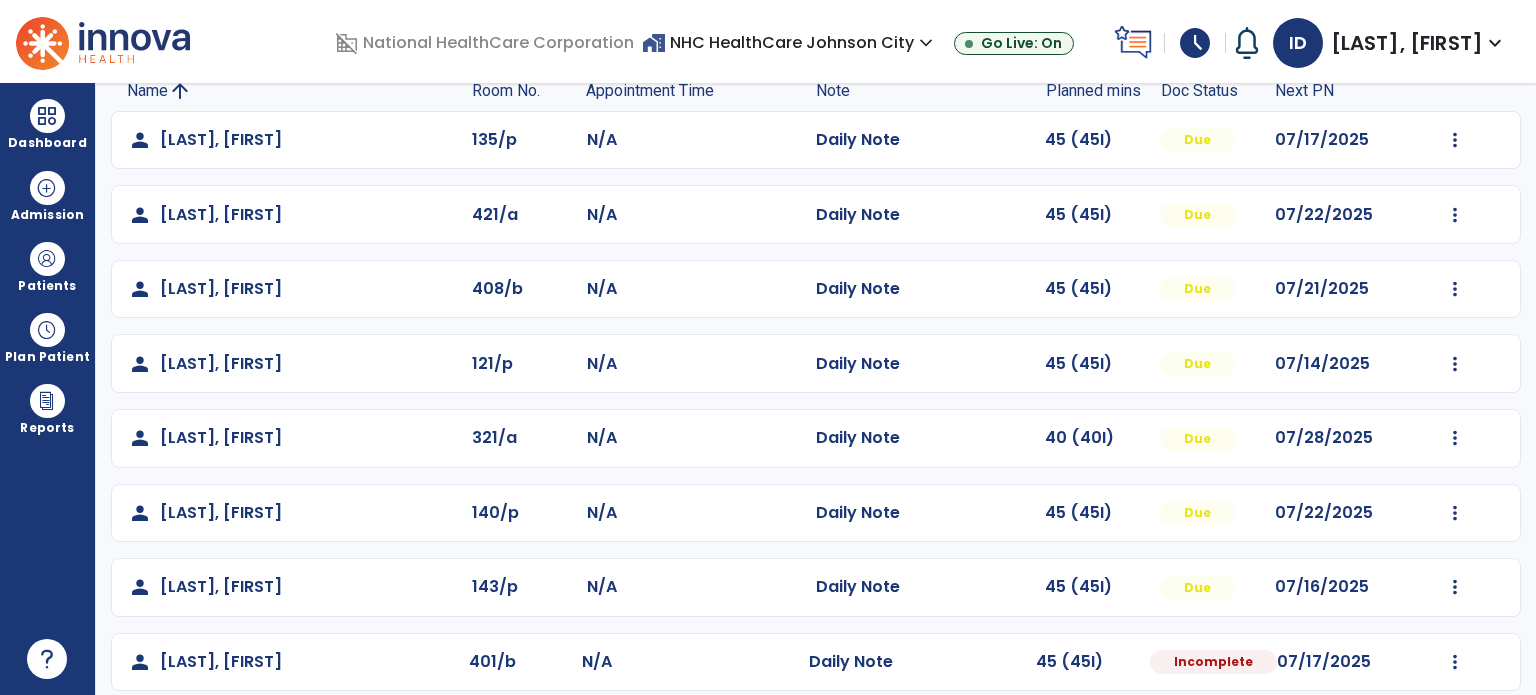 click on "Mark Visit As Complete   Reset Note   Open Document   G + C Mins" 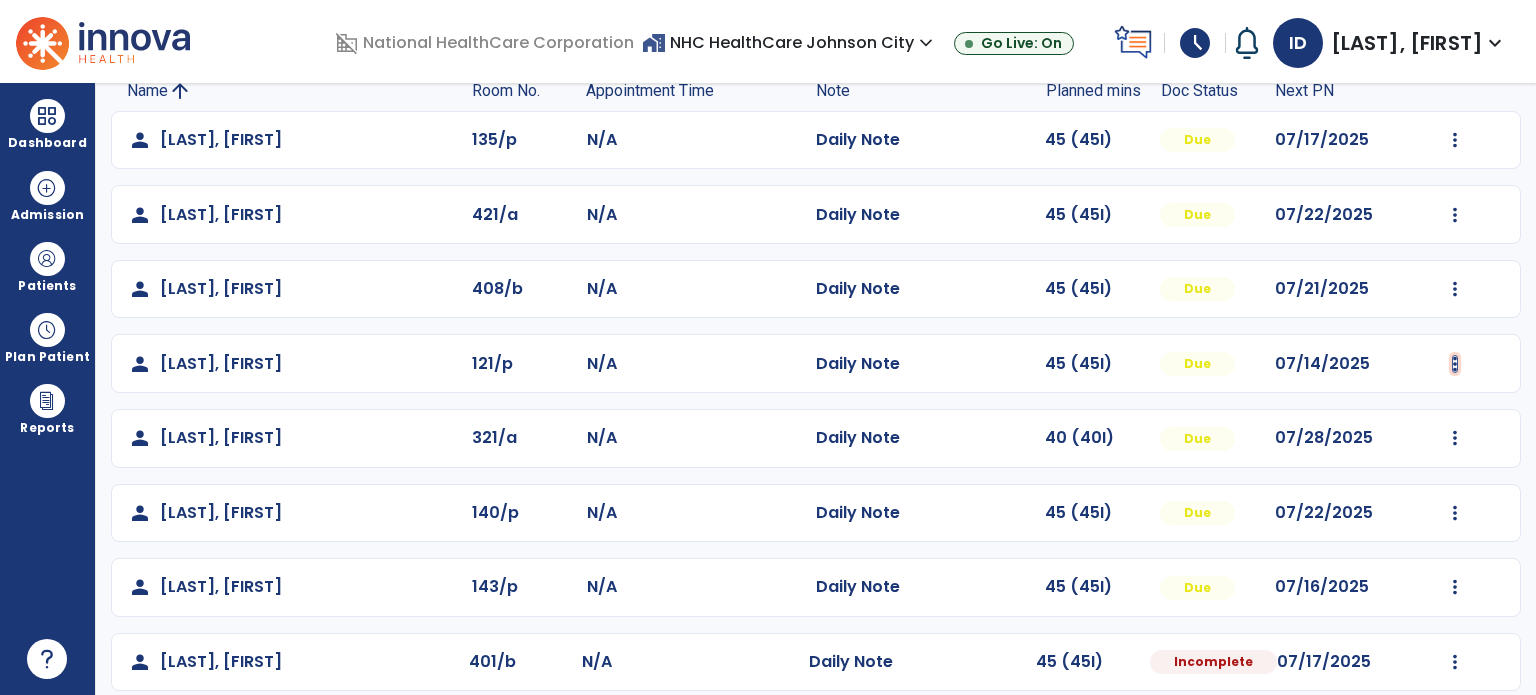 click at bounding box center (1455, 140) 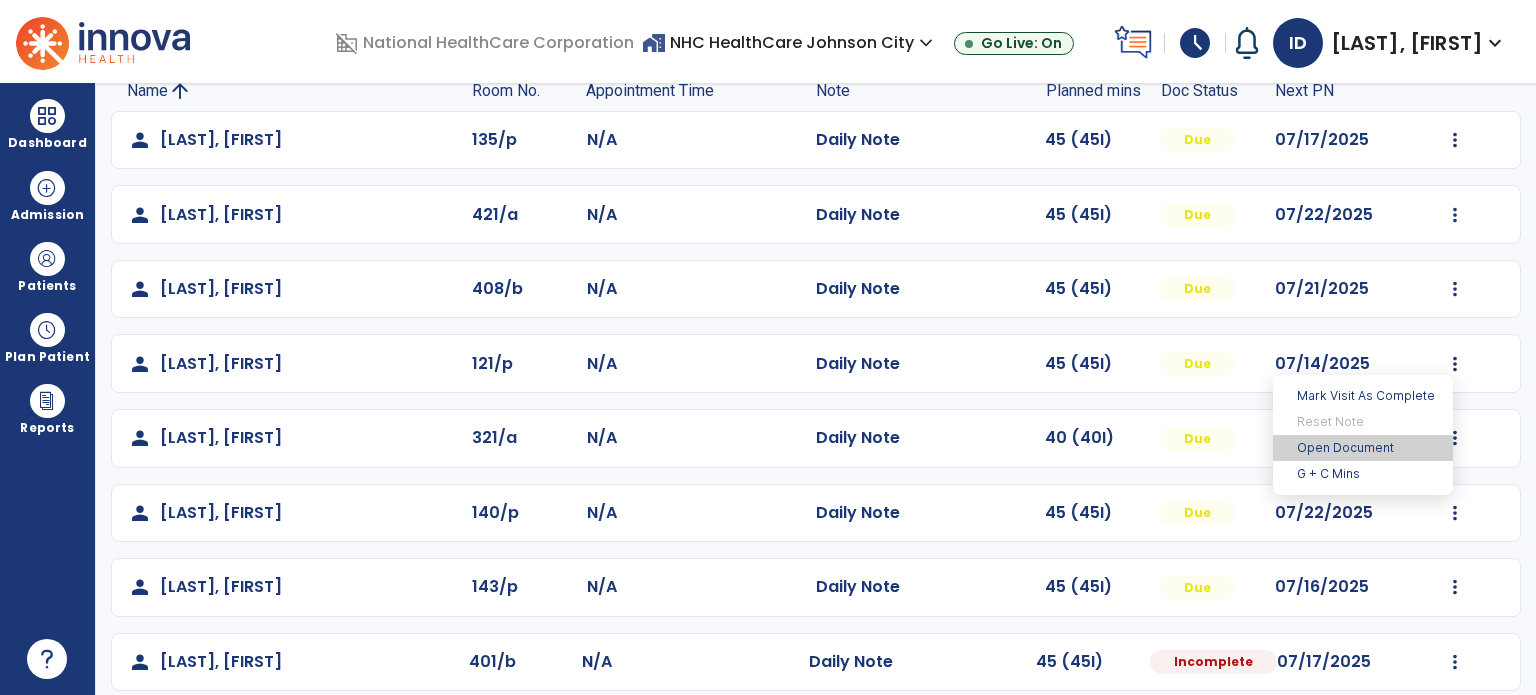click on "Open Document" at bounding box center [1363, 448] 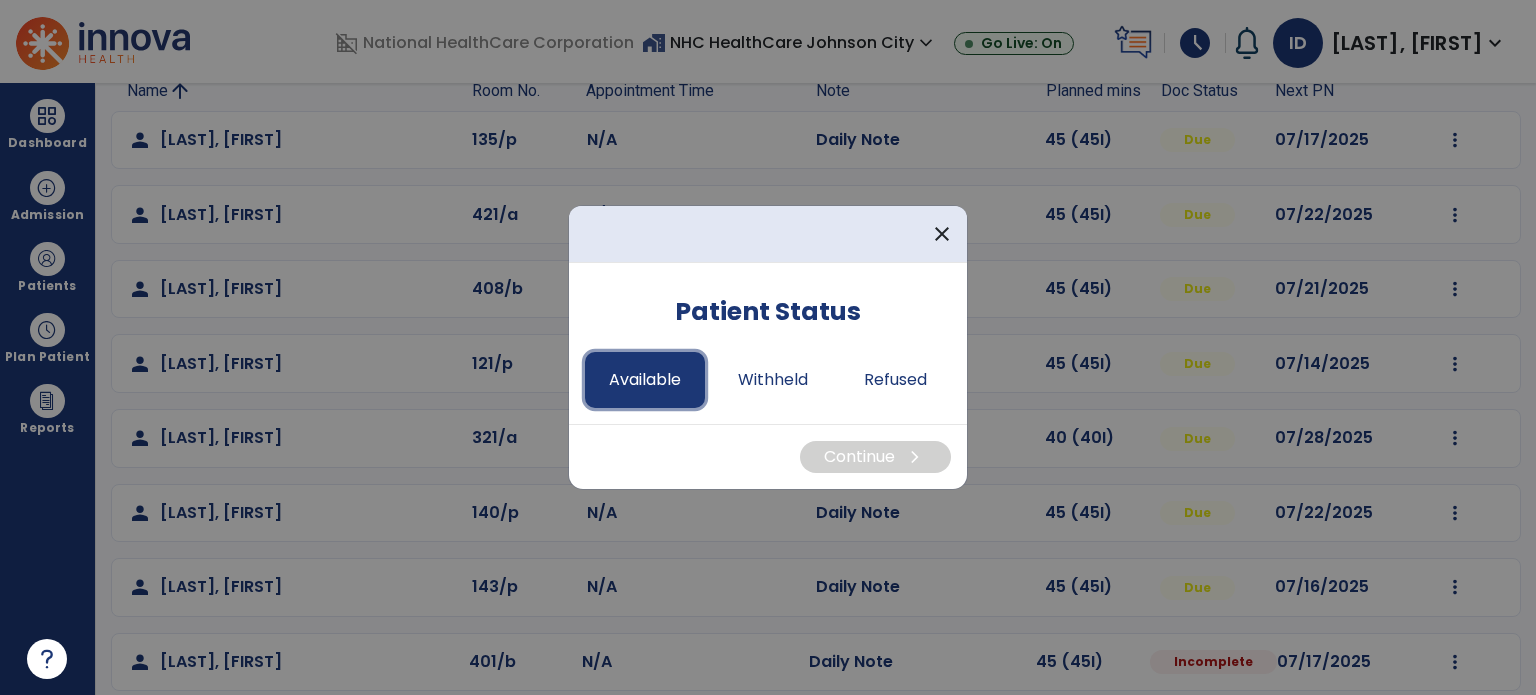 click on "Available" at bounding box center (645, 380) 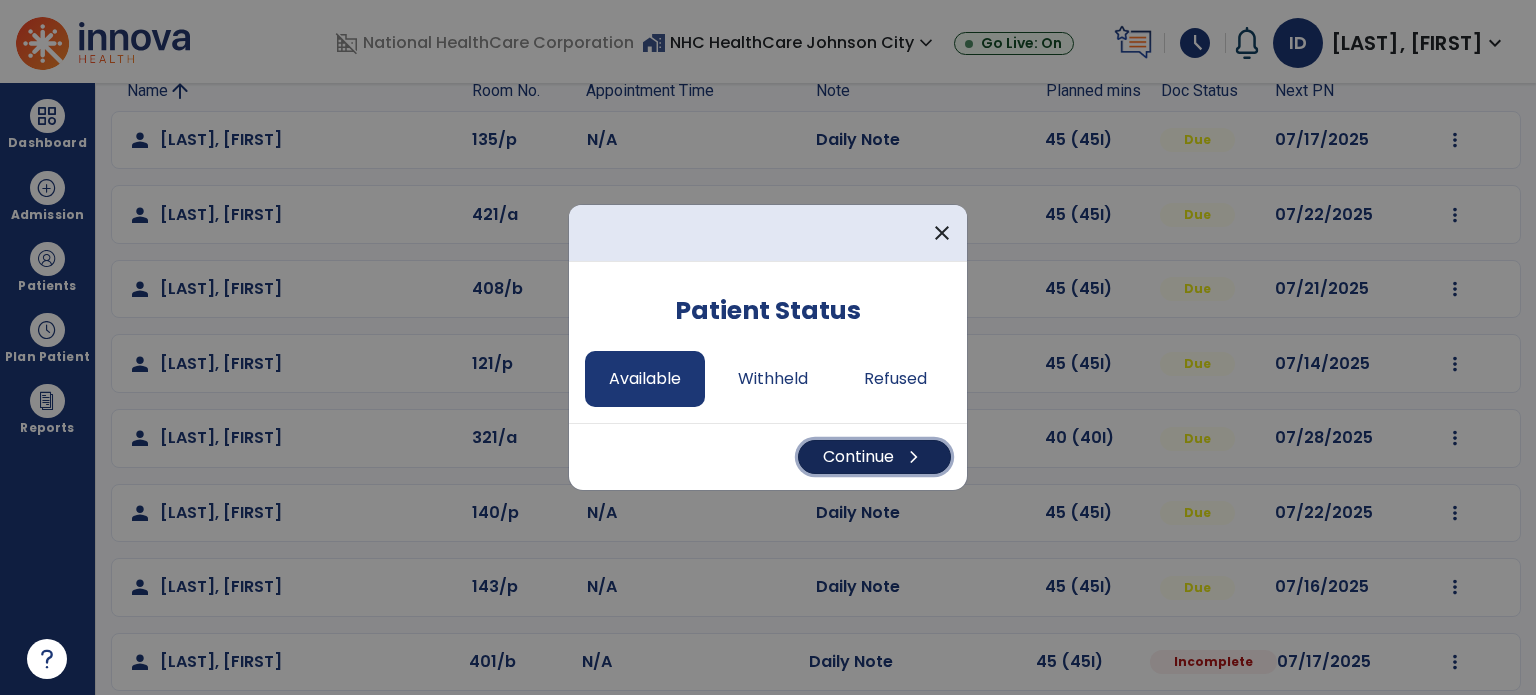 click on "Continue   chevron_right" at bounding box center [874, 457] 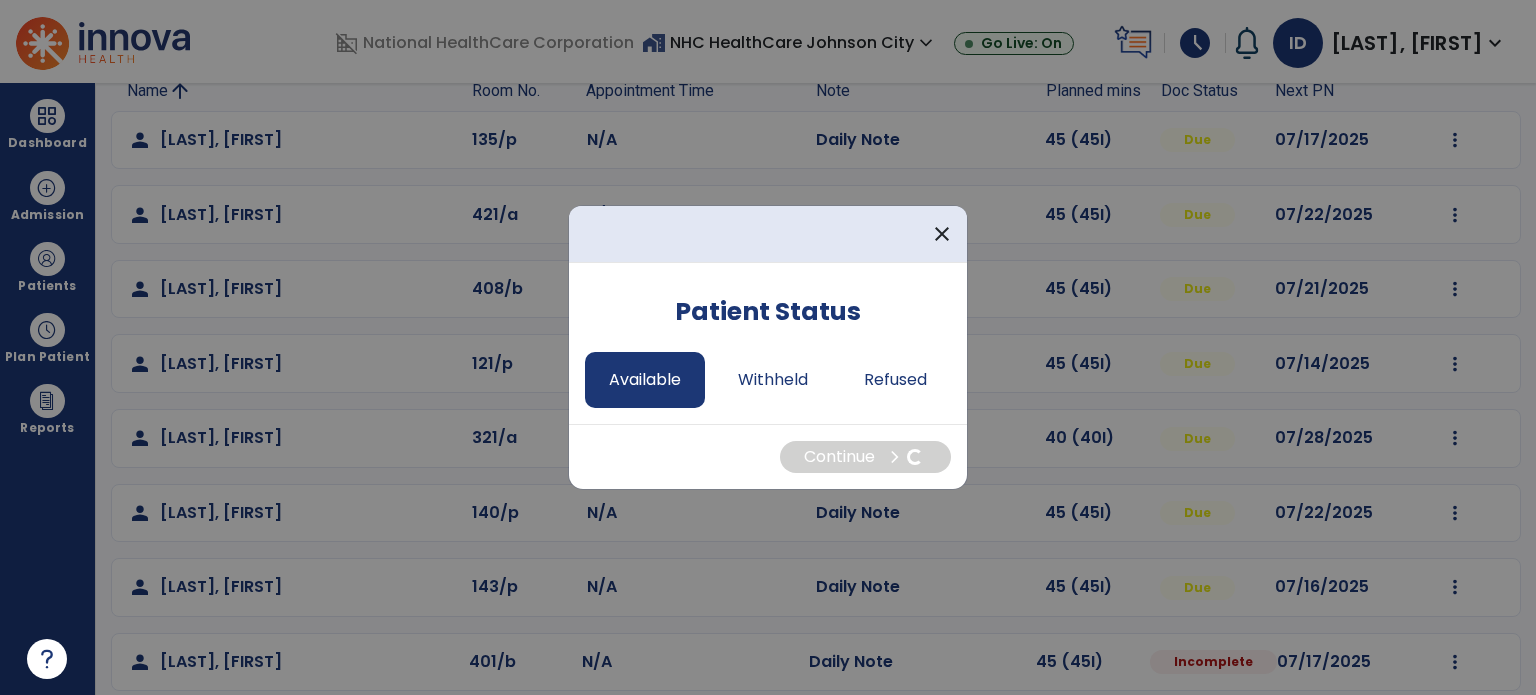 select on "*" 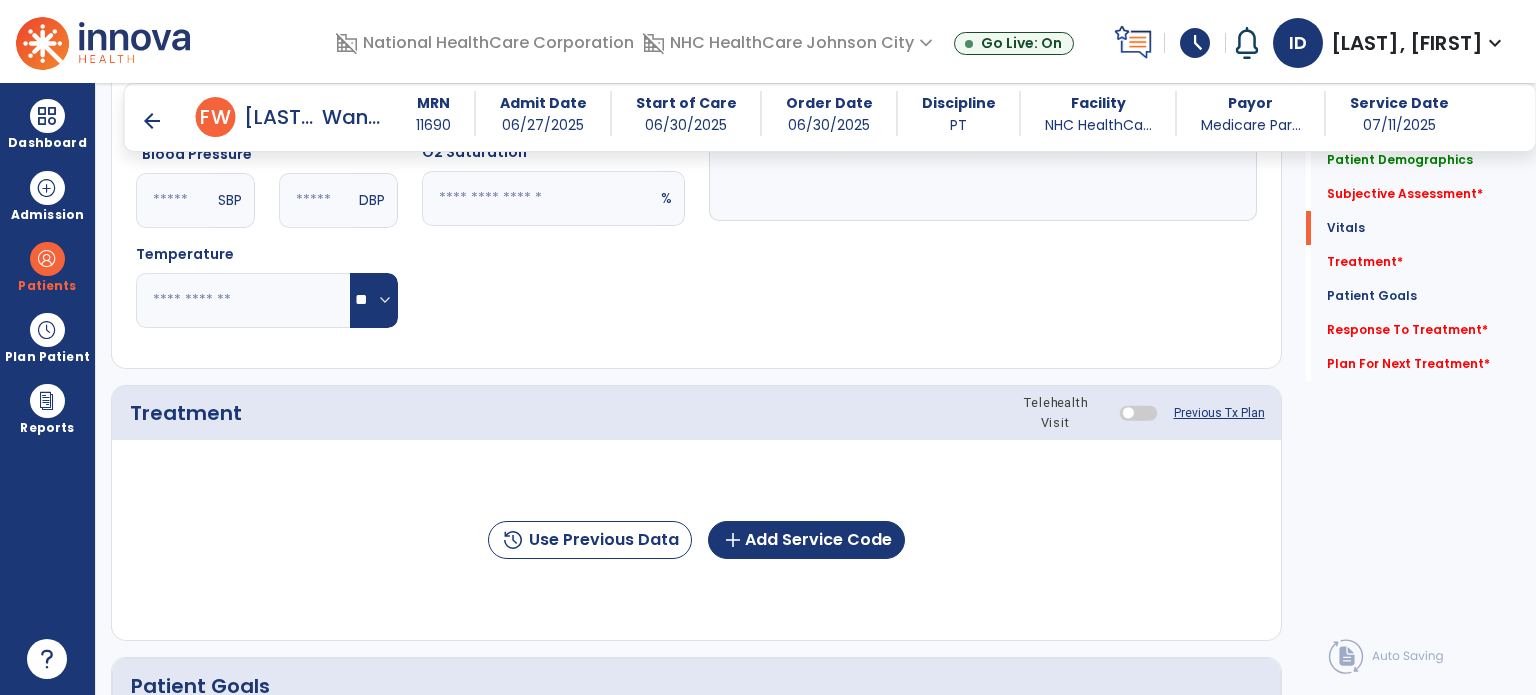 scroll, scrollTop: 898, scrollLeft: 0, axis: vertical 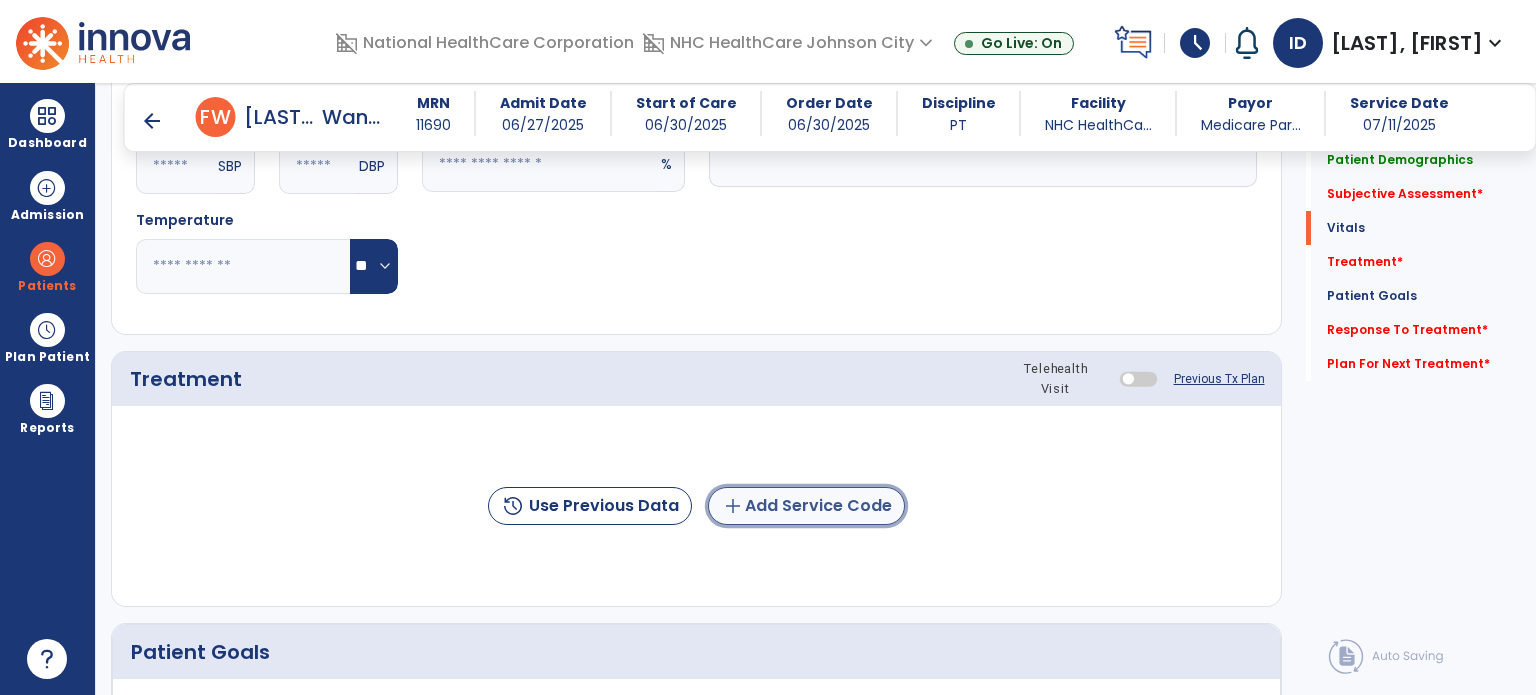 click on "add  Add Service Code" 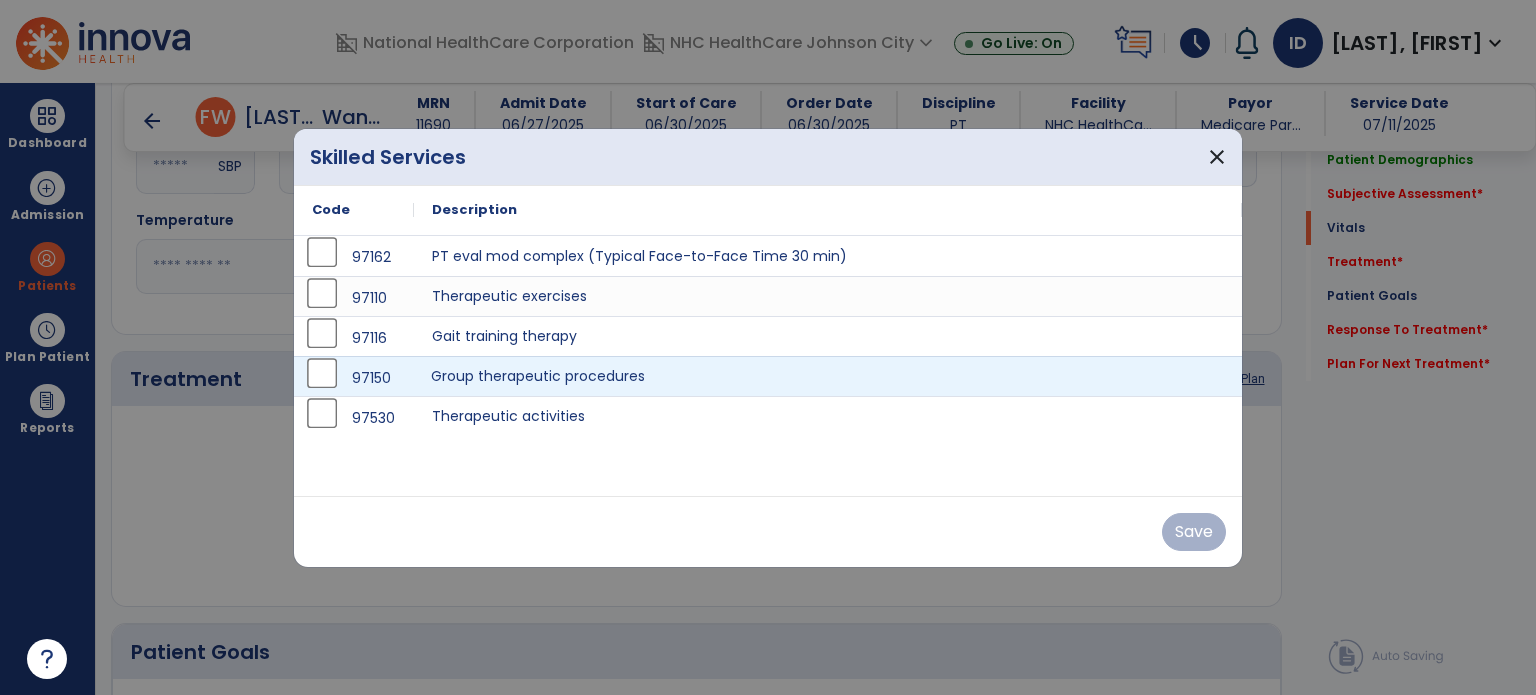 click on "Group therapeutic procedures" at bounding box center (828, 376) 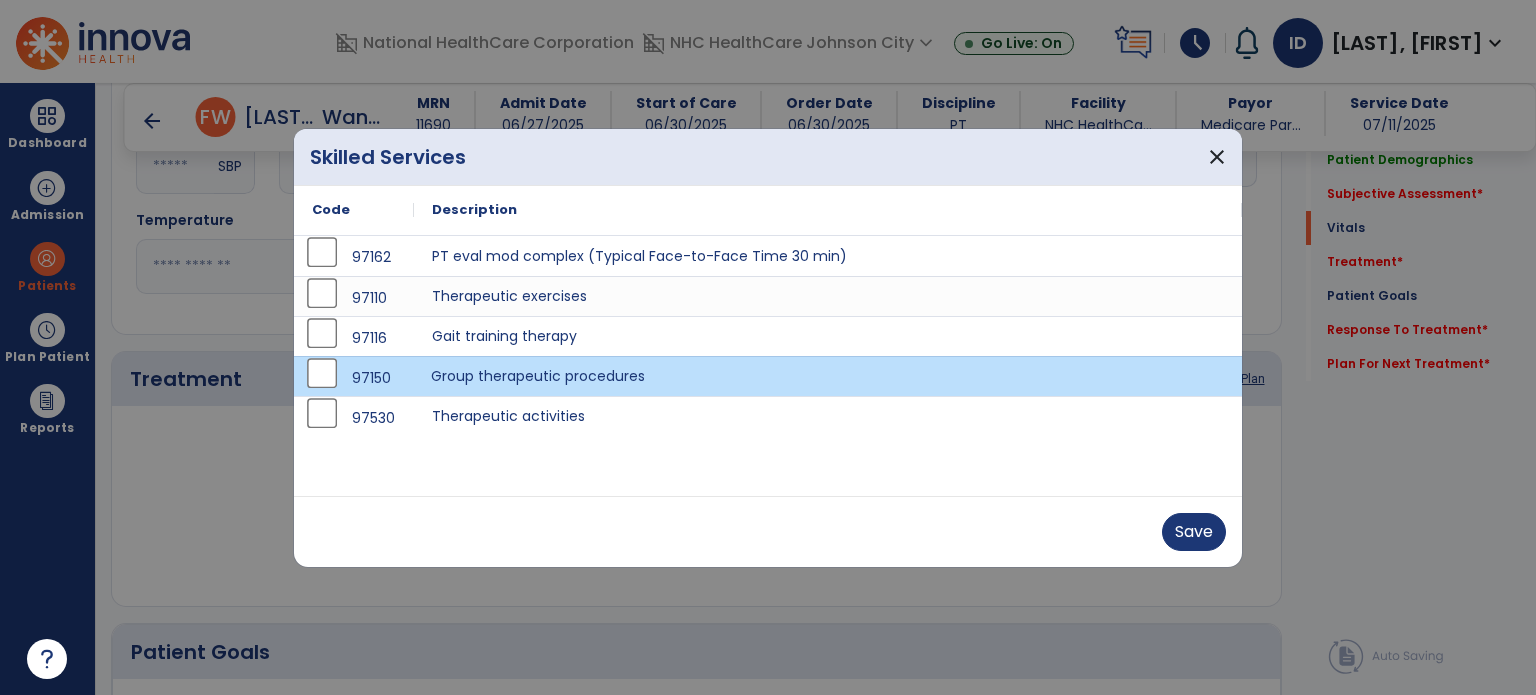 click on "Save" at bounding box center (768, 531) 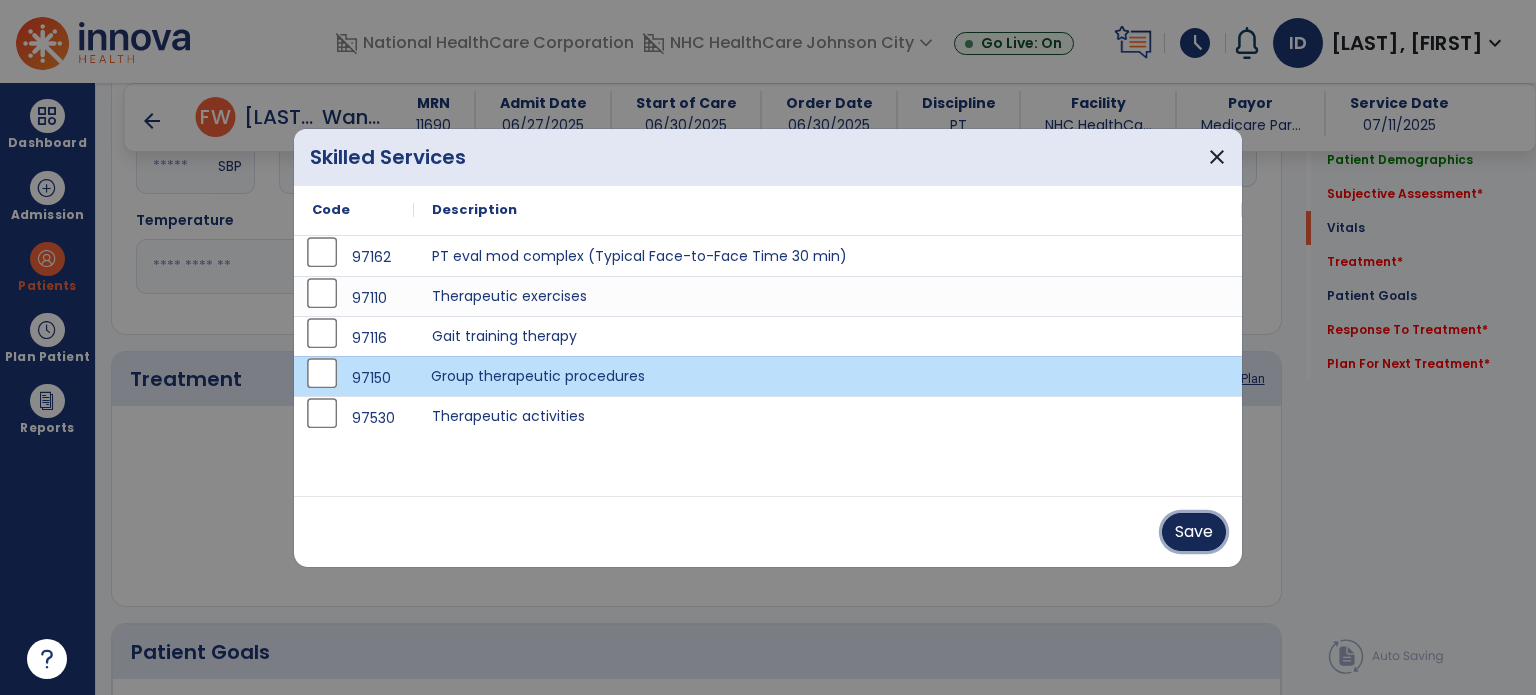 click on "Save" at bounding box center (1194, 532) 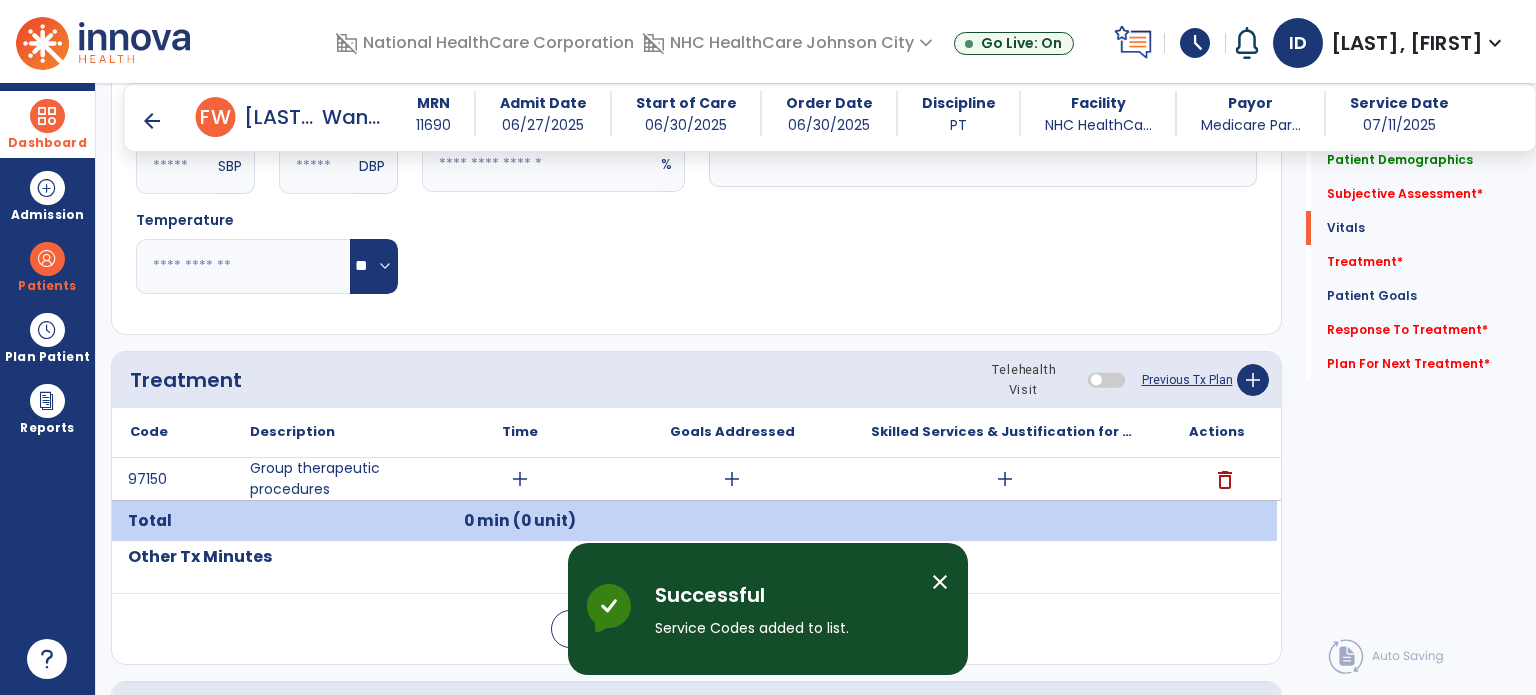 click on "Dashboard" at bounding box center [47, 143] 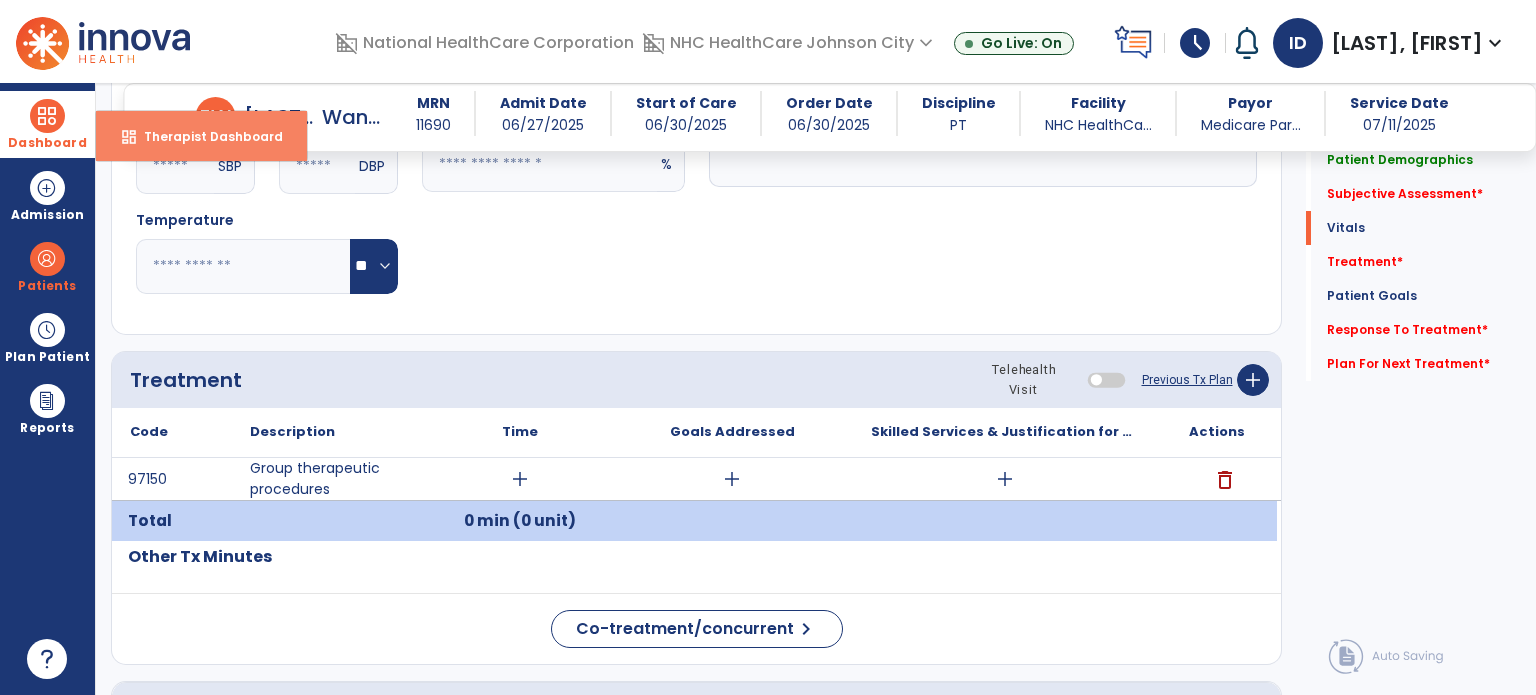 click on "dashboard" at bounding box center [129, 137] 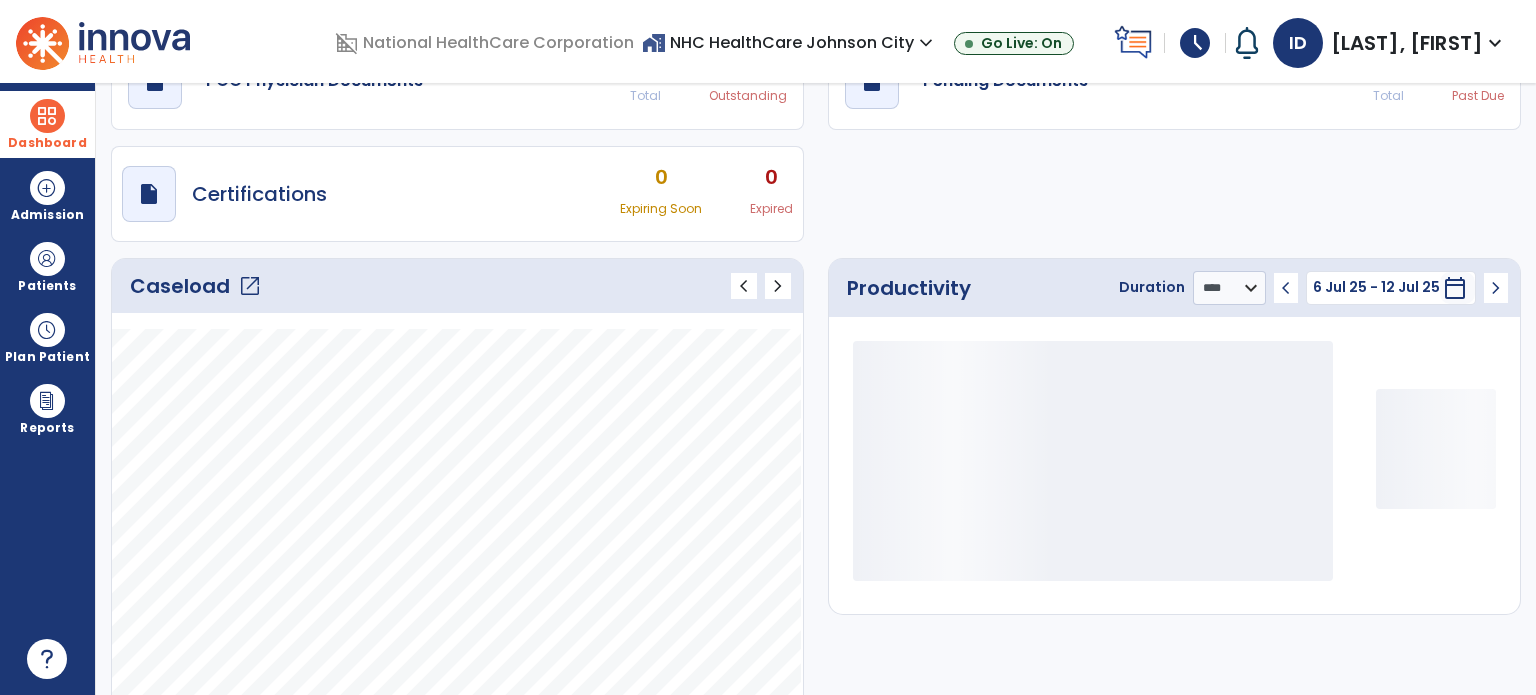 scroll, scrollTop: 109, scrollLeft: 0, axis: vertical 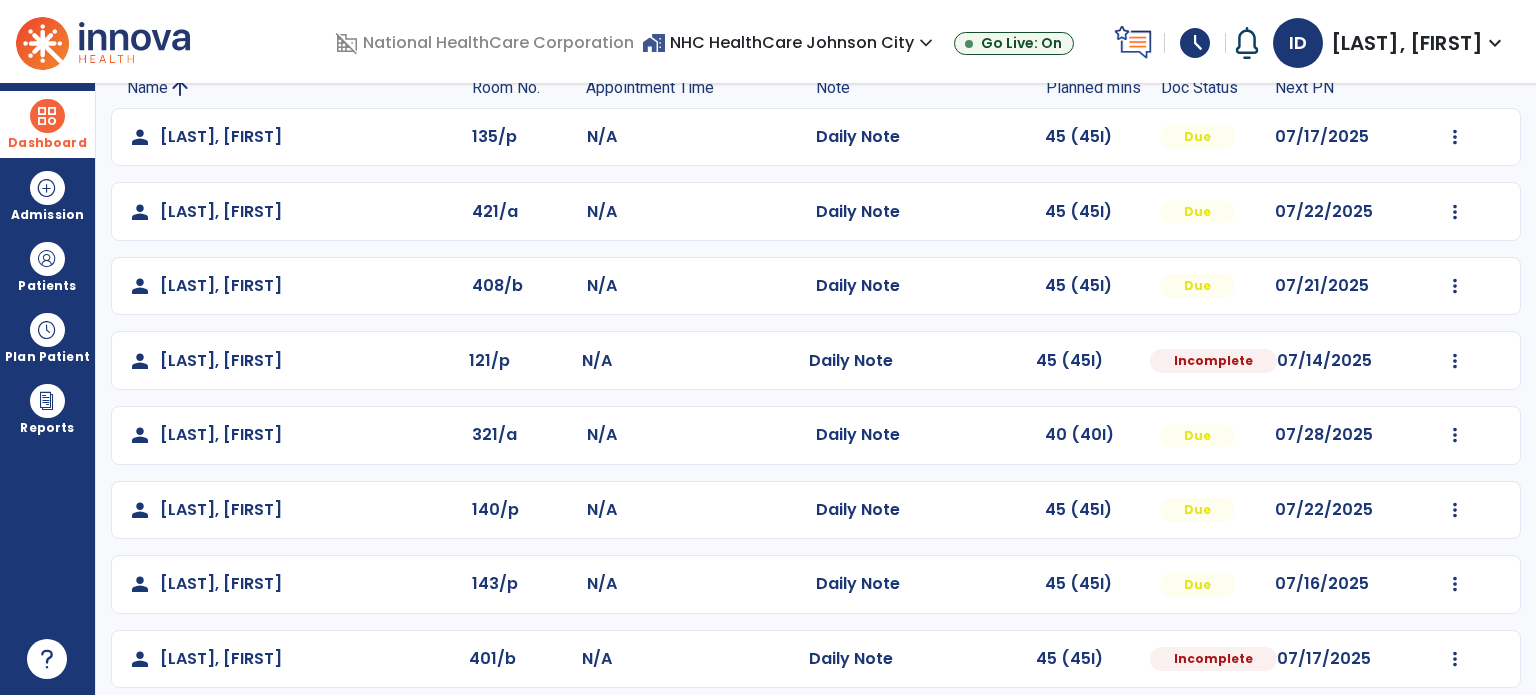 click on "Mark Visit As Complete   Reset Note   Open Document   G + C Mins" 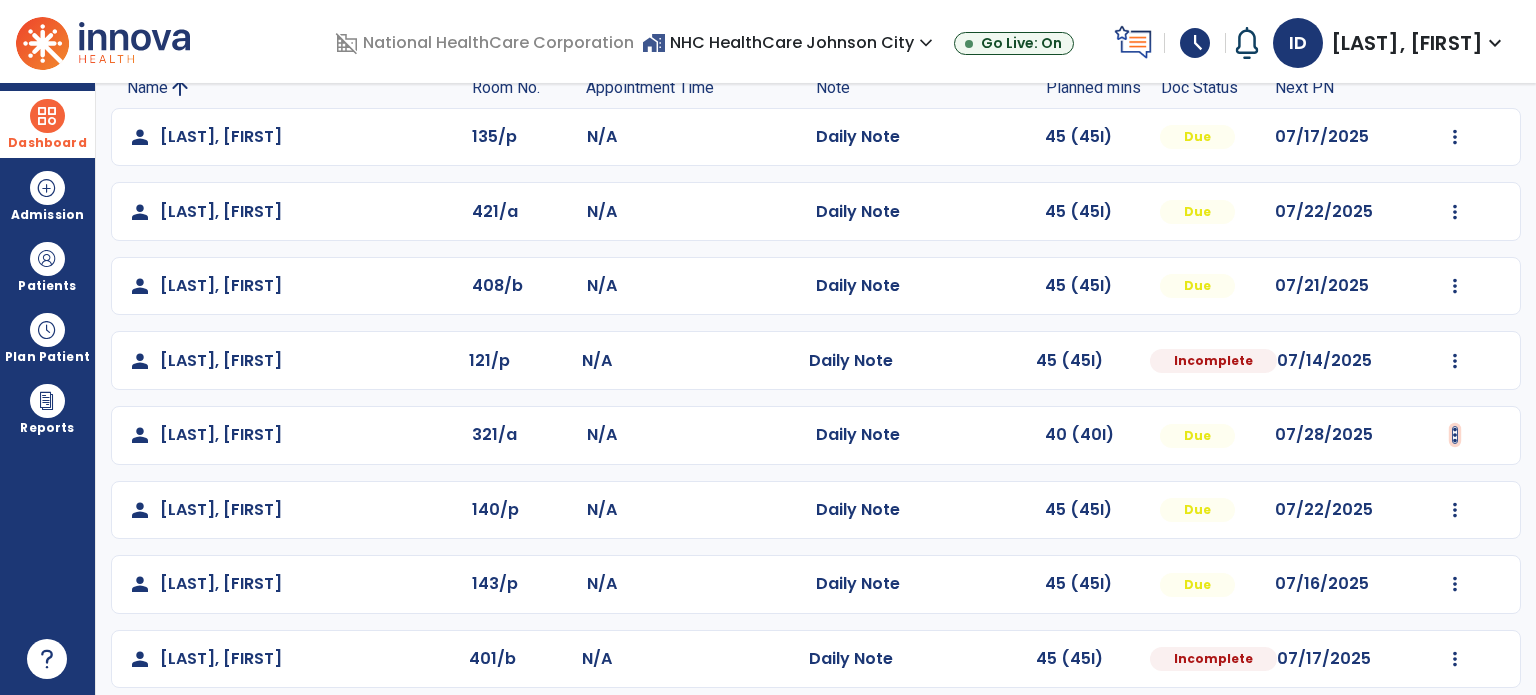 click at bounding box center [1455, 137] 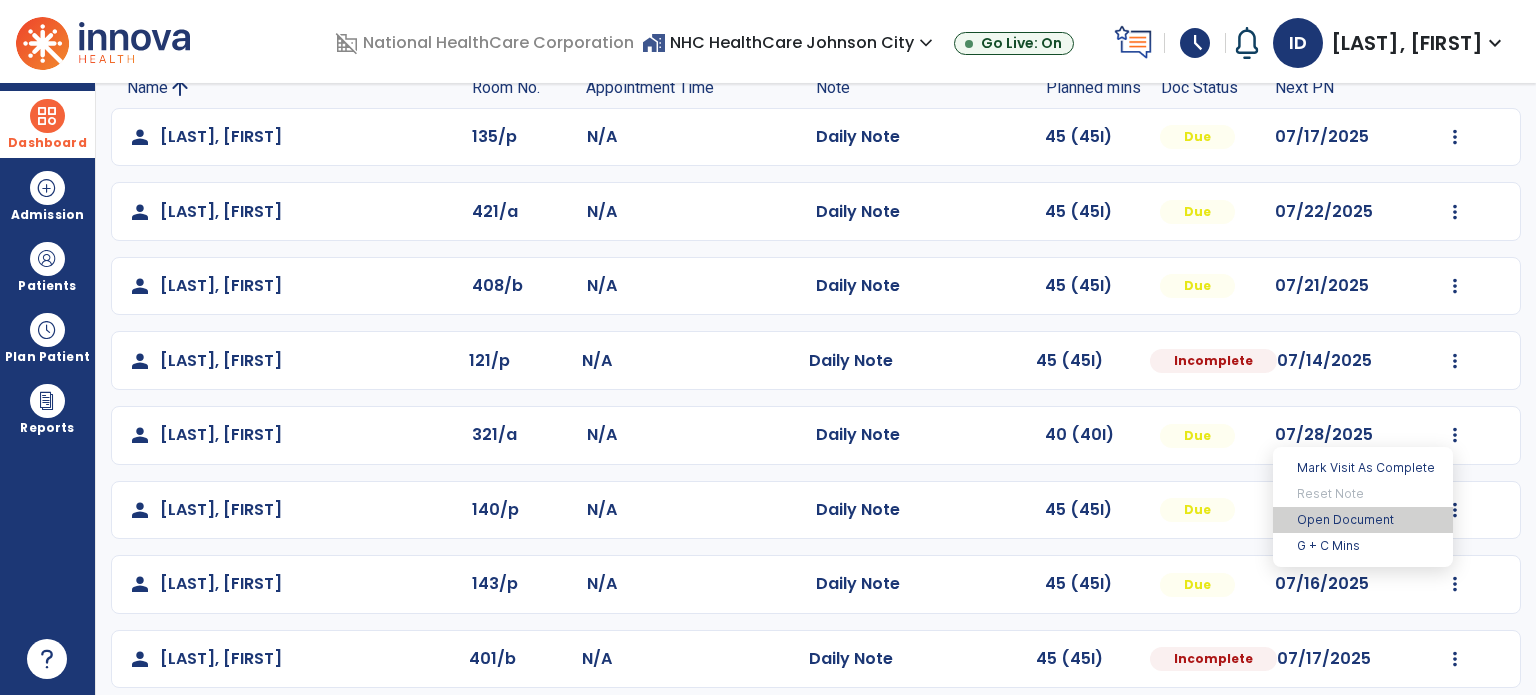 click on "Open Document" at bounding box center [1363, 520] 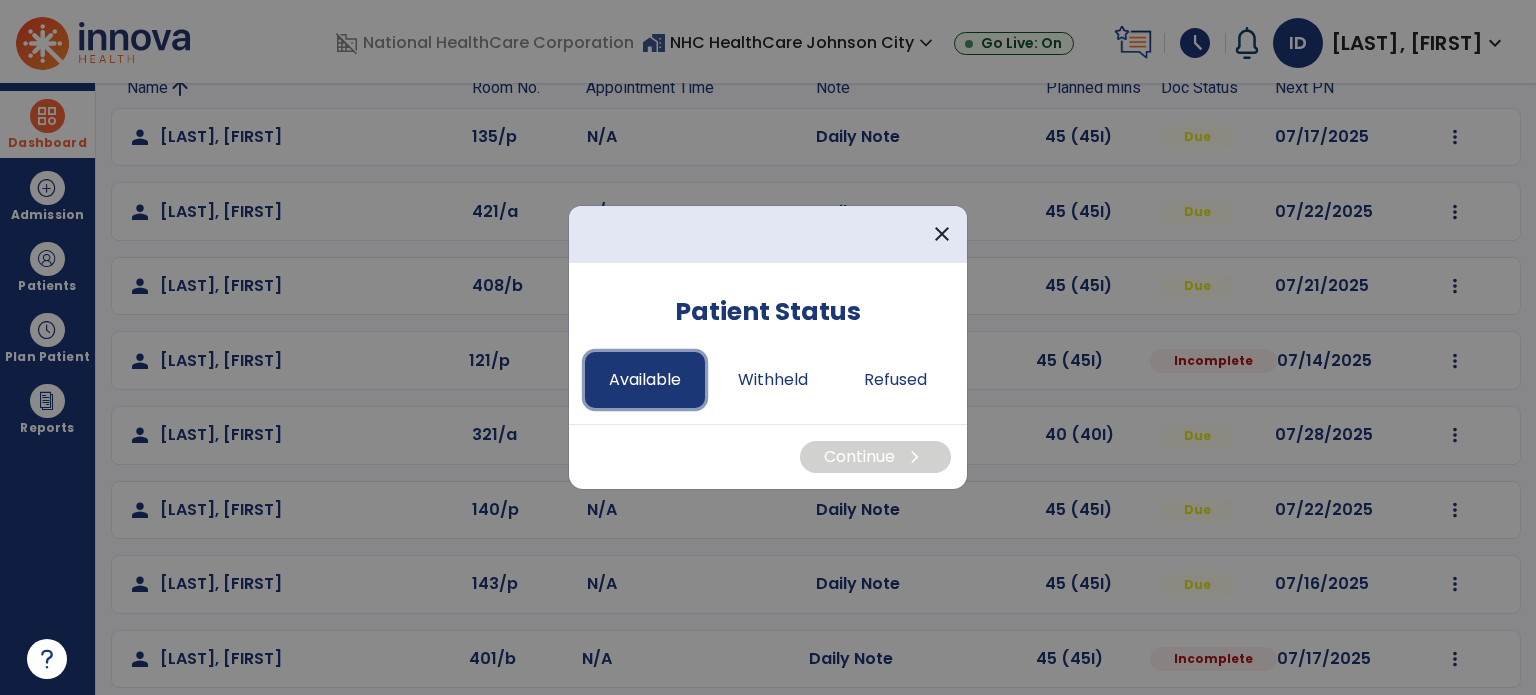 click on "Available" at bounding box center (645, 380) 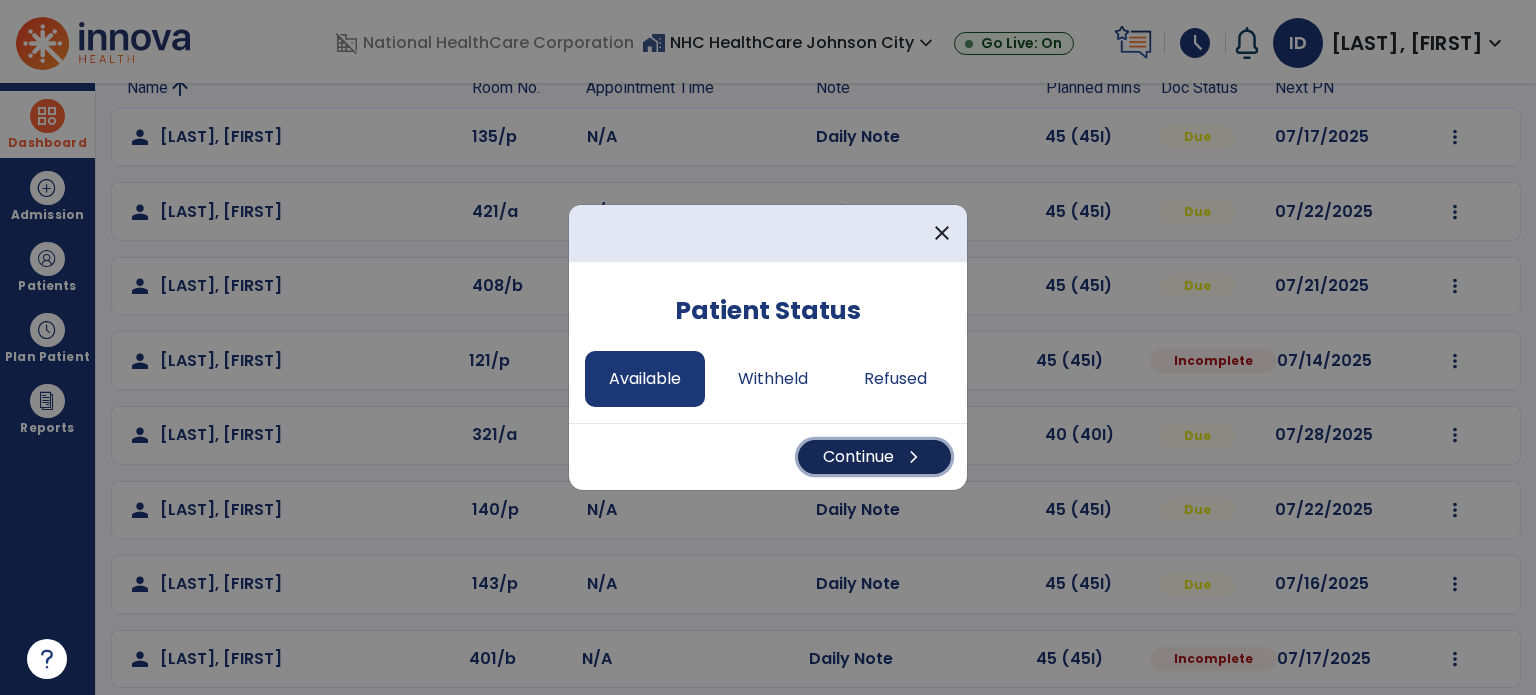 click on "Continue   chevron_right" at bounding box center [874, 457] 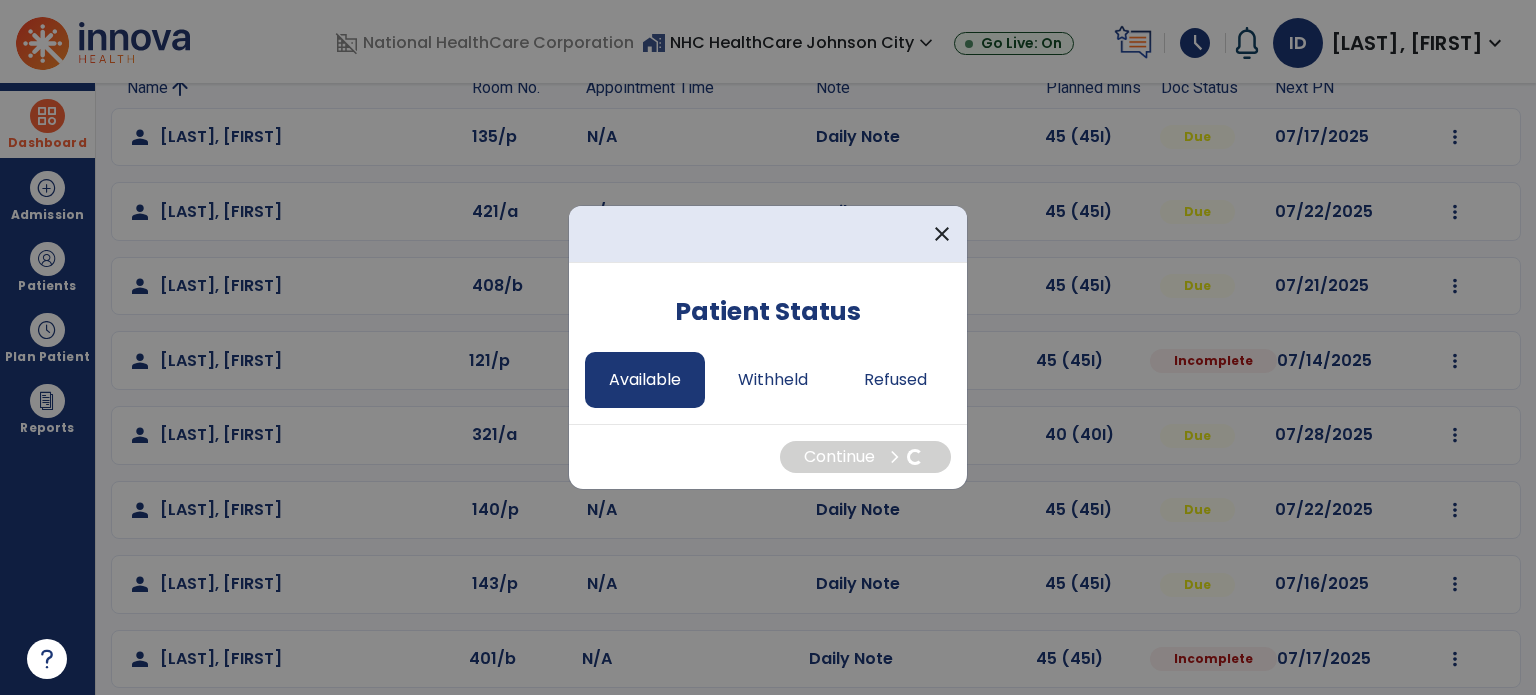 select on "*" 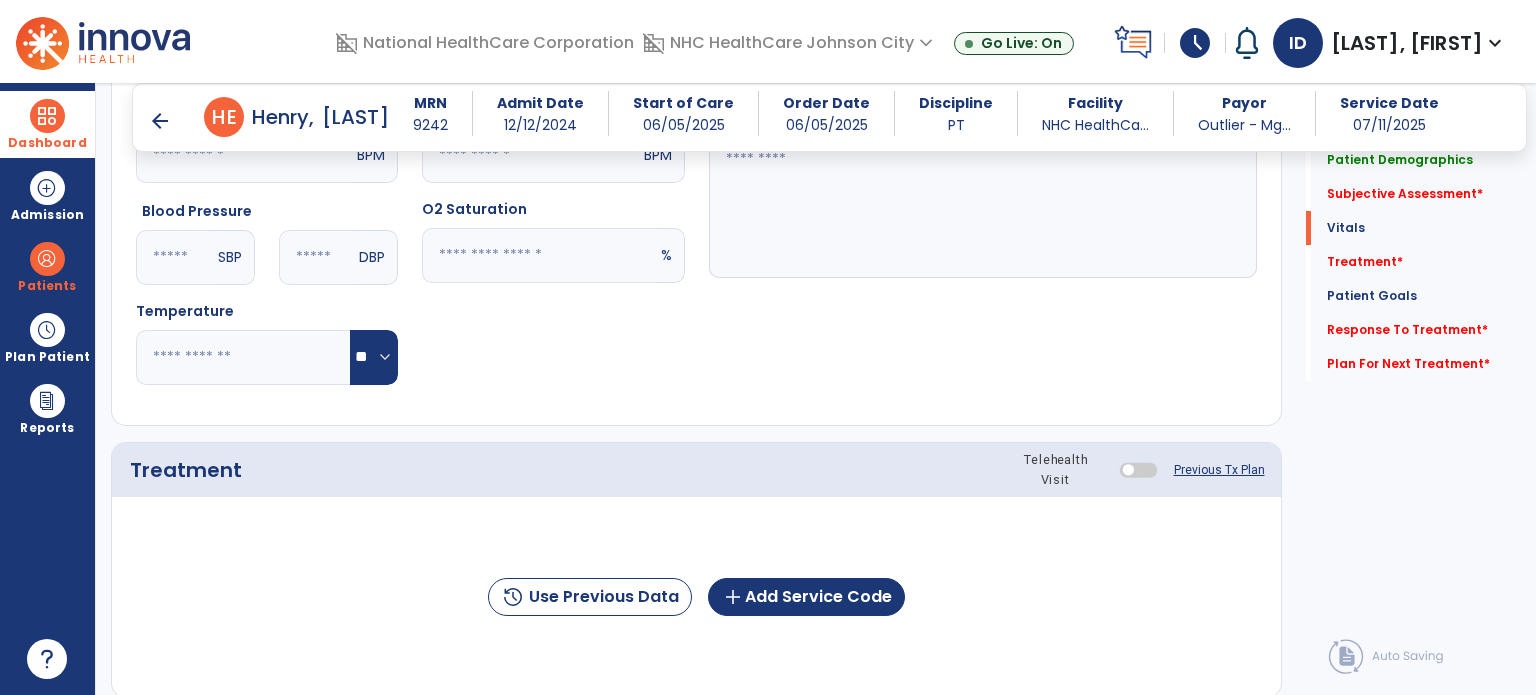 scroll, scrollTop: 816, scrollLeft: 0, axis: vertical 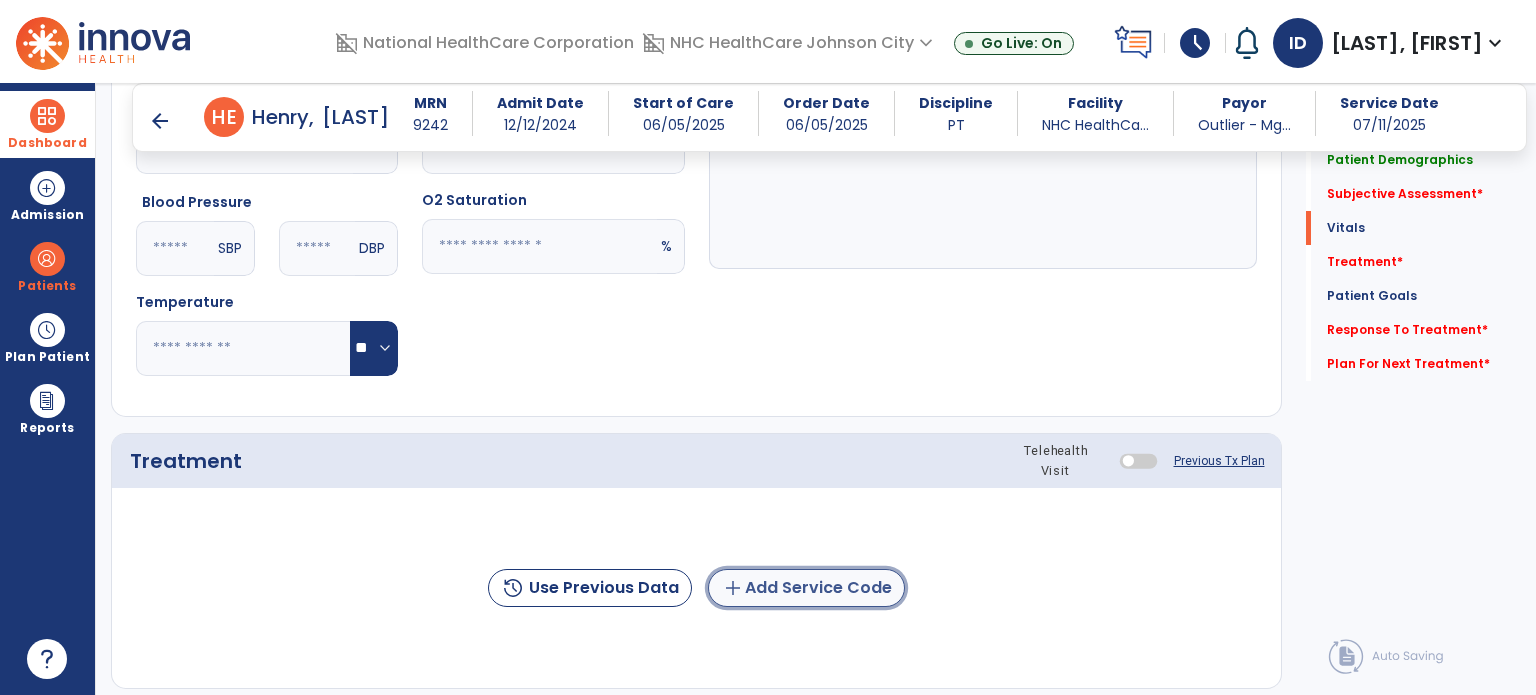 click on "add  Add Service Code" 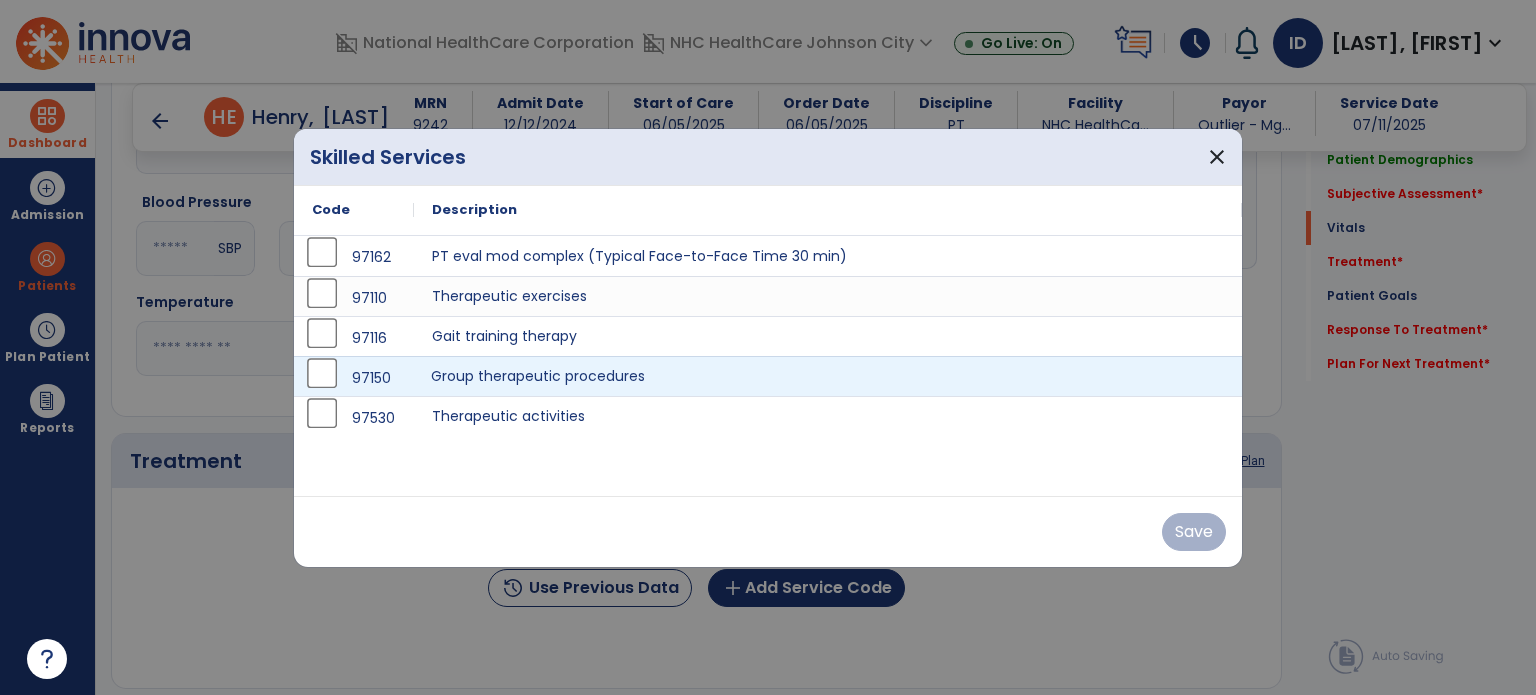 click on "Group therapeutic procedures" at bounding box center [828, 376] 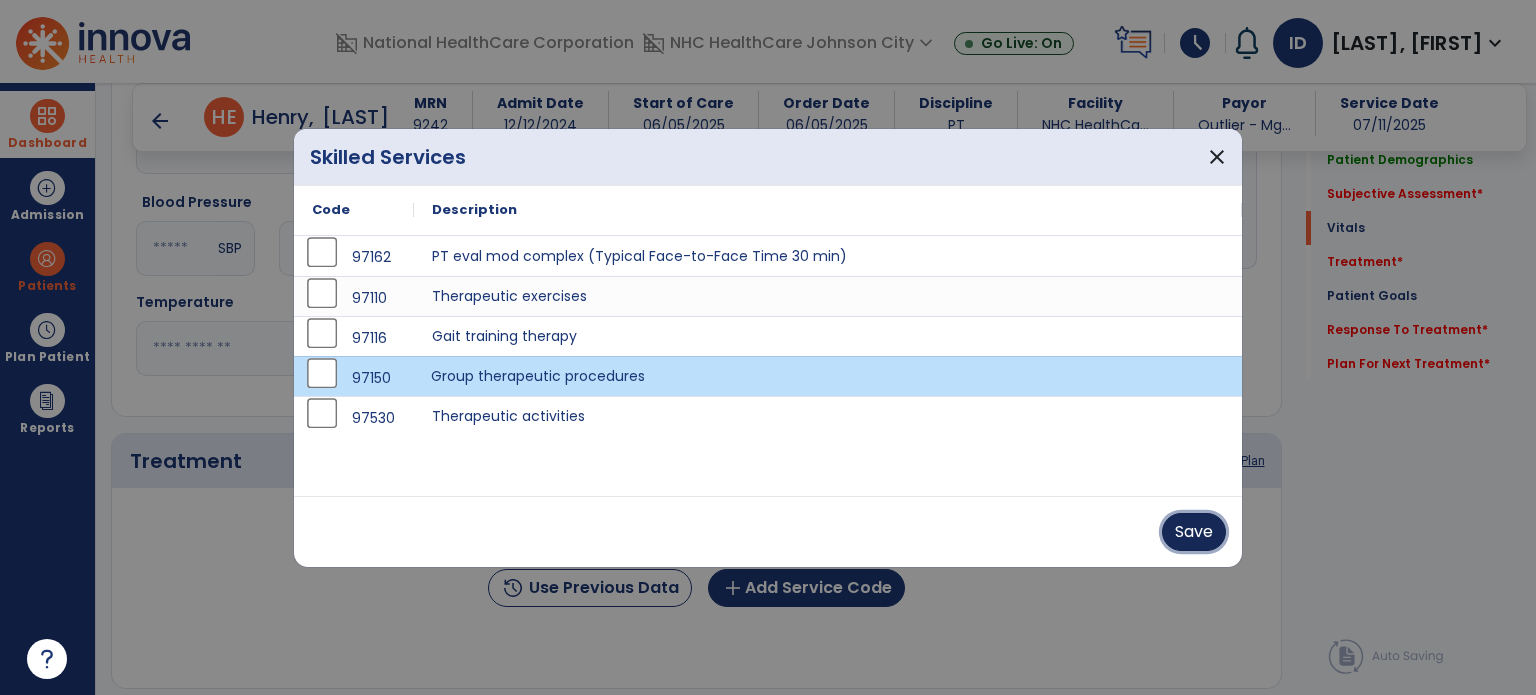 click on "Save" at bounding box center [1194, 532] 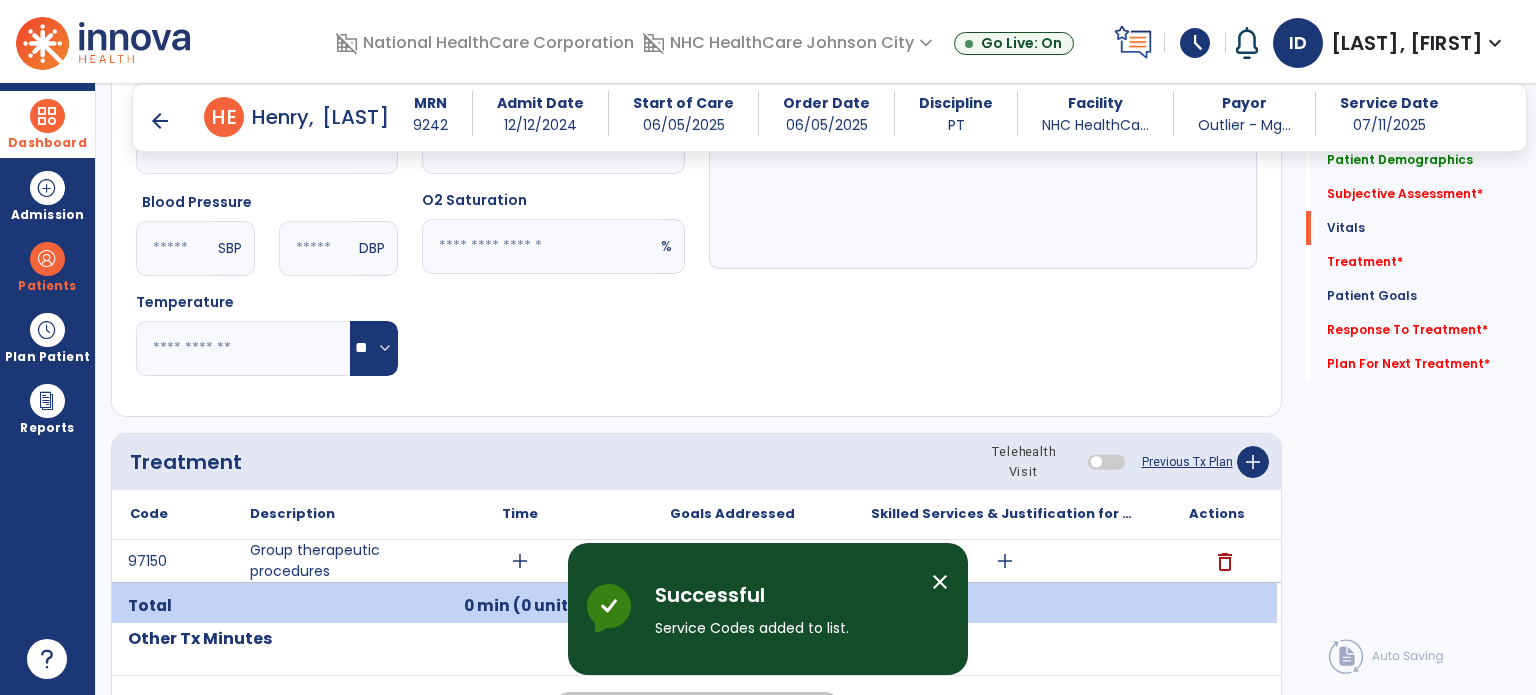 click on "Dashboard" at bounding box center (47, 124) 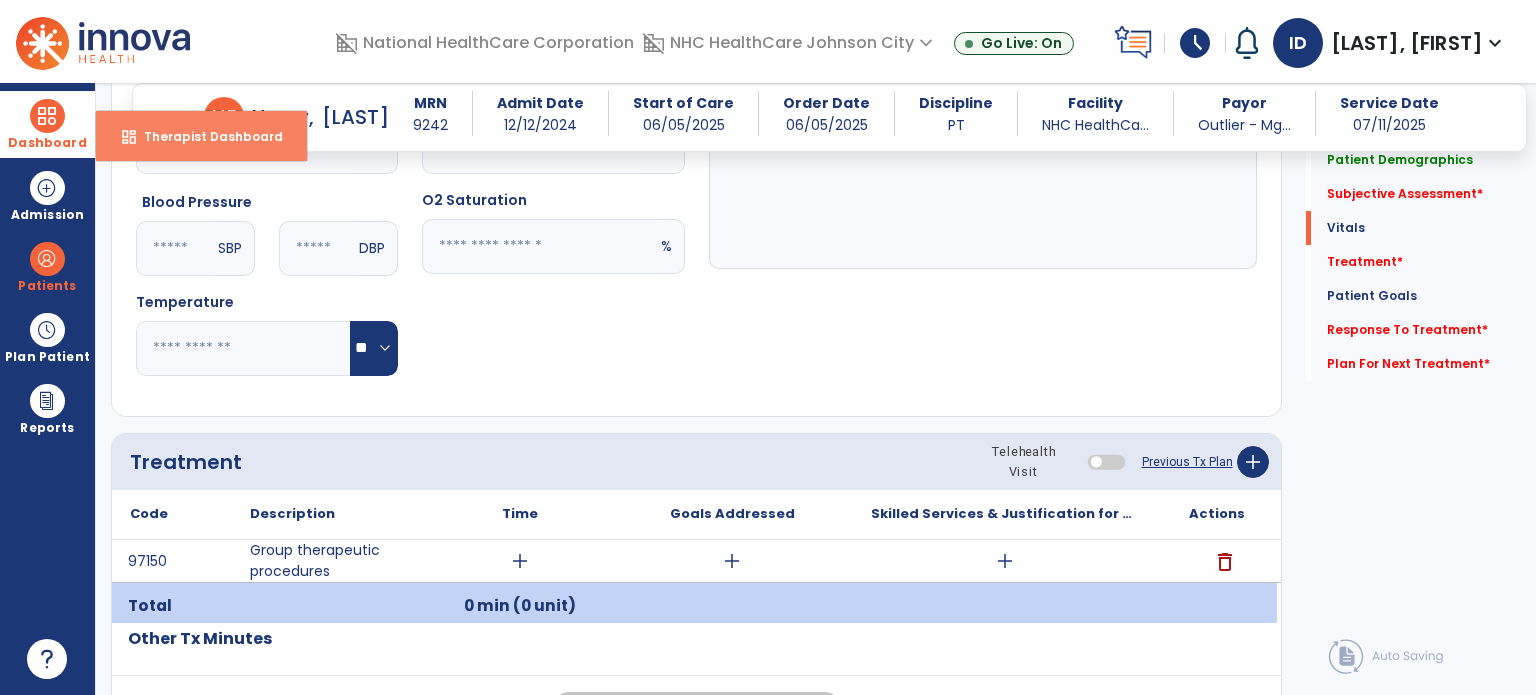 click on "dashboard  Therapist Dashboard" at bounding box center (201, 136) 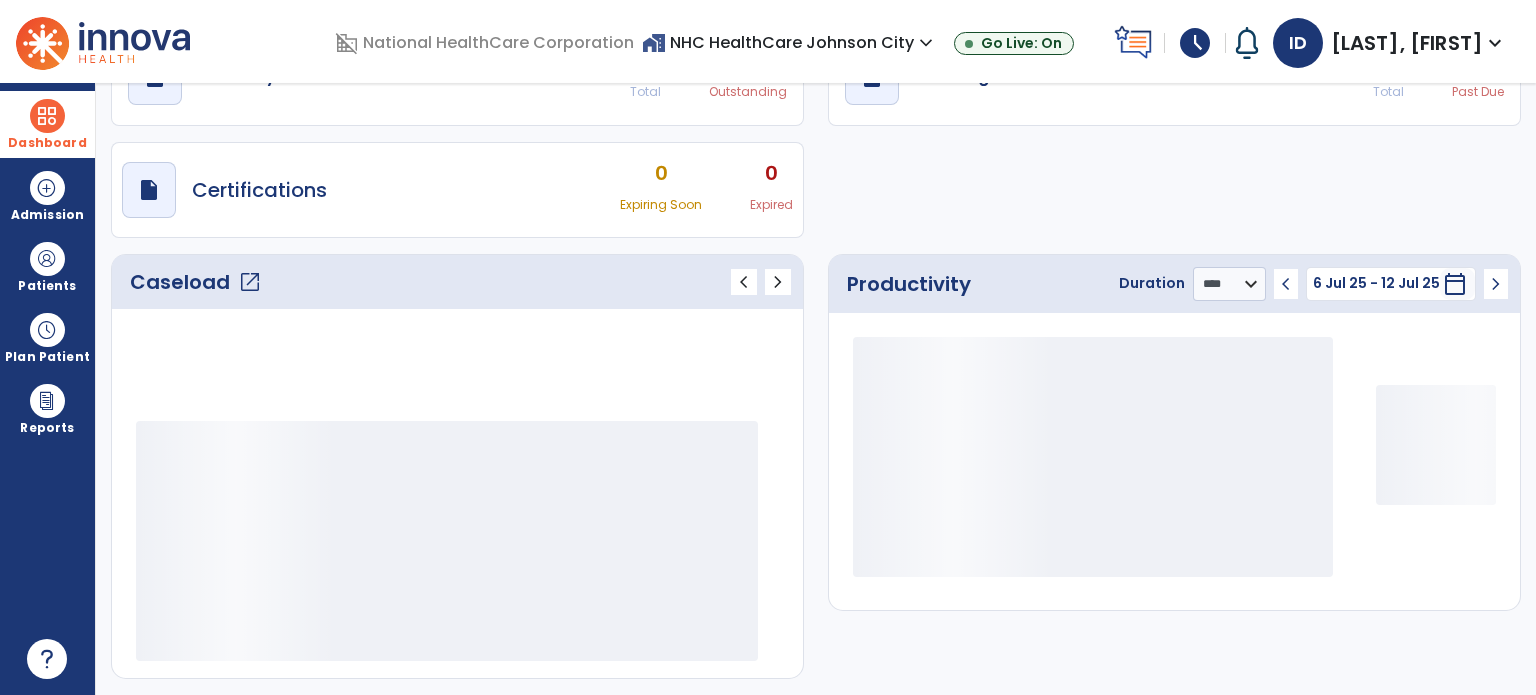 scroll, scrollTop: 109, scrollLeft: 0, axis: vertical 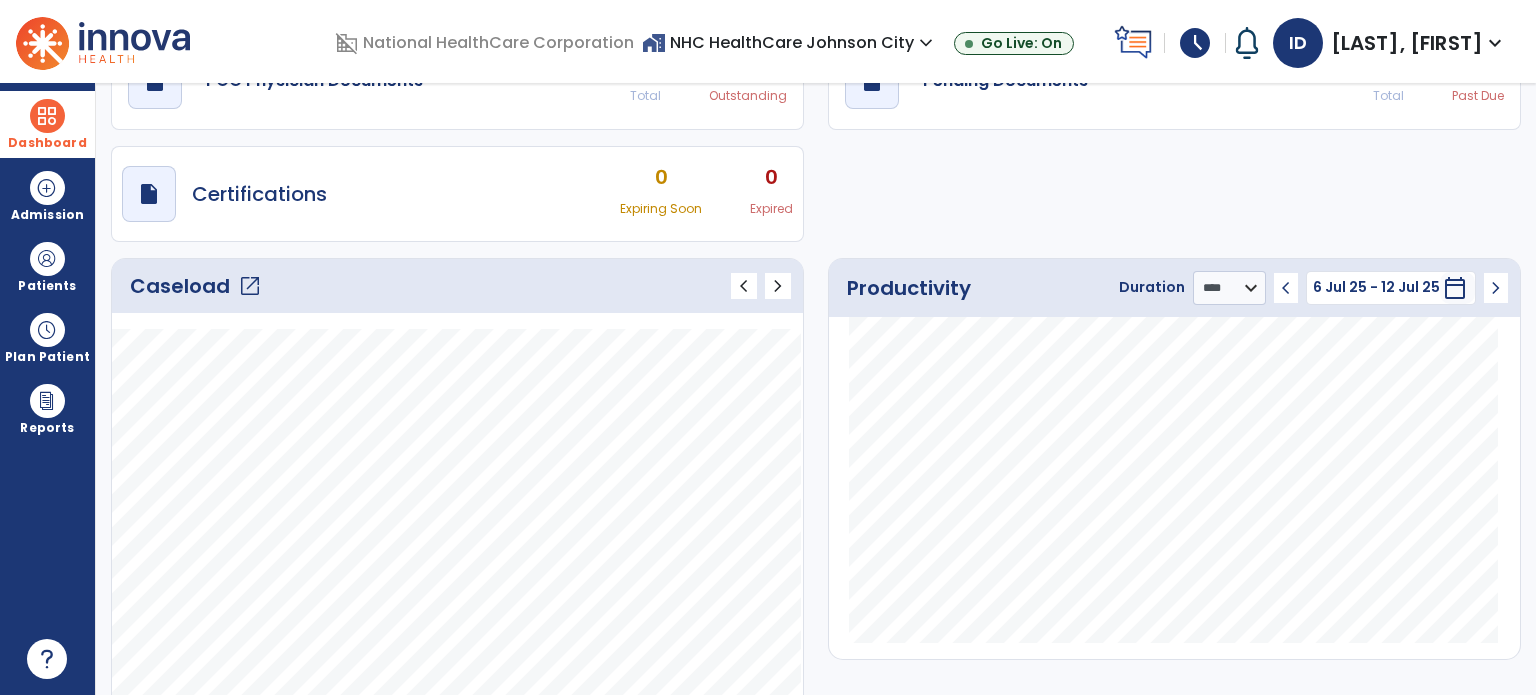 click on "Caseload   open_in_new" 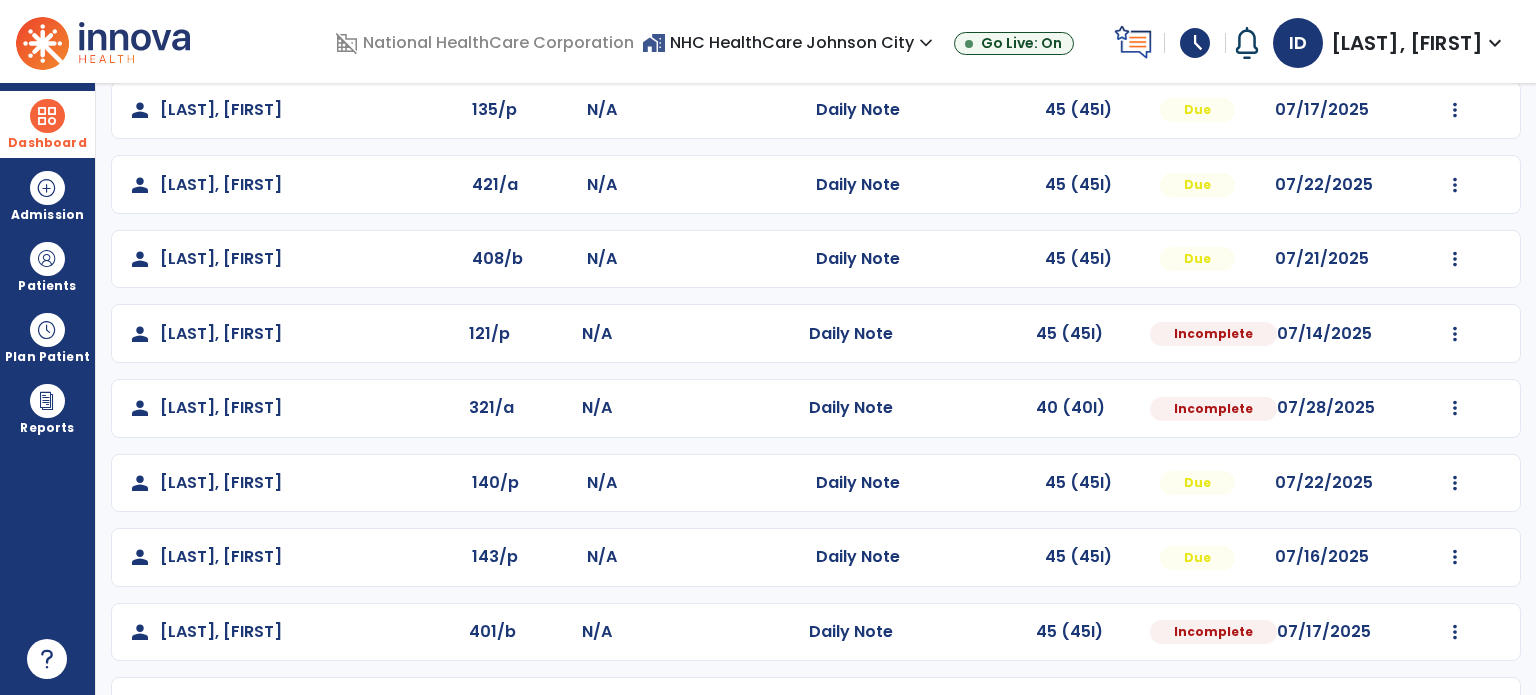 scroll, scrollTop: 183, scrollLeft: 0, axis: vertical 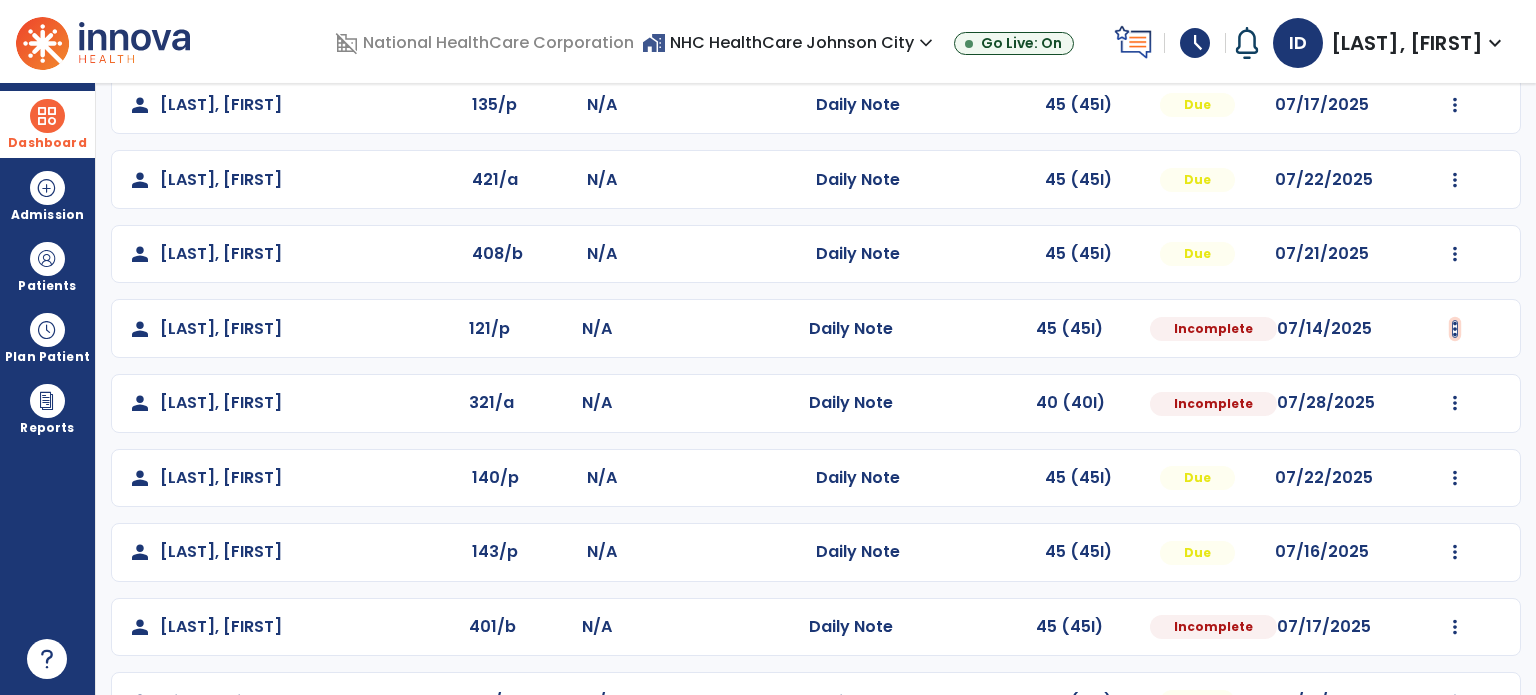click at bounding box center [1455, 105] 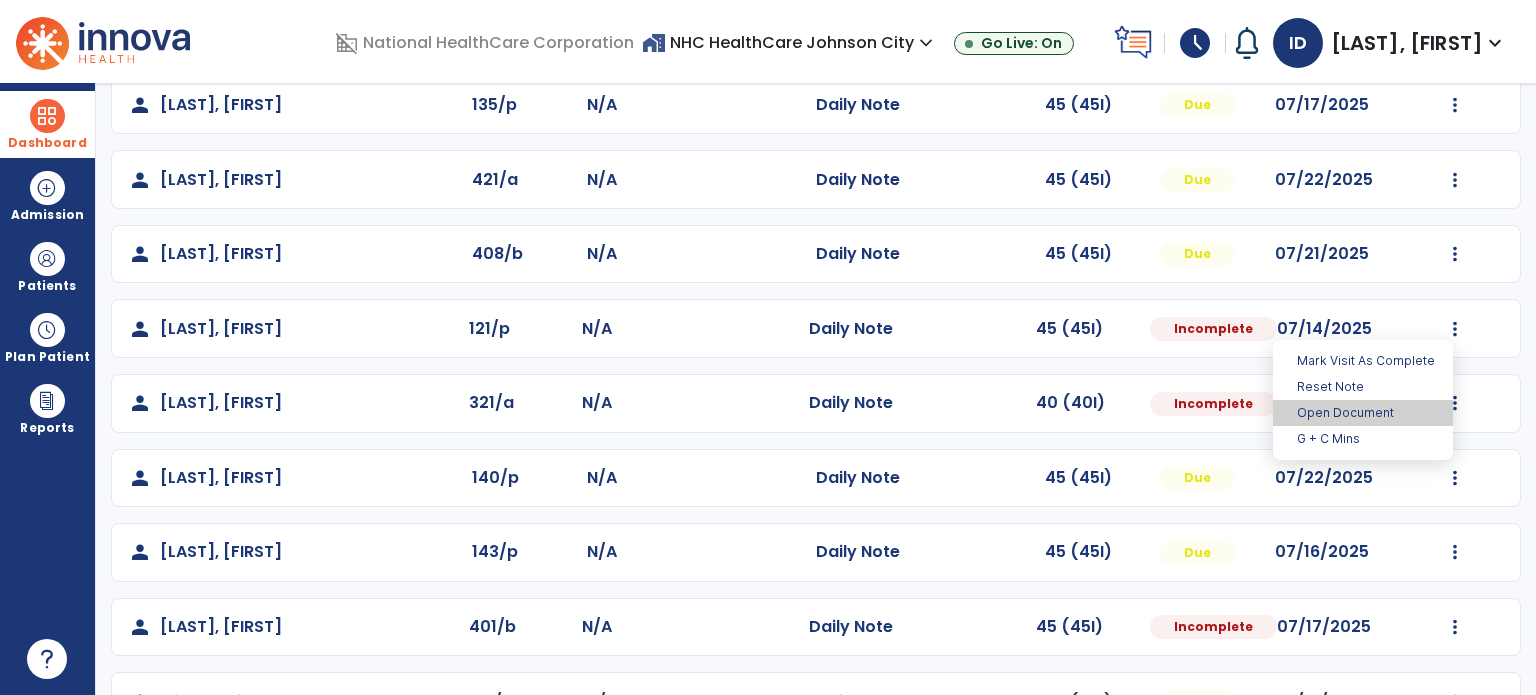 click on "Open Document" at bounding box center [1363, 413] 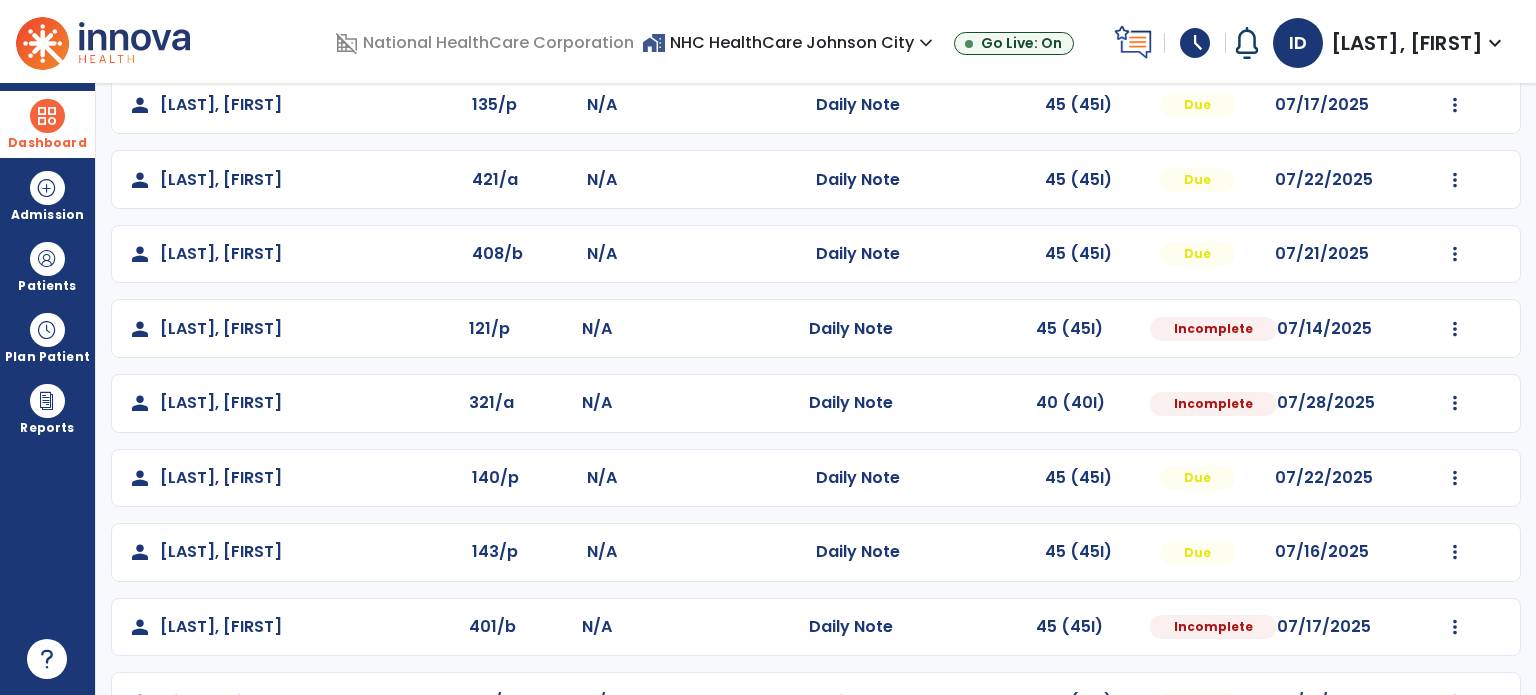 select on "*" 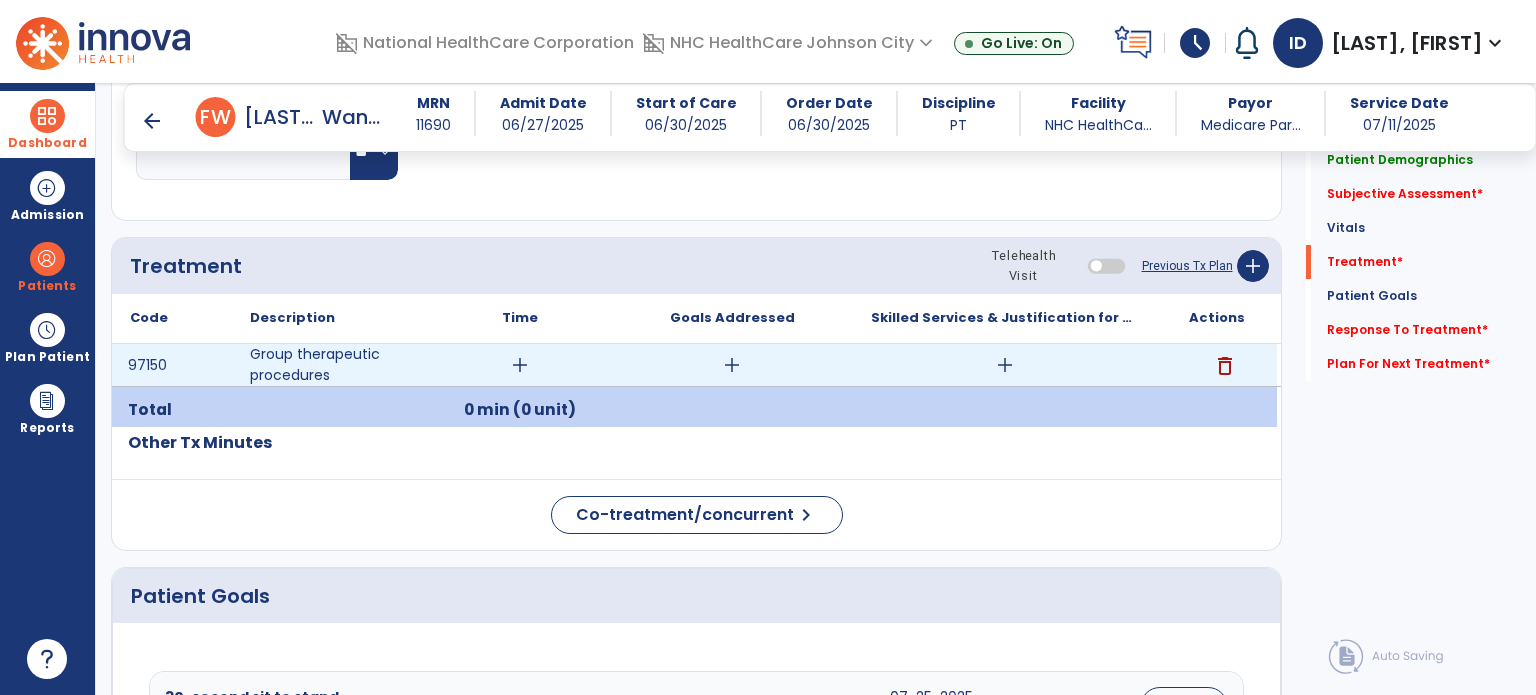 scroll, scrollTop: 1014, scrollLeft: 0, axis: vertical 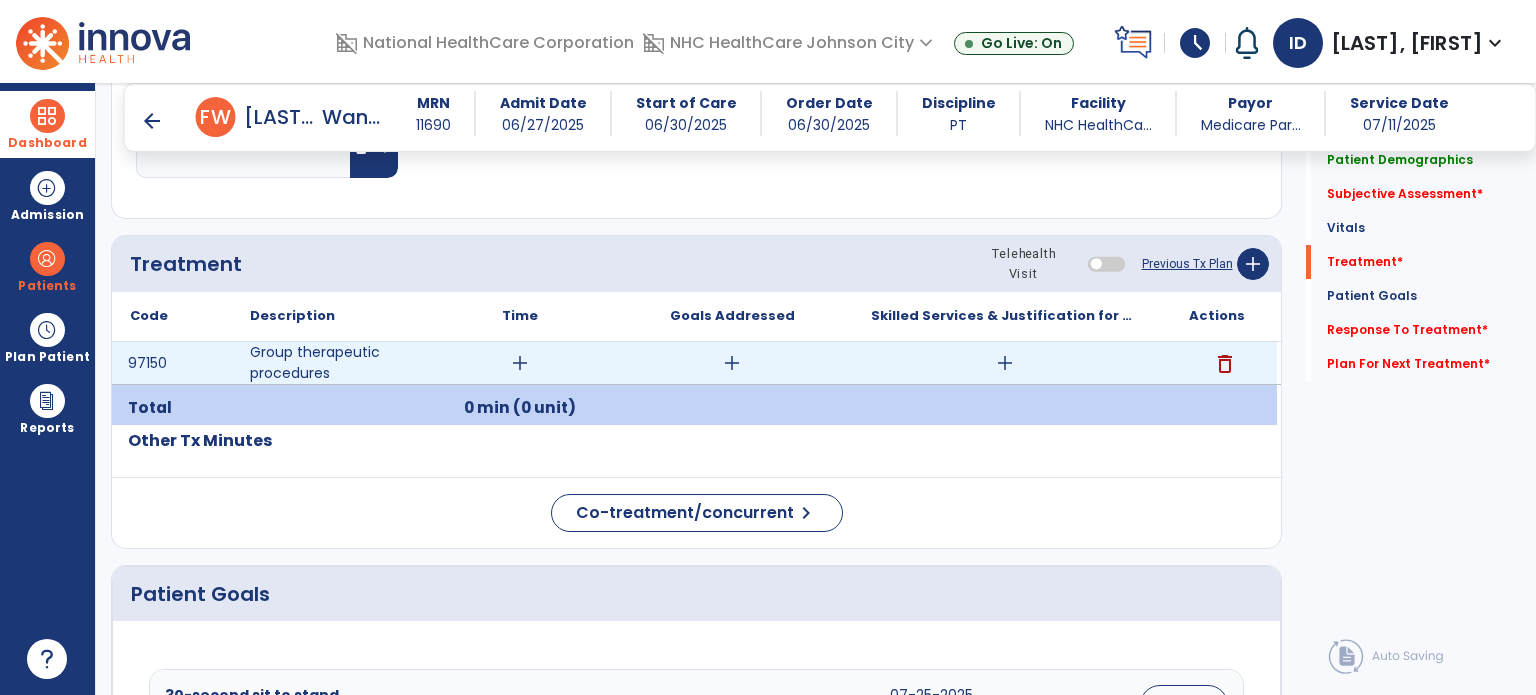 click on "add" at bounding box center (1005, 363) 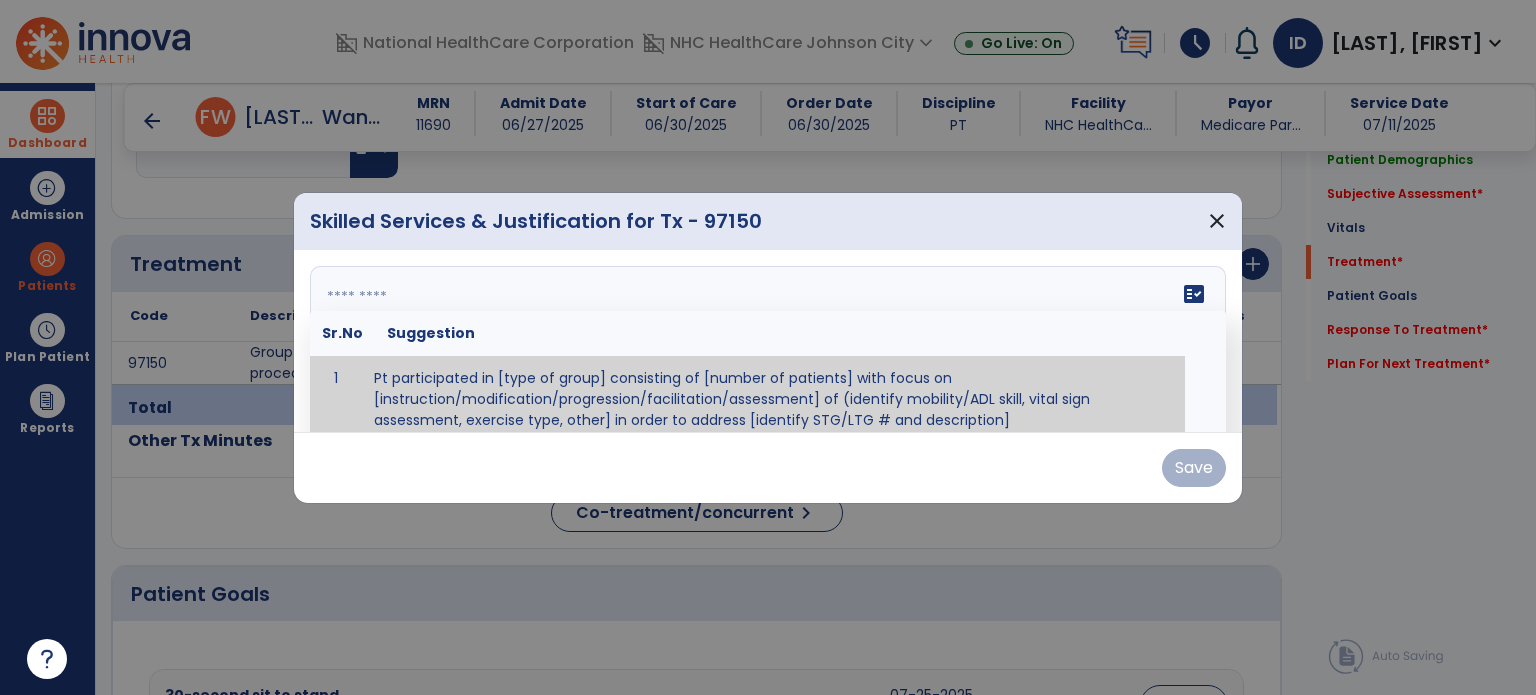 click on "fact_check  Sr.No Suggestion 1 Pt participated in [type of group] consisting of [number of patients] with focus on [instruction/modification/progression/facilitation/assessment] of (identify mobility/ADL skill, vital sign assessment, exercise type, other] in order to address [identify STG/LTG # and description]" at bounding box center [768, 341] 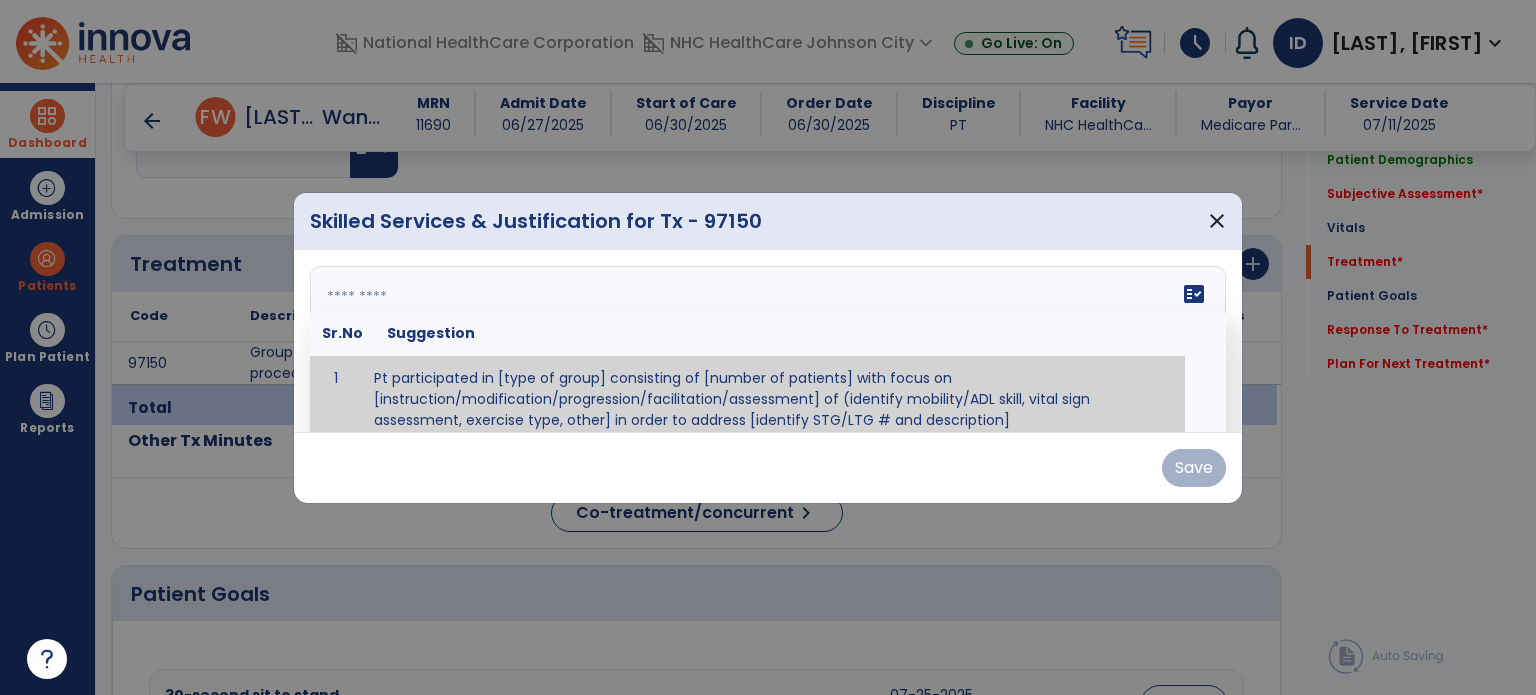 paste on "**********" 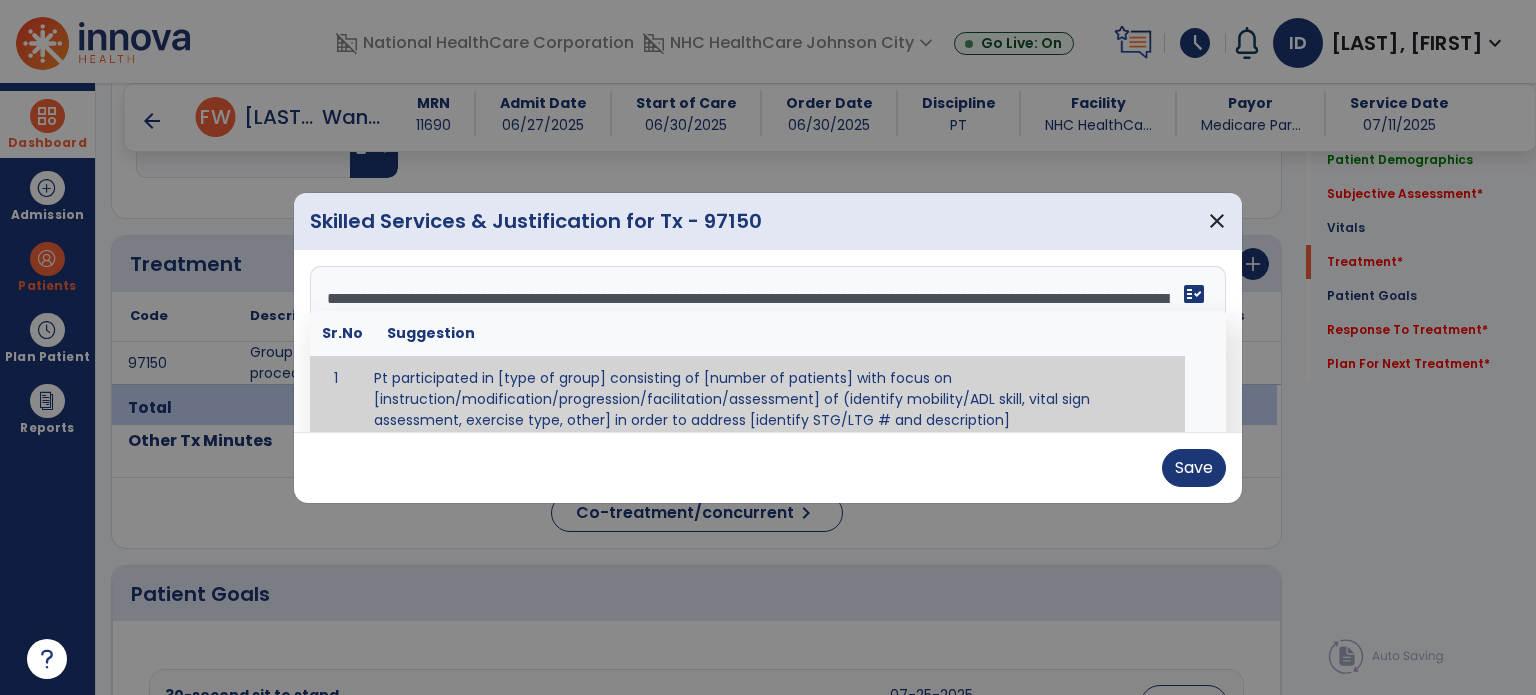 scroll, scrollTop: 15, scrollLeft: 0, axis: vertical 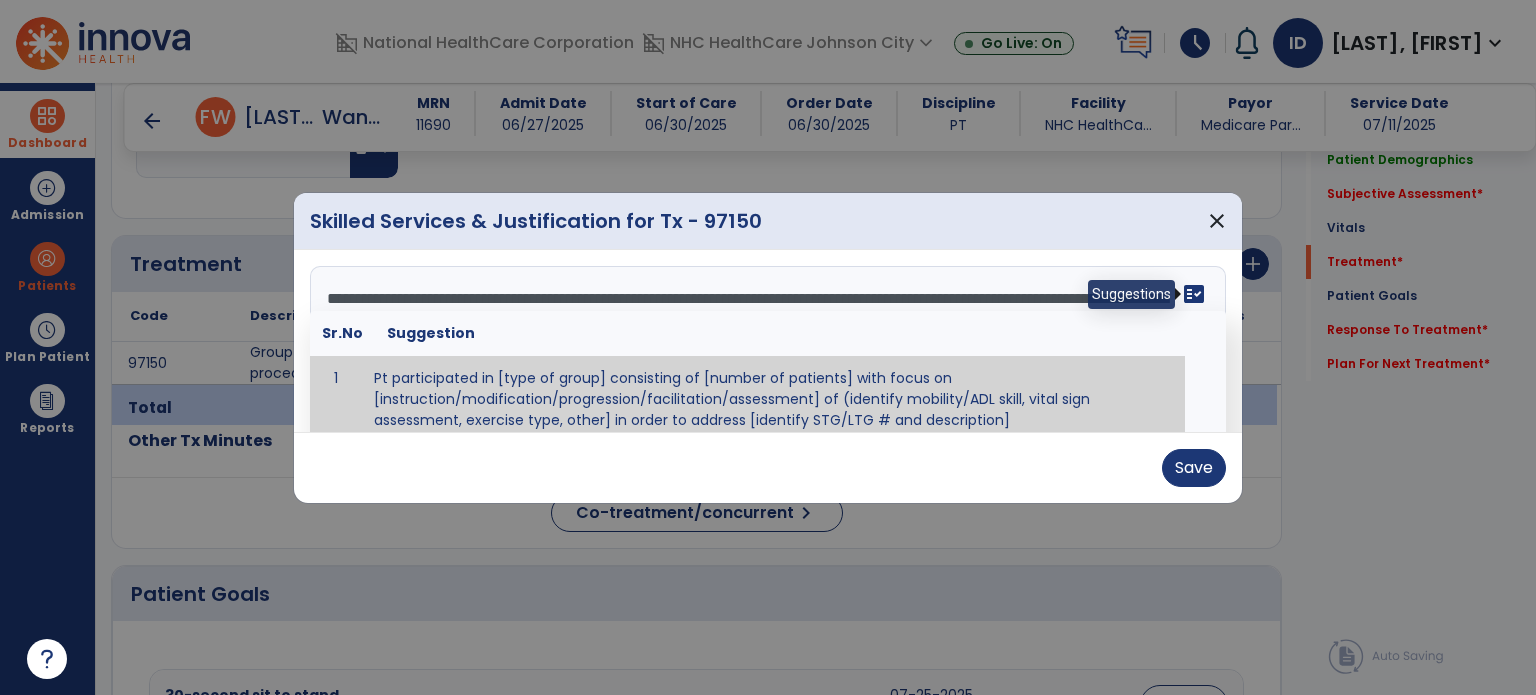 click on "fact_check" at bounding box center [1194, 294] 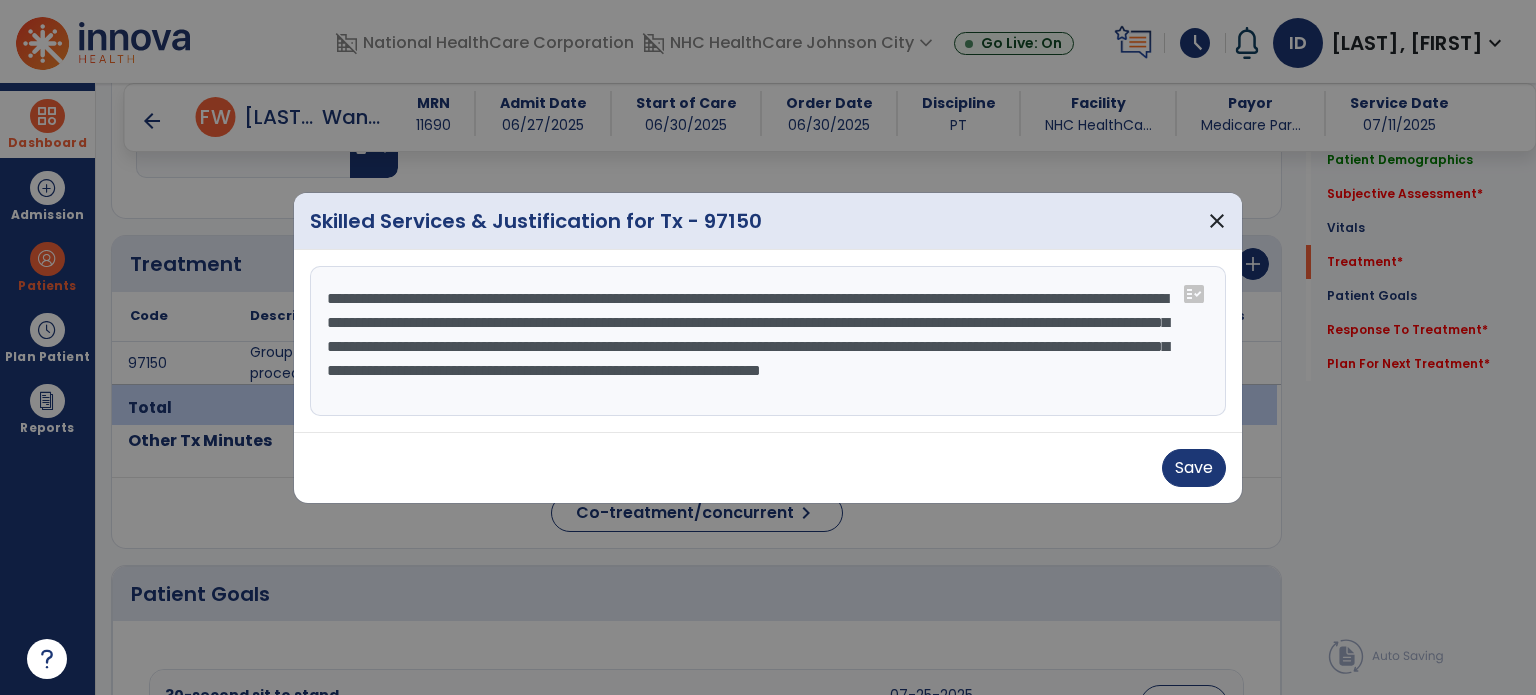 click on "**********" at bounding box center (768, 341) 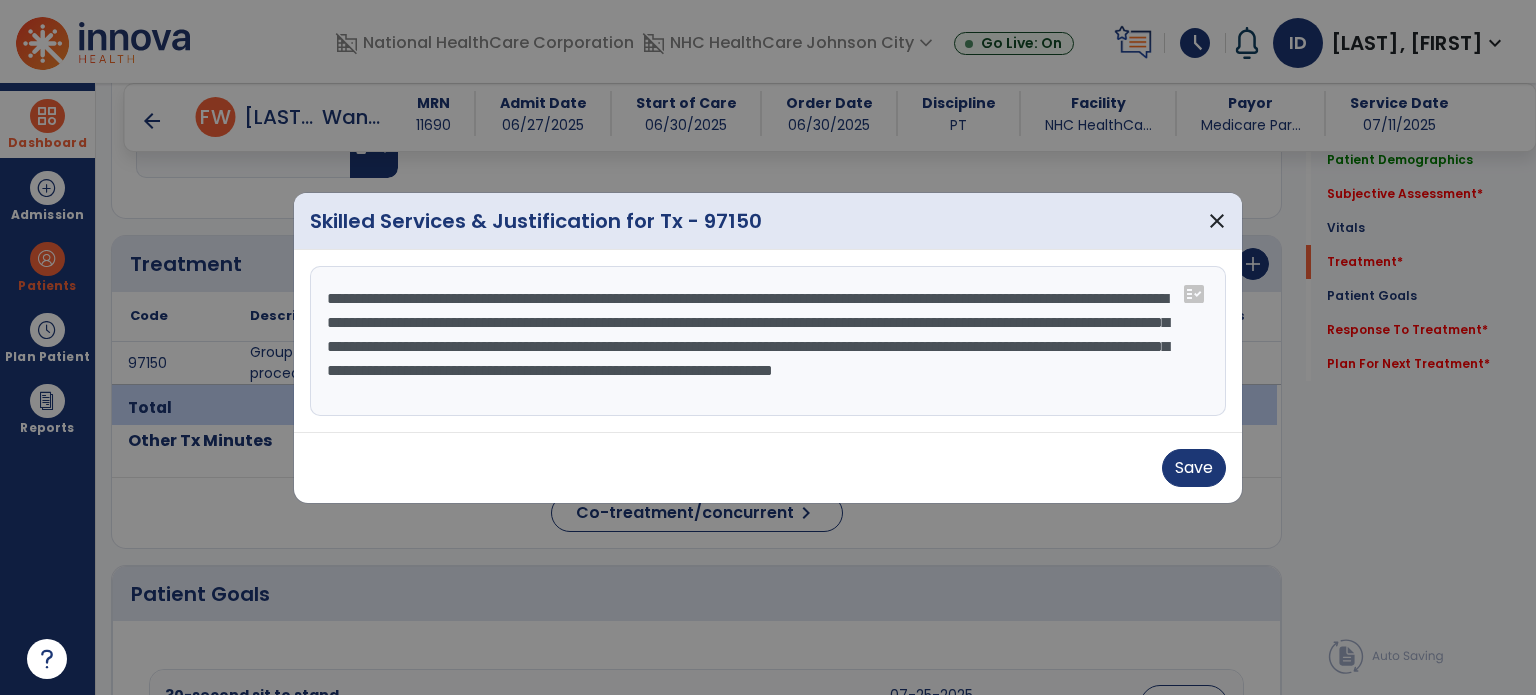 click on "**********" at bounding box center (768, 341) 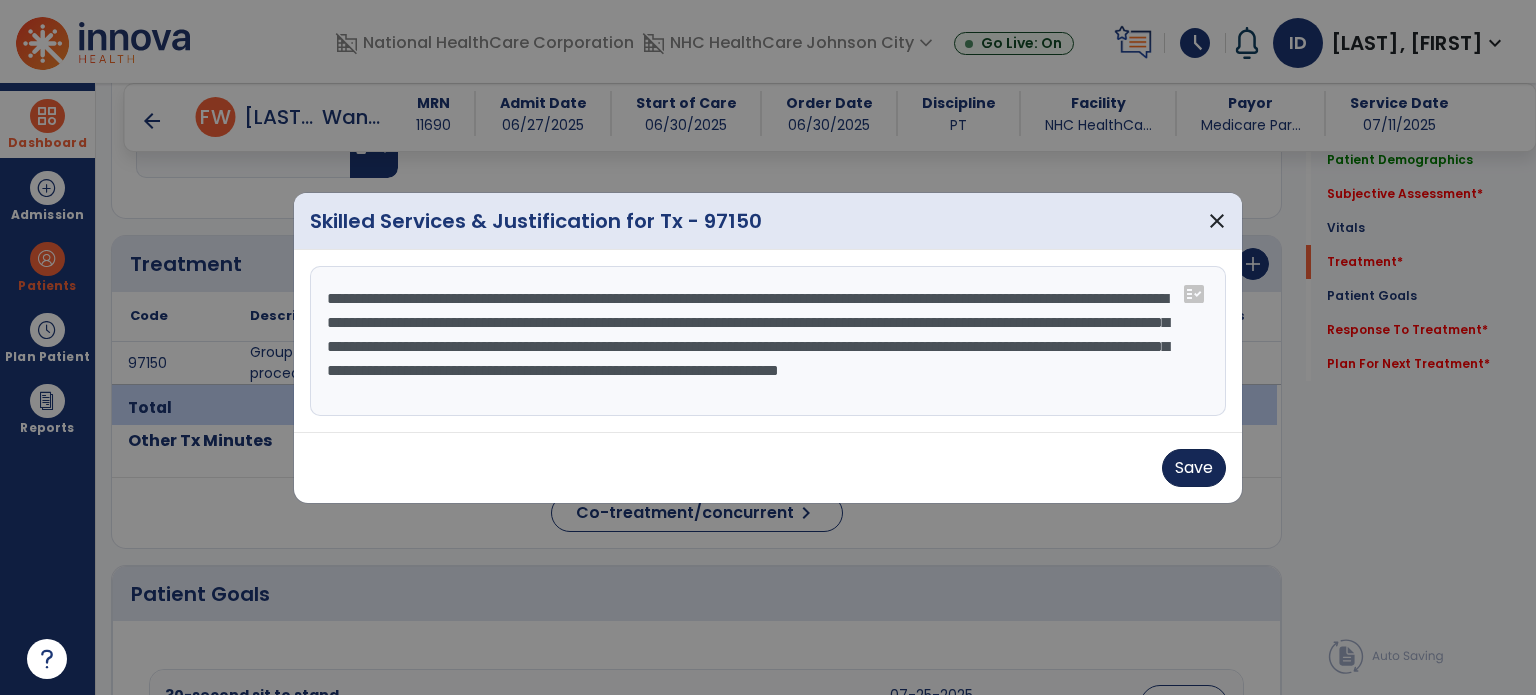 type on "**********" 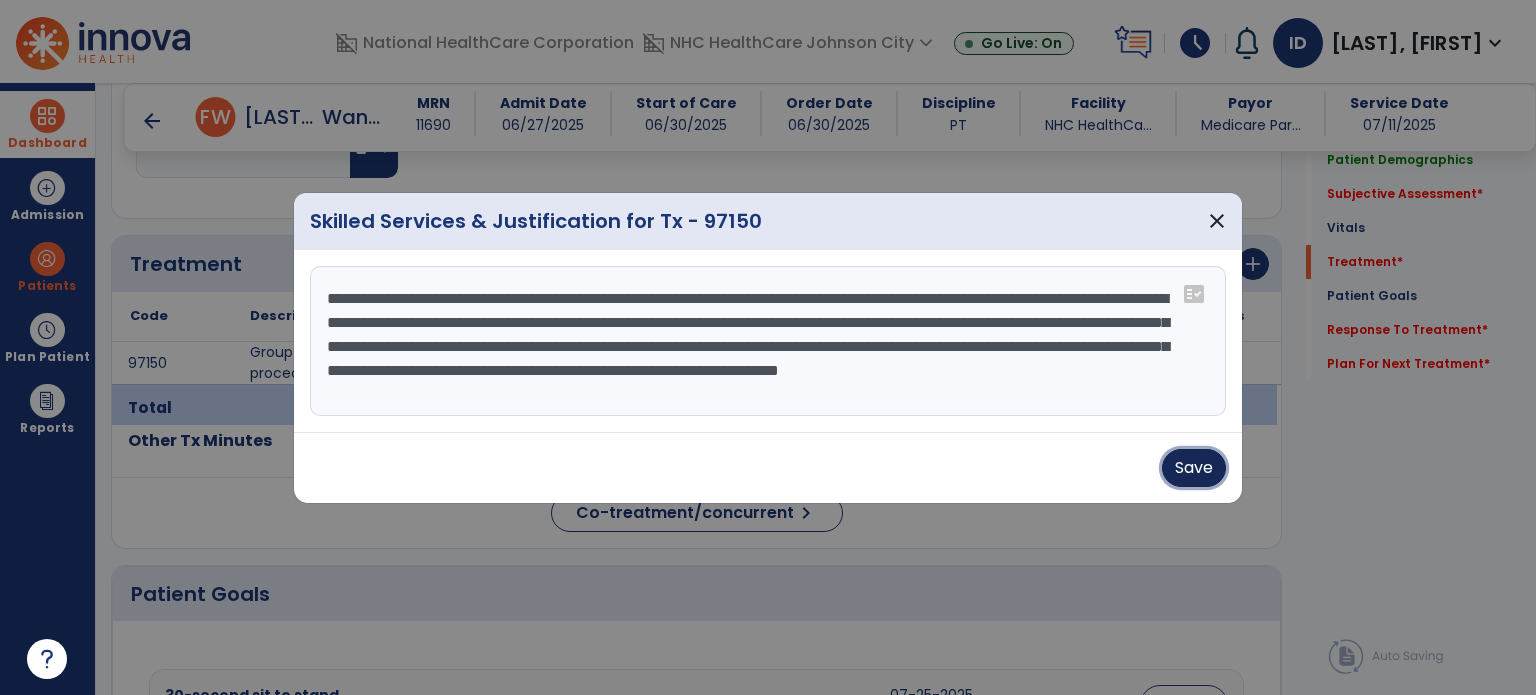 click on "Save" at bounding box center (1194, 468) 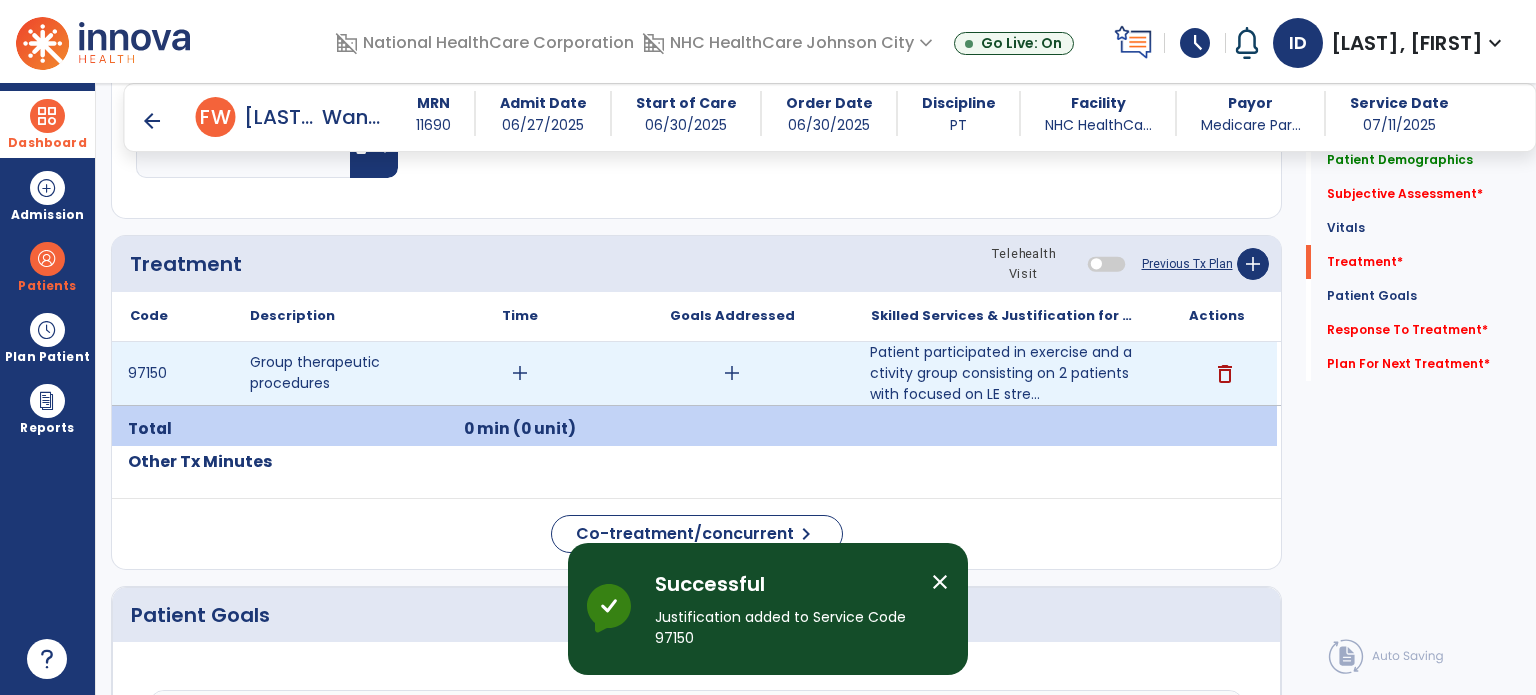 click on "add" at bounding box center (520, 373) 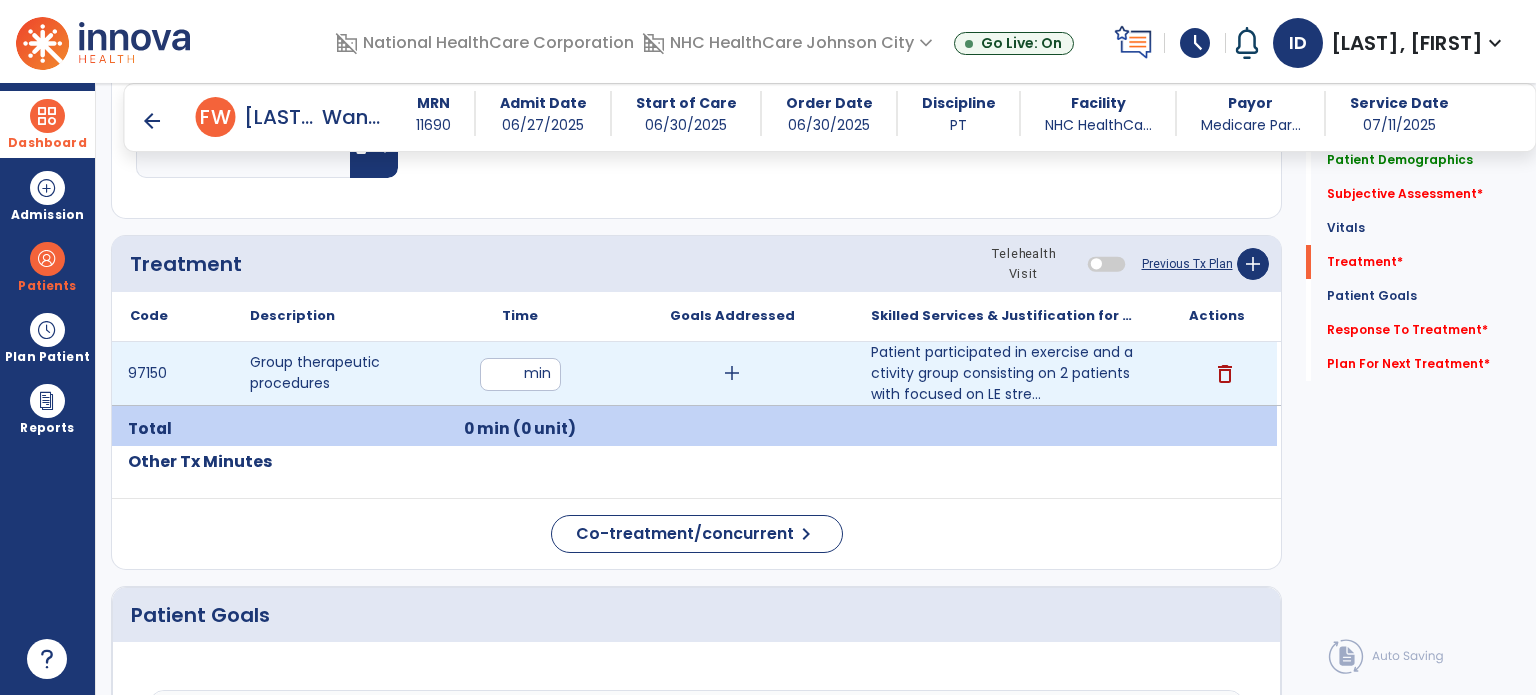 click at bounding box center [520, 374] 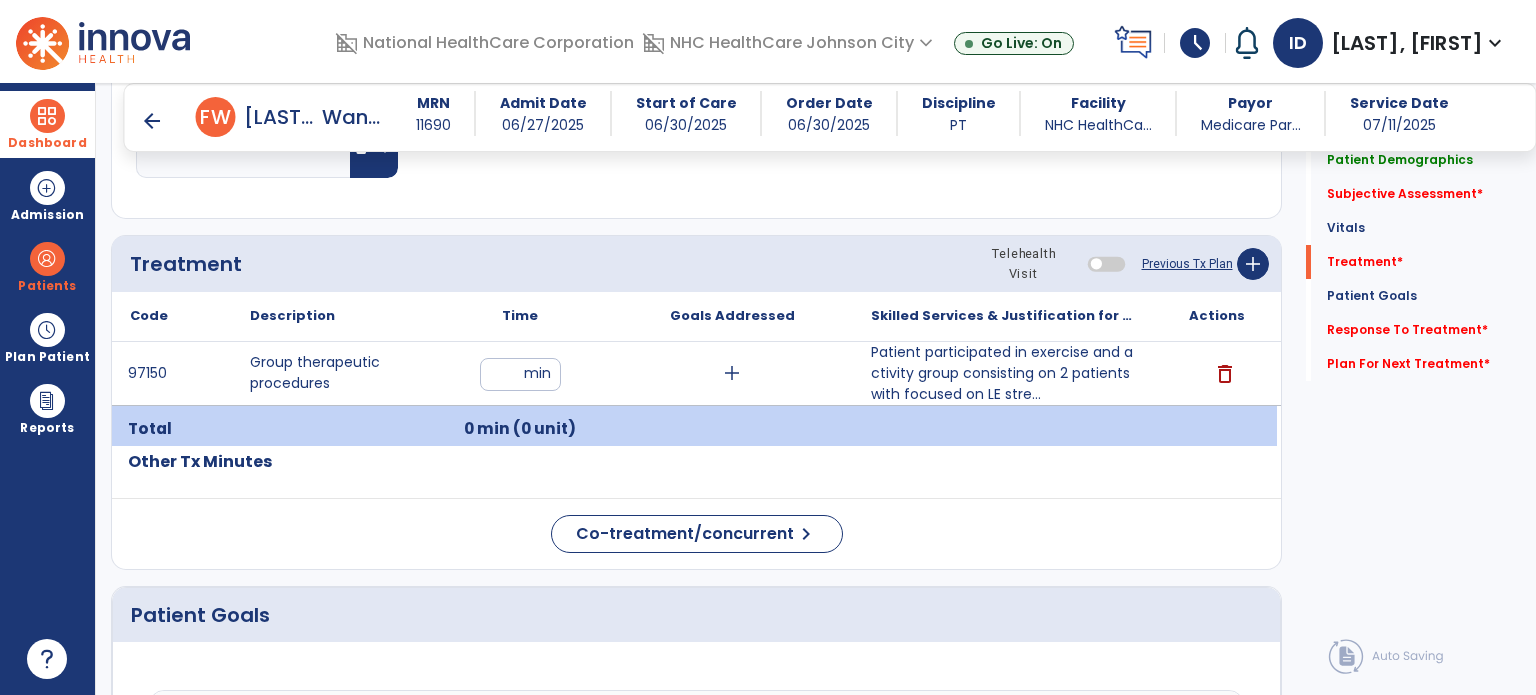 click on "Patient Demographics  Medical Diagnosis   Treatment Diagnosis   Precautions   Contraindications
Code
Description
Pdpm Clinical Category
Z47.1 to" 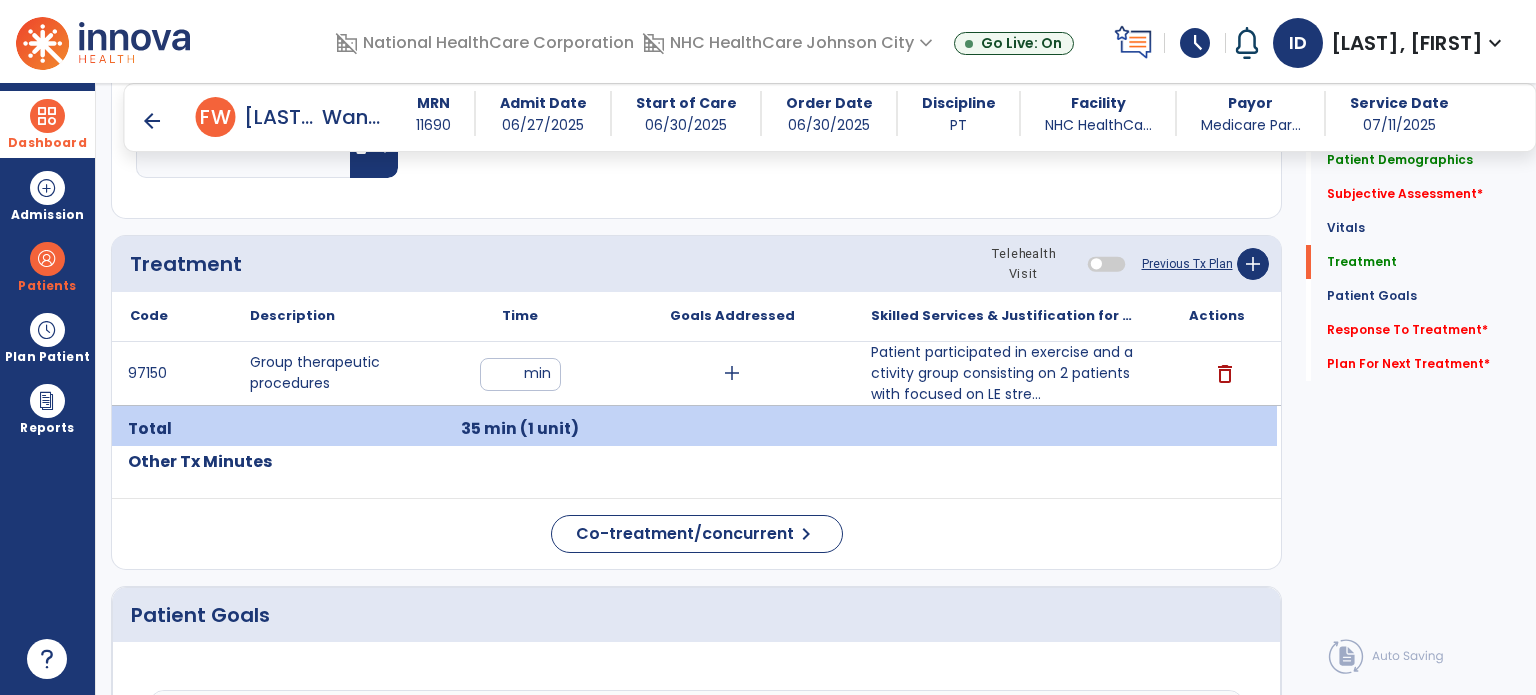 click on "Dashboard  dashboard  Therapist Dashboard Admission Patients  format_list_bulleted  Patient List  space_dashboard  Patient Board  insert_chart  PDPM Board Plan Patient  event_note  Planner  content_paste_go  Scheduler  content_paste_go  Whiteboard Reports  export_notes  Billing Exports  note_alt  EOM Report  event_note  Minutes By Payor  inbox_customize  Service Log  playlist_add_check  Triple Check Report" at bounding box center [48, 389] 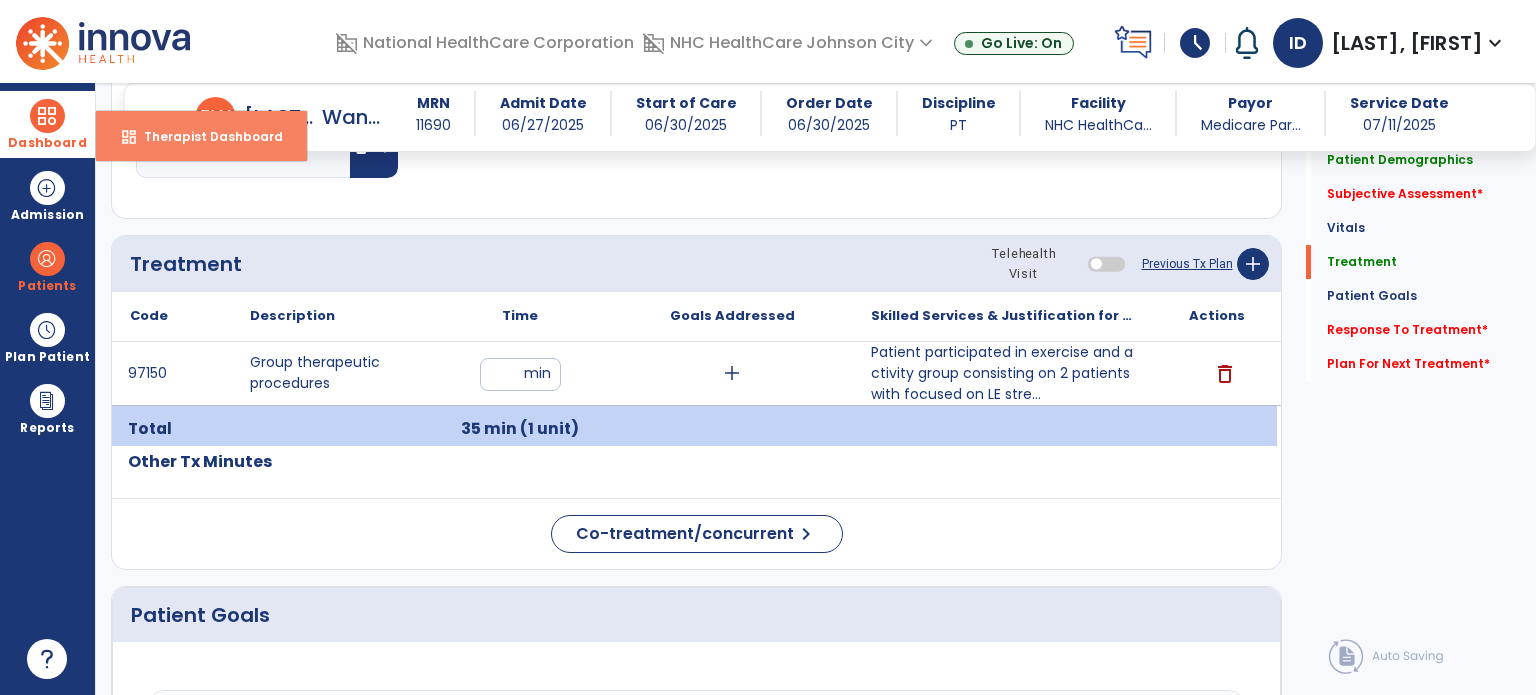 click on "Therapist Dashboard" at bounding box center (205, 136) 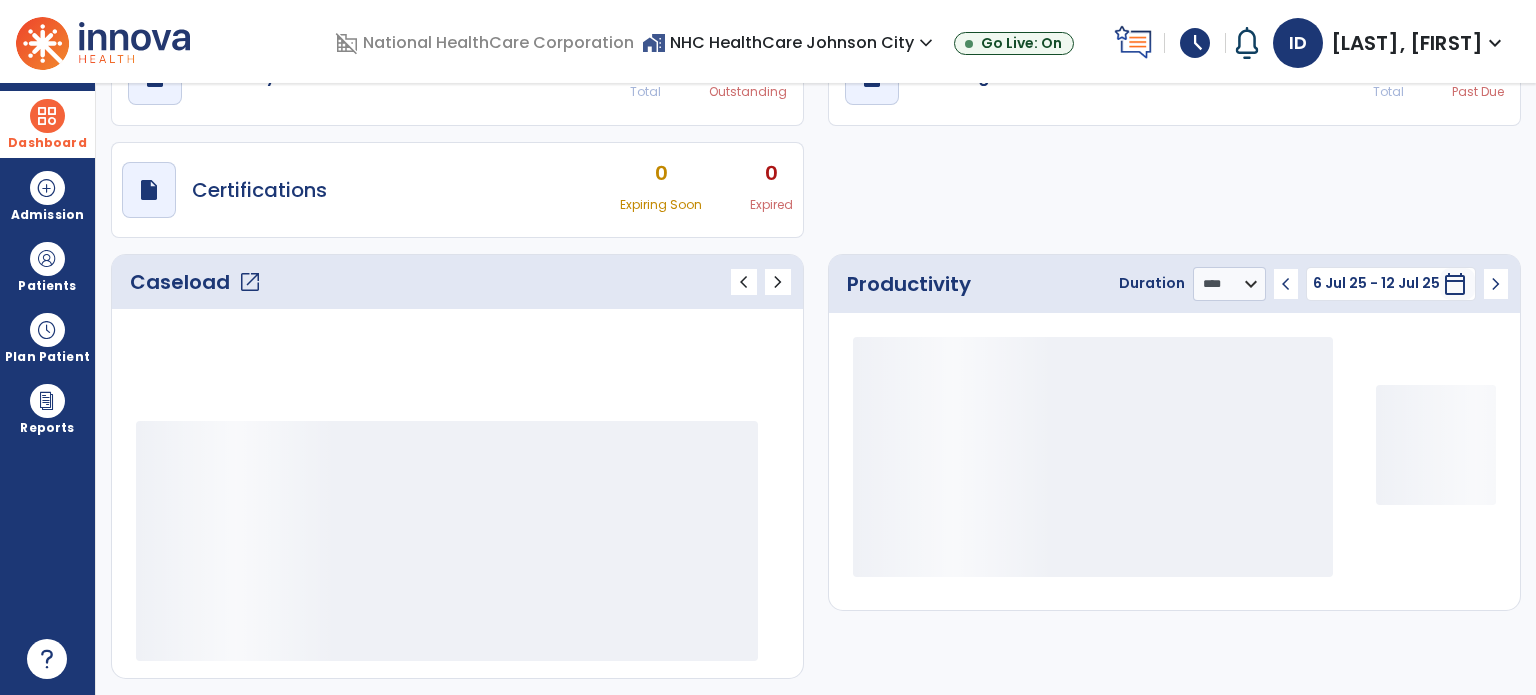 scroll, scrollTop: 109, scrollLeft: 0, axis: vertical 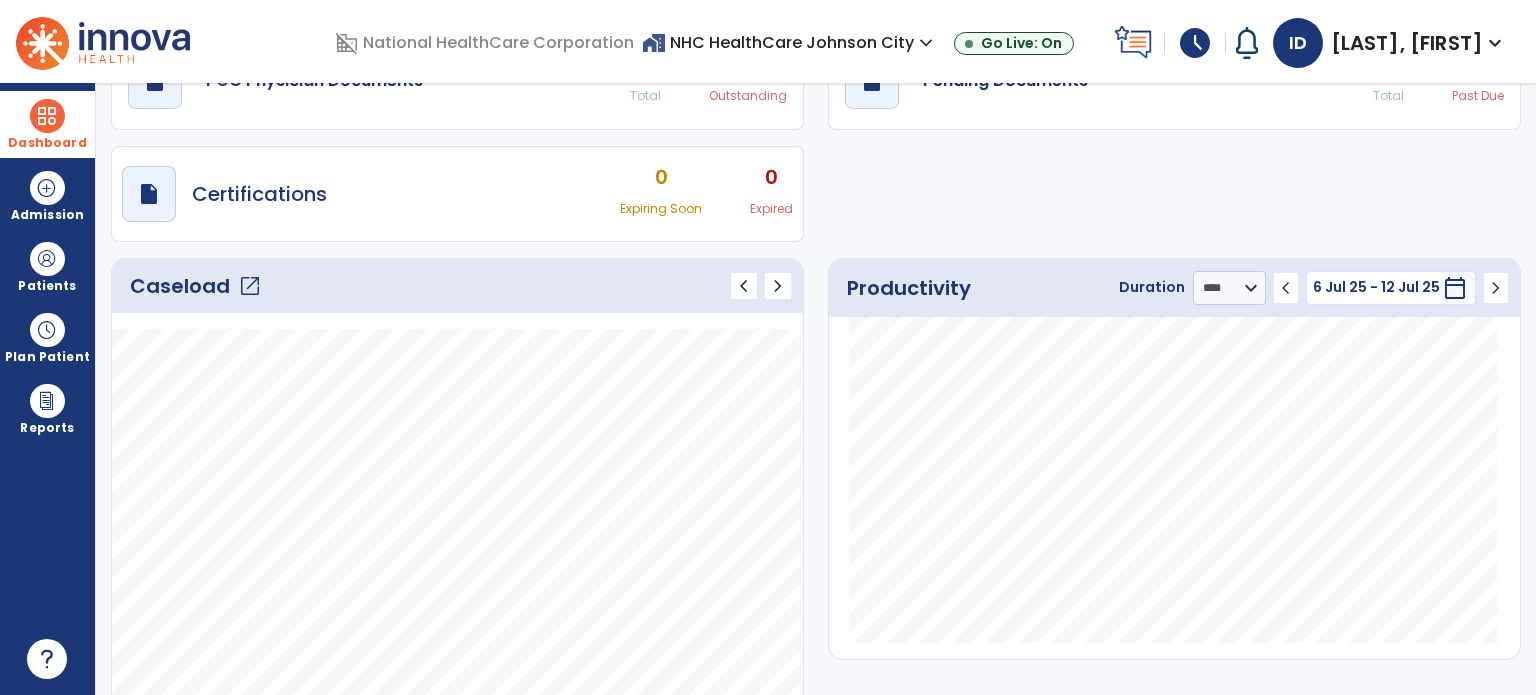click on "Caseload   open_in_new" 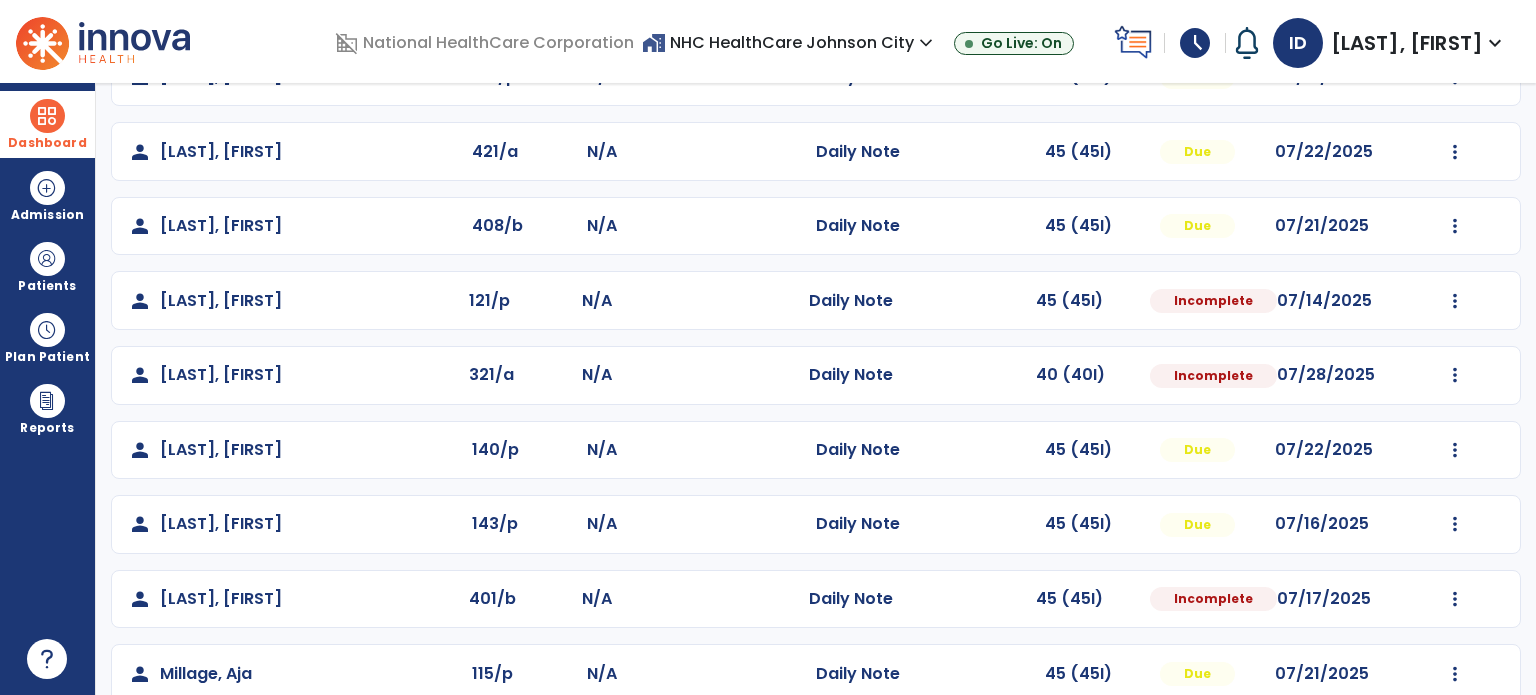 scroll, scrollTop: 212, scrollLeft: 0, axis: vertical 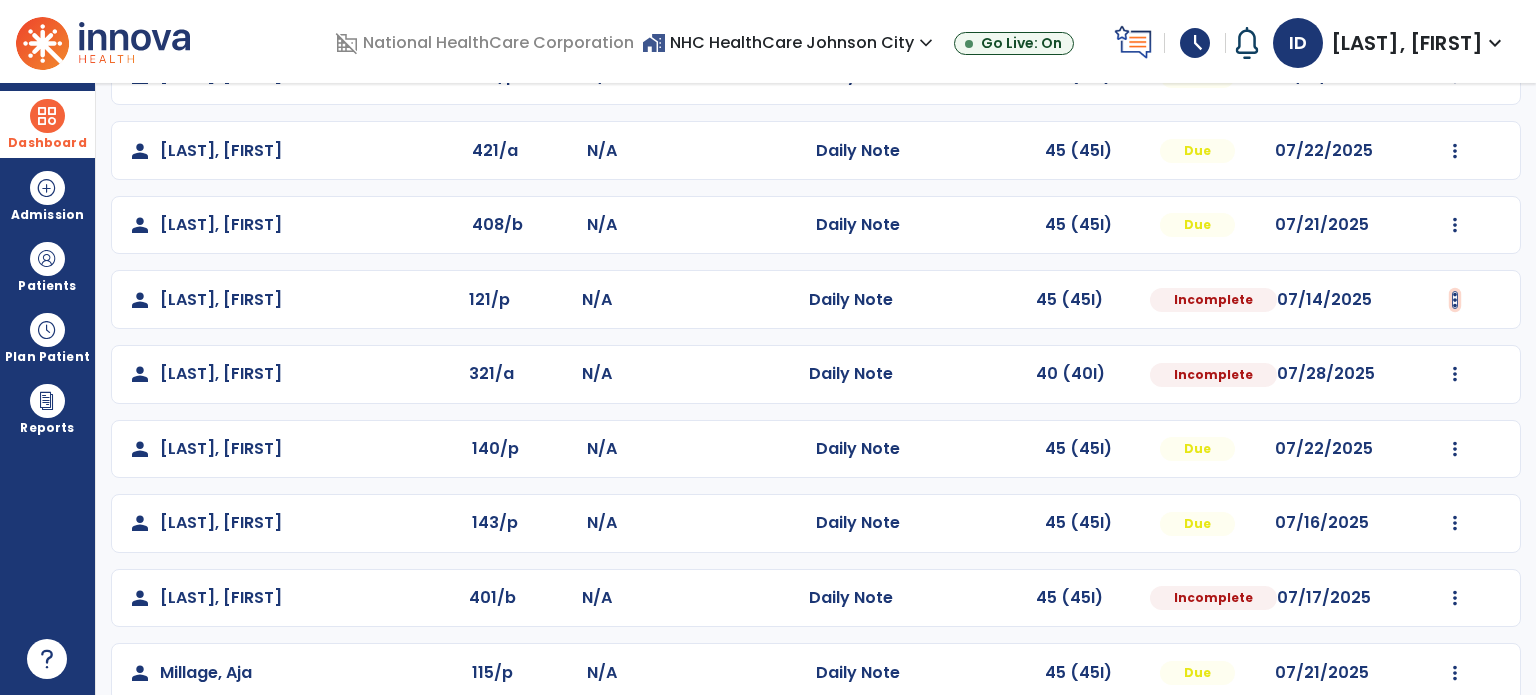 click at bounding box center (1455, 76) 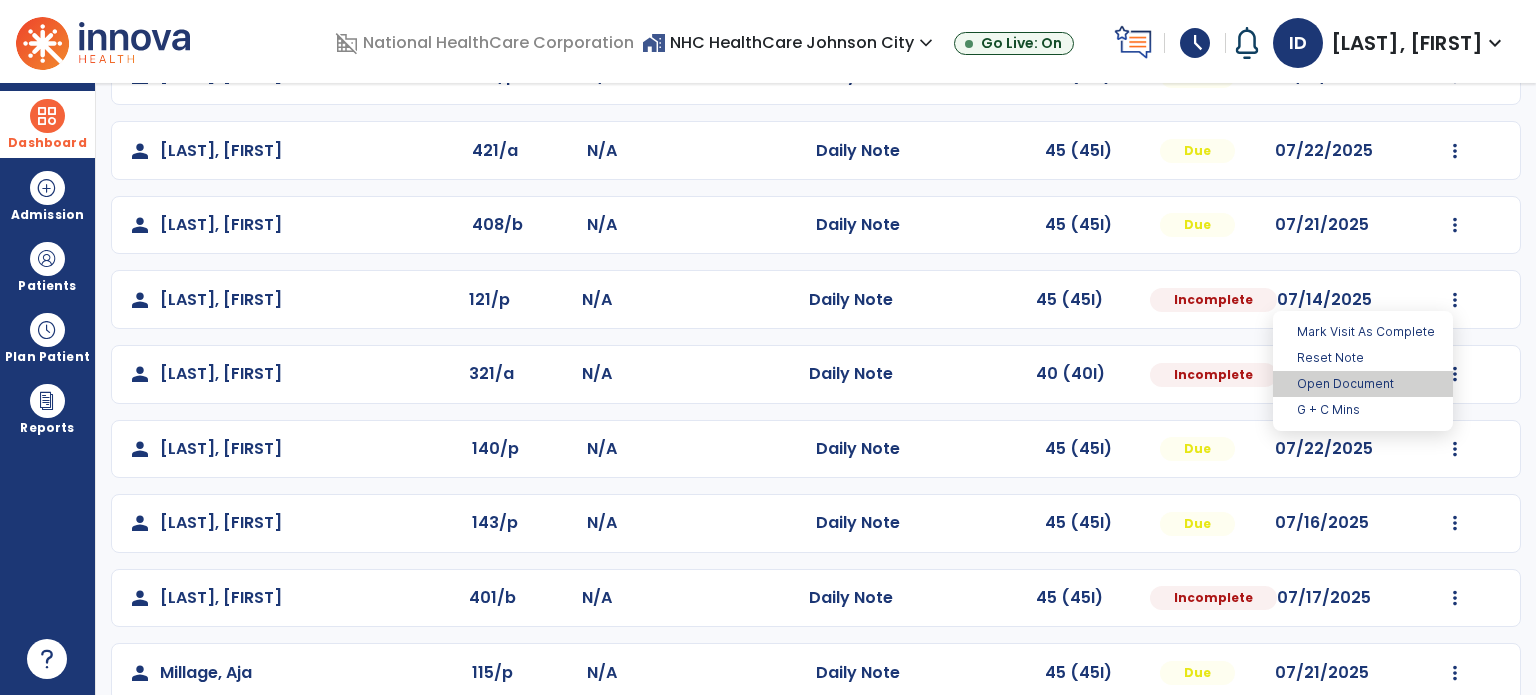 click on "Open Document" at bounding box center [1363, 384] 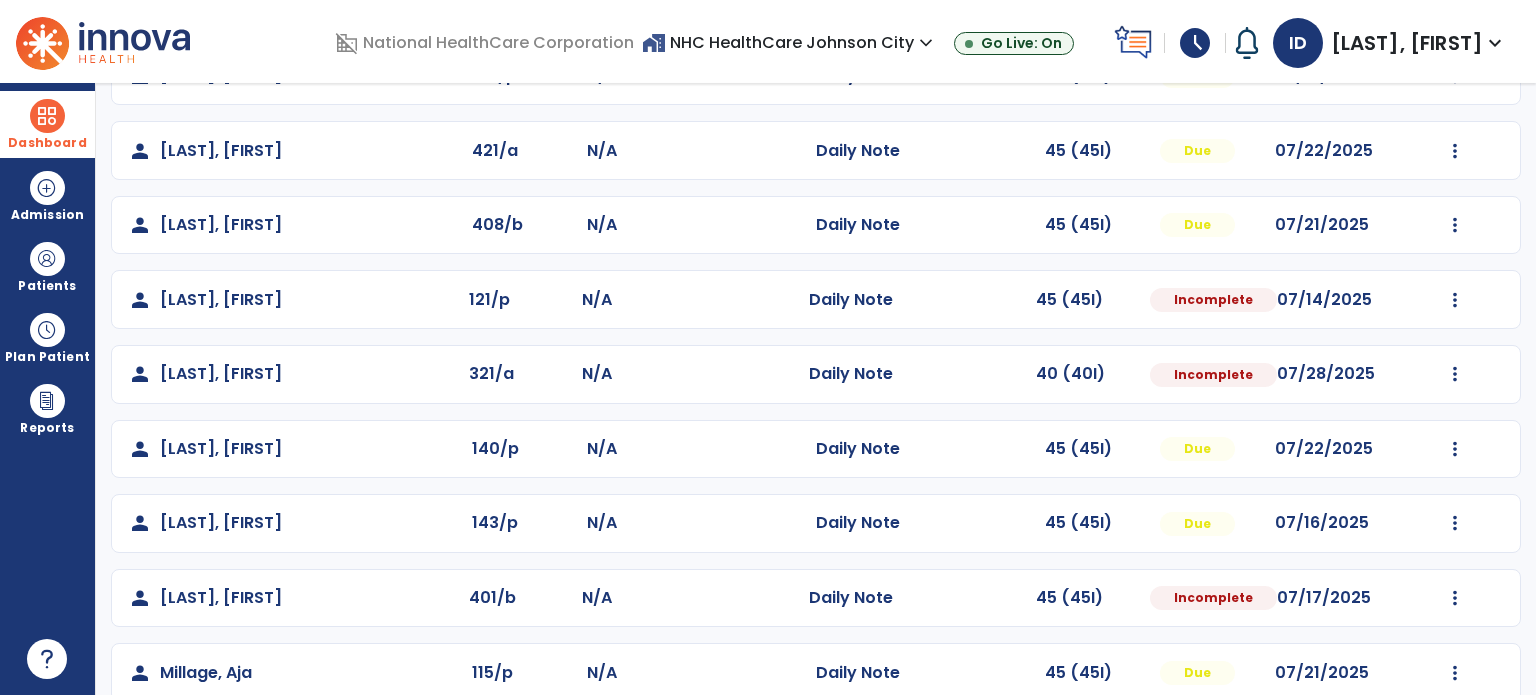 select on "*" 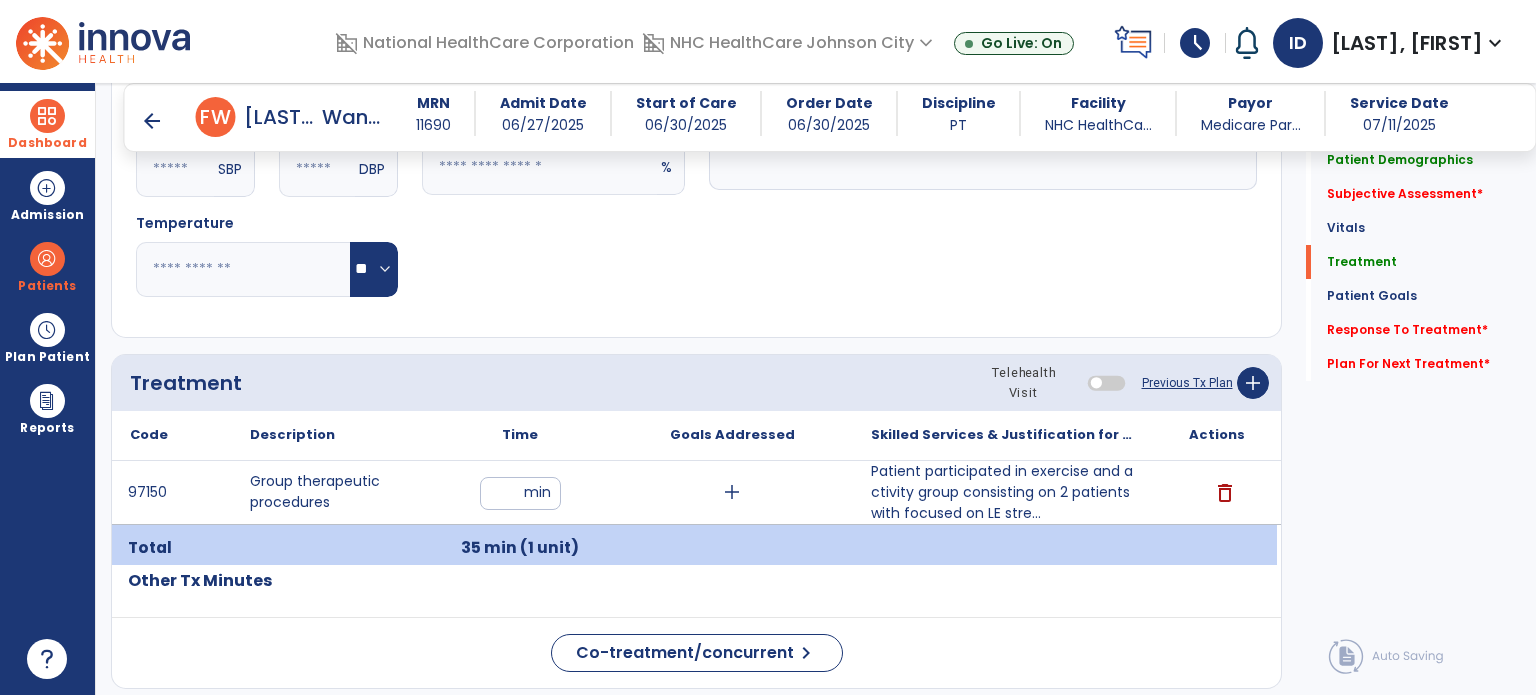 scroll, scrollTop: 916, scrollLeft: 0, axis: vertical 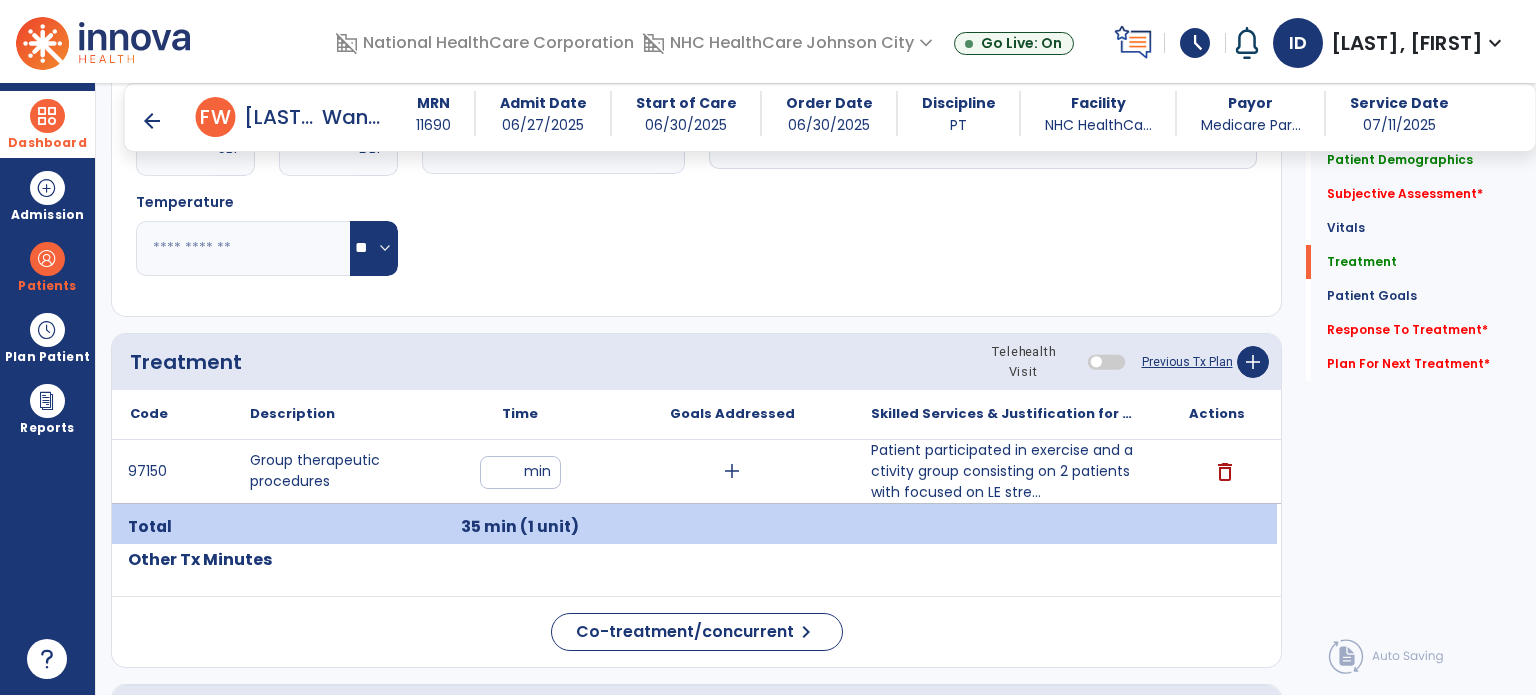 click at bounding box center [47, 116] 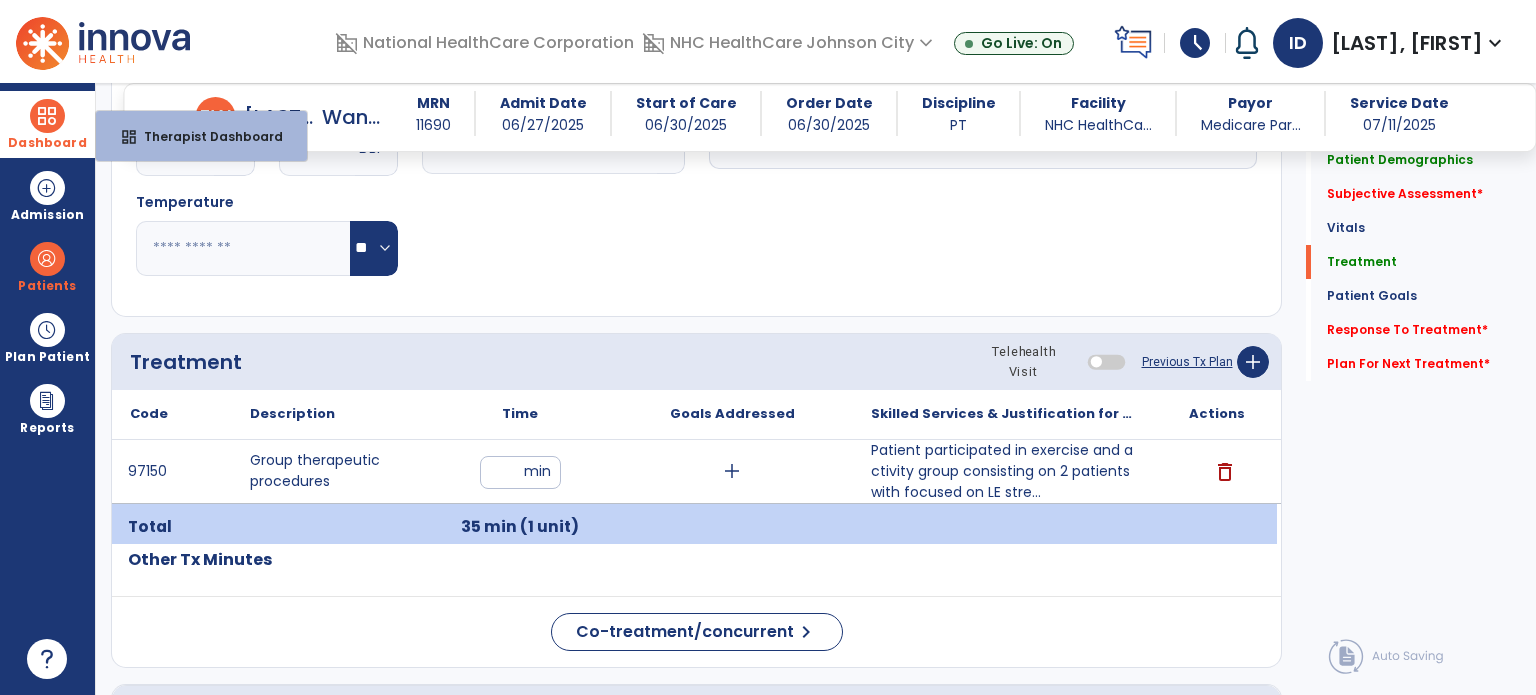 click on "Dashboard  dashboard  Therapist Dashboard" at bounding box center (47, 124) 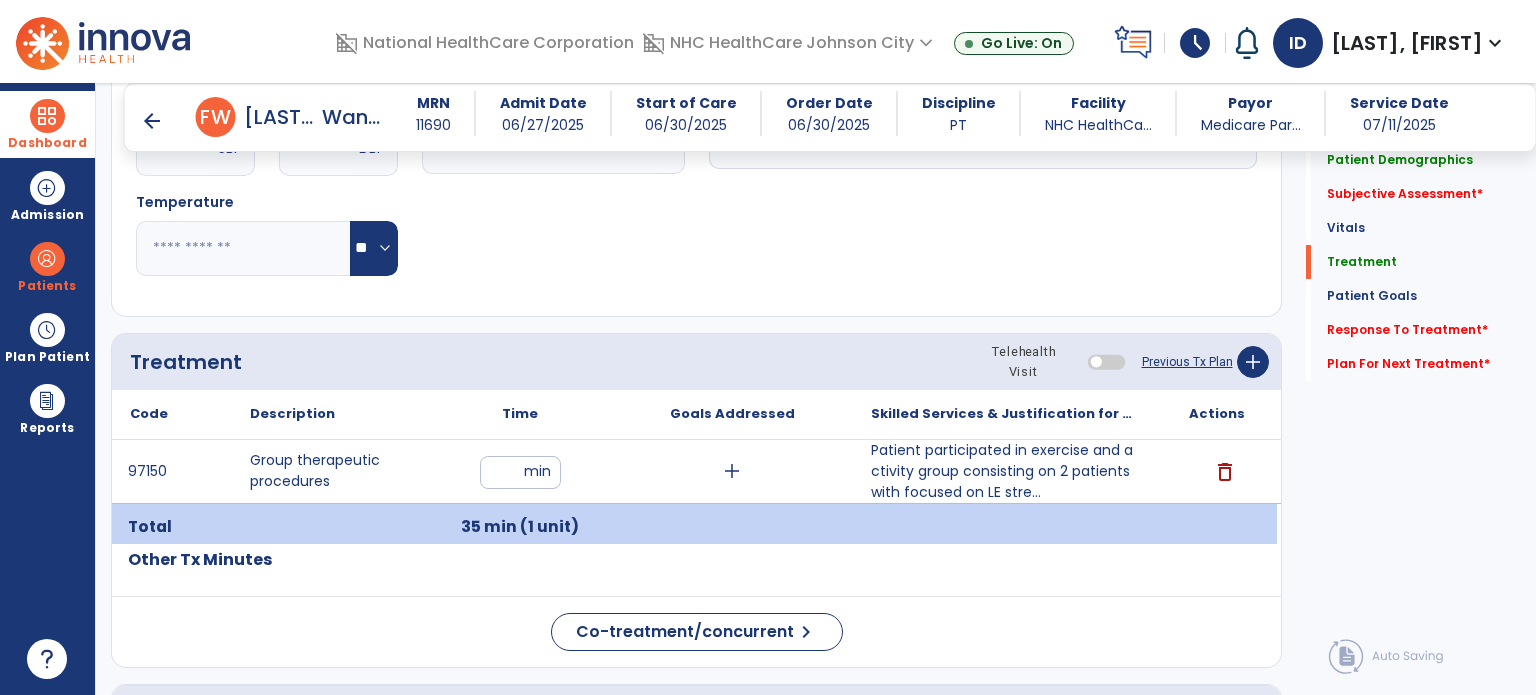 click at bounding box center (47, 116) 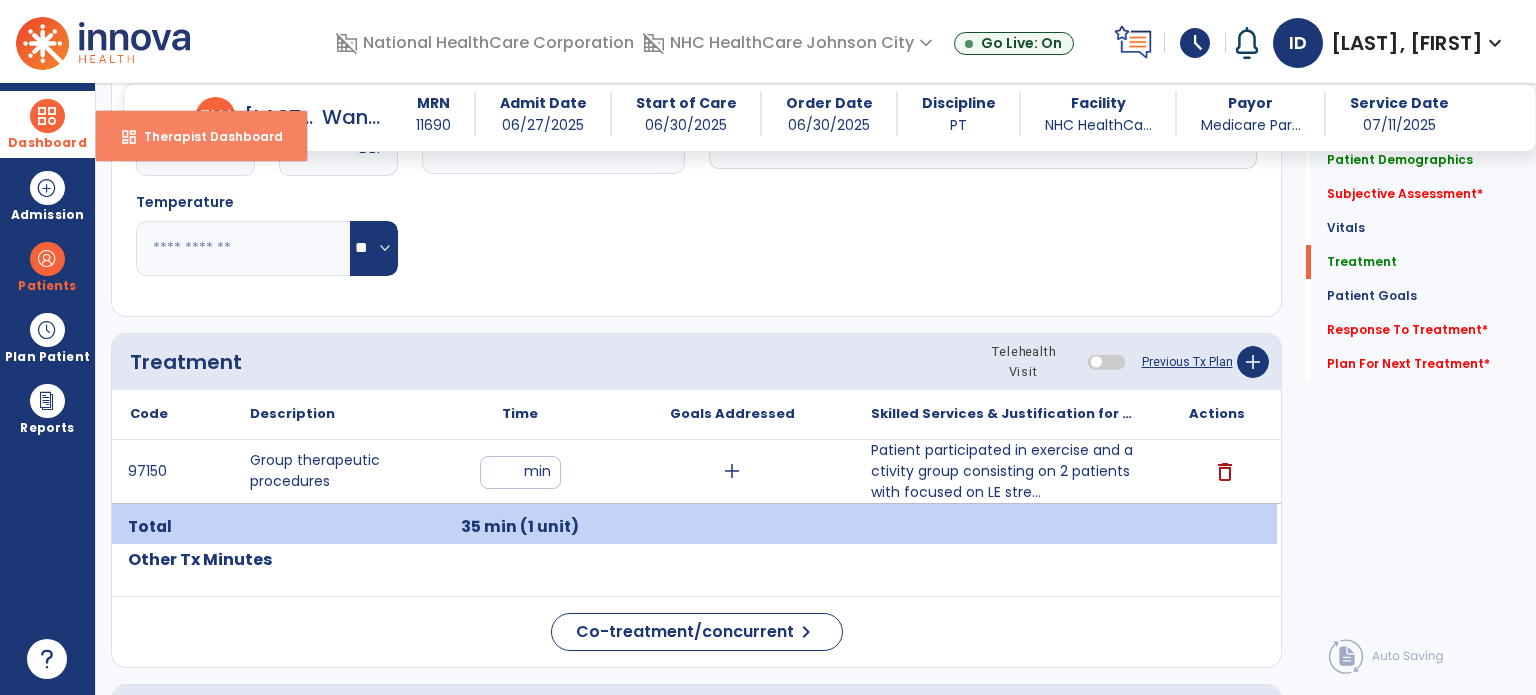 click on "dashboard  Therapist Dashboard" at bounding box center [201, 136] 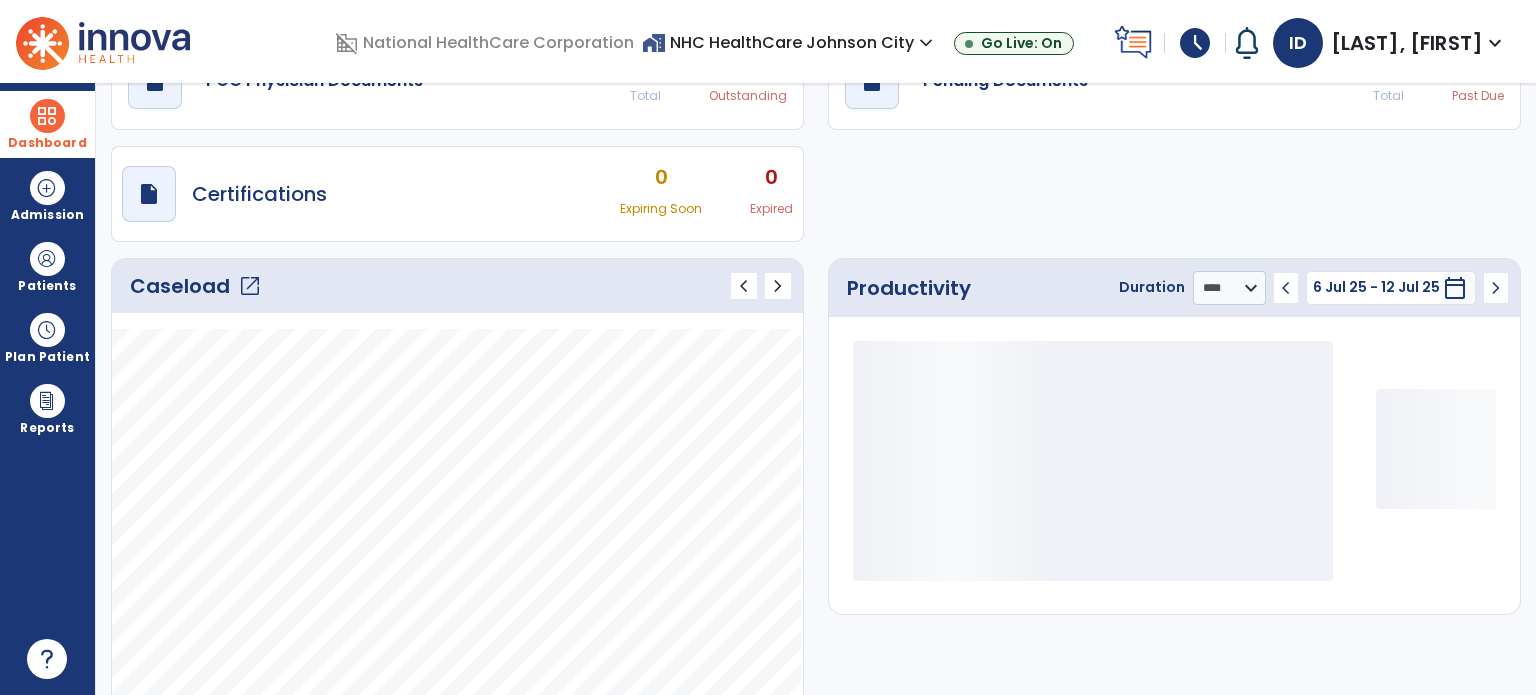 scroll, scrollTop: 109, scrollLeft: 0, axis: vertical 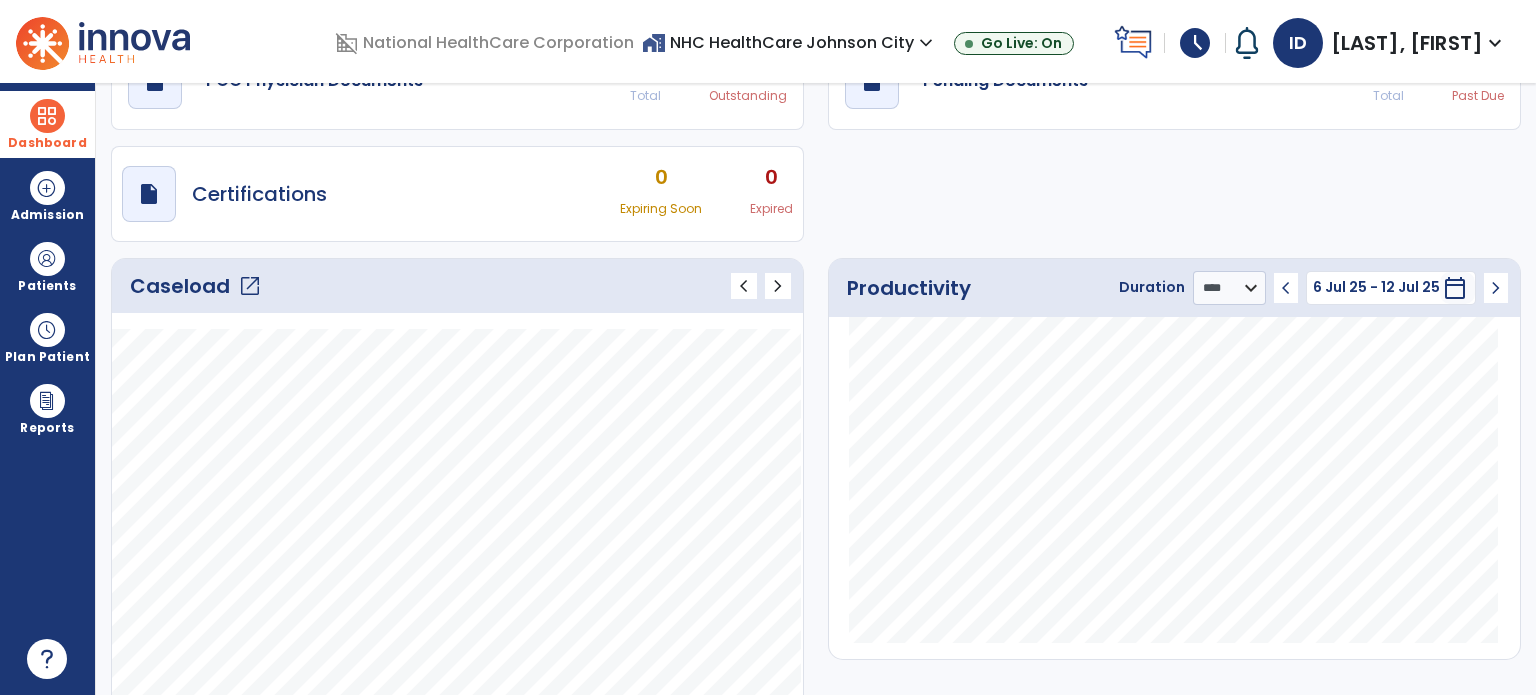 click on "Caseload   open_in_new" 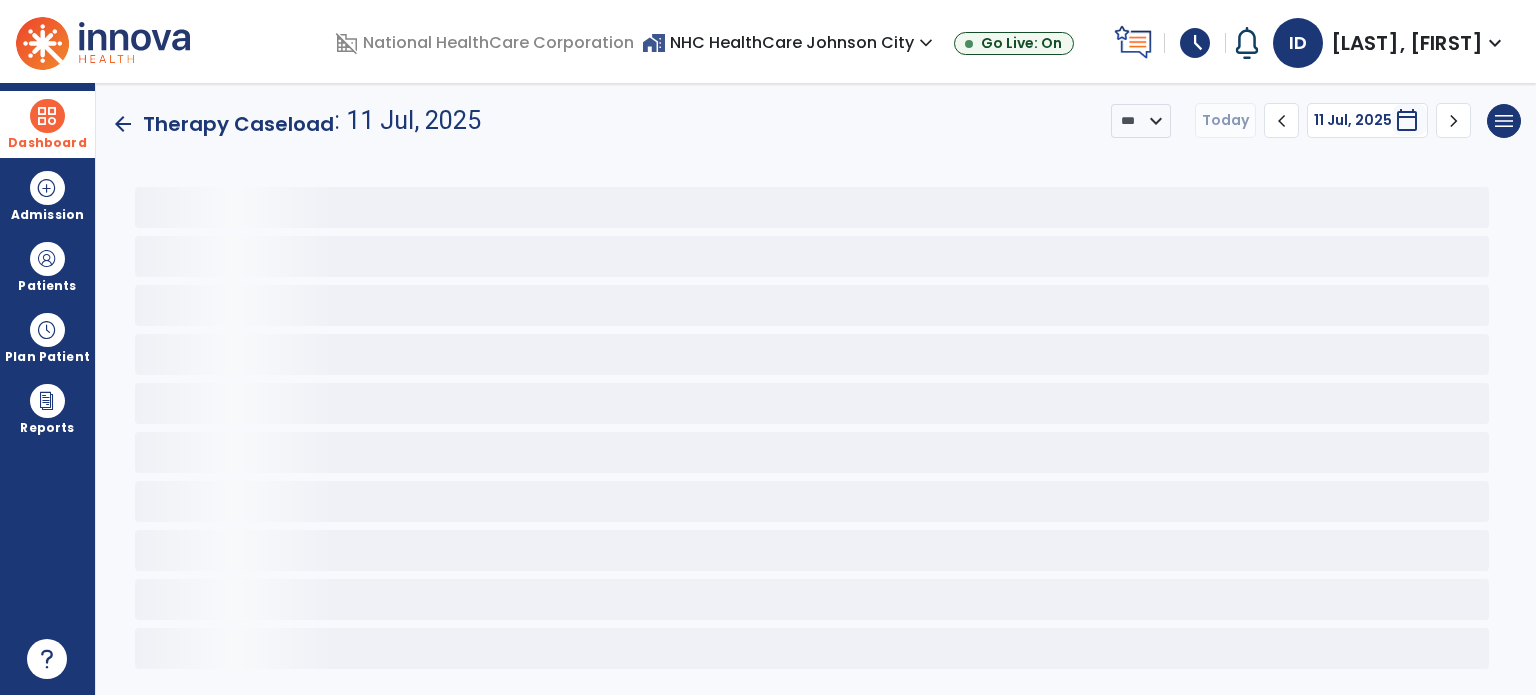 scroll, scrollTop: 0, scrollLeft: 0, axis: both 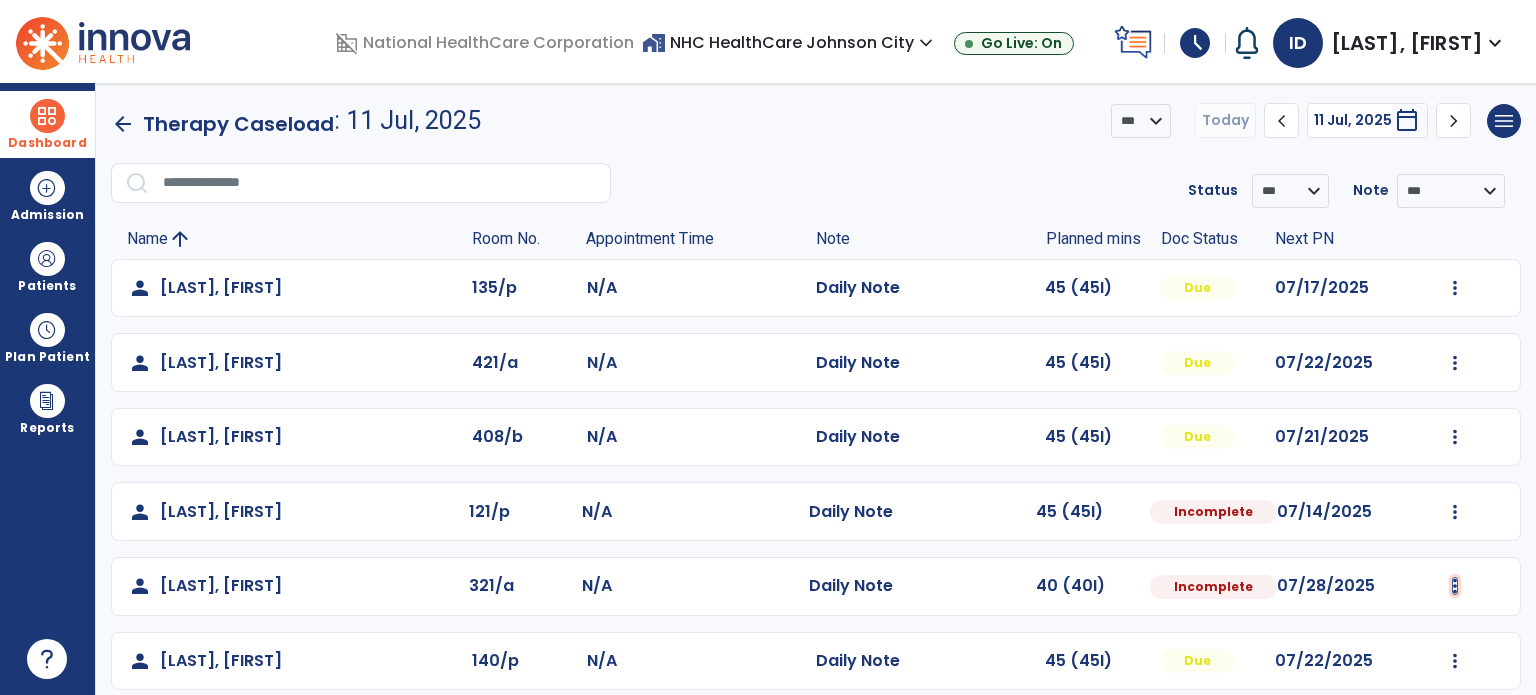 click at bounding box center (1455, 288) 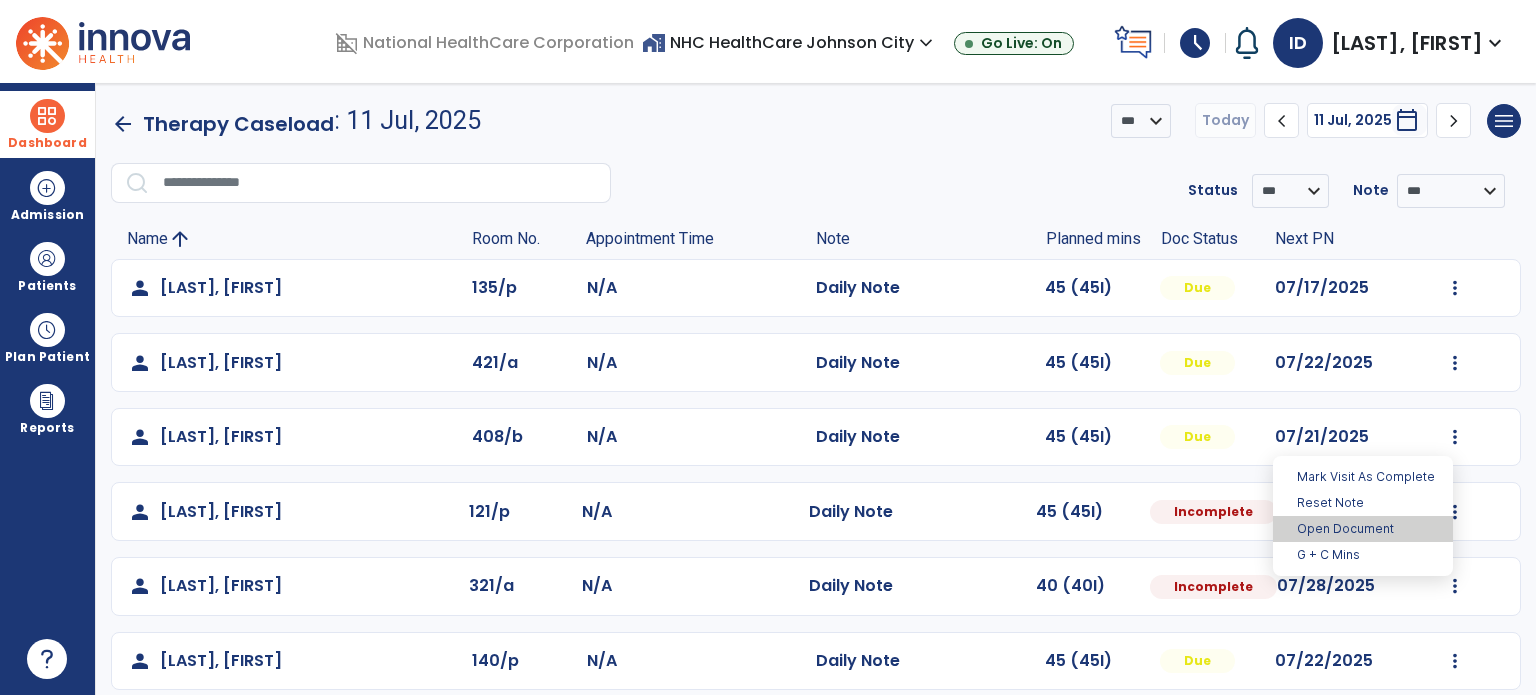 click on "Open Document" at bounding box center (1363, 529) 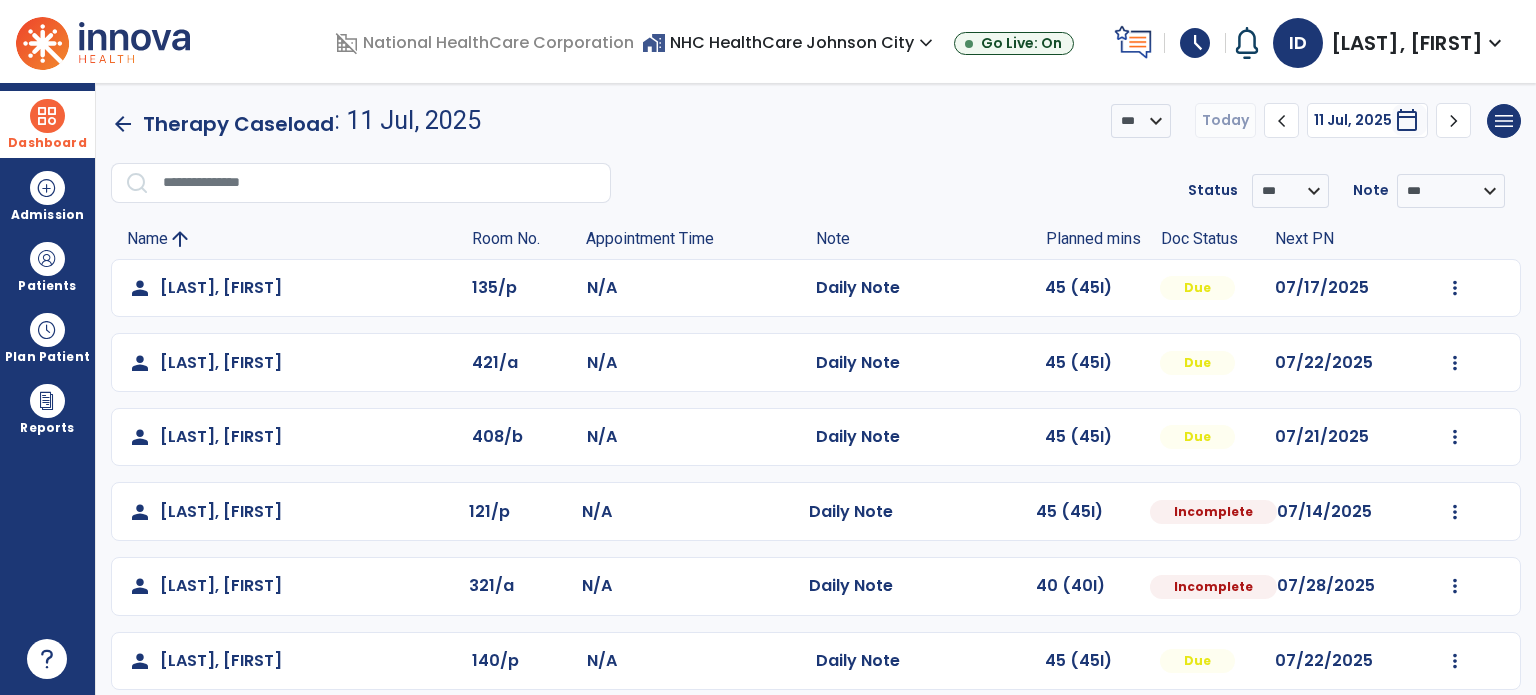 select on "*" 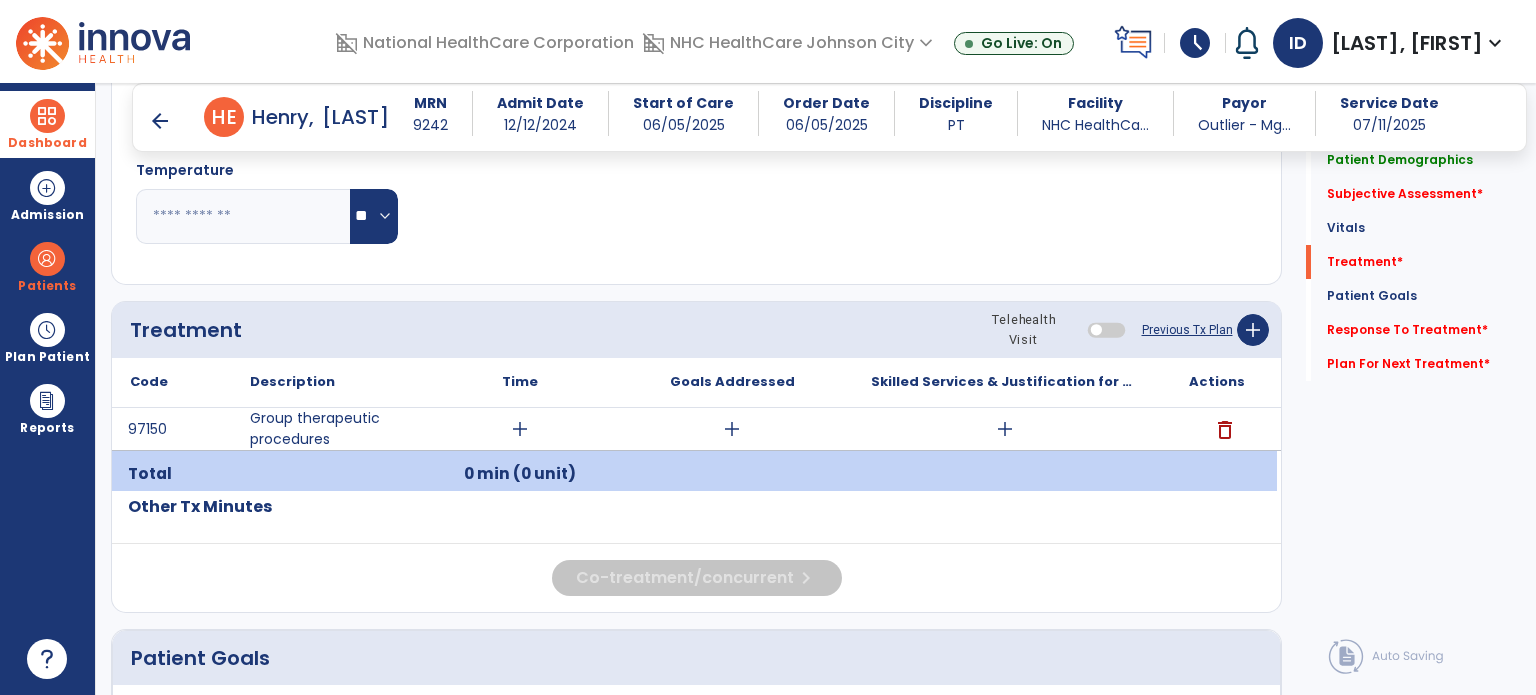 scroll, scrollTop: 948, scrollLeft: 0, axis: vertical 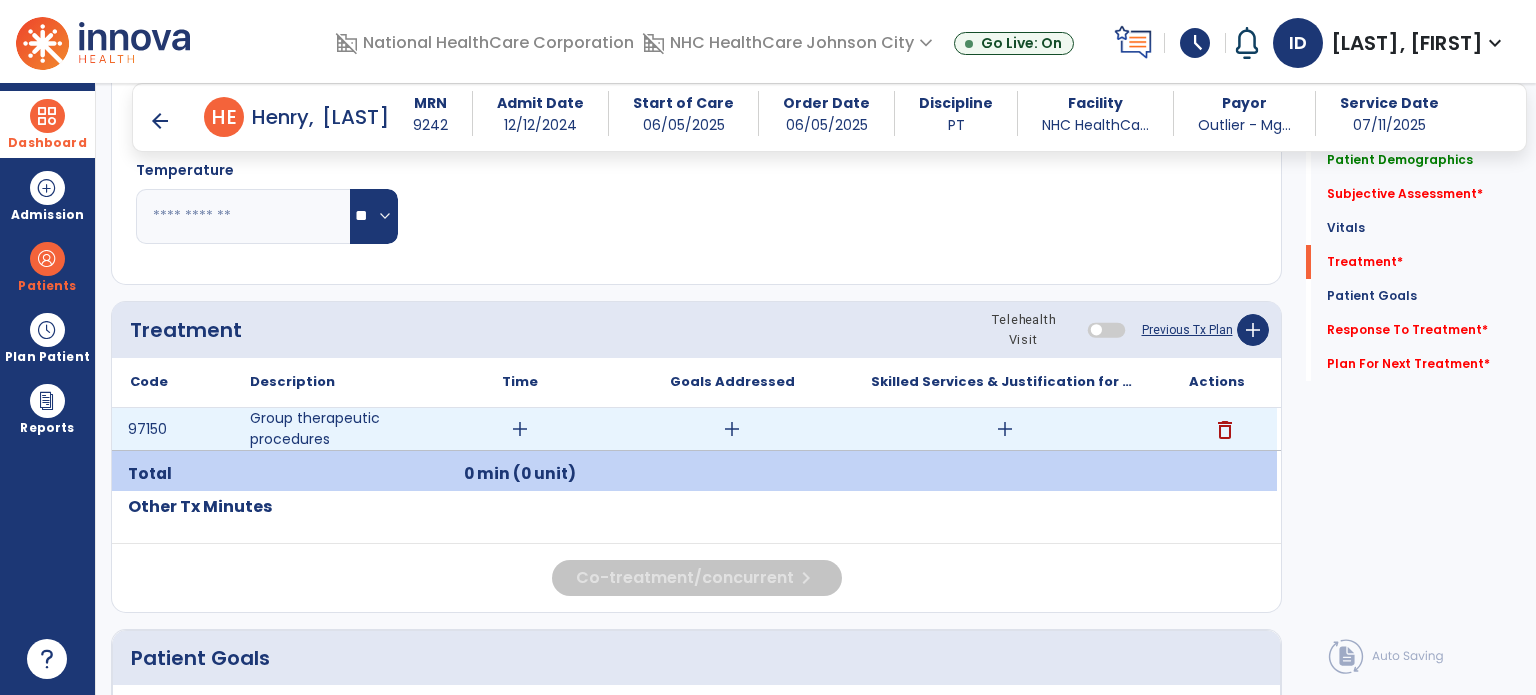 click on "add" at bounding box center (520, 429) 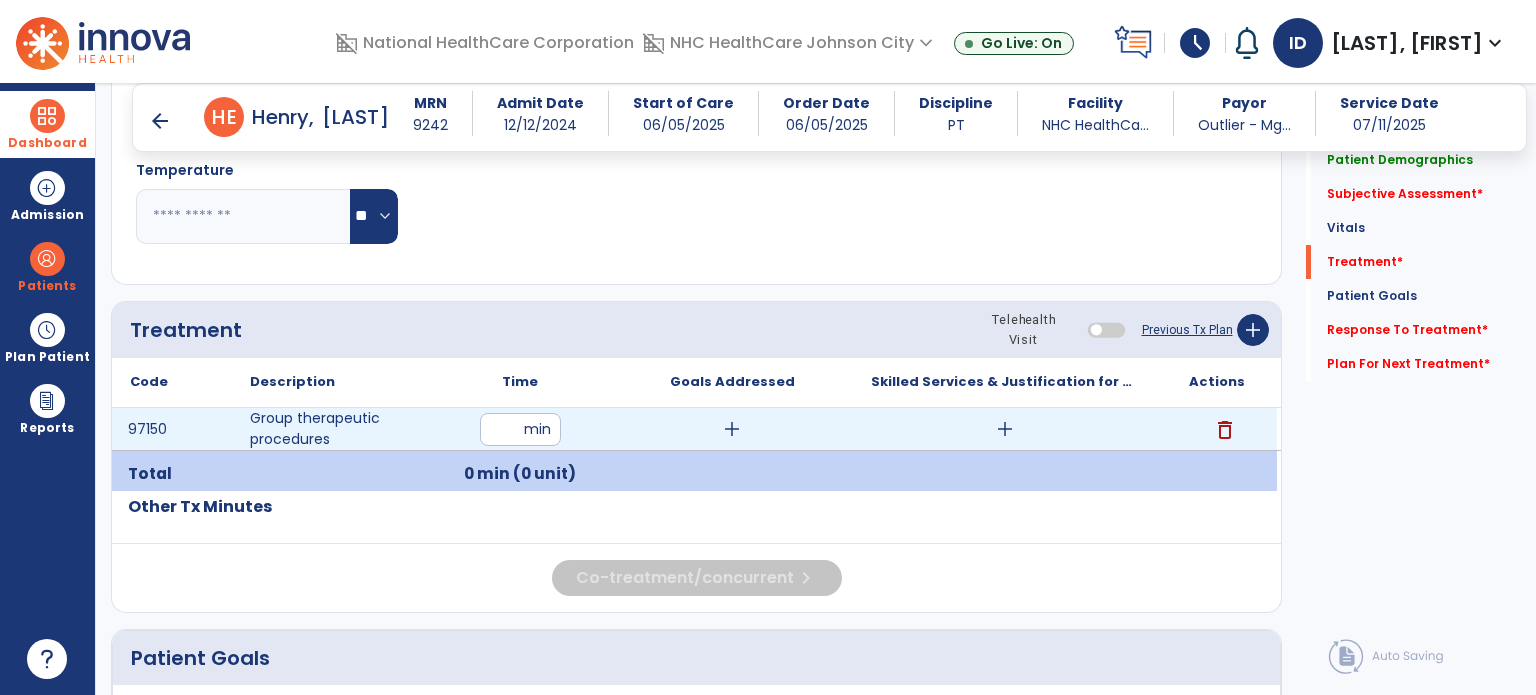 type on "**" 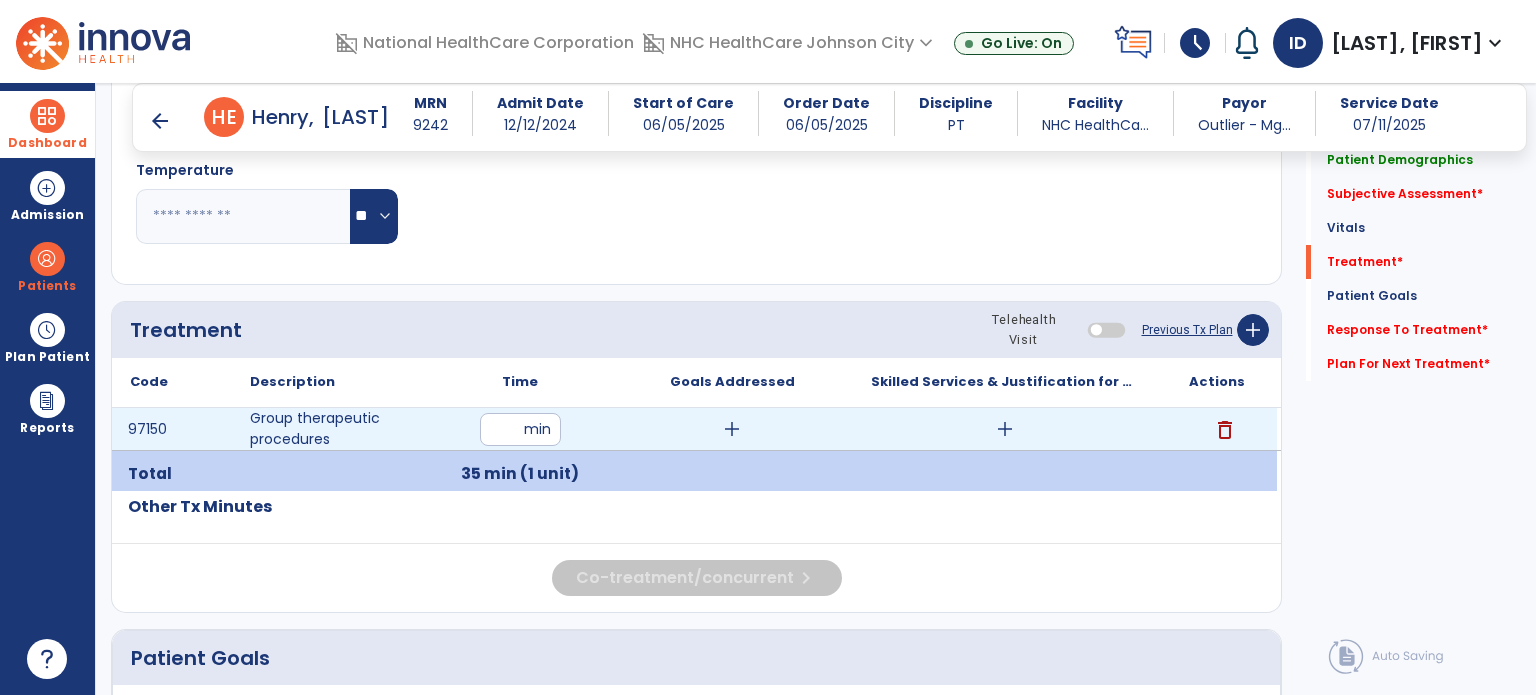 click on "add" at bounding box center [1005, 429] 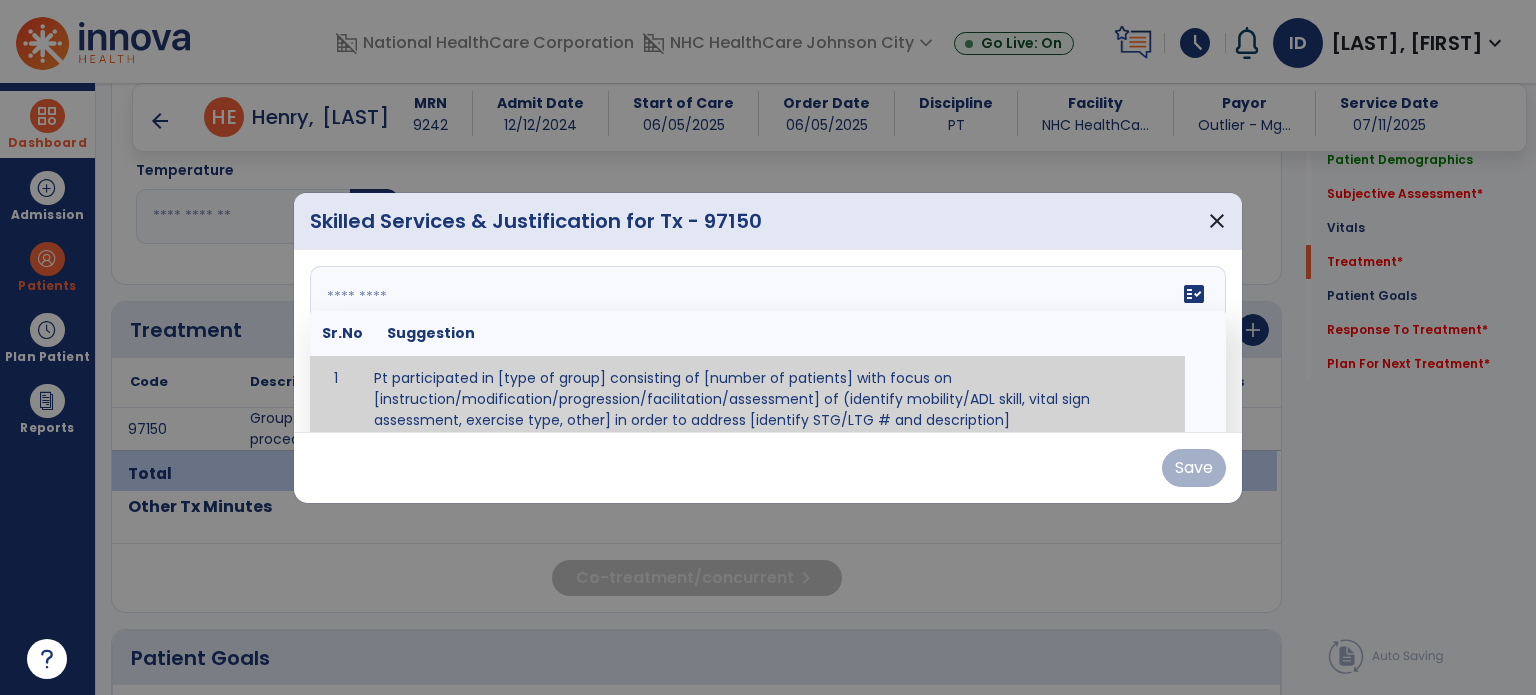 paste on "**********" 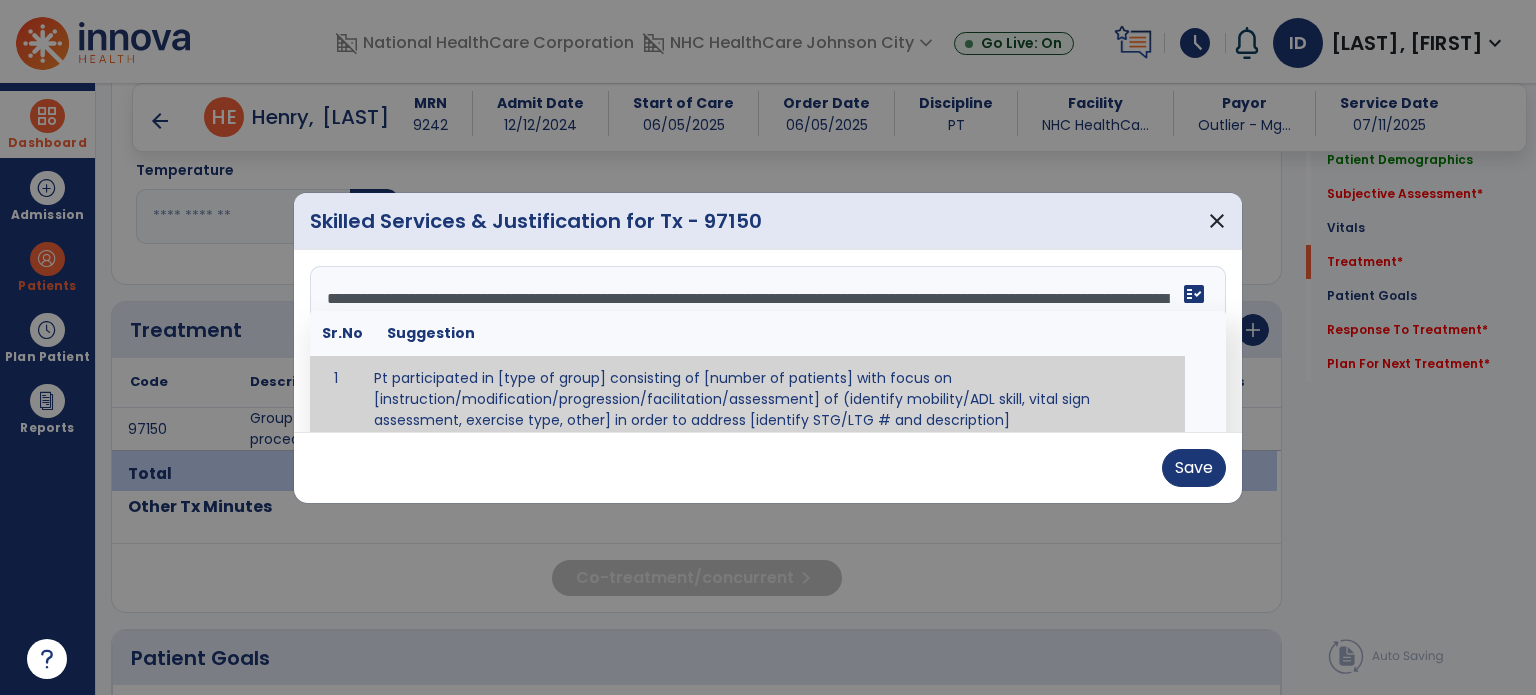 scroll, scrollTop: 15, scrollLeft: 0, axis: vertical 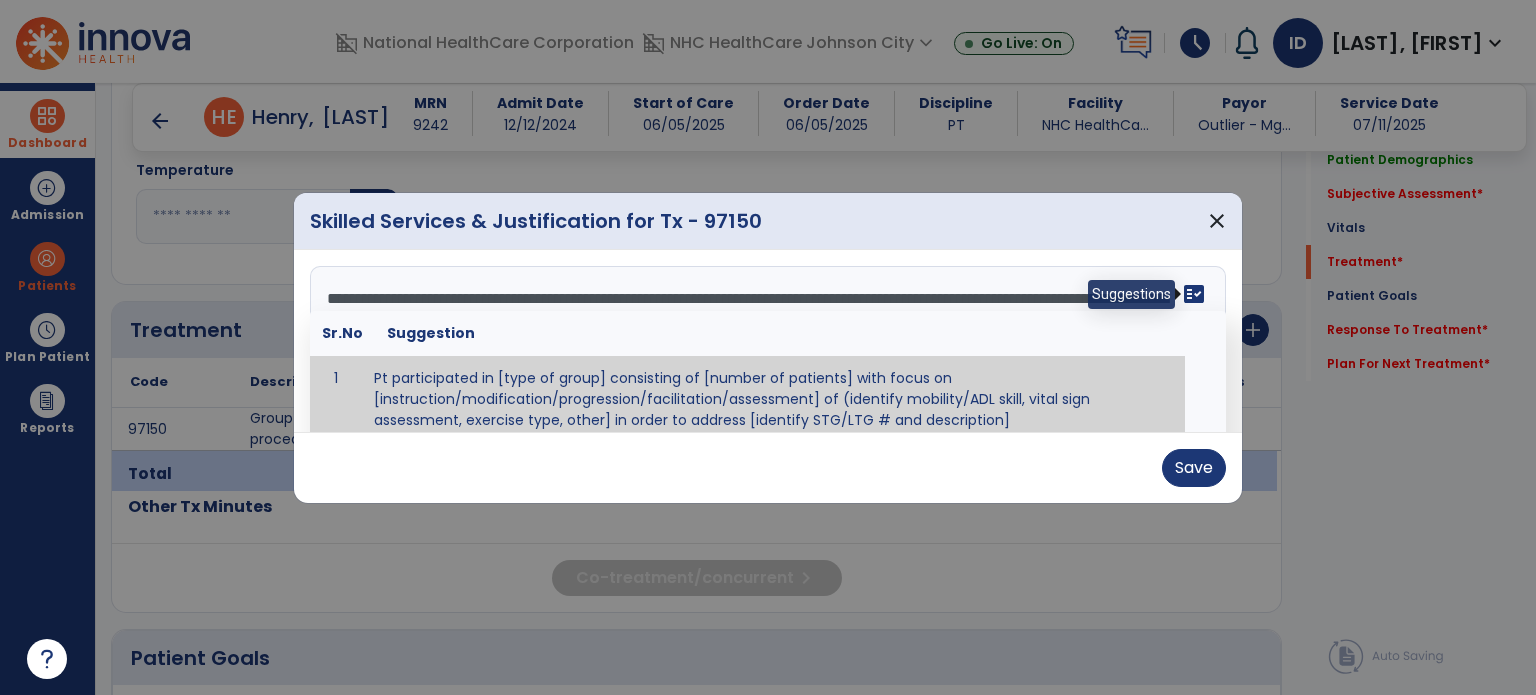 type on "**********" 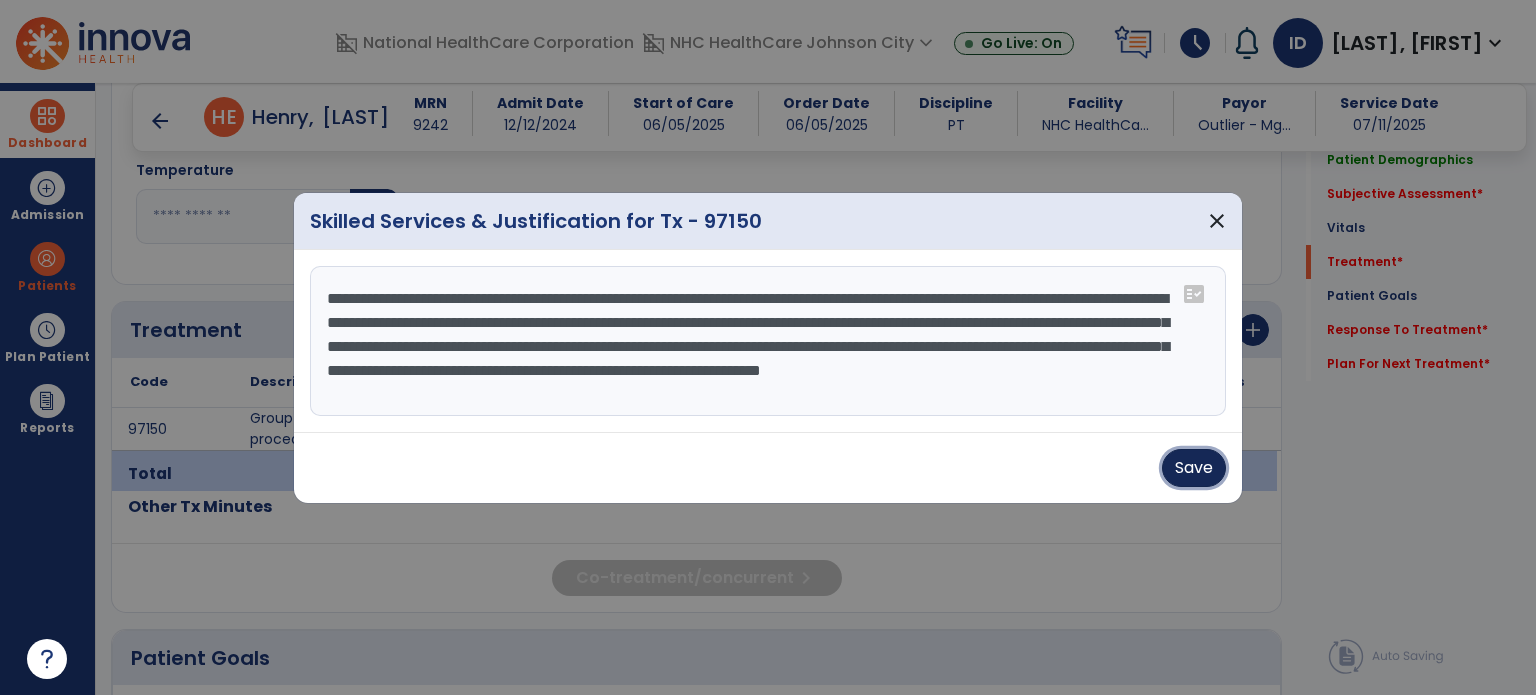 click on "Save" at bounding box center [1194, 468] 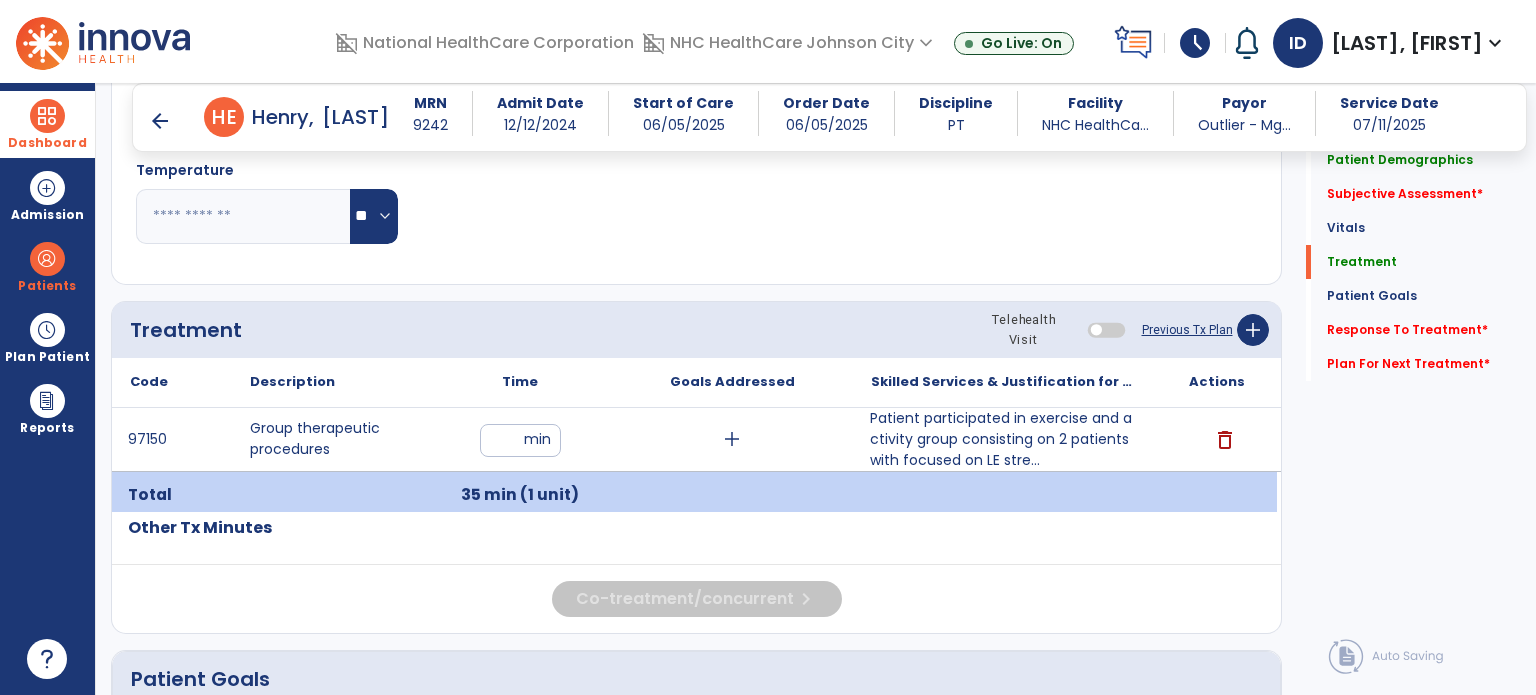 click at bounding box center [47, 116] 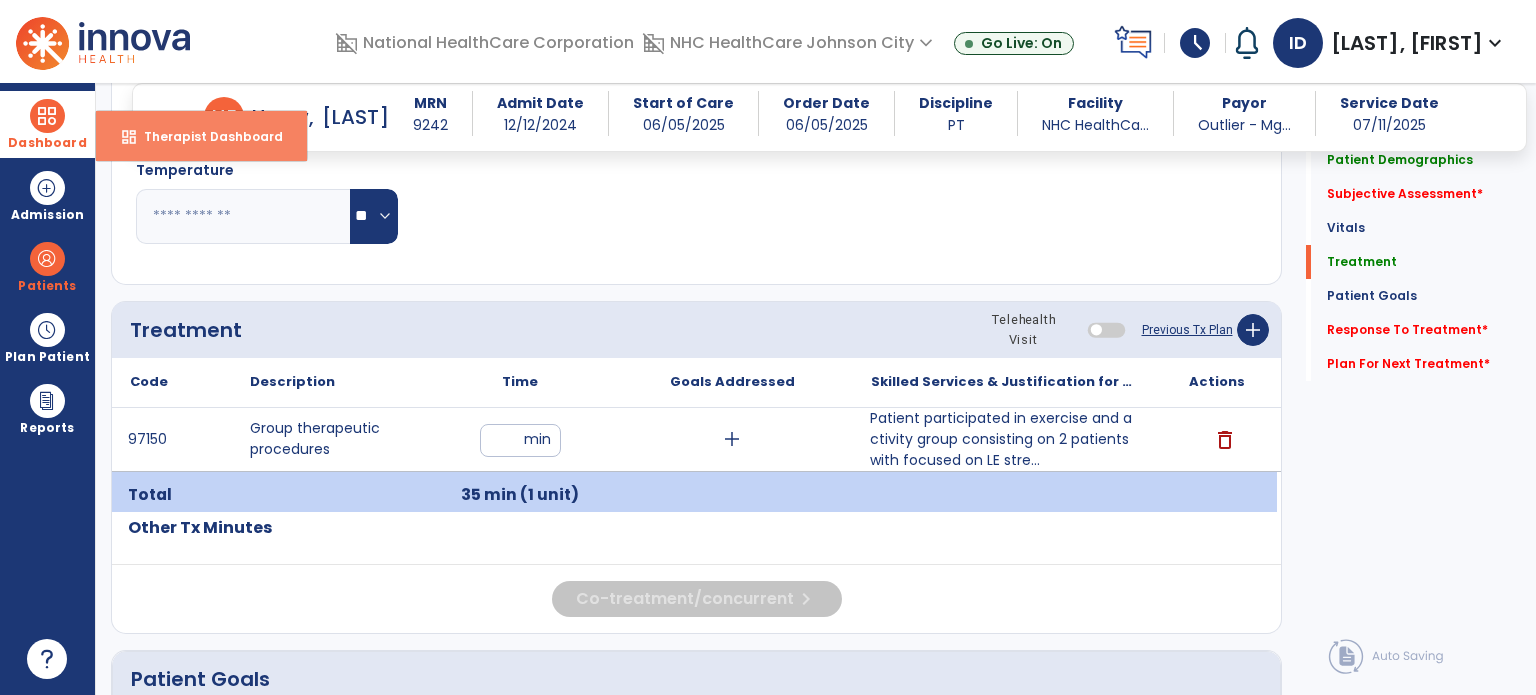 click on "dashboard  Therapist Dashboard" at bounding box center [201, 136] 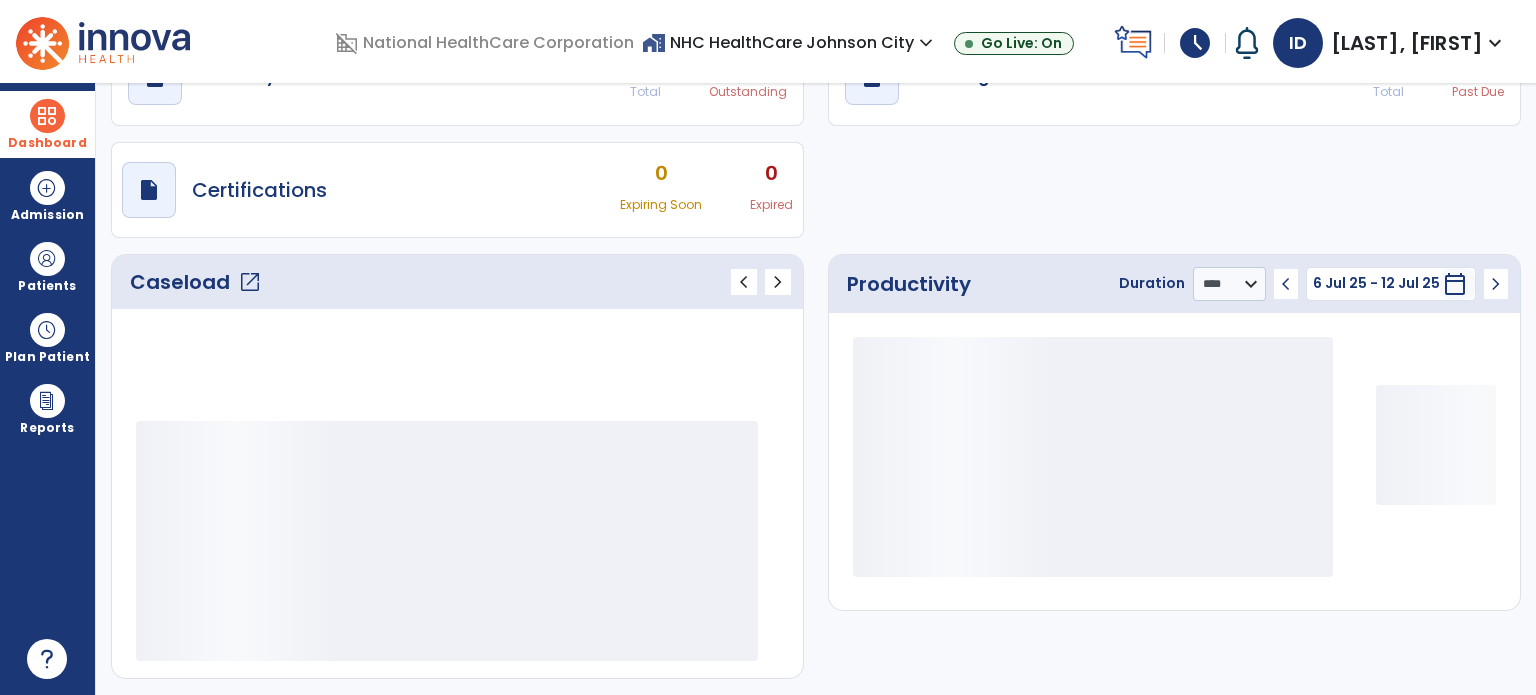 scroll, scrollTop: 109, scrollLeft: 0, axis: vertical 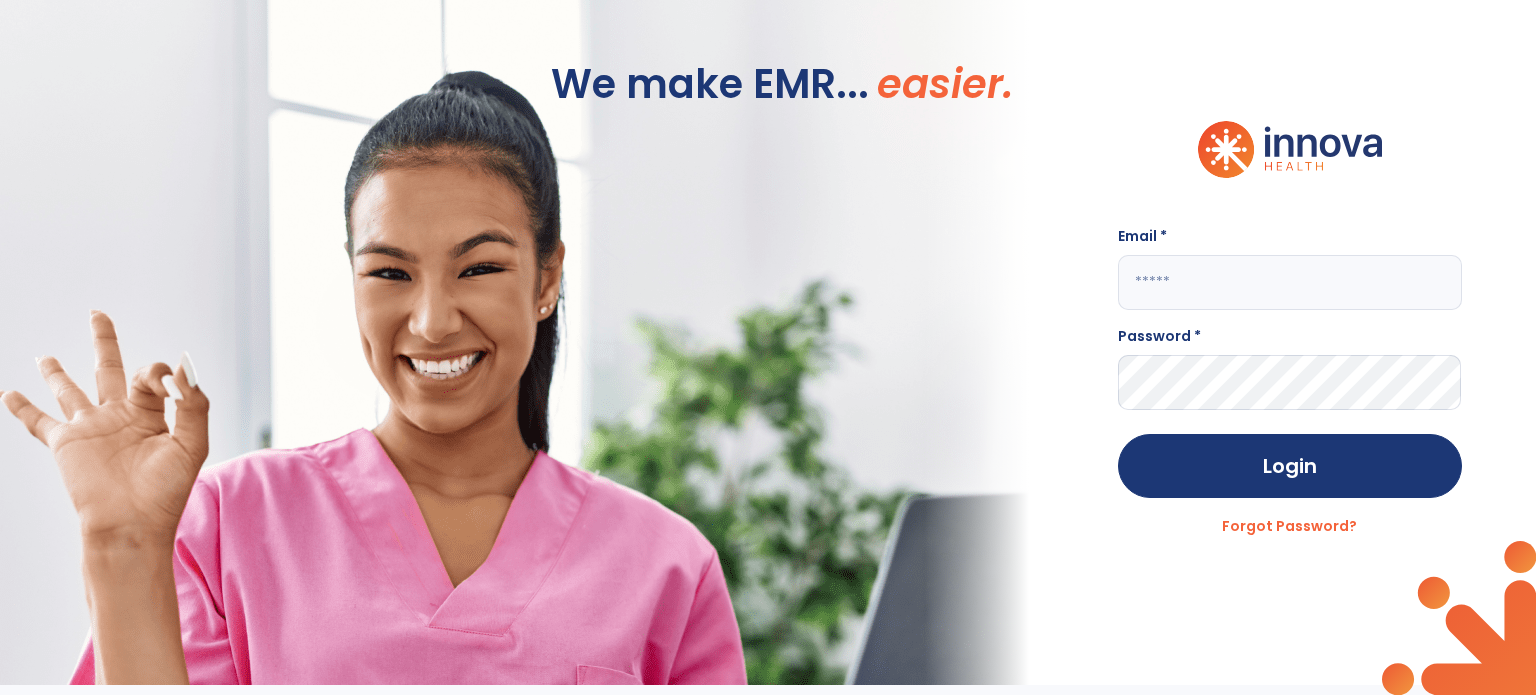 type on "**********" 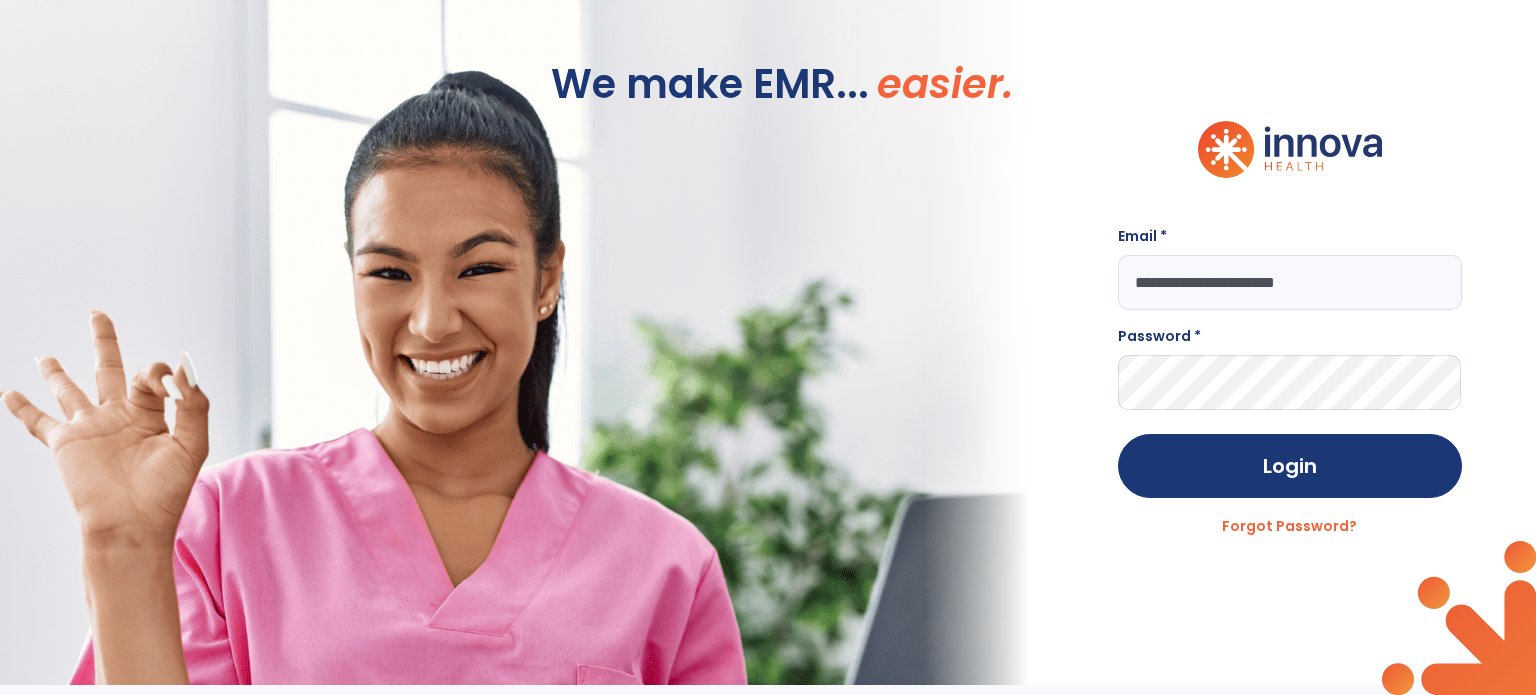 scroll, scrollTop: 0, scrollLeft: 0, axis: both 